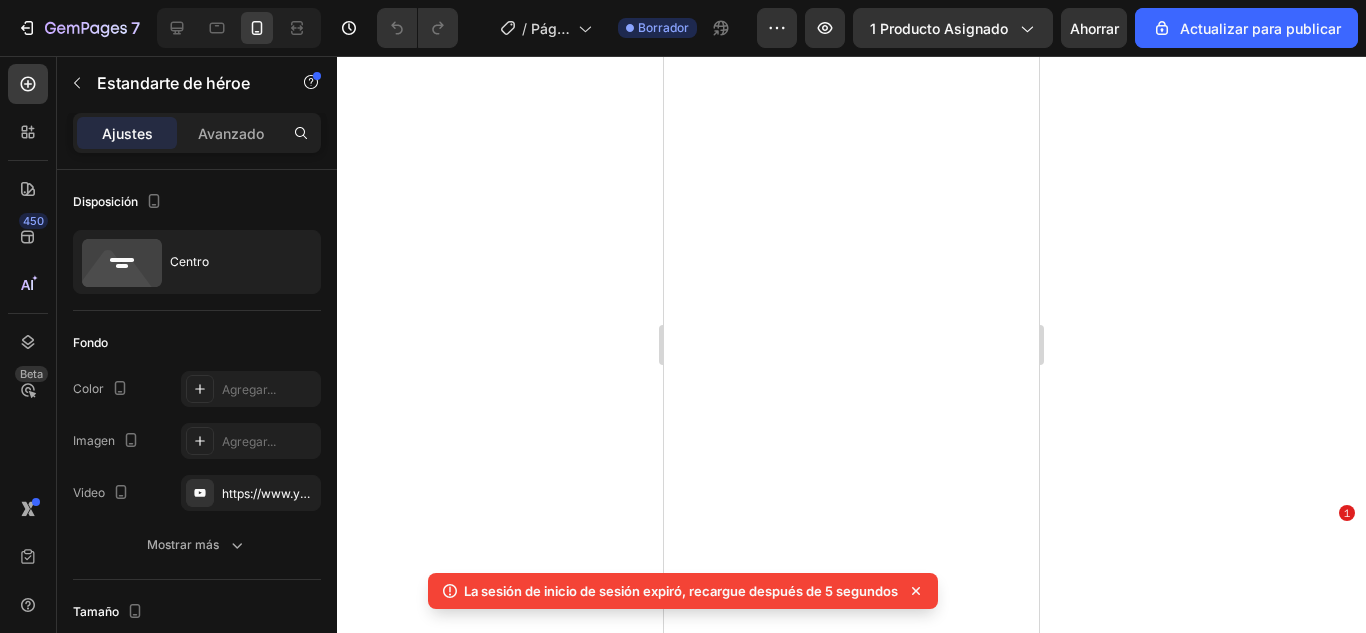 scroll, scrollTop: 0, scrollLeft: 0, axis: both 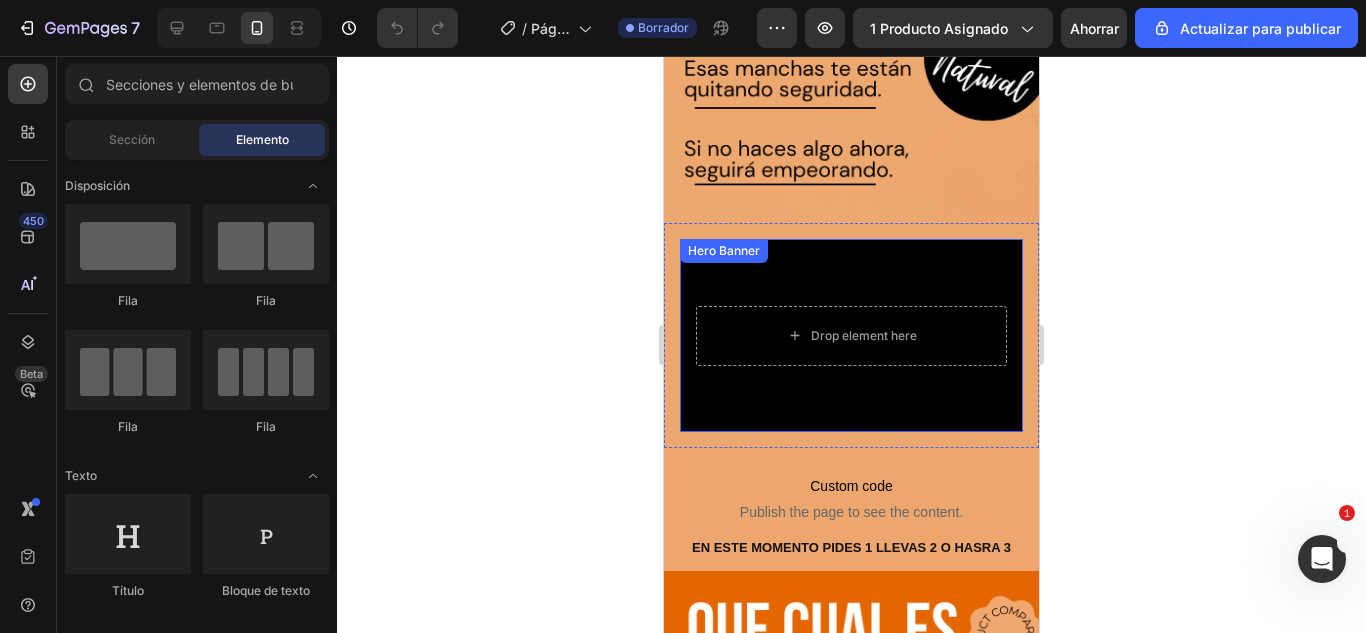 click at bounding box center (851, 335) 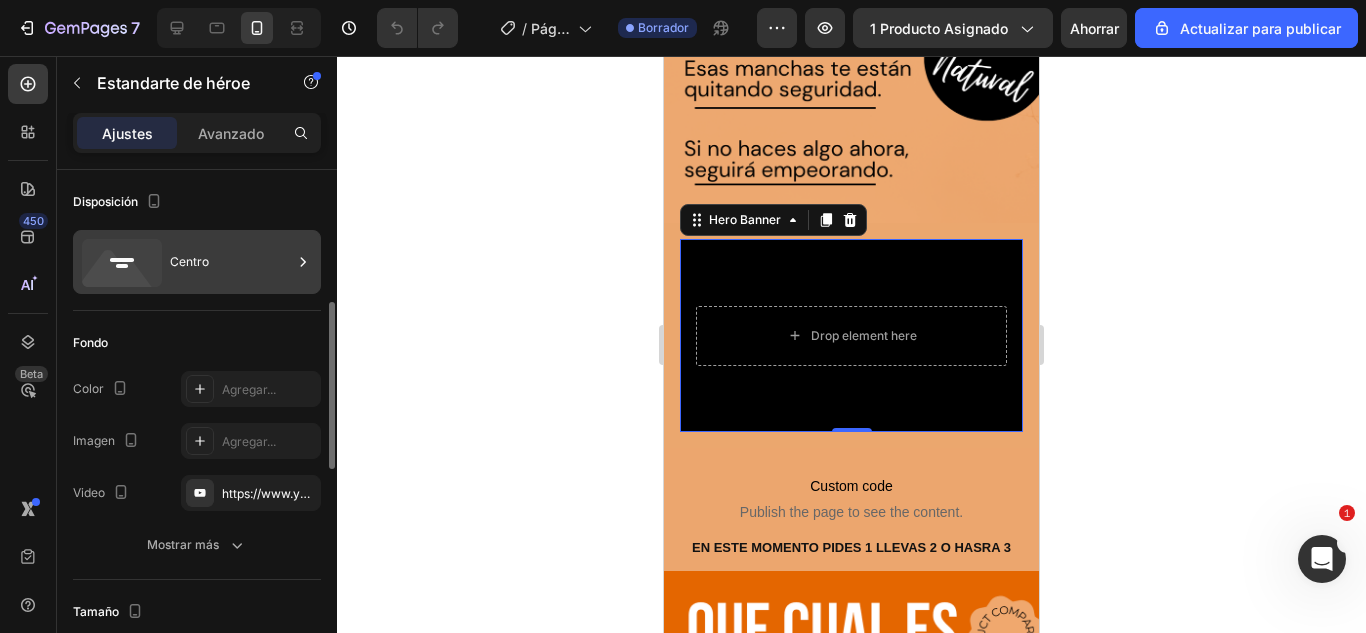 scroll, scrollTop: 100, scrollLeft: 0, axis: vertical 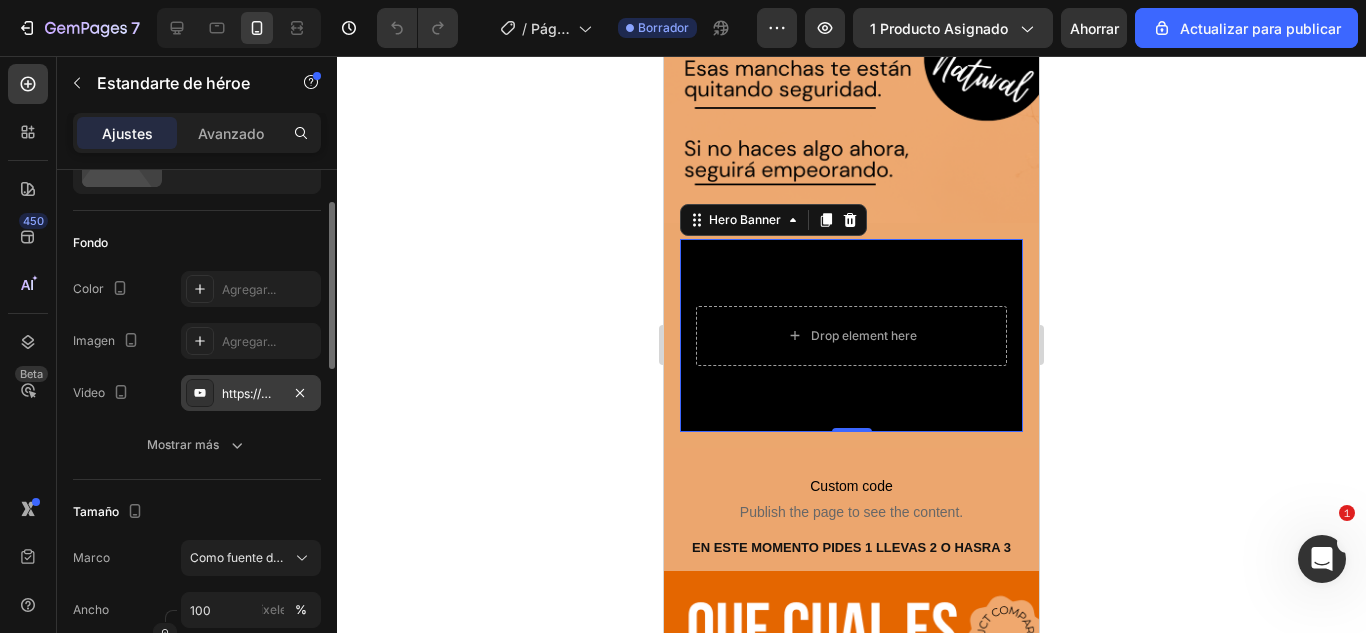 click on "https://www.youtube.com/watch?v=drIt4RH_kyQ" at bounding box center [360, 393] 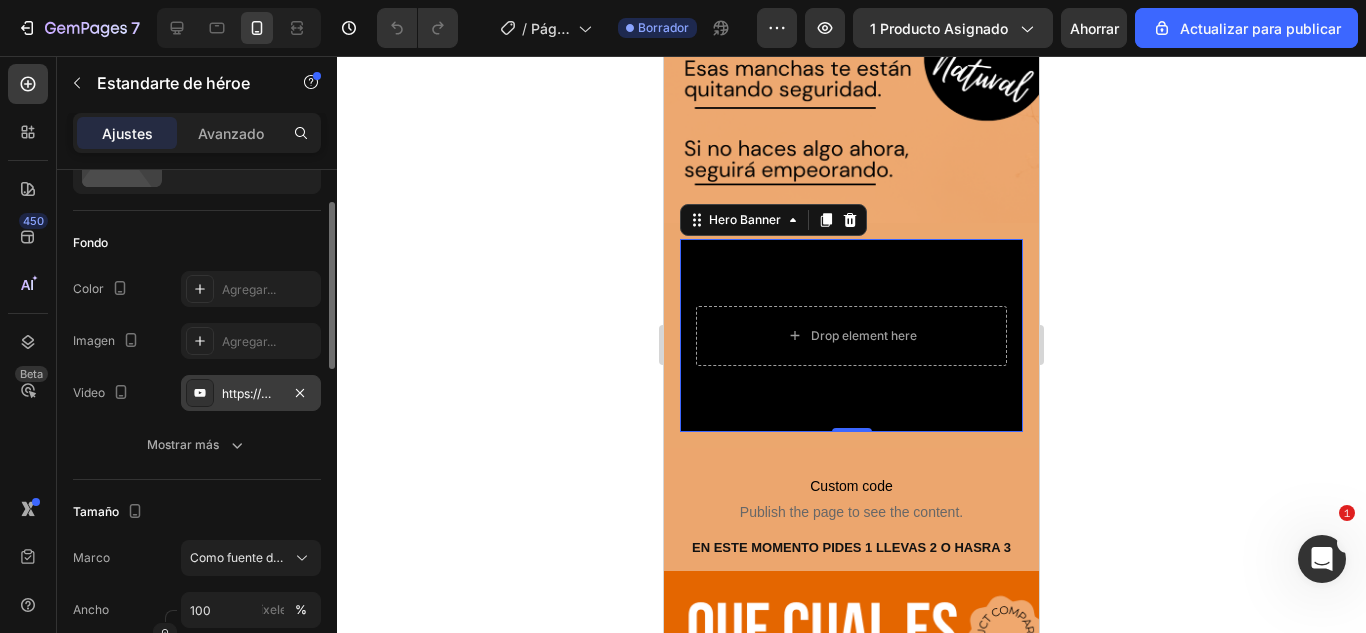 click on "https://www.youtube.com/watch?v=drIt4RH_kyQ" at bounding box center (360, 393) 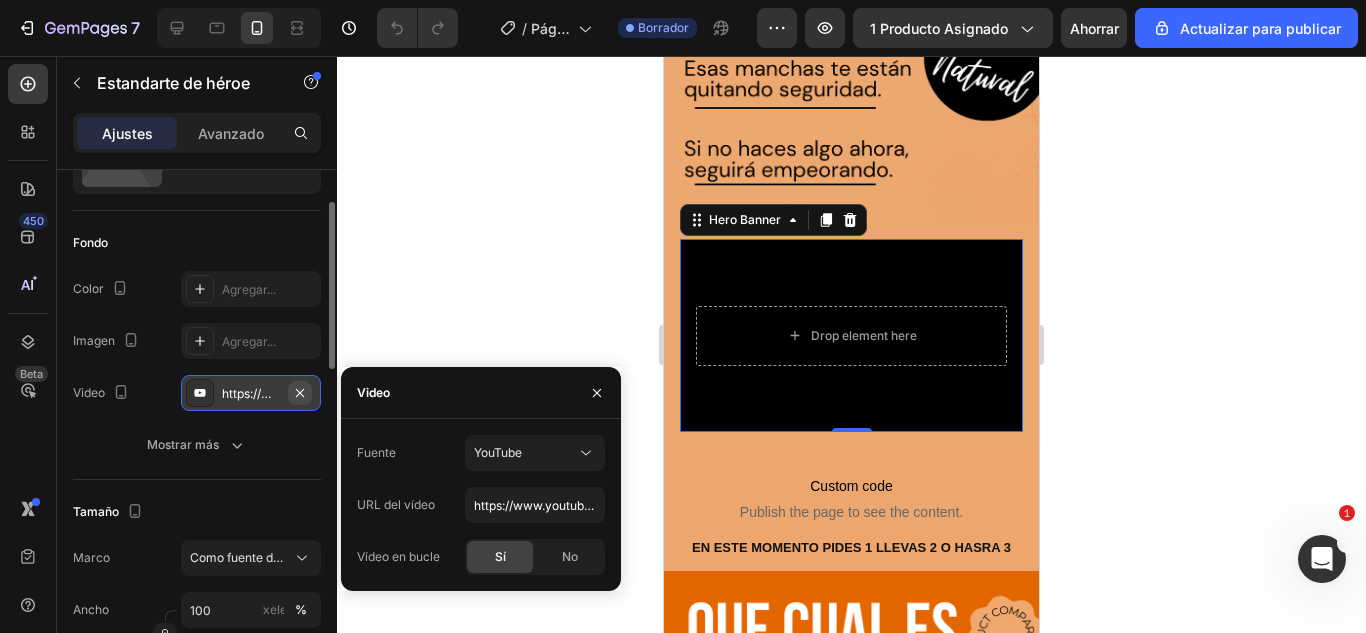 click 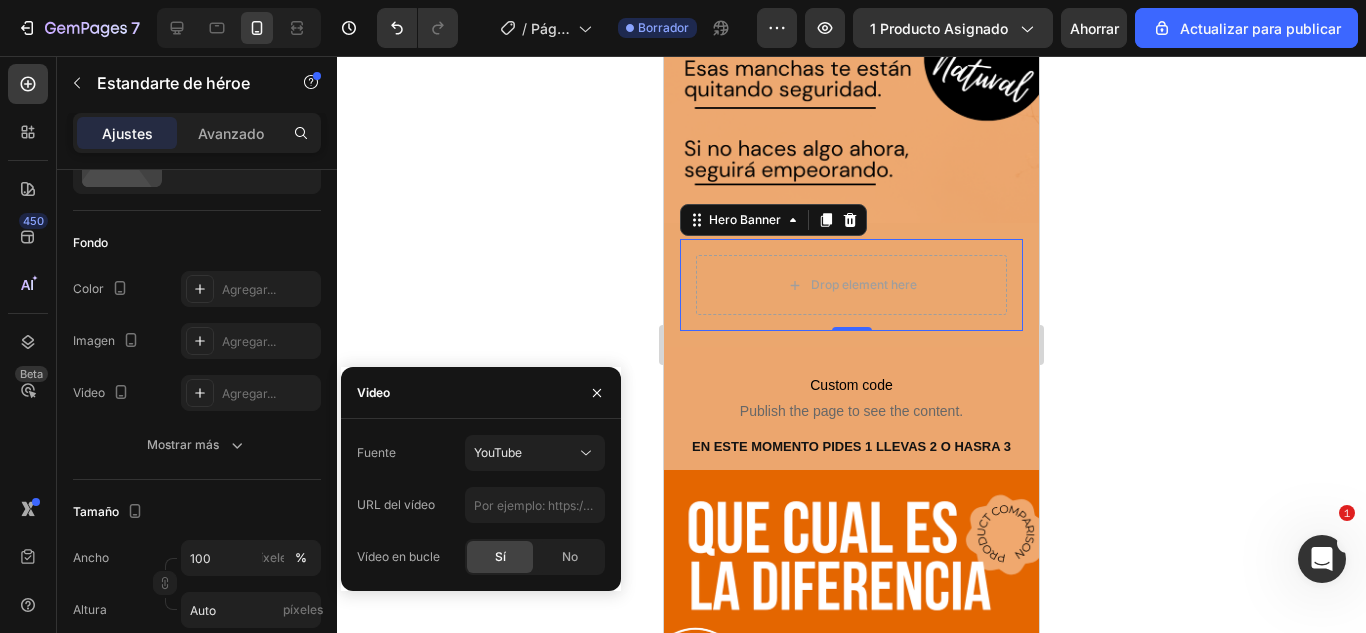 drag, startPoint x: 261, startPoint y: 390, endPoint x: 445, endPoint y: 326, distance: 194.81273 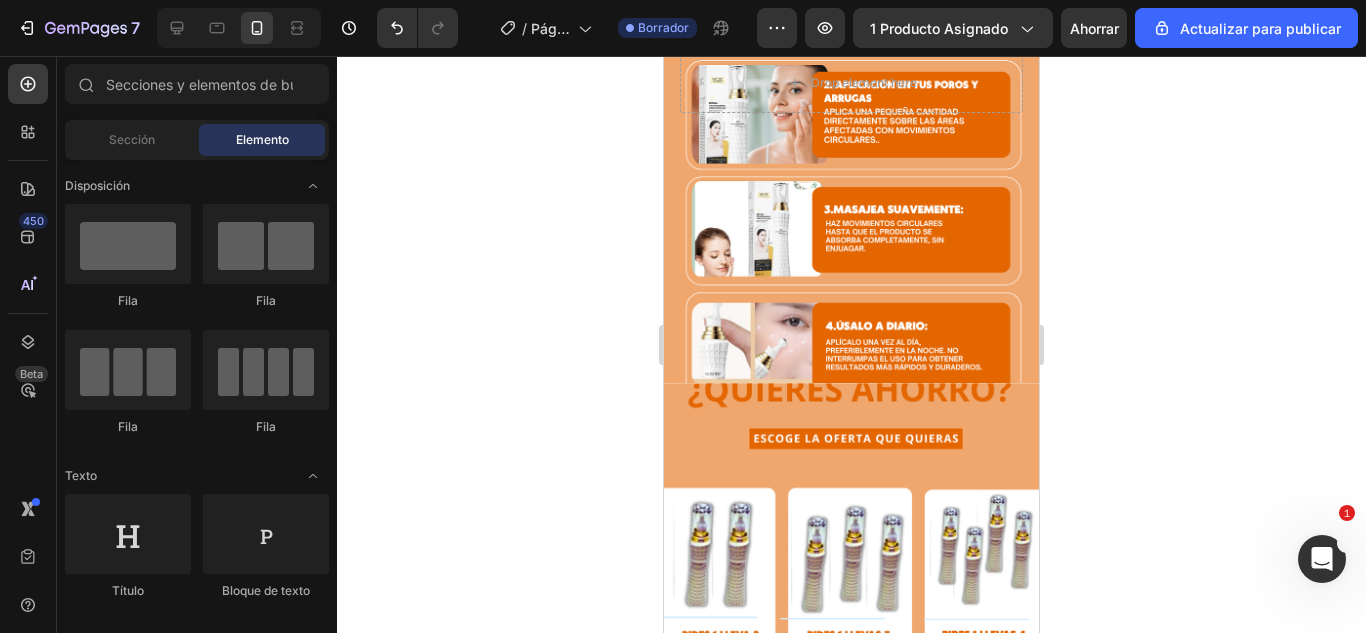 scroll, scrollTop: 5487, scrollLeft: 0, axis: vertical 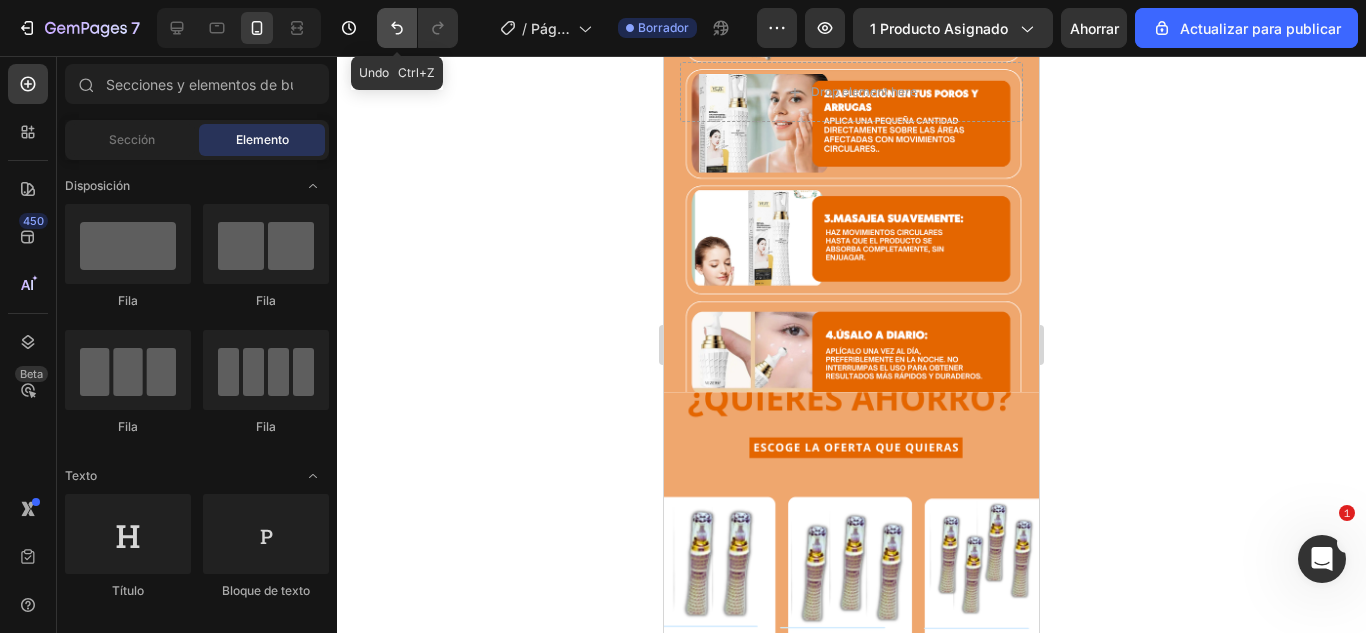 click 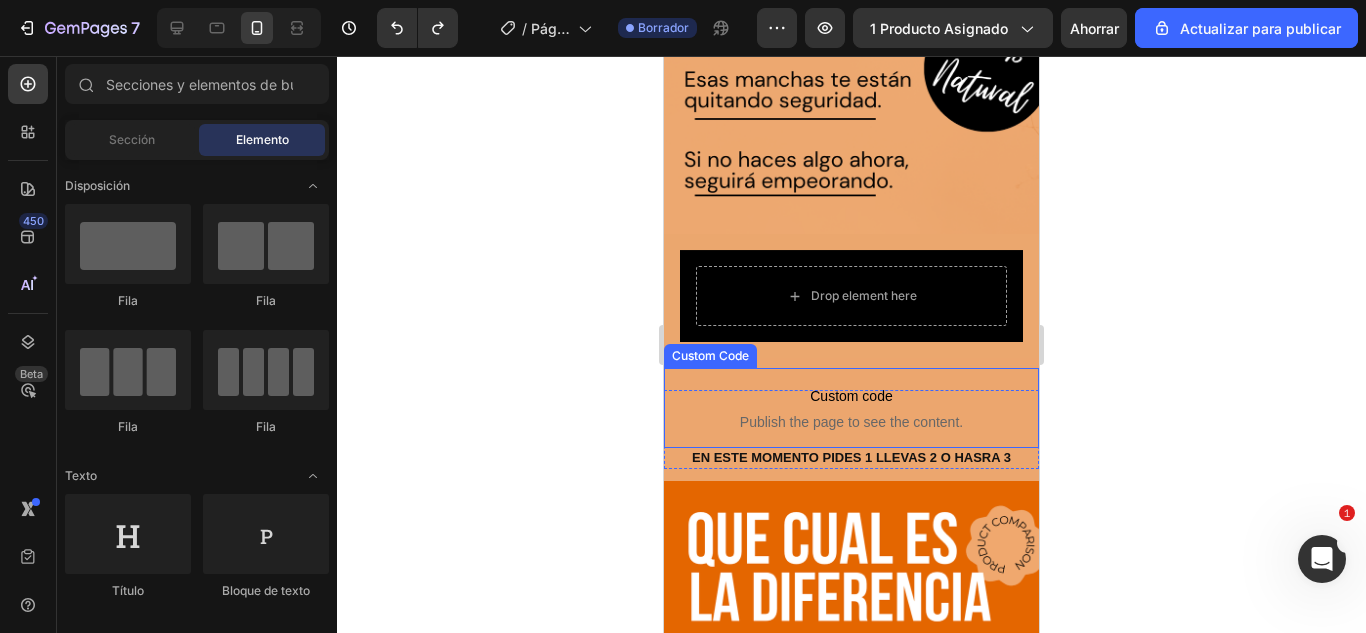 scroll, scrollTop: 2987, scrollLeft: 0, axis: vertical 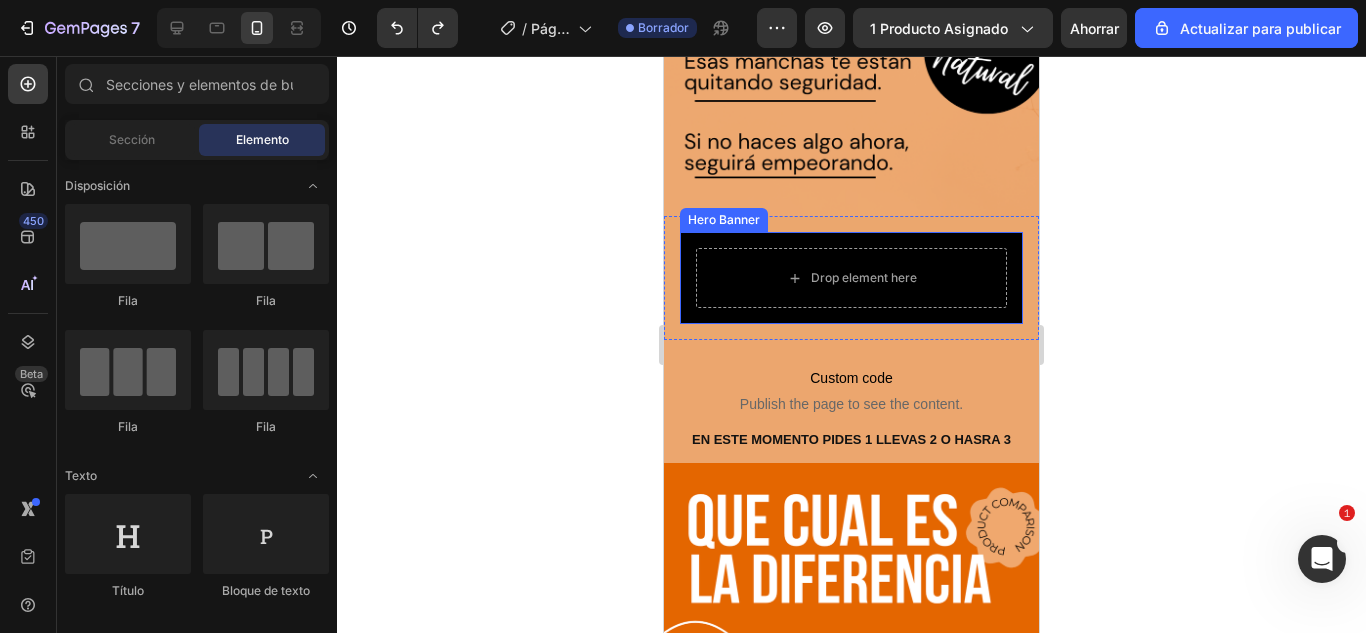 click on "Drop element here" at bounding box center [851, 278] 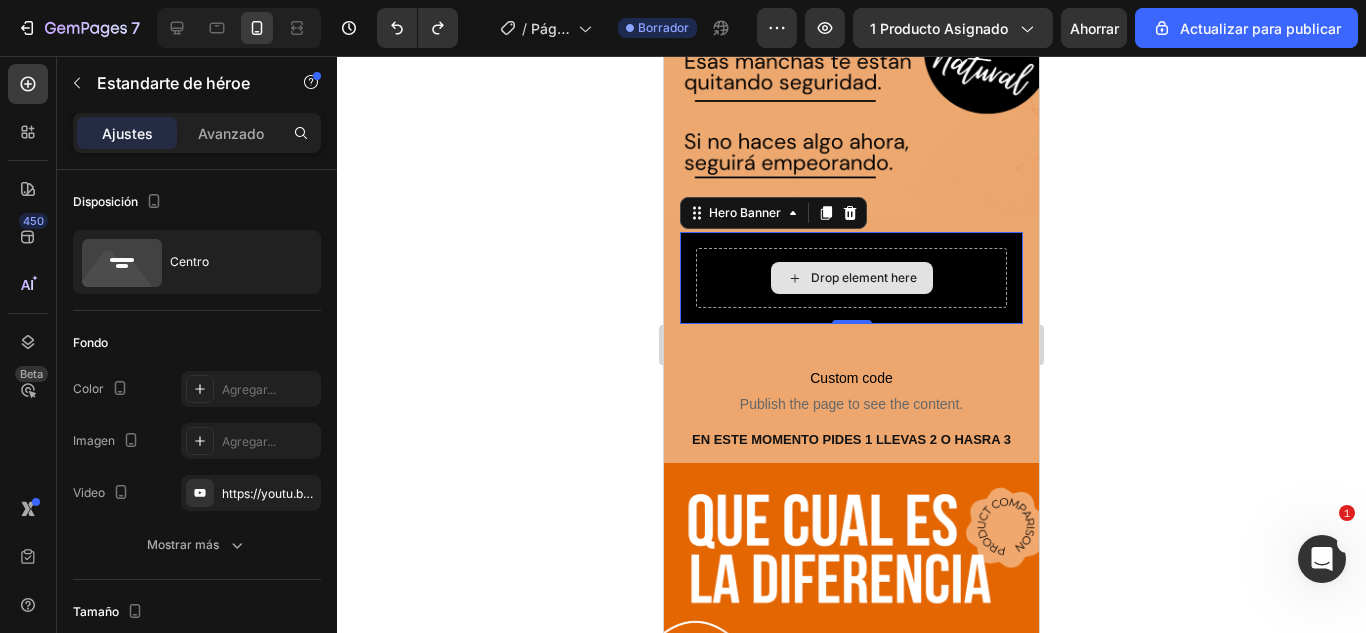click on "Drop element here" at bounding box center [851, 278] 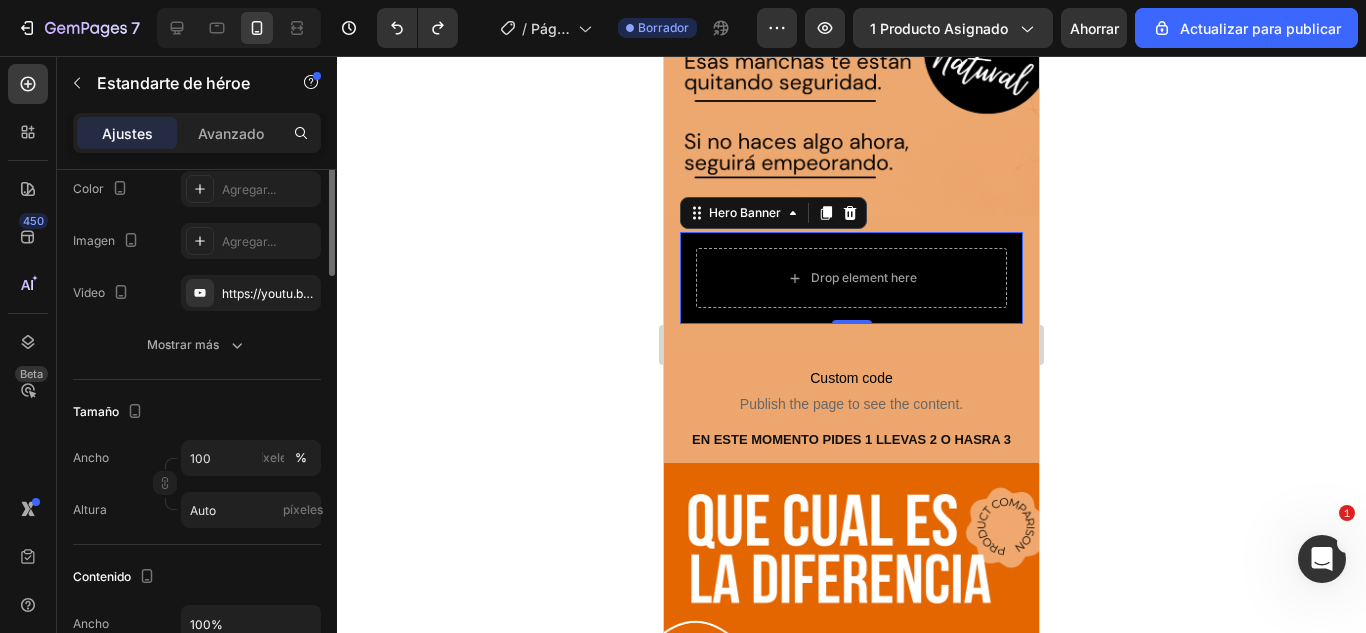 scroll, scrollTop: 100, scrollLeft: 0, axis: vertical 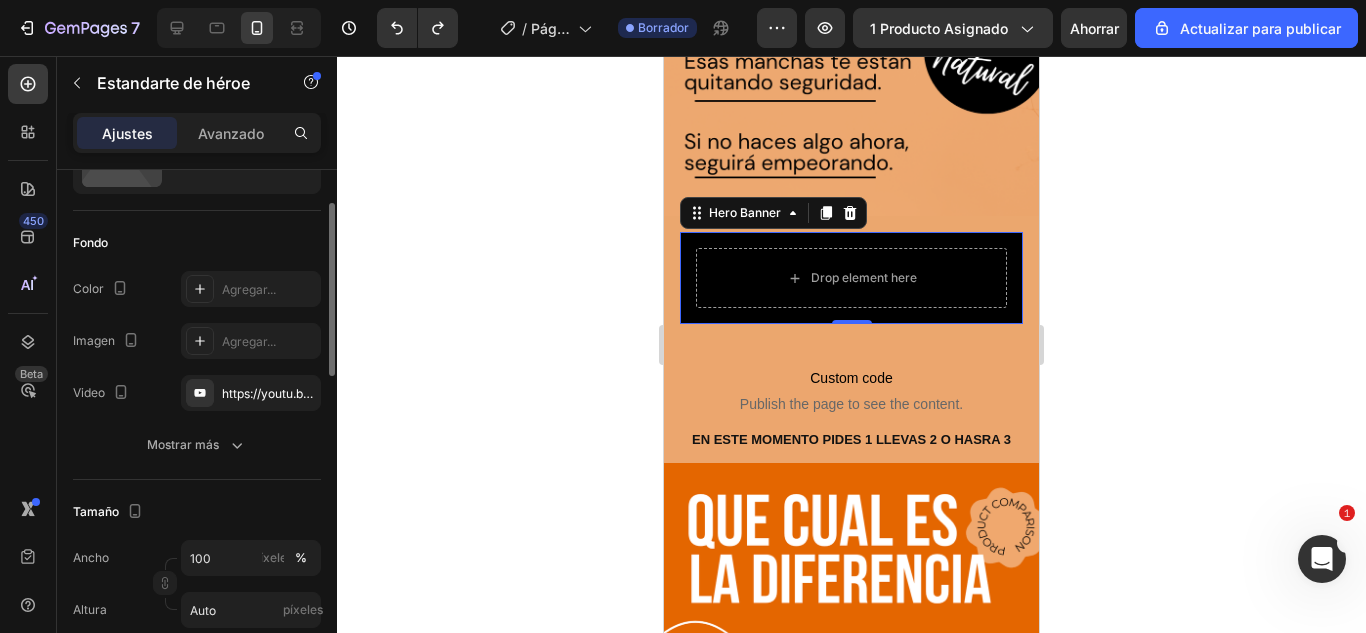click on "Ajustes" at bounding box center [127, 133] 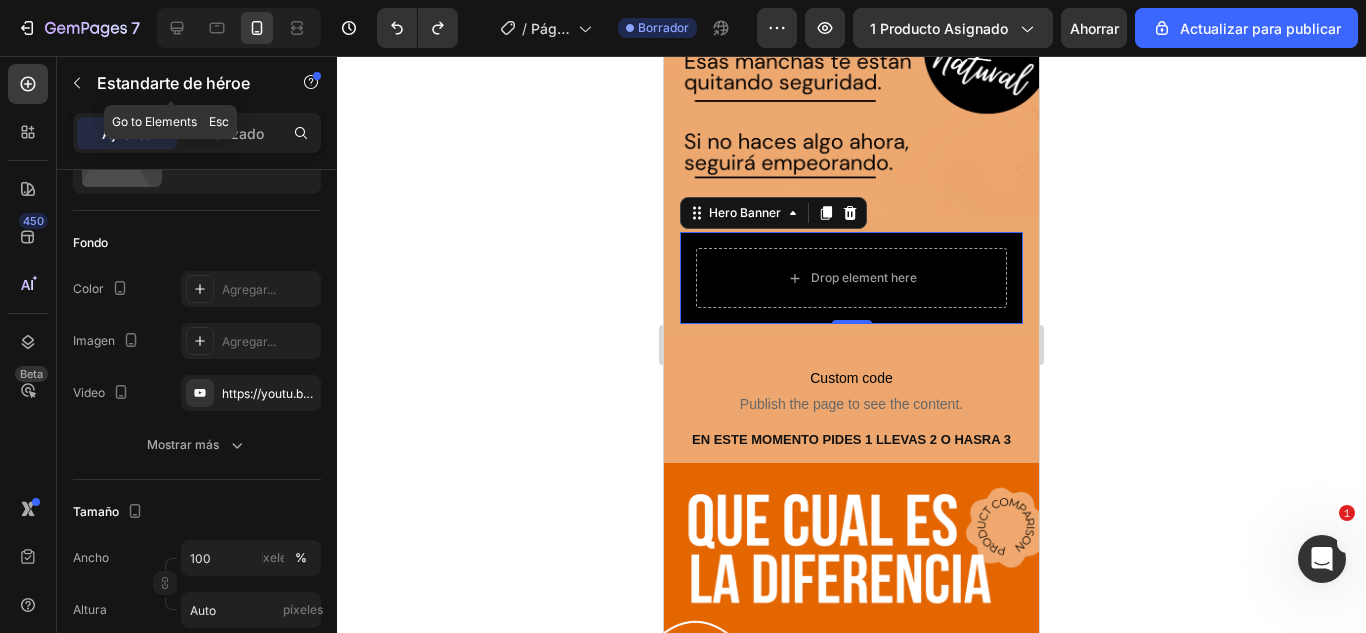 click 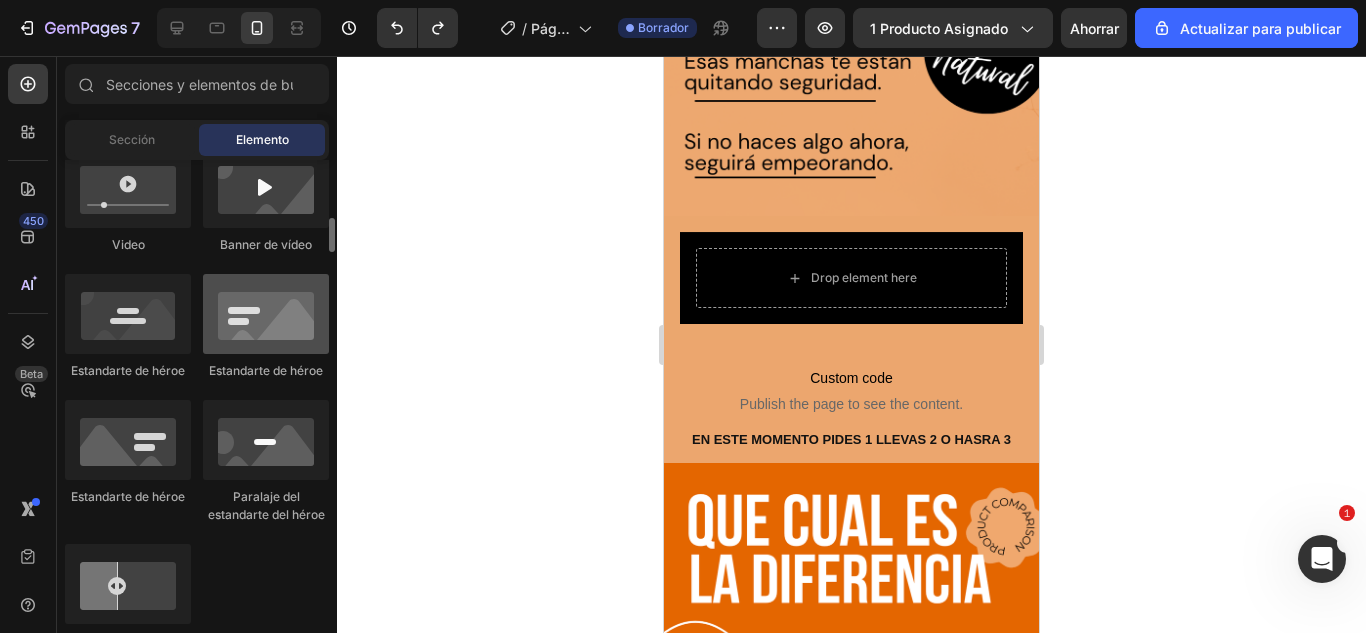 scroll, scrollTop: 700, scrollLeft: 0, axis: vertical 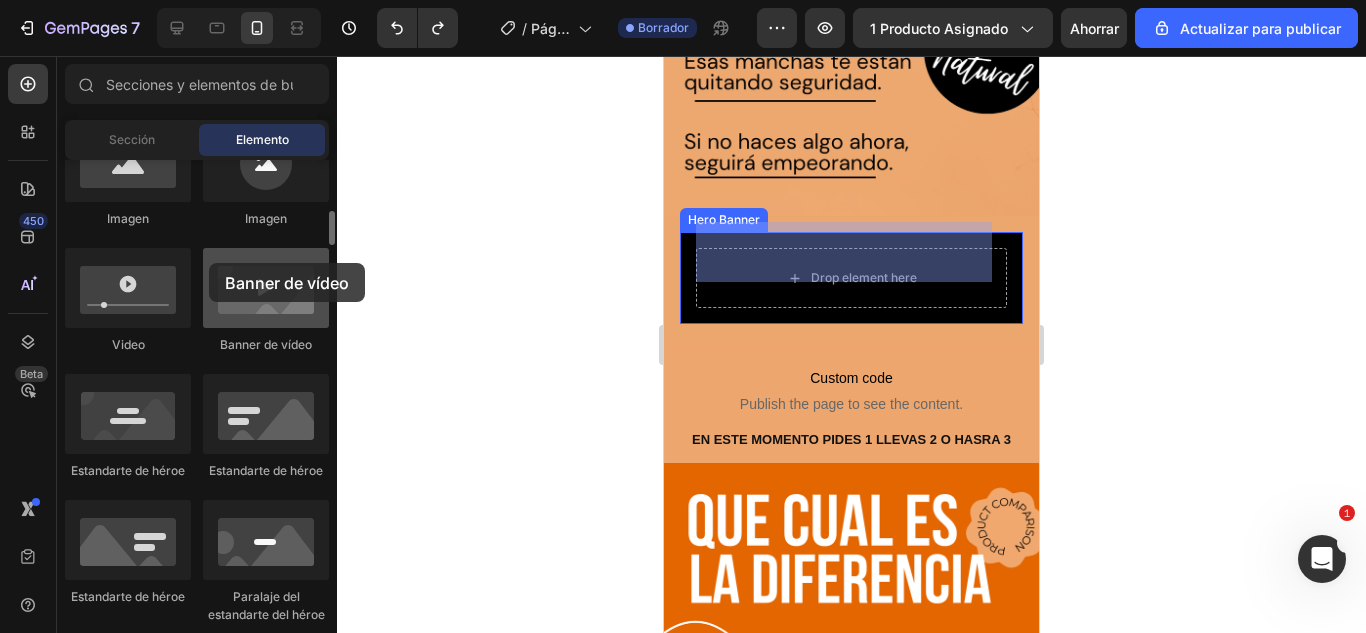 drag, startPoint x: 265, startPoint y: 300, endPoint x: 208, endPoint y: 264, distance: 67.41662 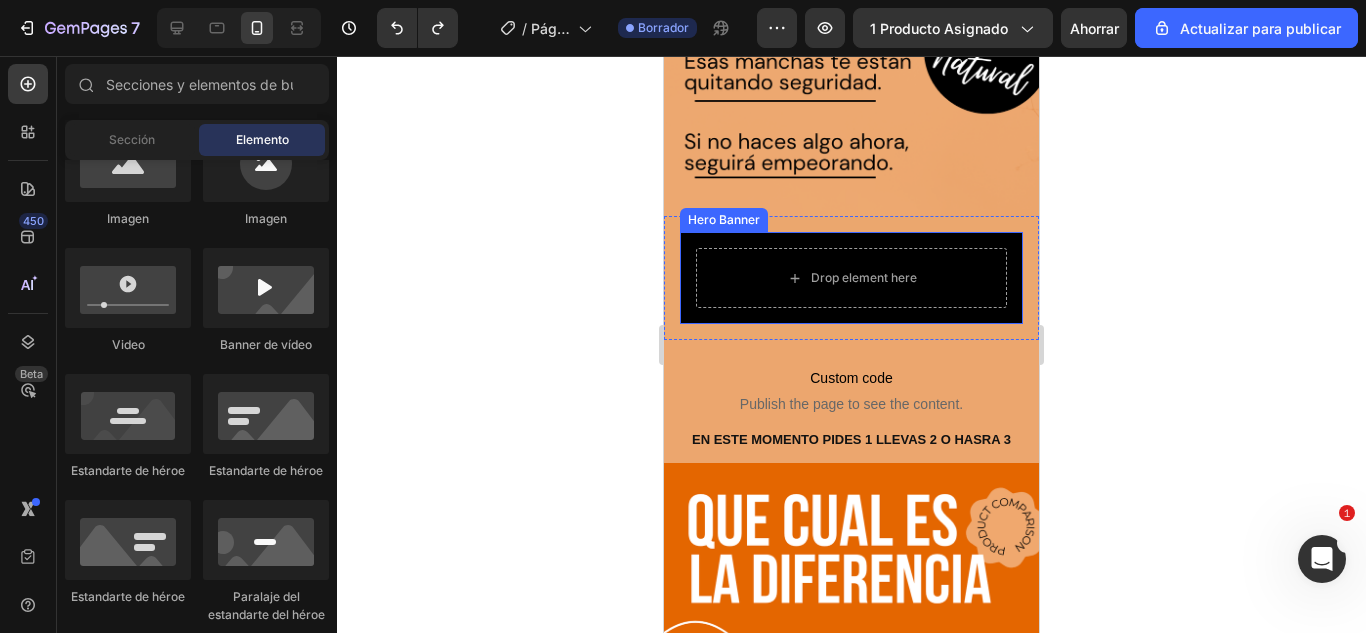 click on "Drop element here" at bounding box center (851, 278) 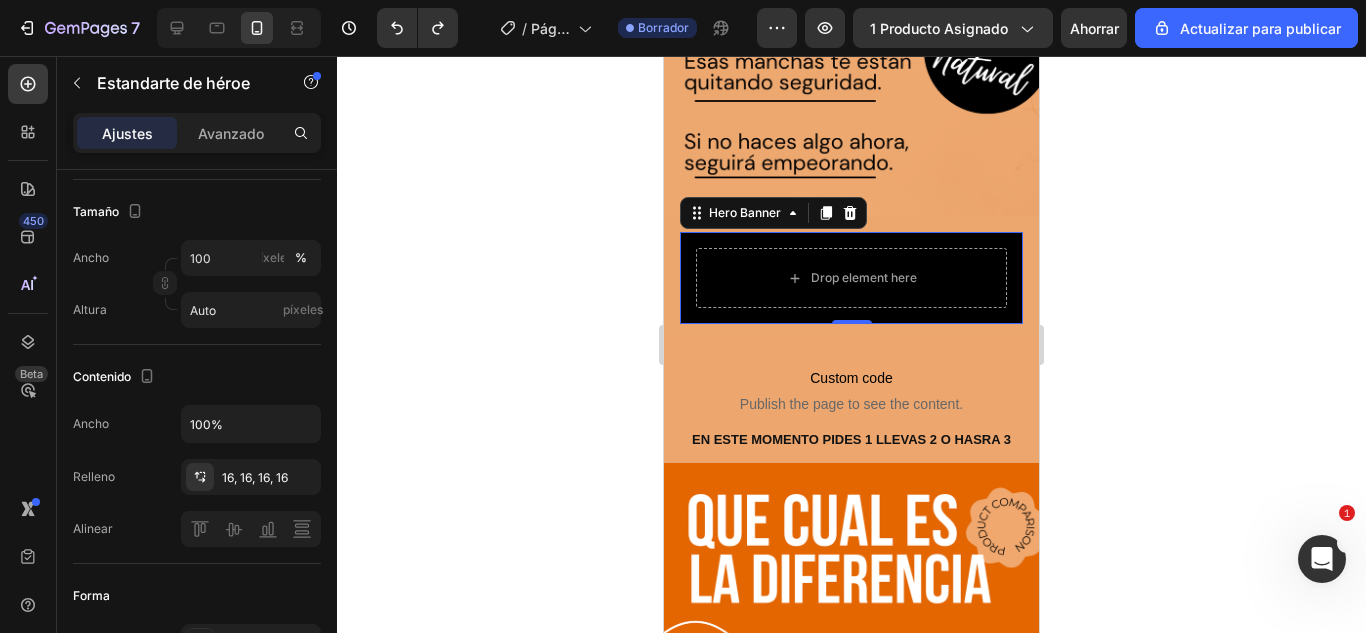 scroll, scrollTop: 0, scrollLeft: 0, axis: both 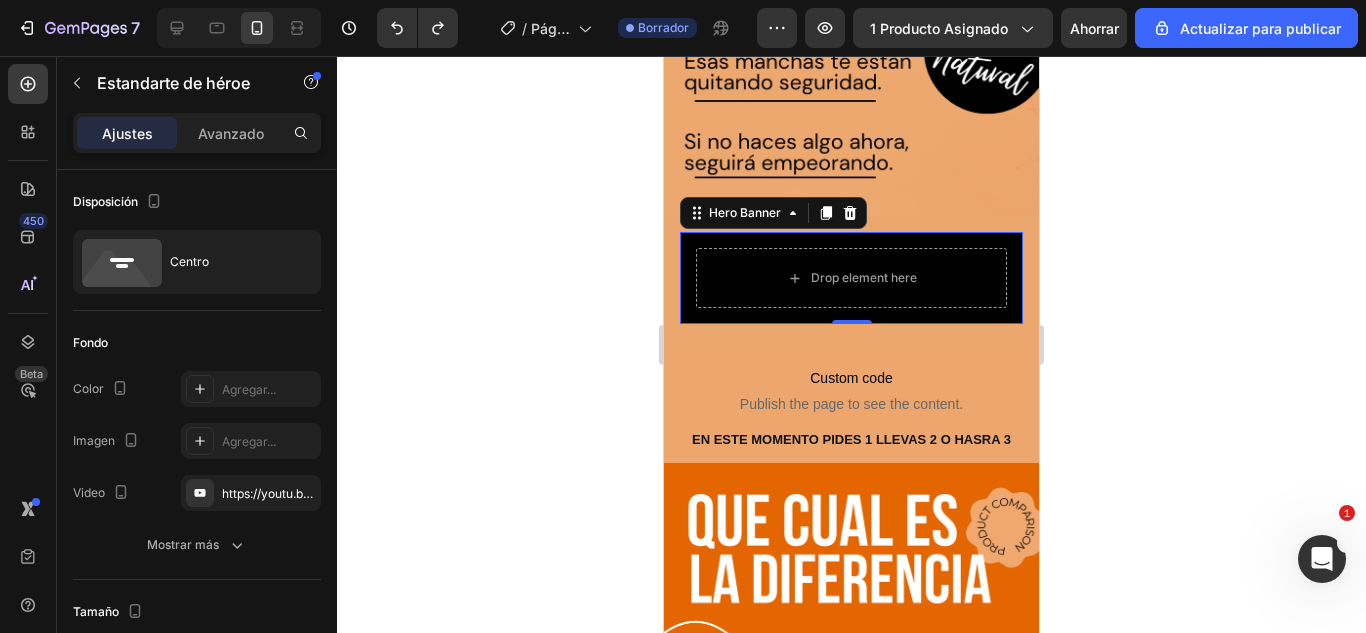 click on "Ajustes" at bounding box center (127, 133) 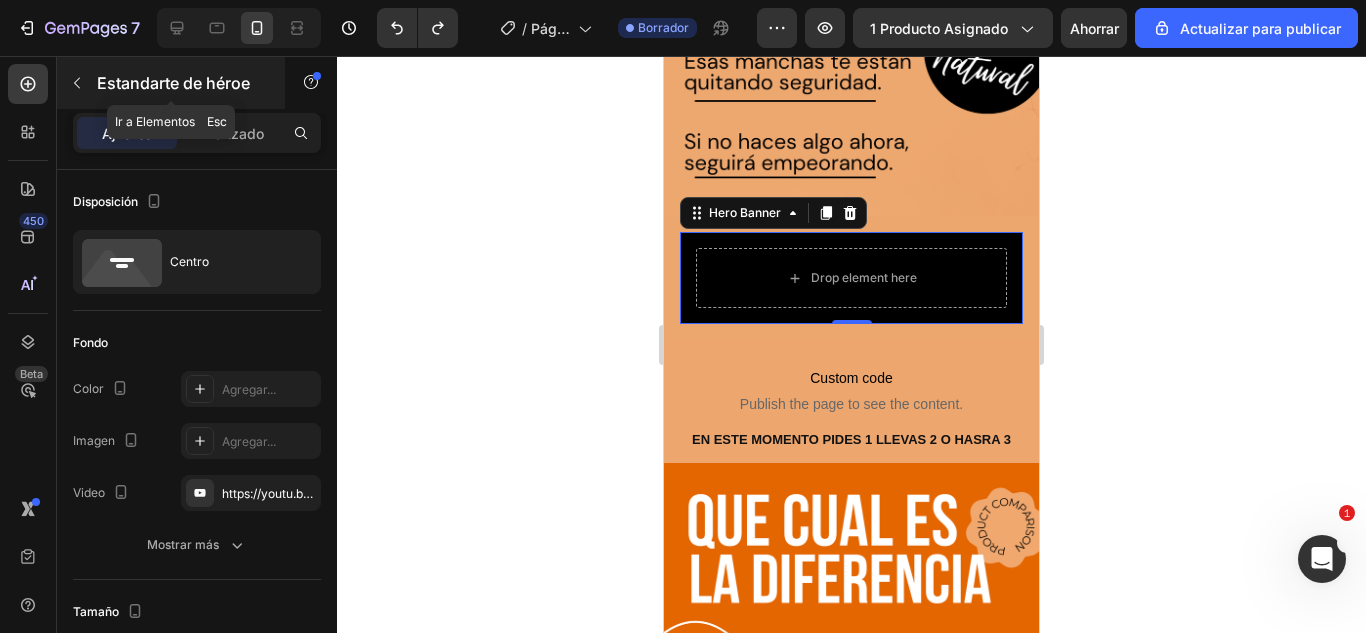 click 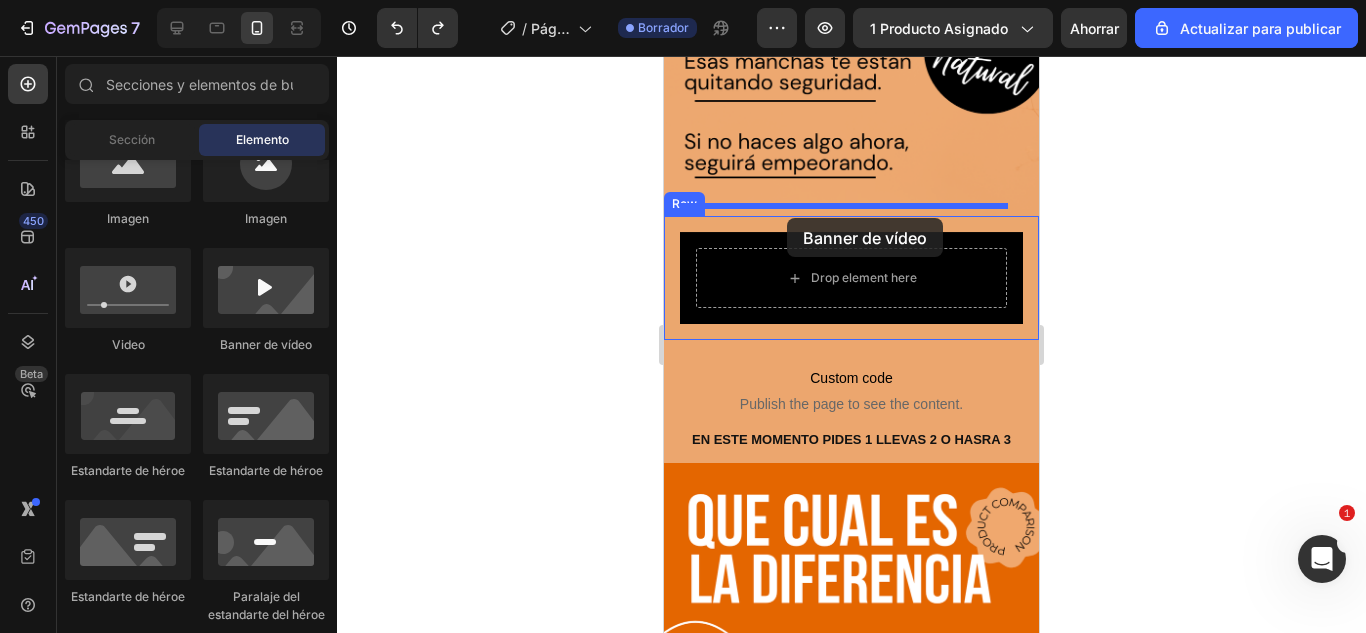 drag, startPoint x: 941, startPoint y: 363, endPoint x: 787, endPoint y: 218, distance: 211.52069 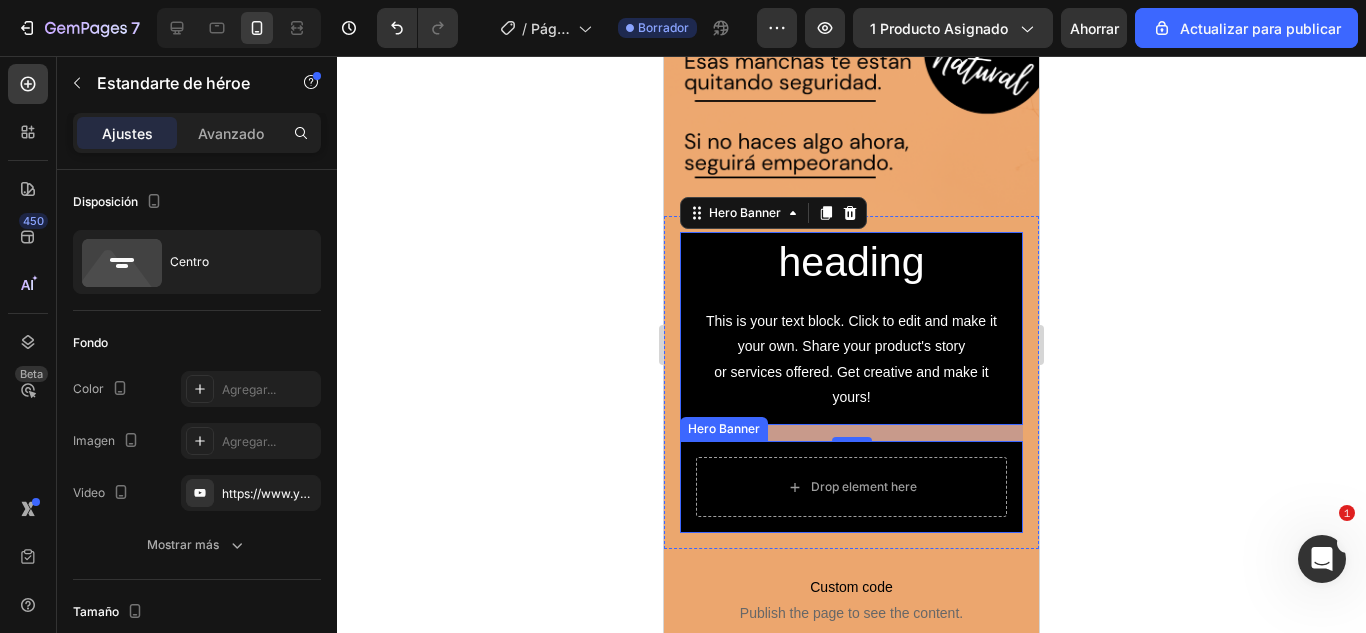 click on "Drop element here" at bounding box center (851, 487) 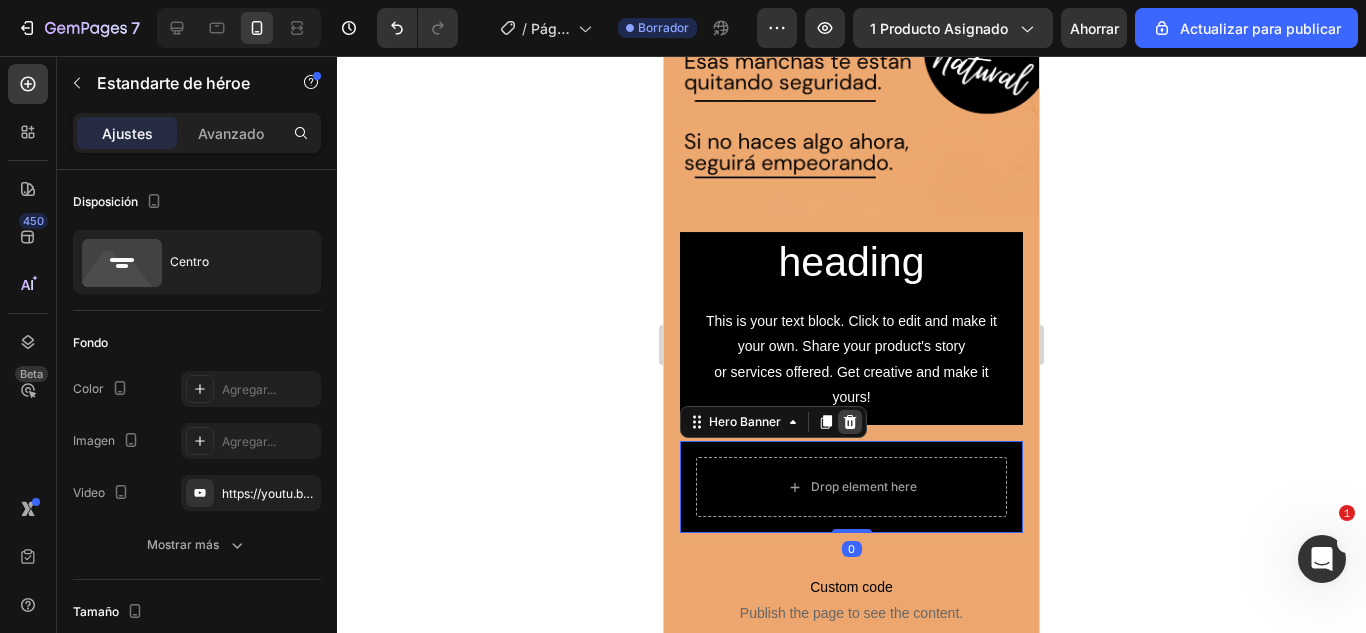 click 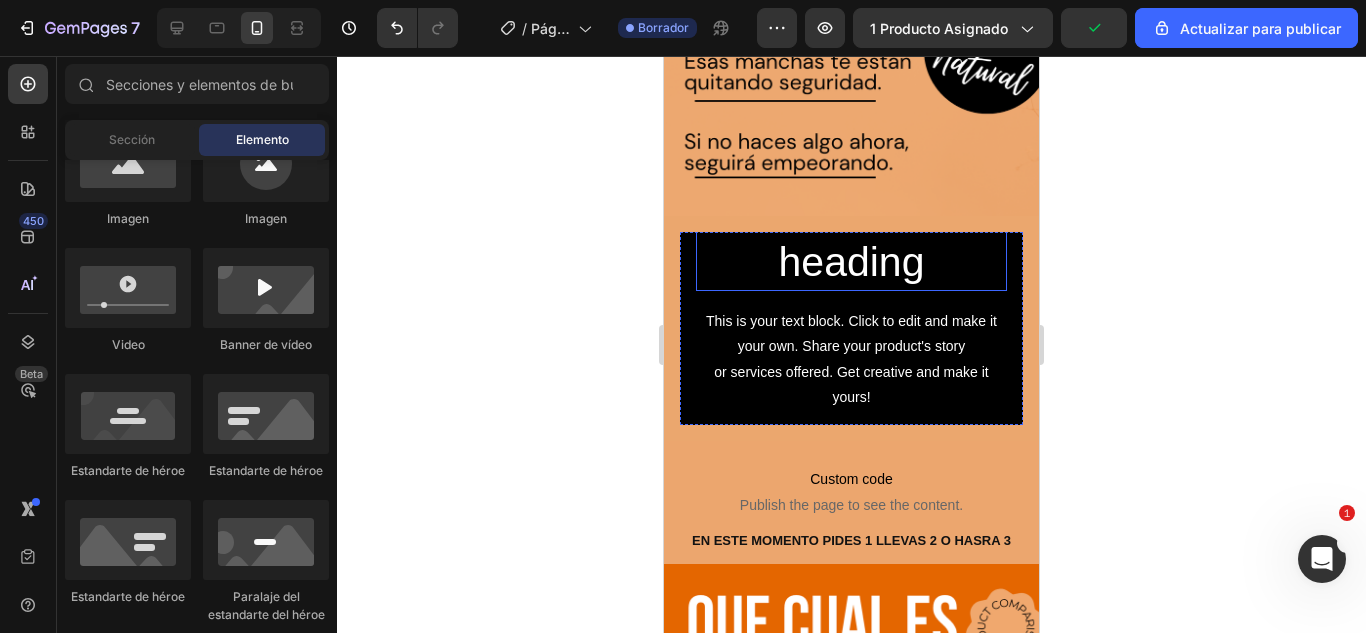 click on "Click here to edit heading" at bounding box center (851, 236) 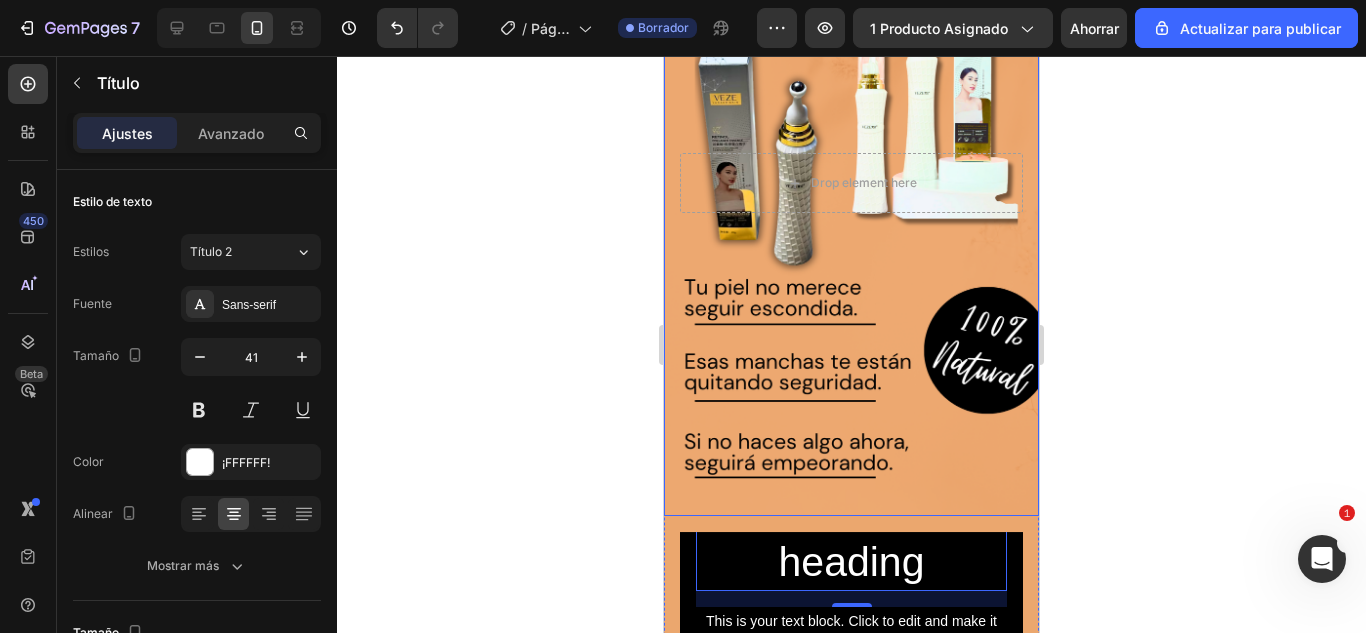 scroll, scrollTop: 2987, scrollLeft: 0, axis: vertical 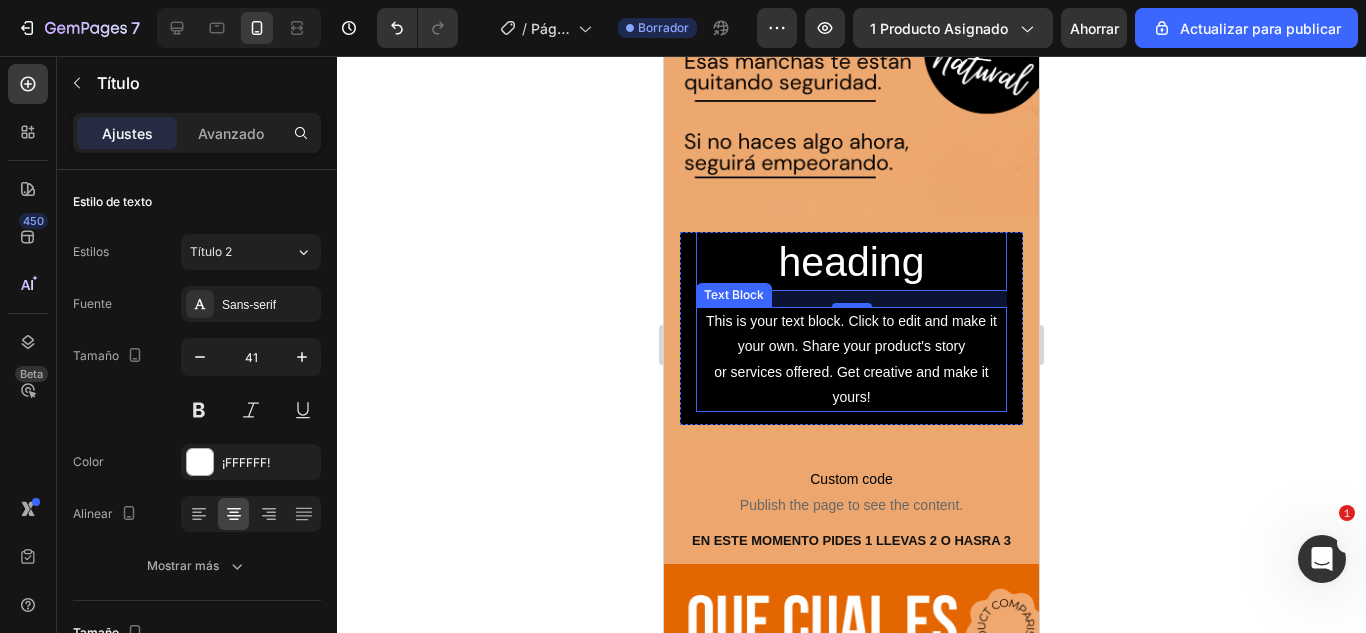 click on "This is your text block. Click to edit and make it your own. Share your product's story                   or services offered. Get creative and make it yours!" at bounding box center (851, 359) 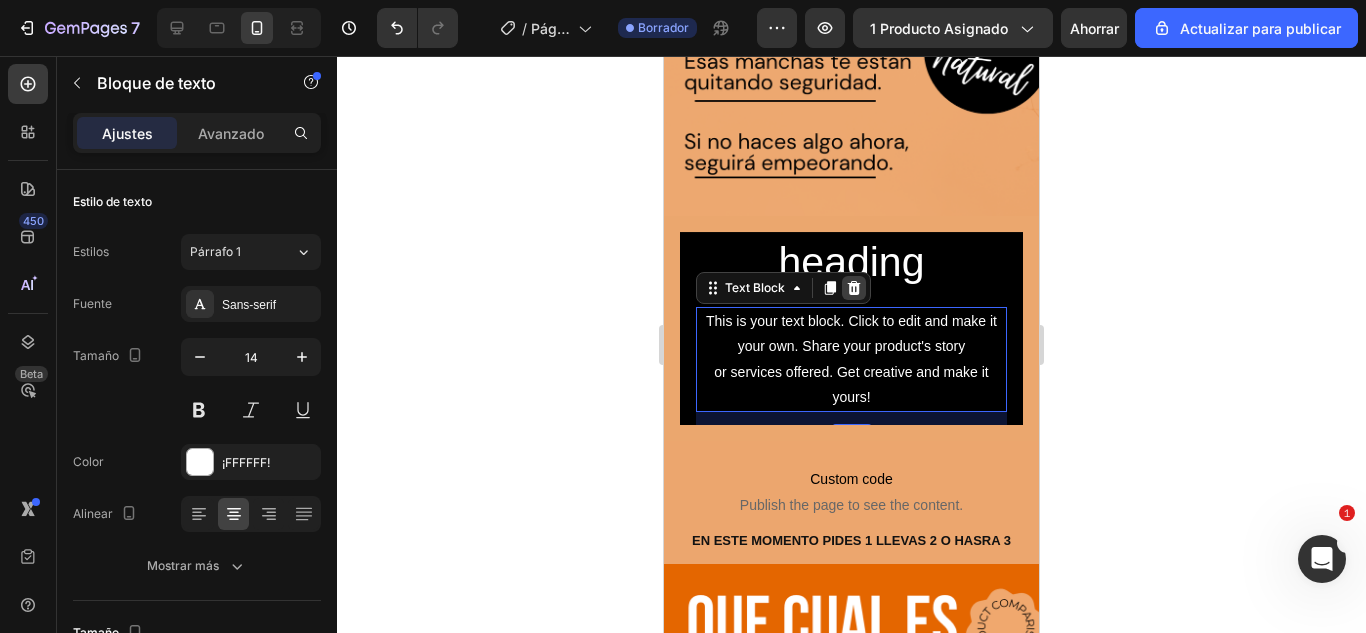click 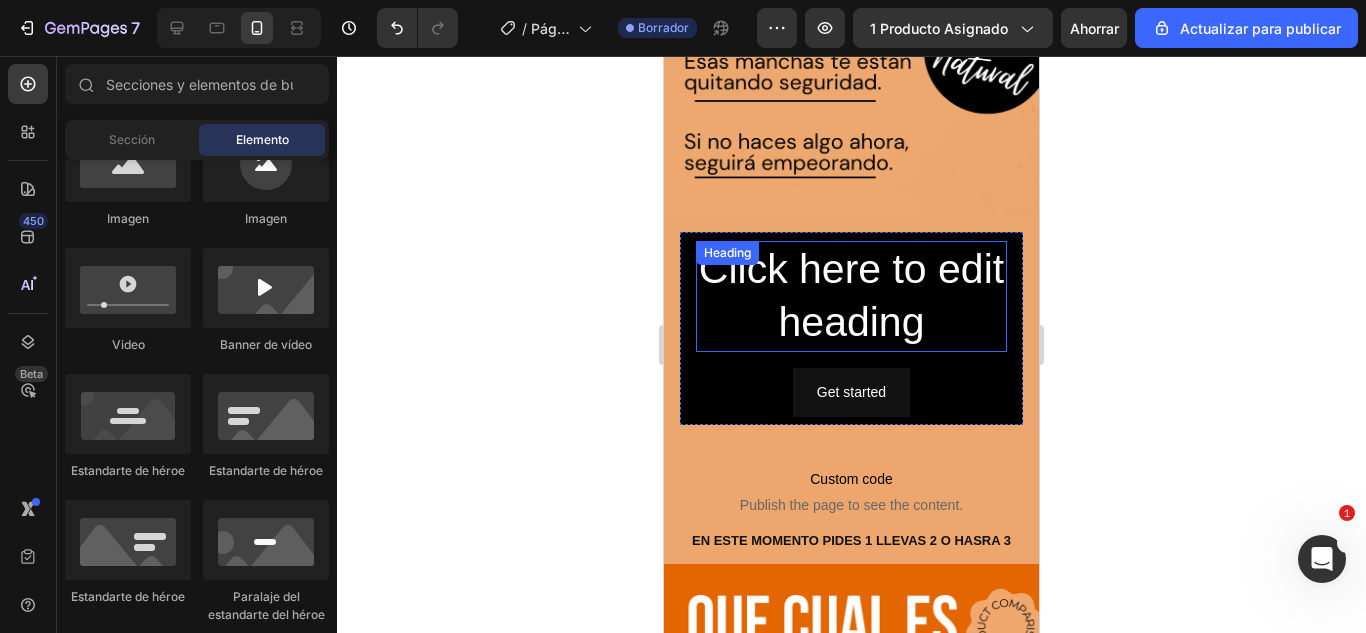 click on "Click here to edit heading" at bounding box center (851, 296) 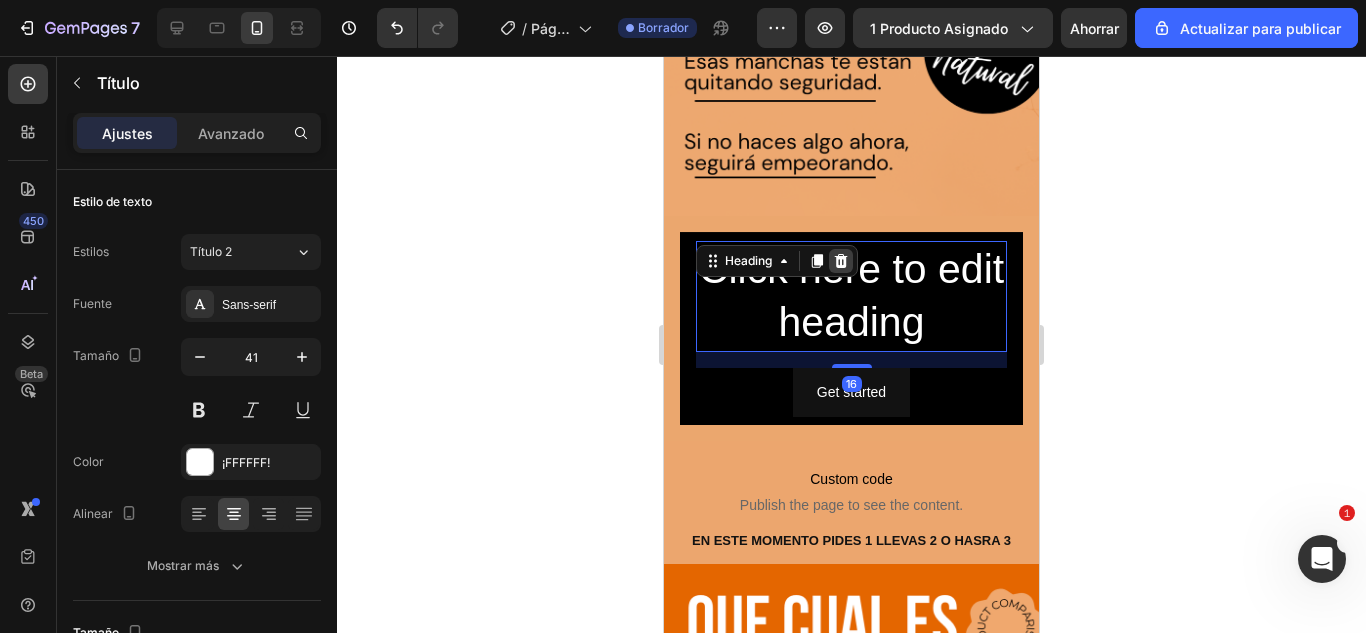 click 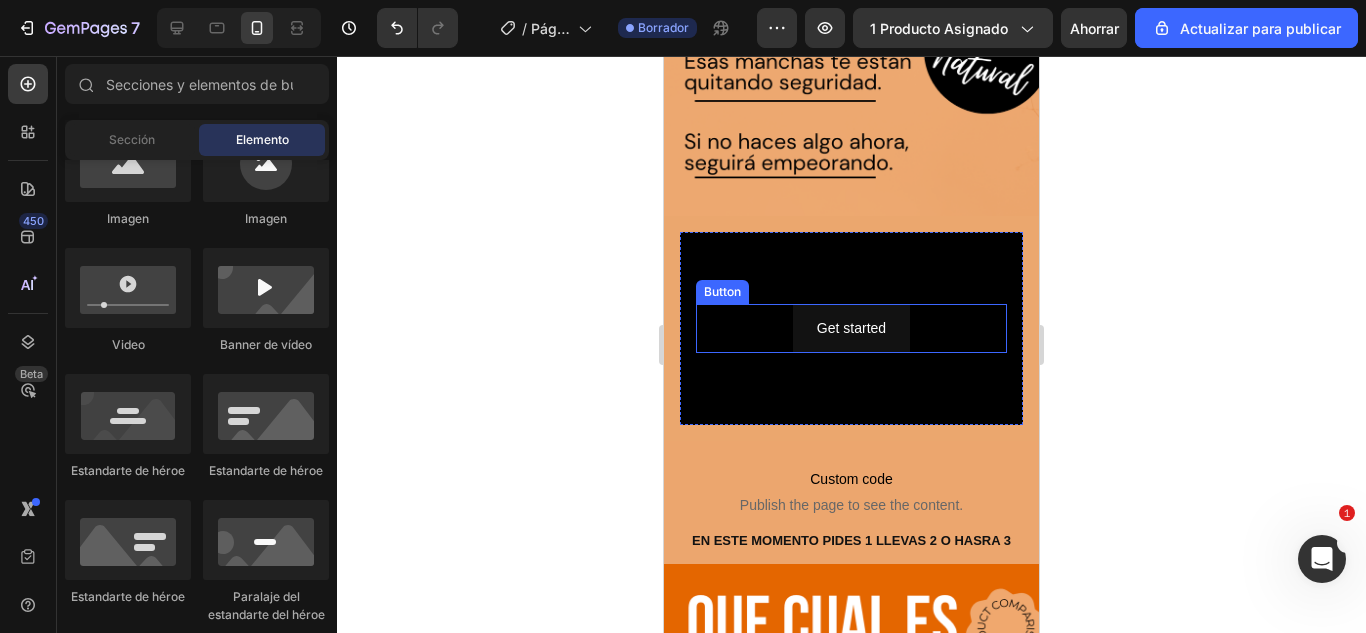 click on "Get started Button" at bounding box center [851, 328] 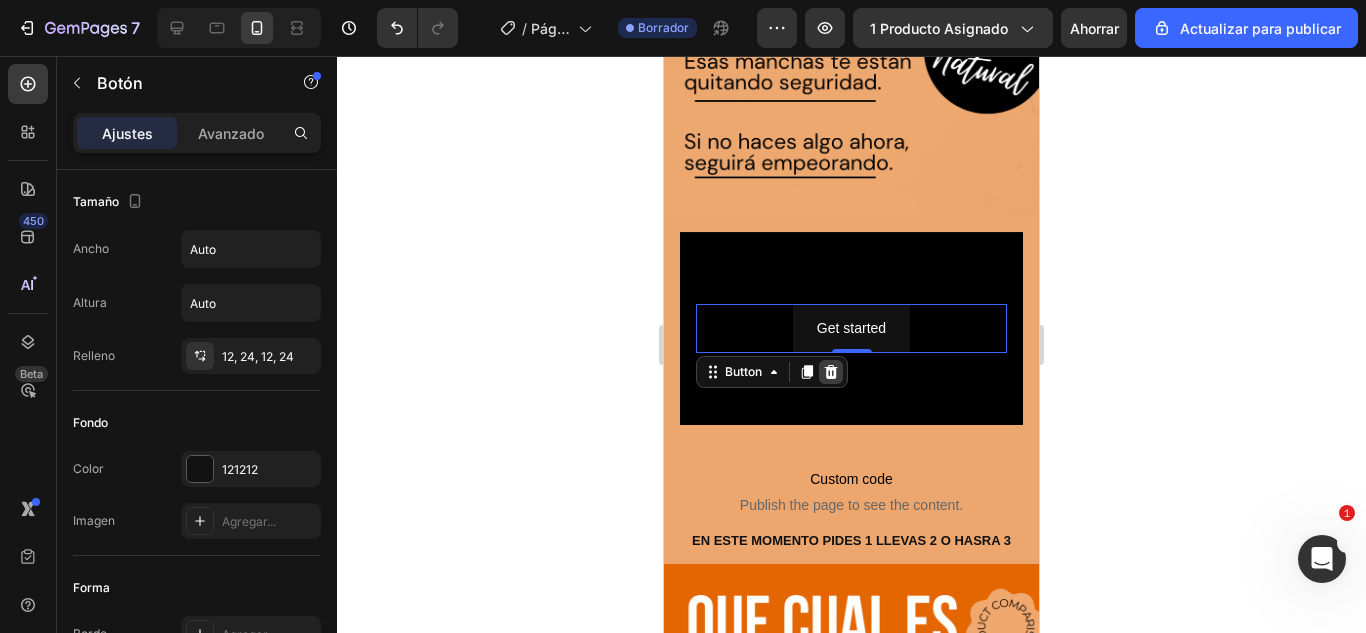 click 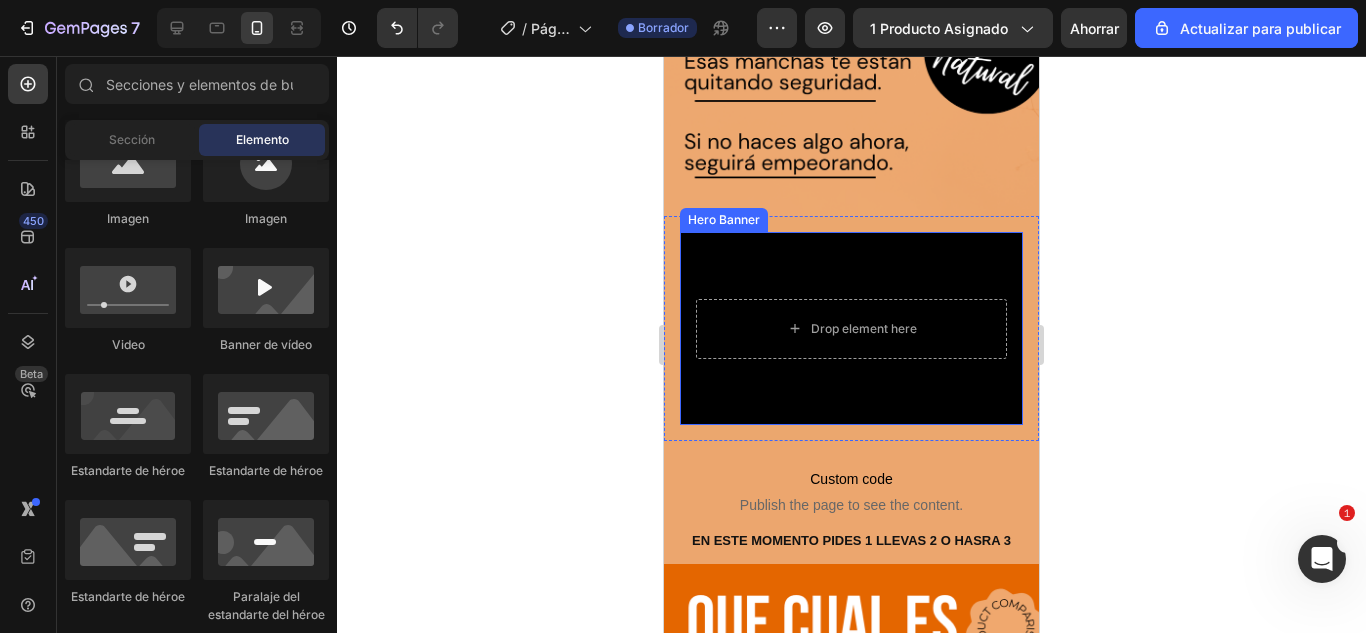 click at bounding box center (851, 328) 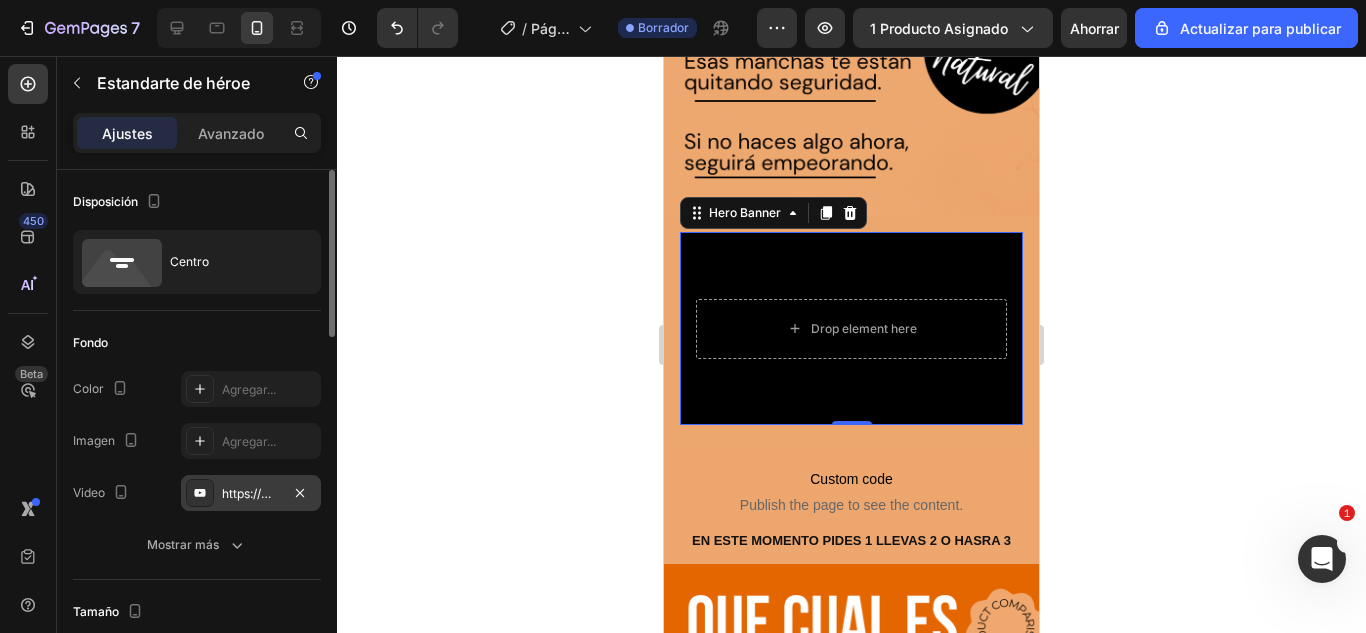 click on "https://www.youtube.com/watch?v=drIt4RH_kyQ" at bounding box center [360, 493] 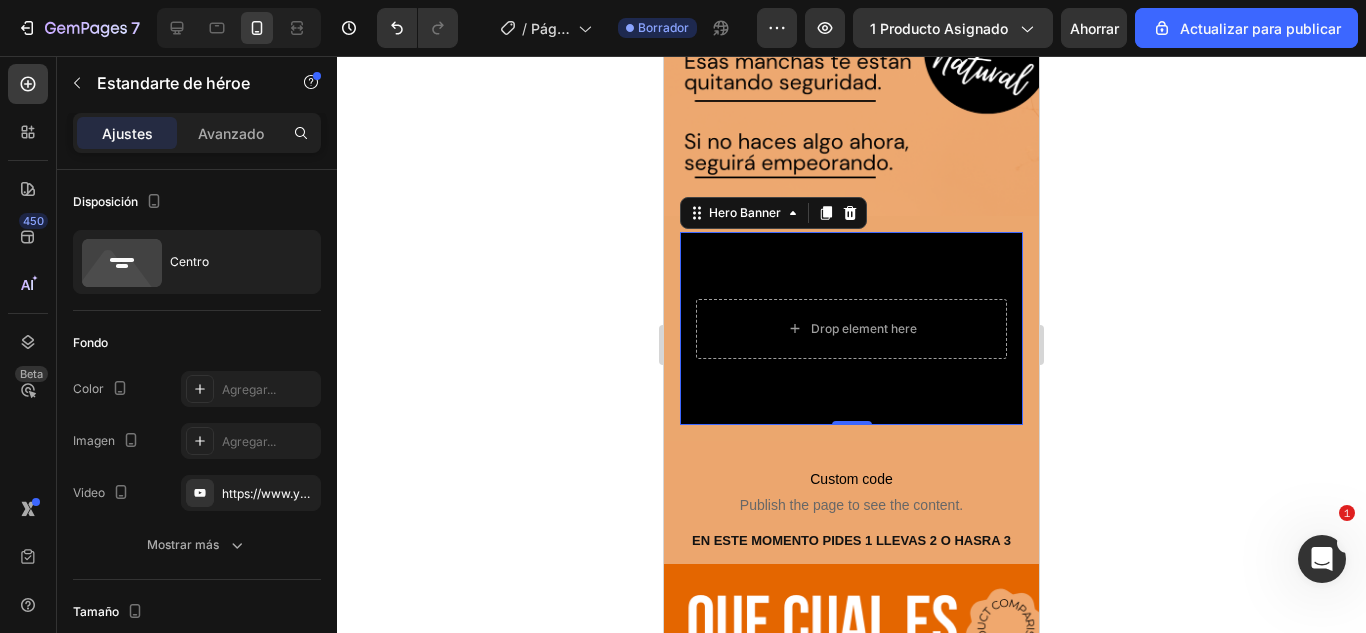 click on "Drop element here" at bounding box center [851, 329] 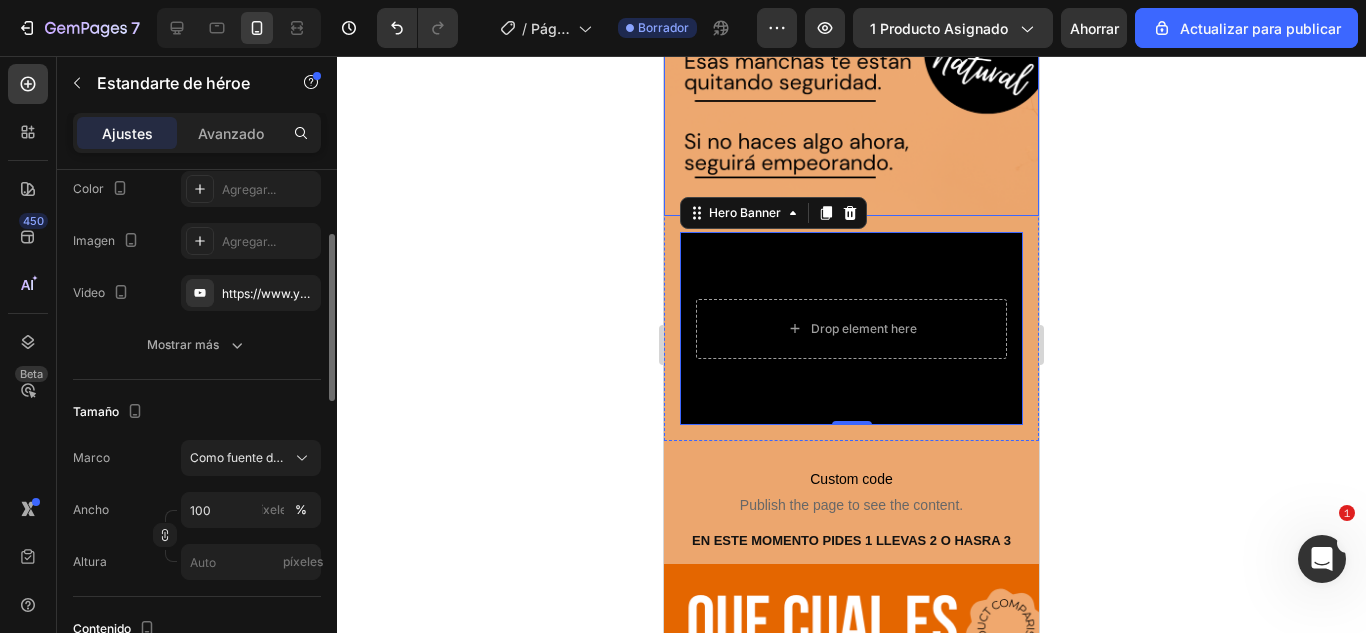 scroll, scrollTop: 400, scrollLeft: 0, axis: vertical 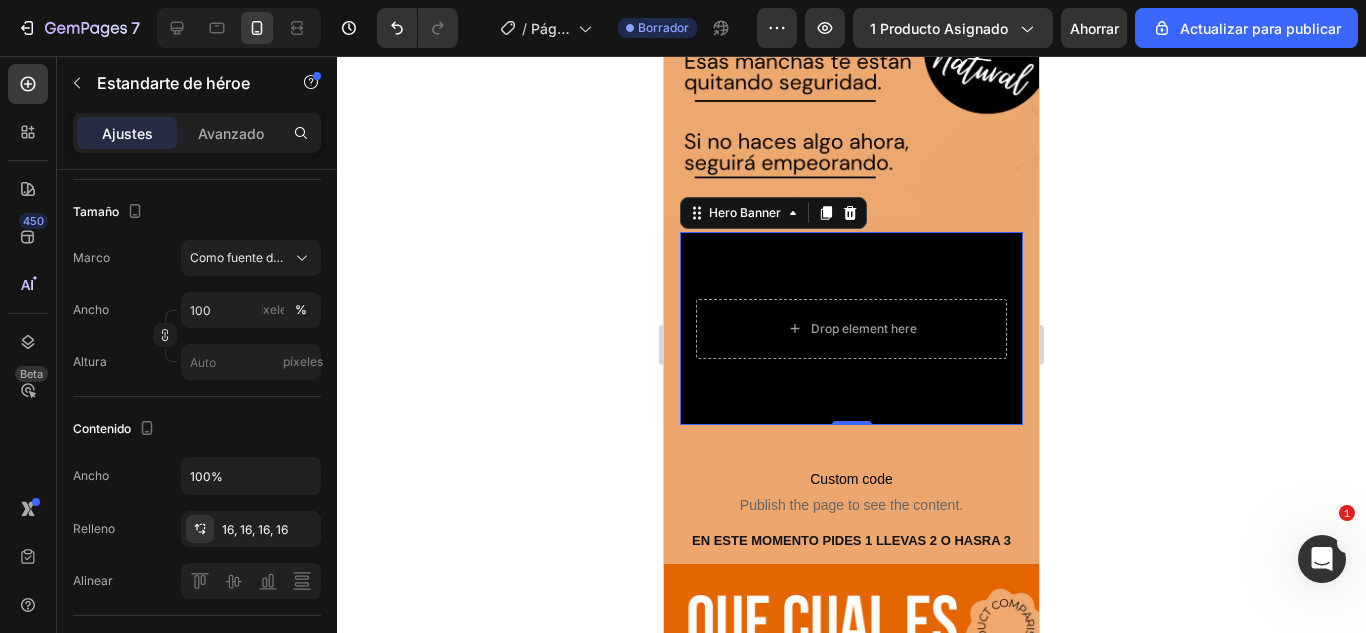 click on "Drop element here" at bounding box center (851, 329) 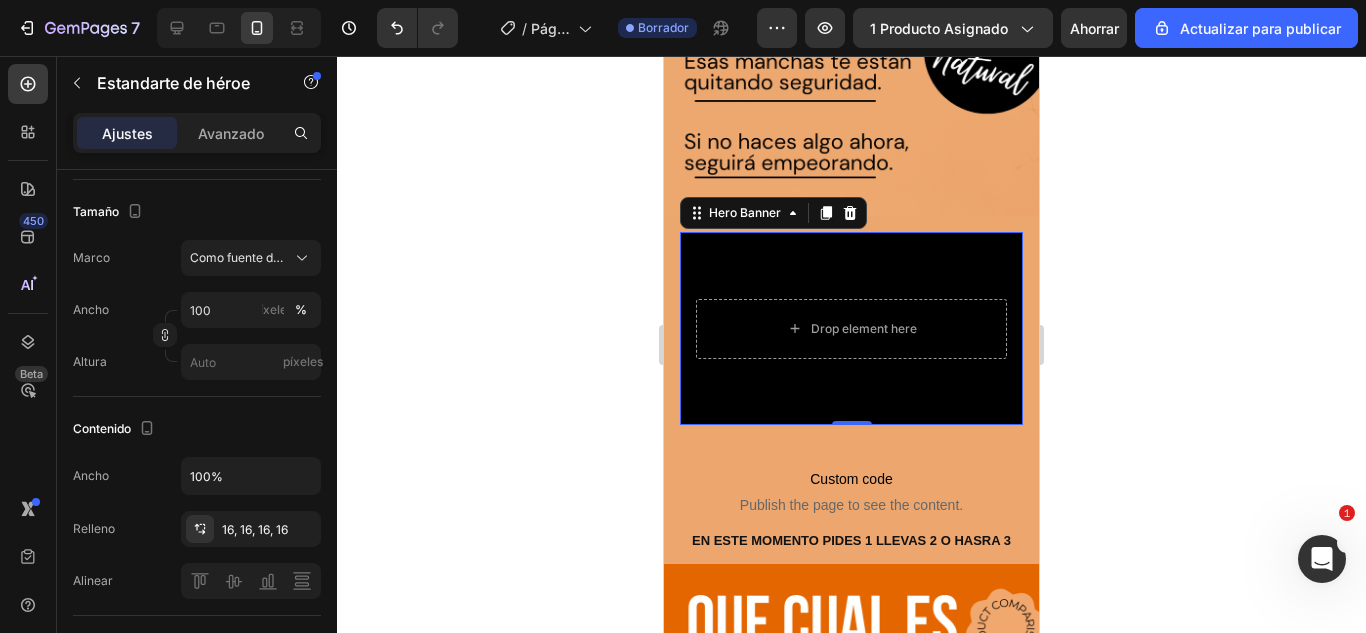 click at bounding box center (851, 328) 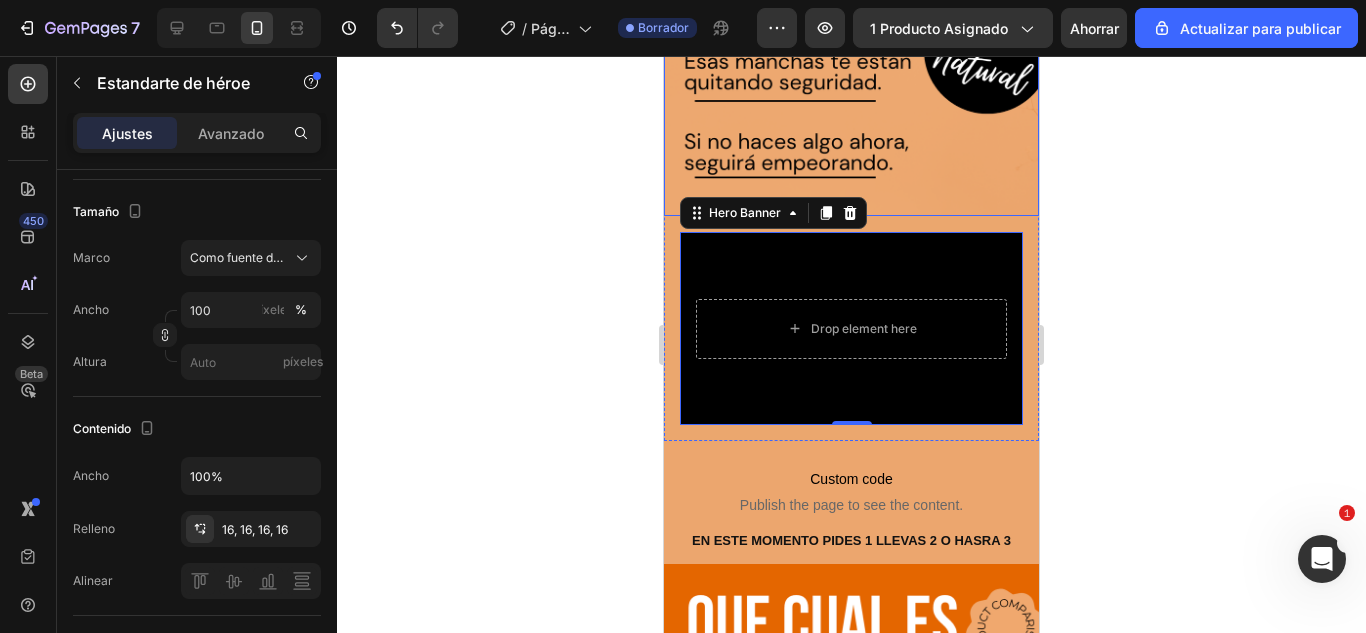 click on "Ajustes" at bounding box center (127, 133) 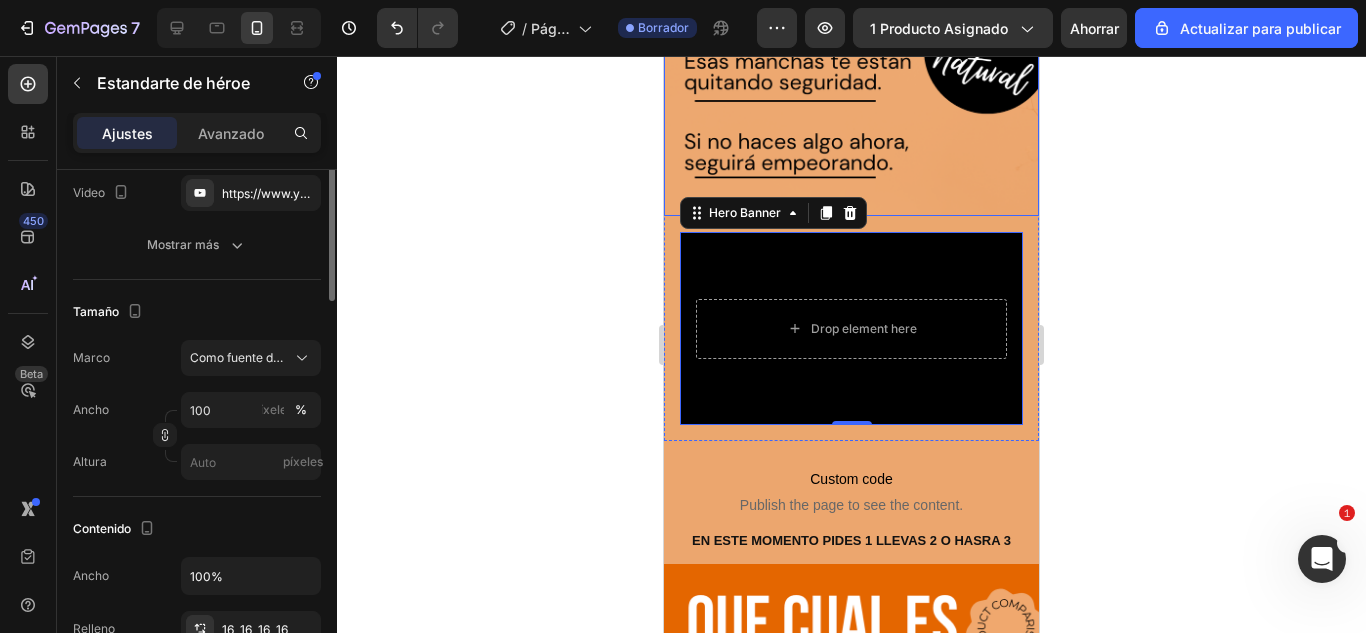 scroll, scrollTop: 200, scrollLeft: 0, axis: vertical 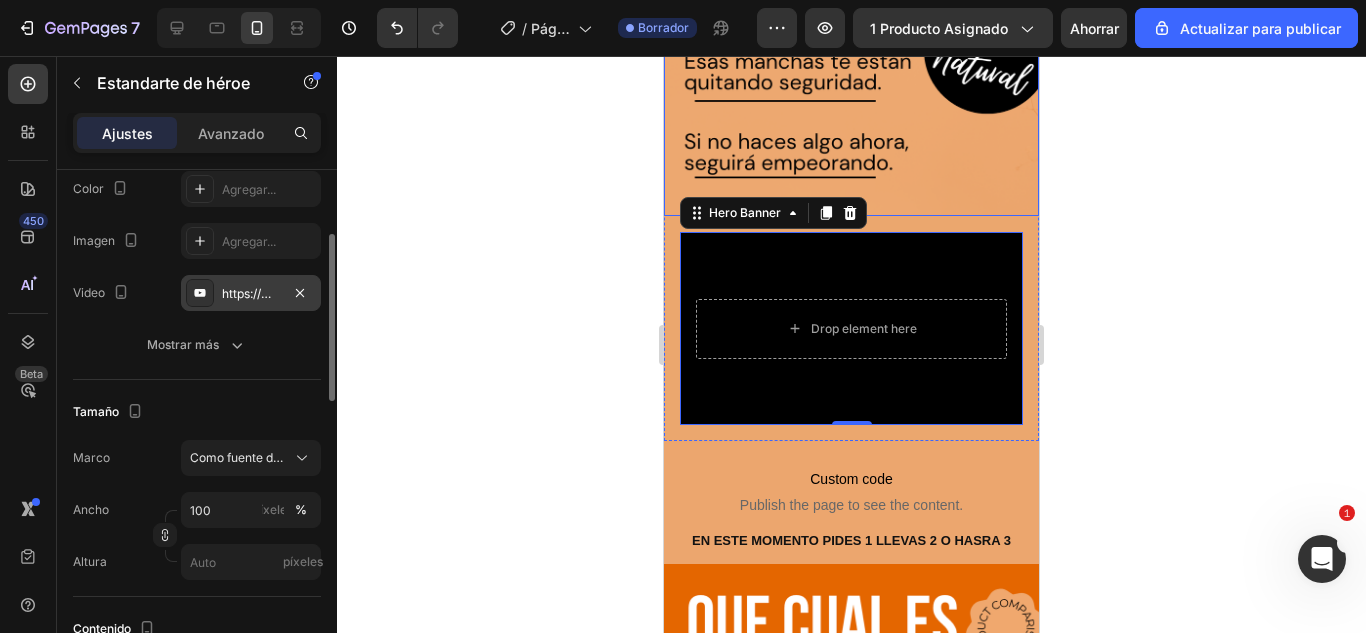 click on "https://www.youtube.com/watch?v=drIt4RH_kyQ" at bounding box center (360, 293) 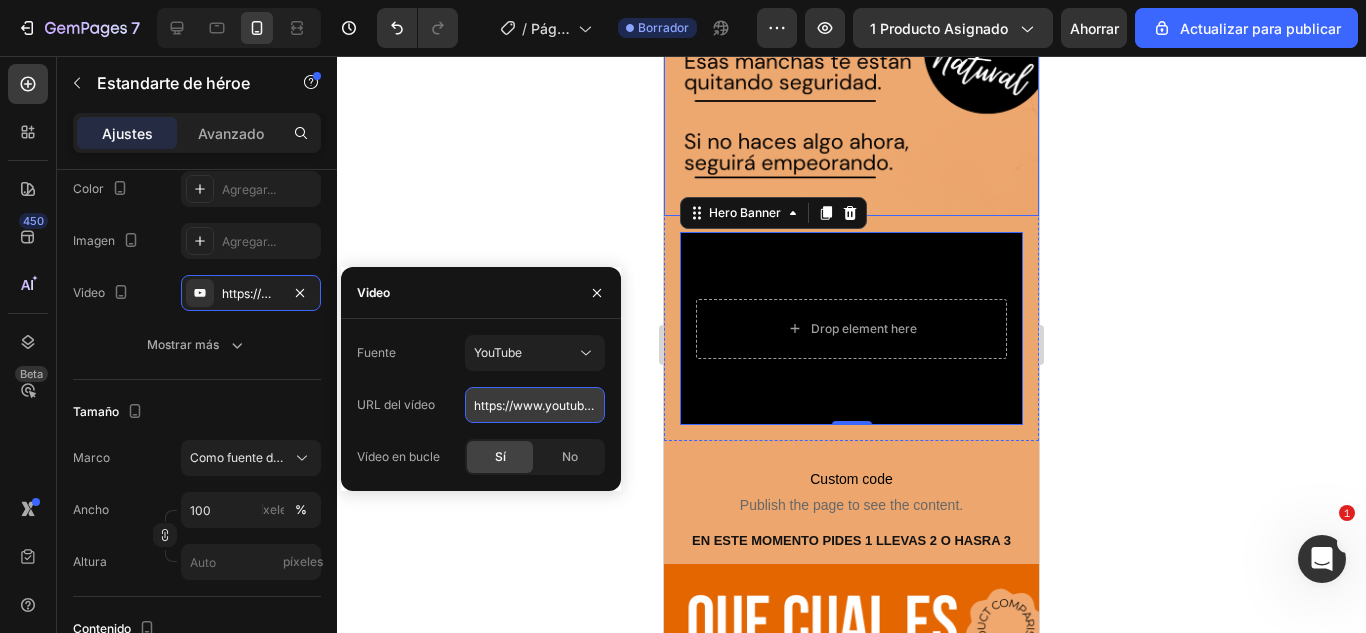 click on "https://www.youtube.com/watch?v=drIt4RH_kyQ" at bounding box center [535, 405] 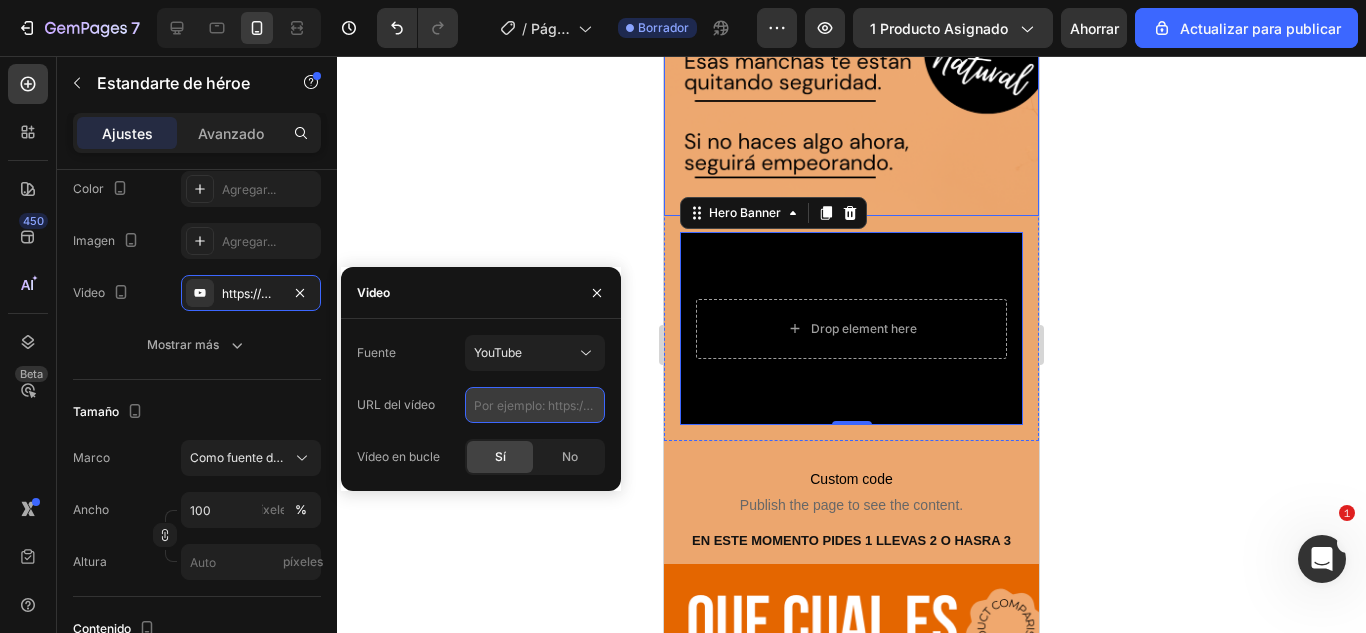 paste on "https://cdn.shopify.com/videos/c/o/v/30f6689fa9b74f179254f0933719df3d.mp4" 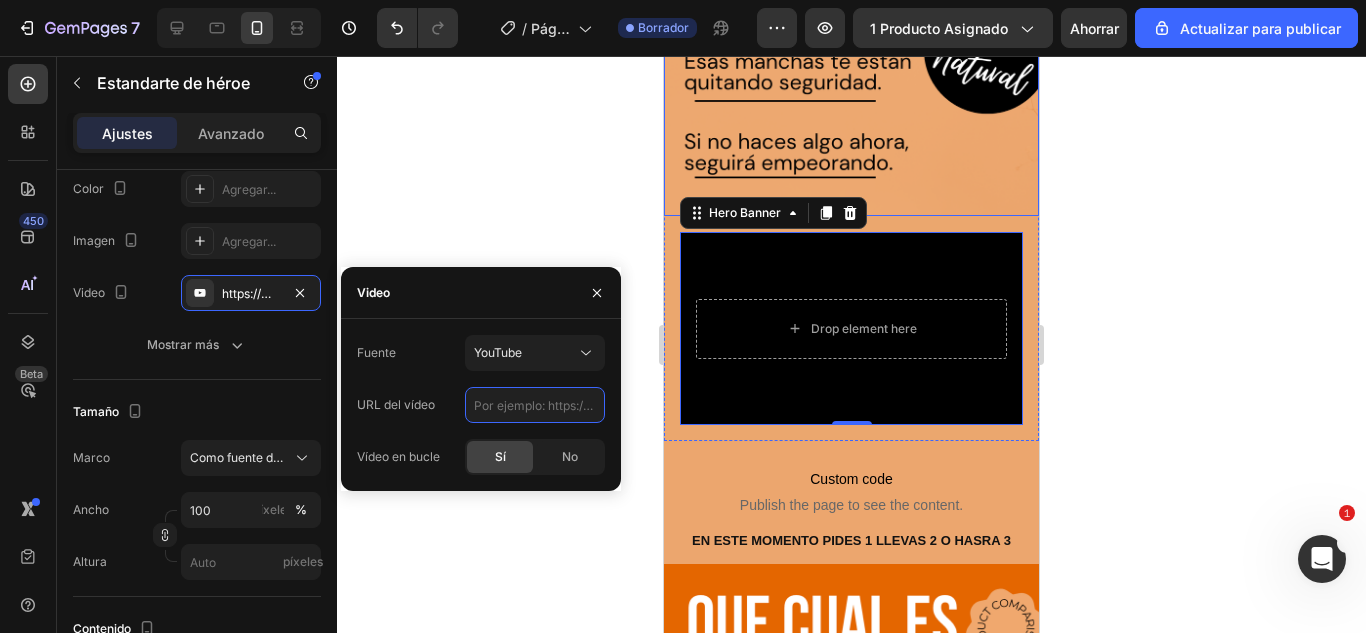 type on "https://cdn.shopify.com/videos/c/o/v/30f6689fa9b74f179254f0933719df3d.mp4" 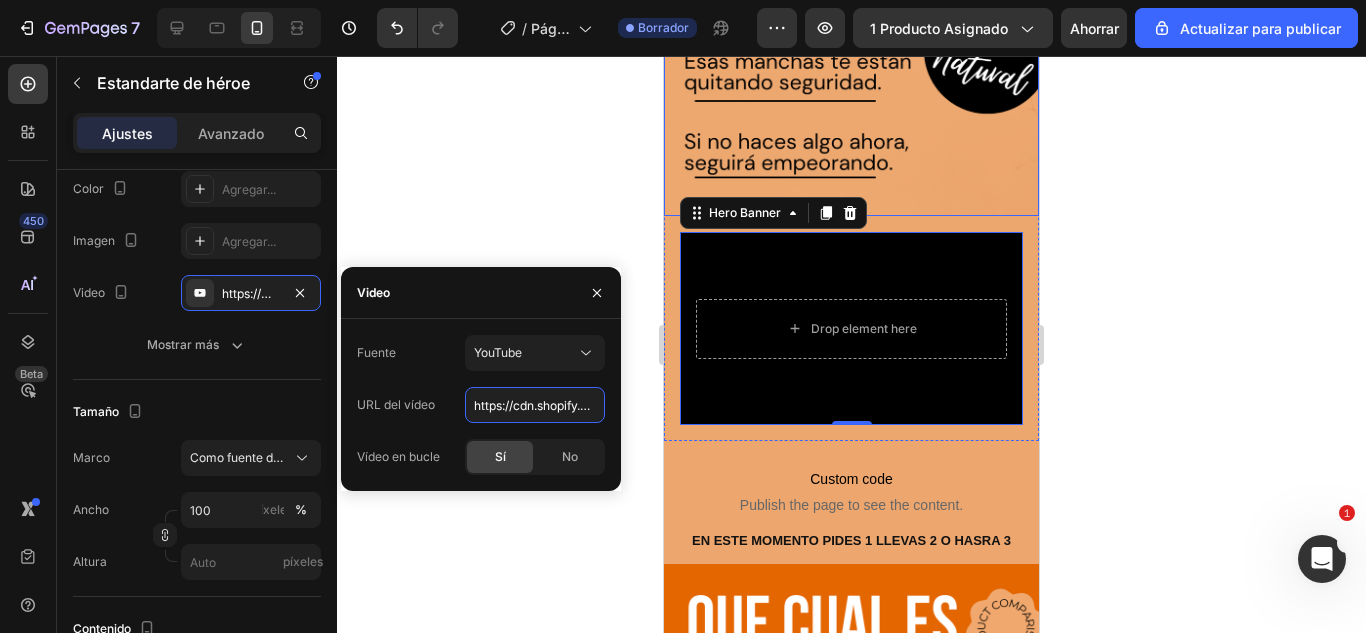 scroll, scrollTop: 0, scrollLeft: 335, axis: horizontal 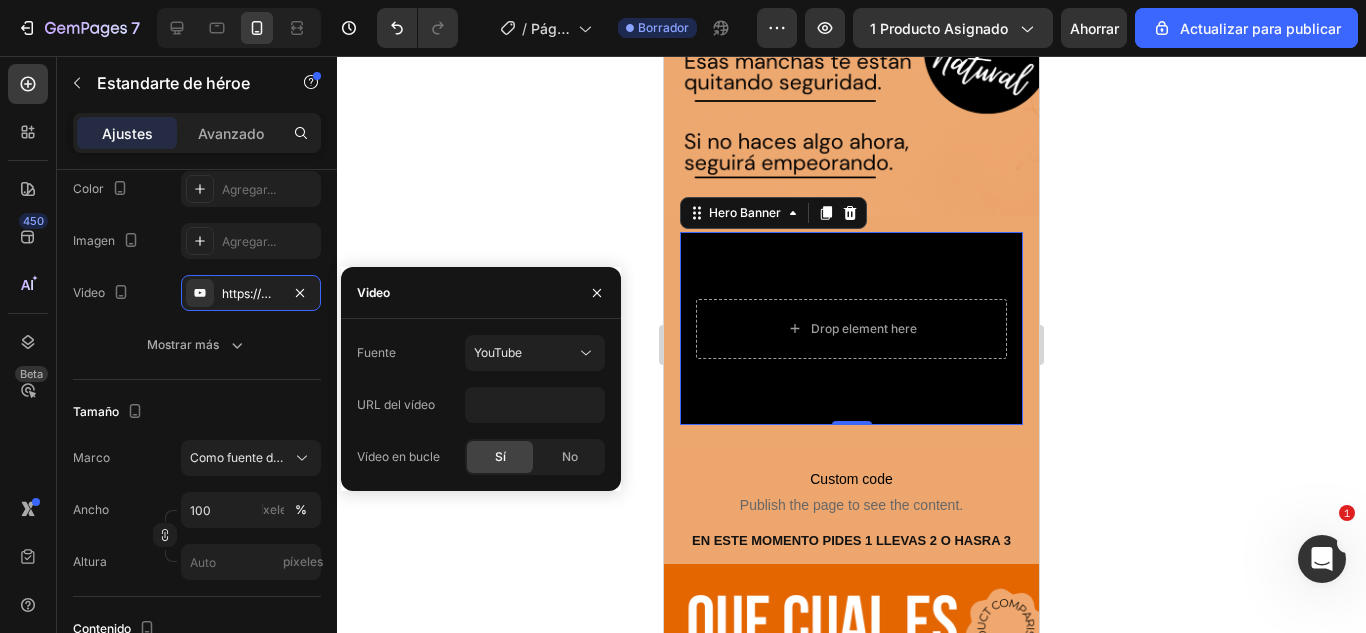 click 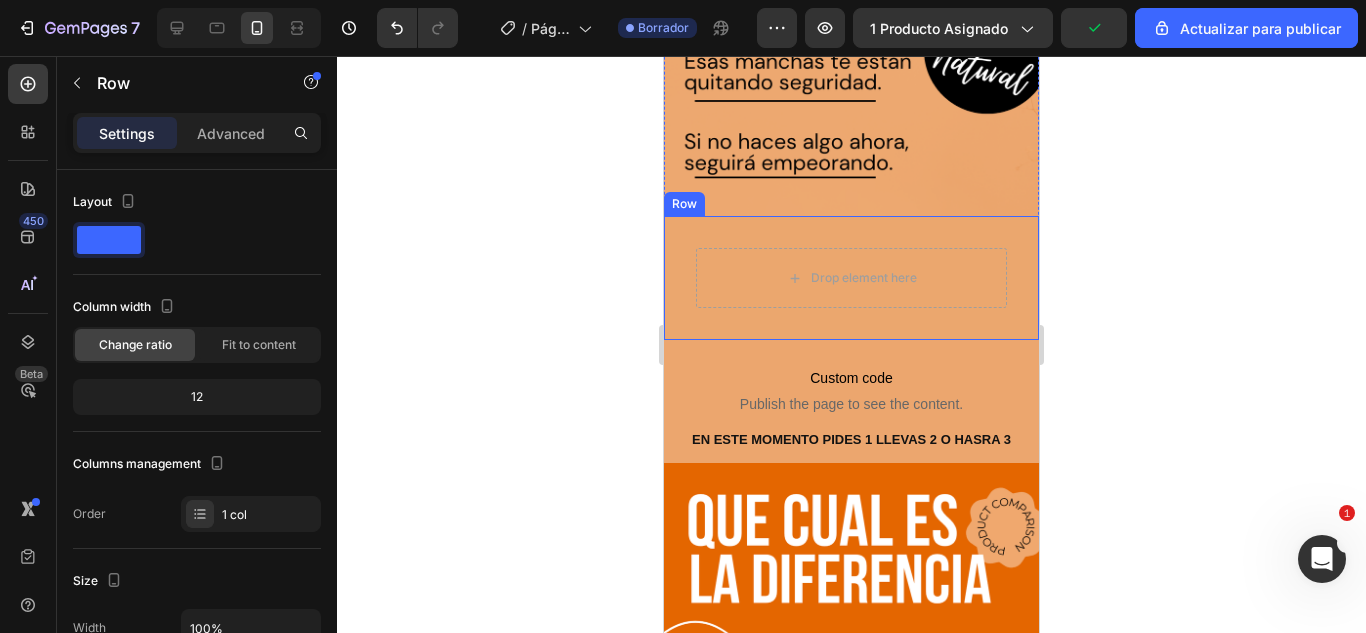 click on "Drop element here Hero Banner Row" at bounding box center [851, 278] 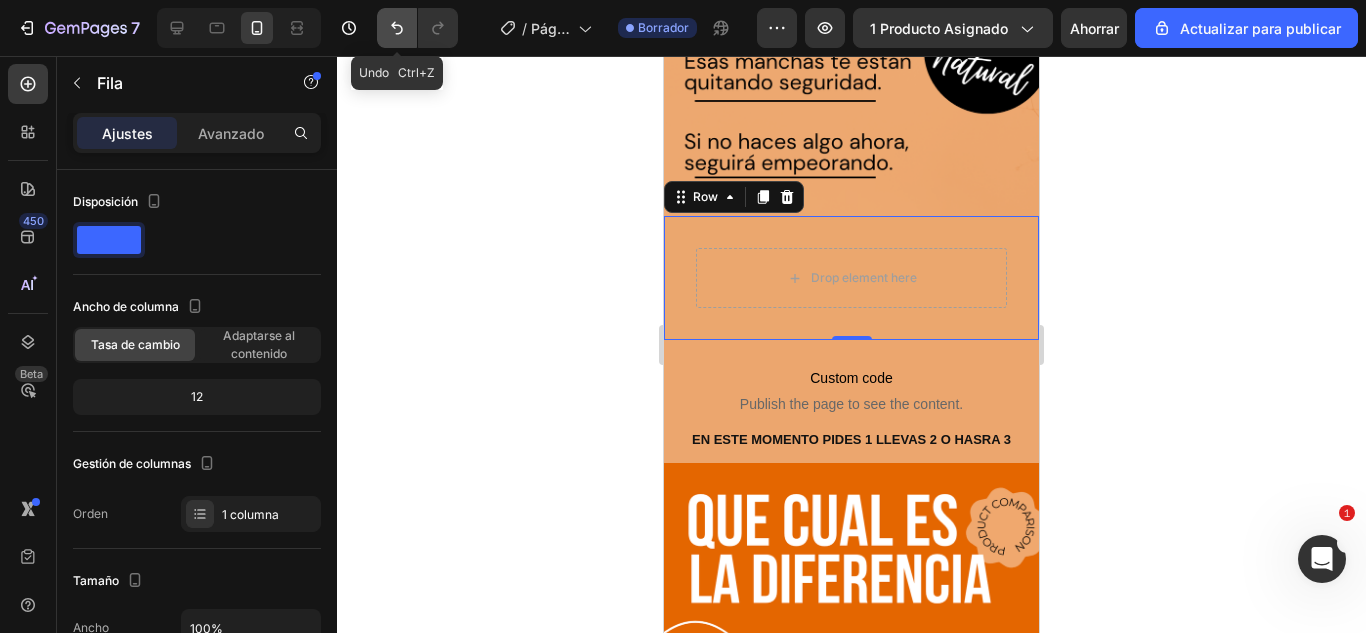 click 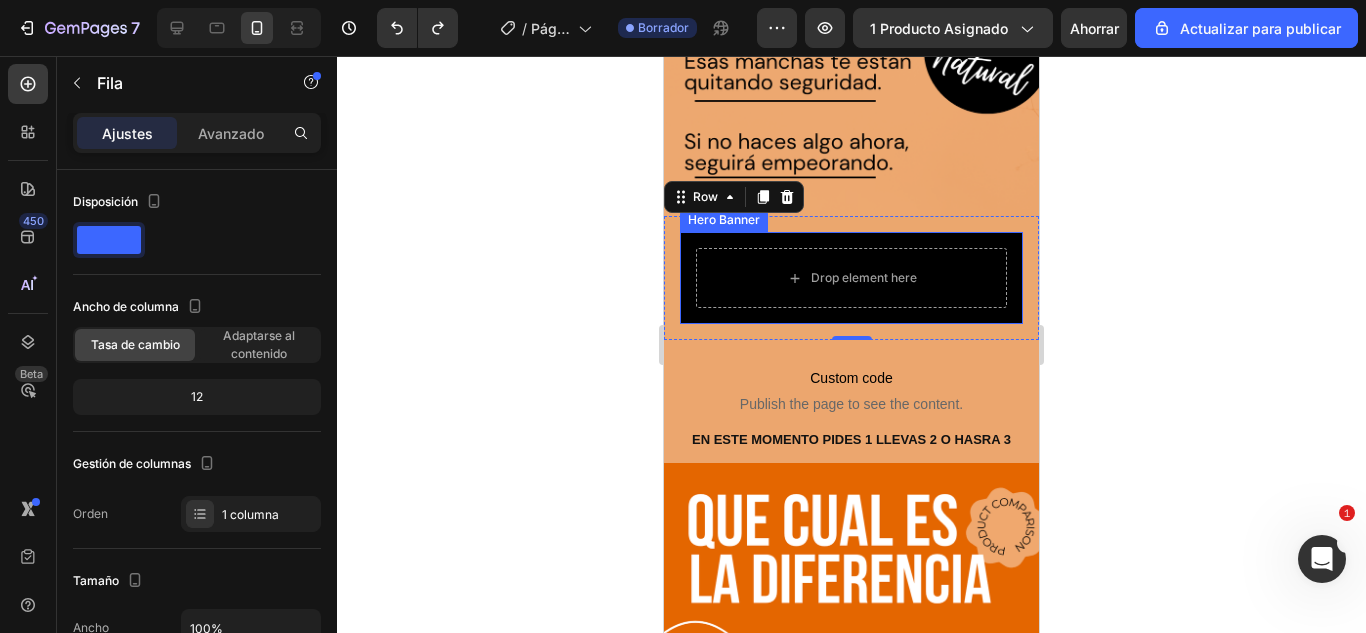 click on "Drop element here" at bounding box center [851, 278] 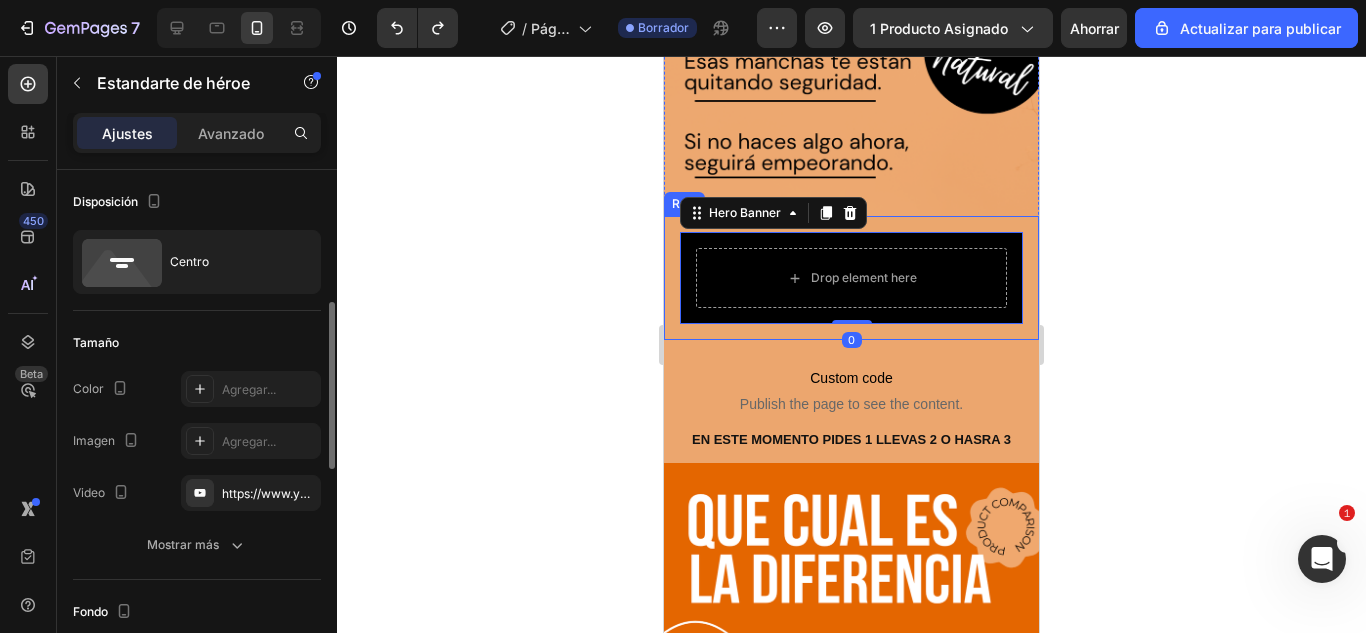 scroll, scrollTop: 100, scrollLeft: 0, axis: vertical 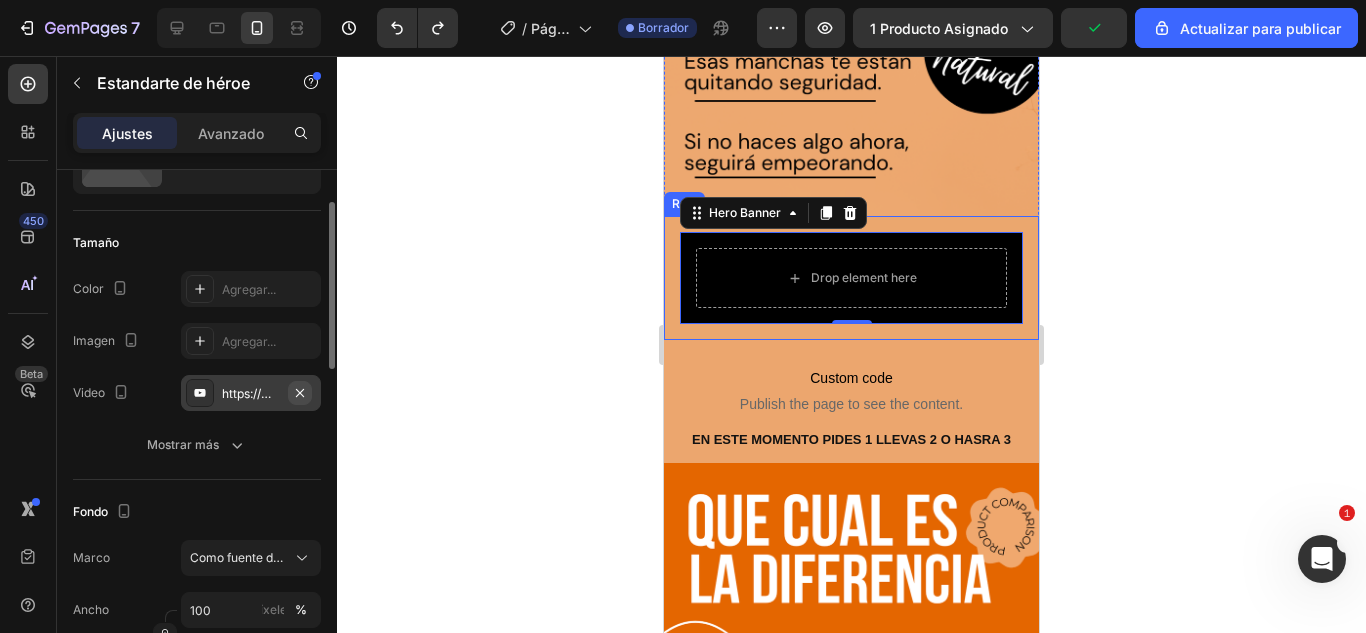 click 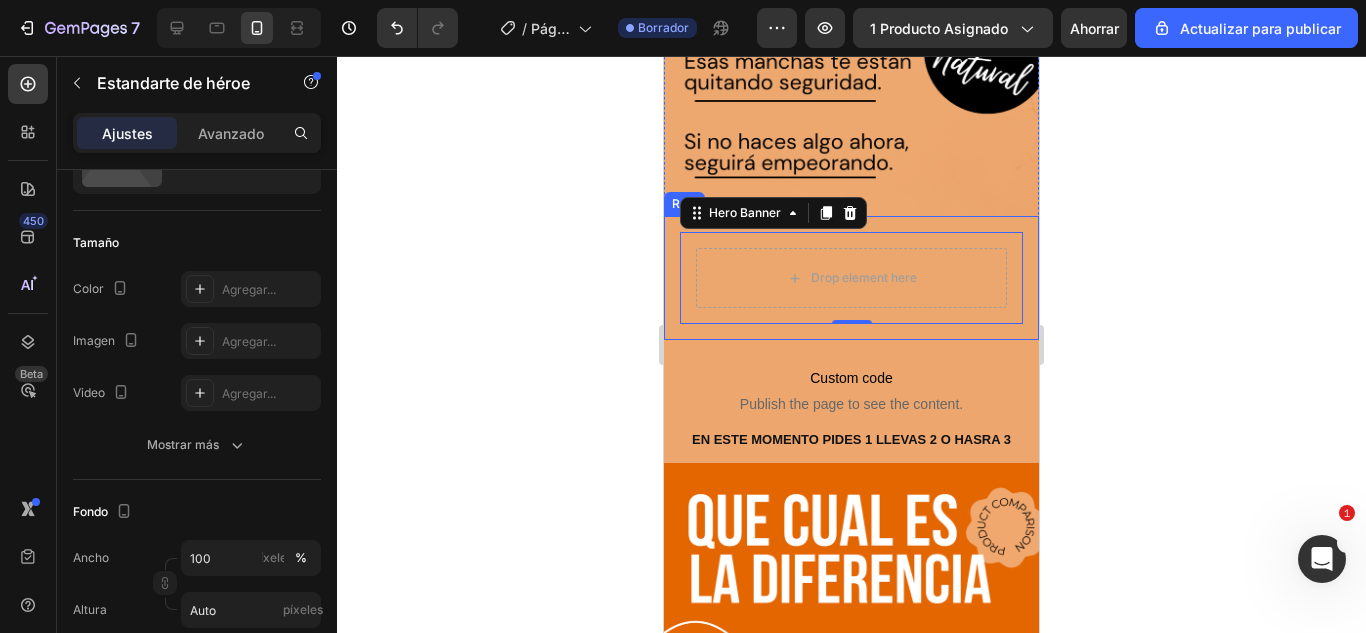 drag, startPoint x: 248, startPoint y: 387, endPoint x: 413, endPoint y: 419, distance: 168.07439 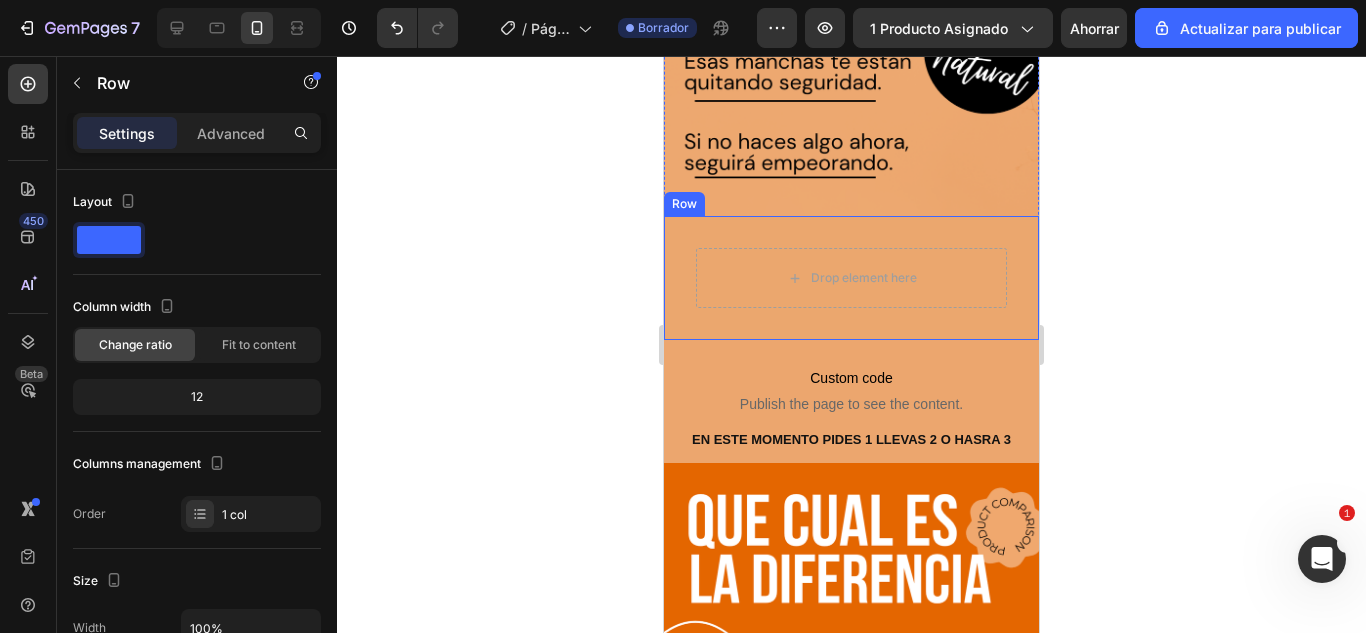 click on "Drop element here Hero Banner Row" at bounding box center [851, 278] 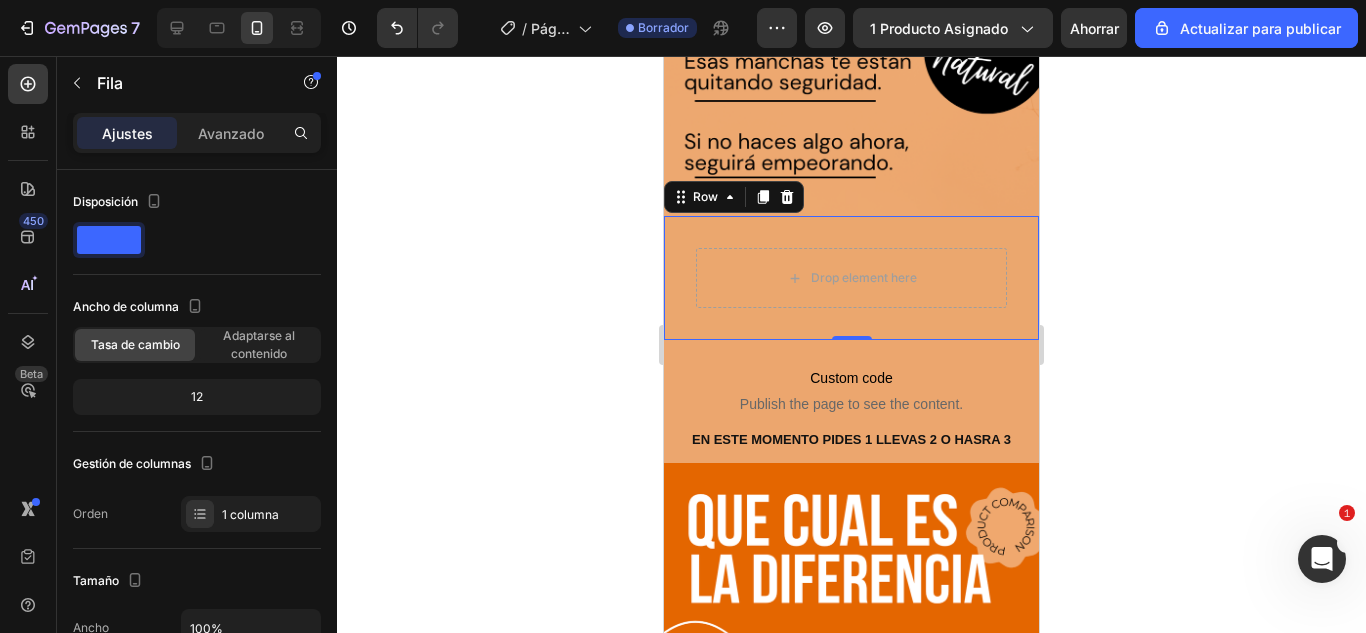 click on "Ajustes" at bounding box center (127, 133) 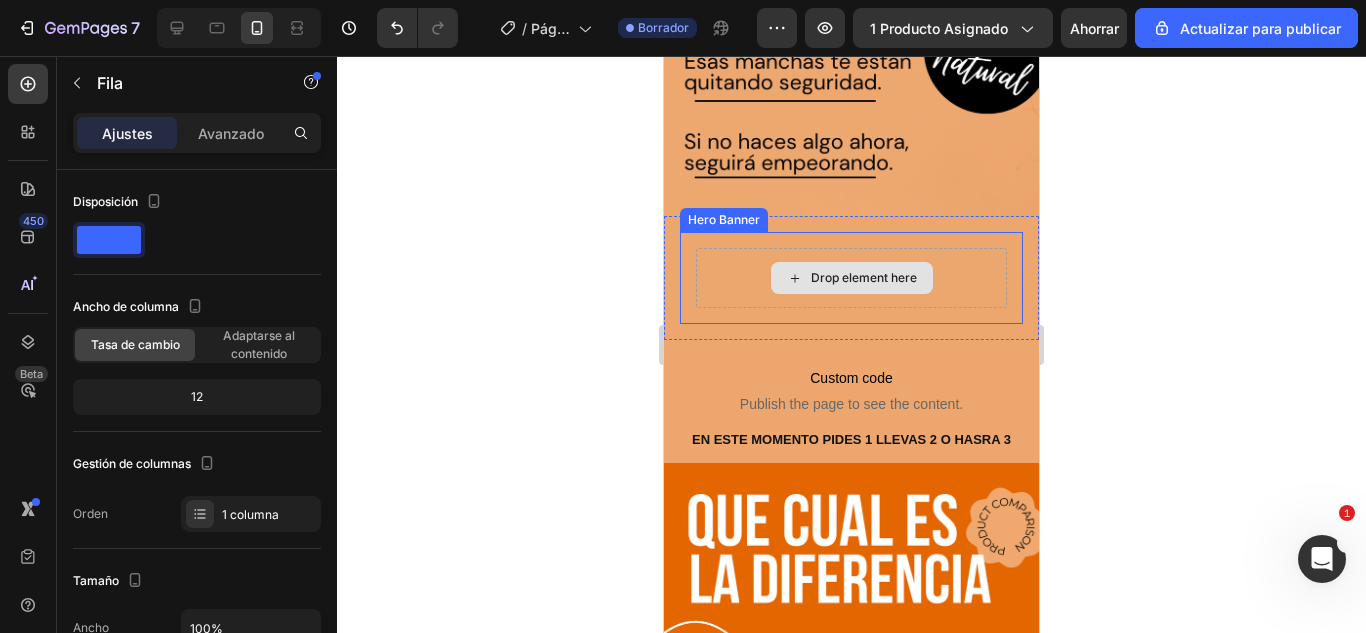 click on "Drop element here" at bounding box center (852, 278) 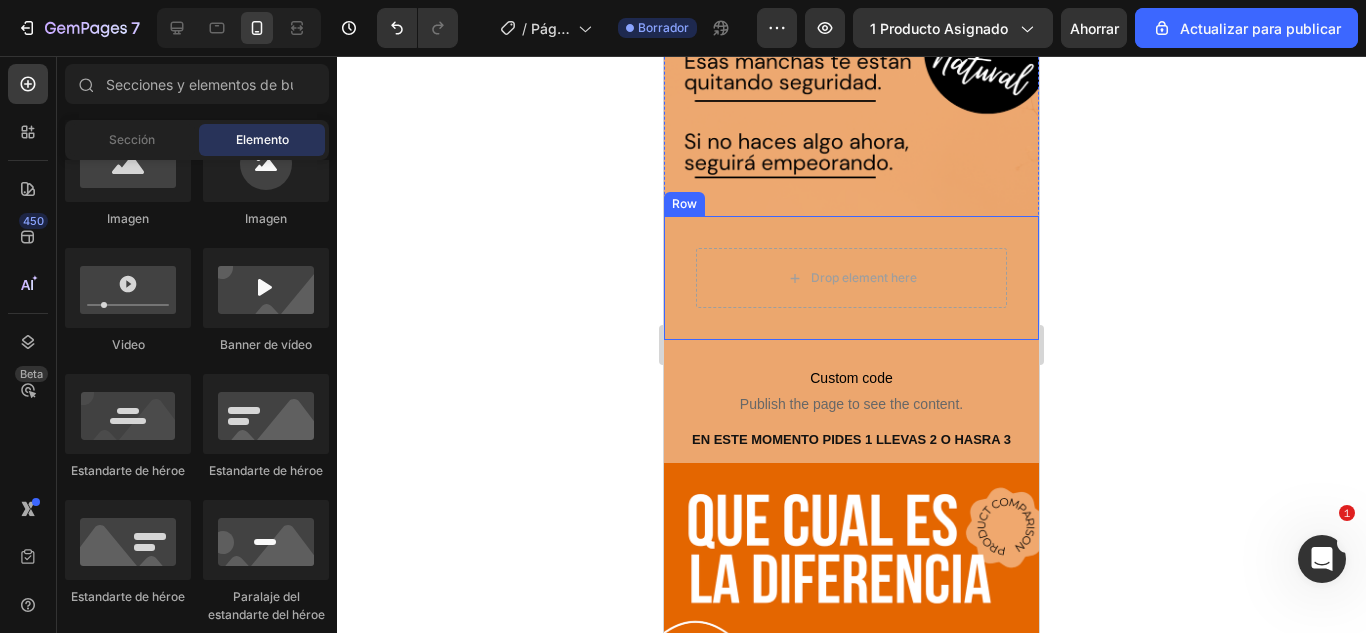 click on "Drop element here Hero Banner Row" at bounding box center (851, 278) 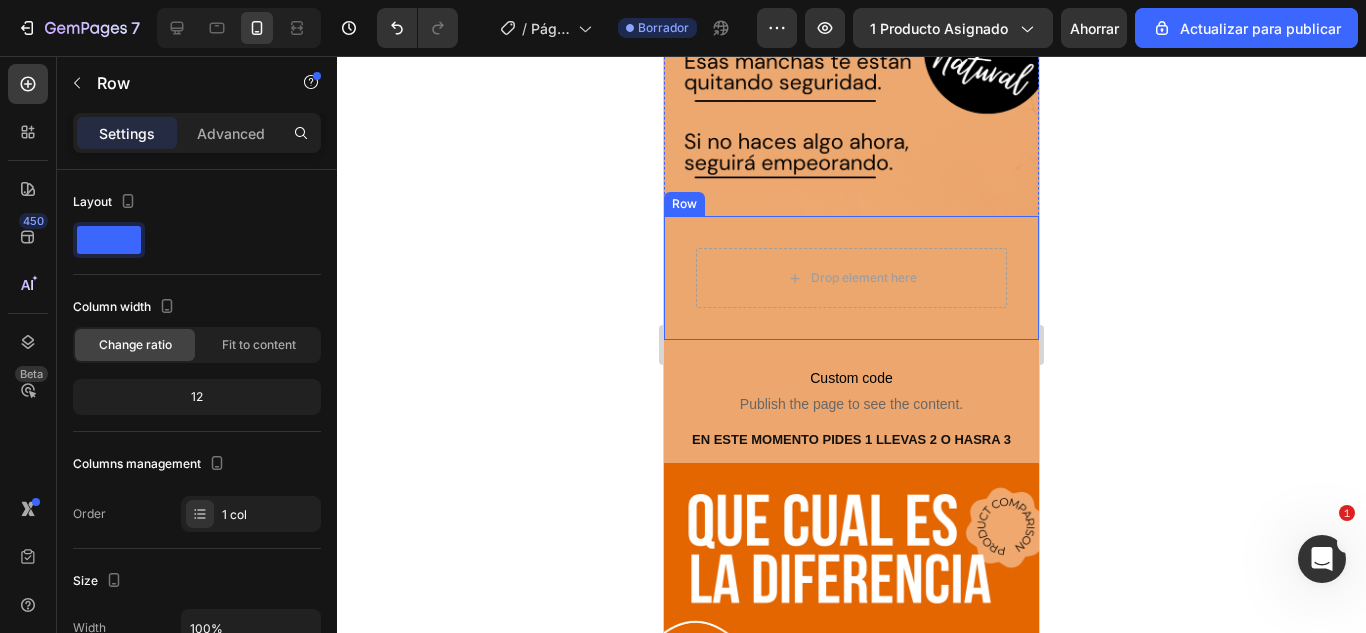 click on "Drop element here Hero Banner Row" at bounding box center [851, 278] 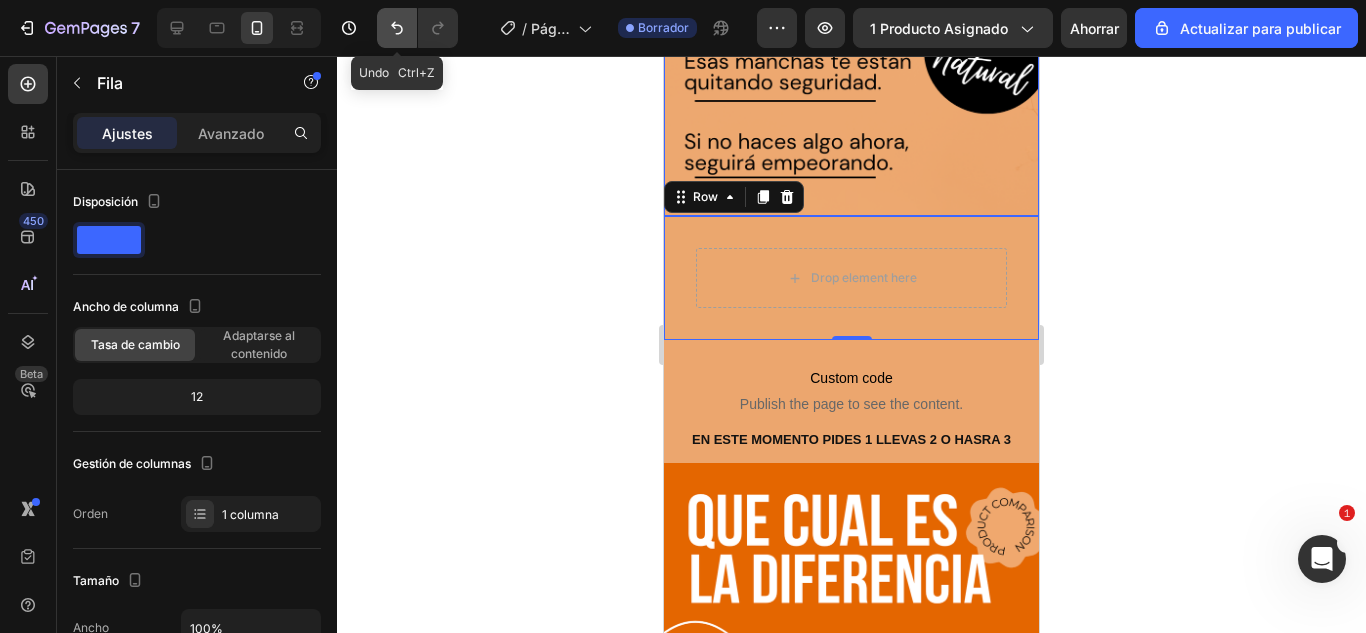 click 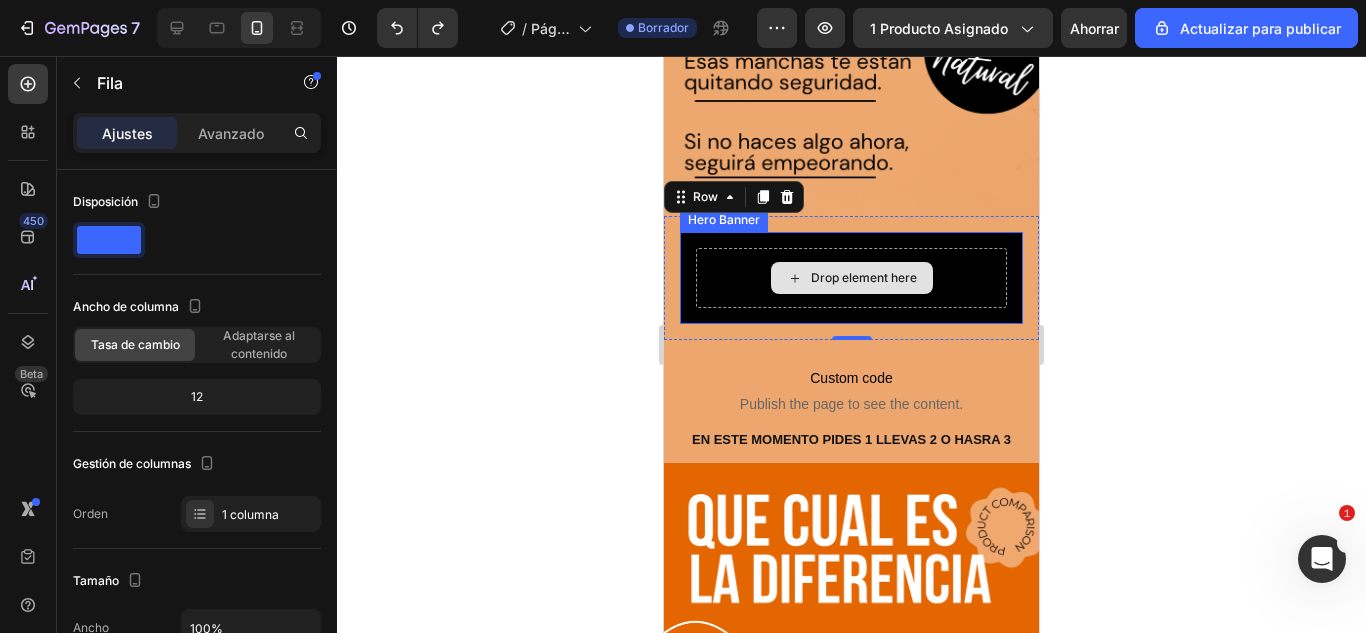 click on "Drop element here" at bounding box center [851, 278] 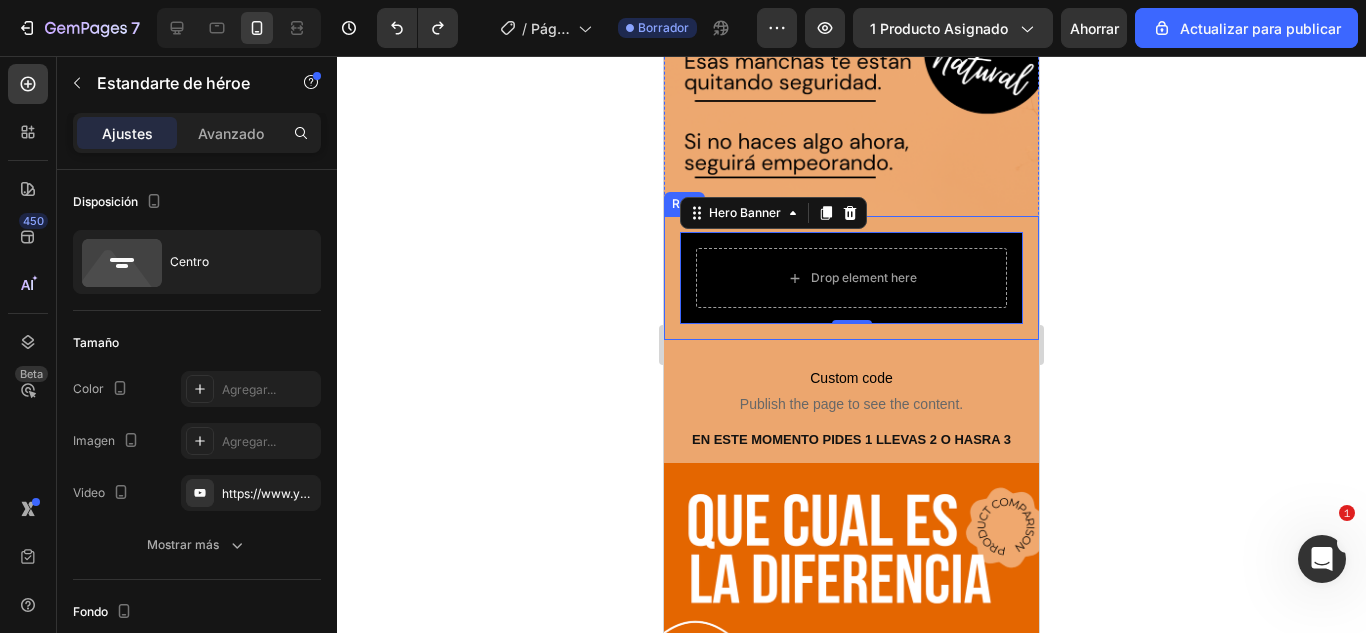 drag, startPoint x: 275, startPoint y: 479, endPoint x: 413, endPoint y: 512, distance: 141.89081 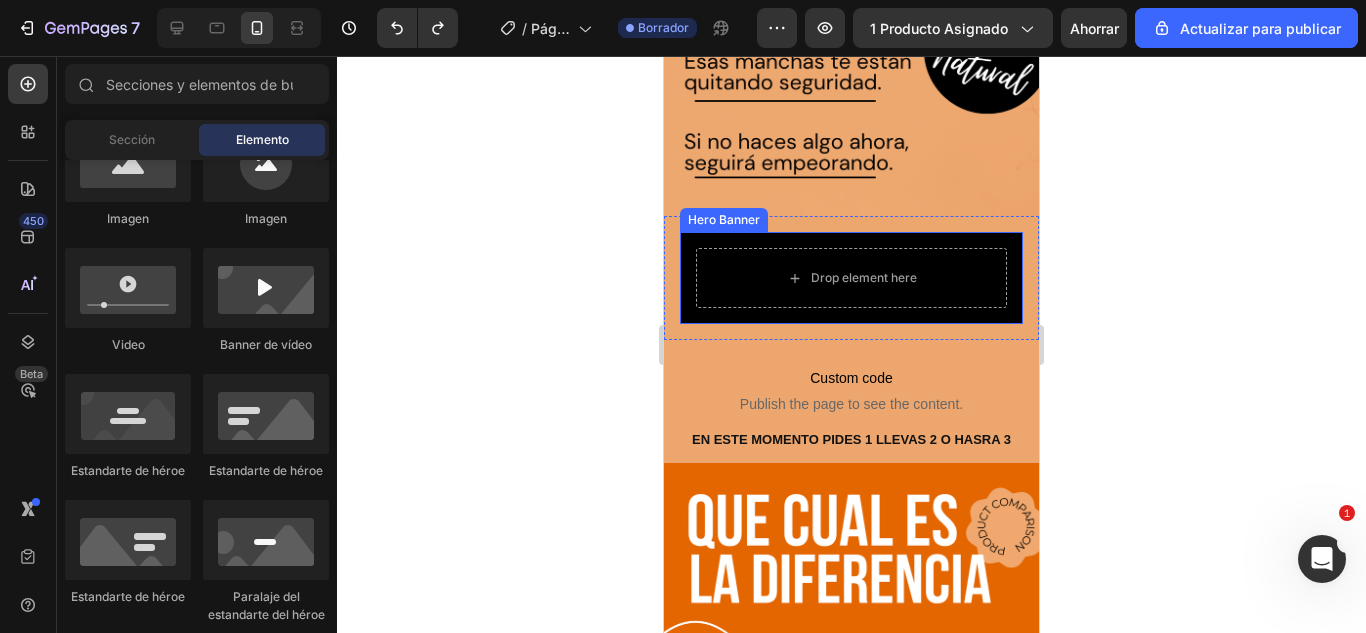 click on "Drop element here" at bounding box center [851, 278] 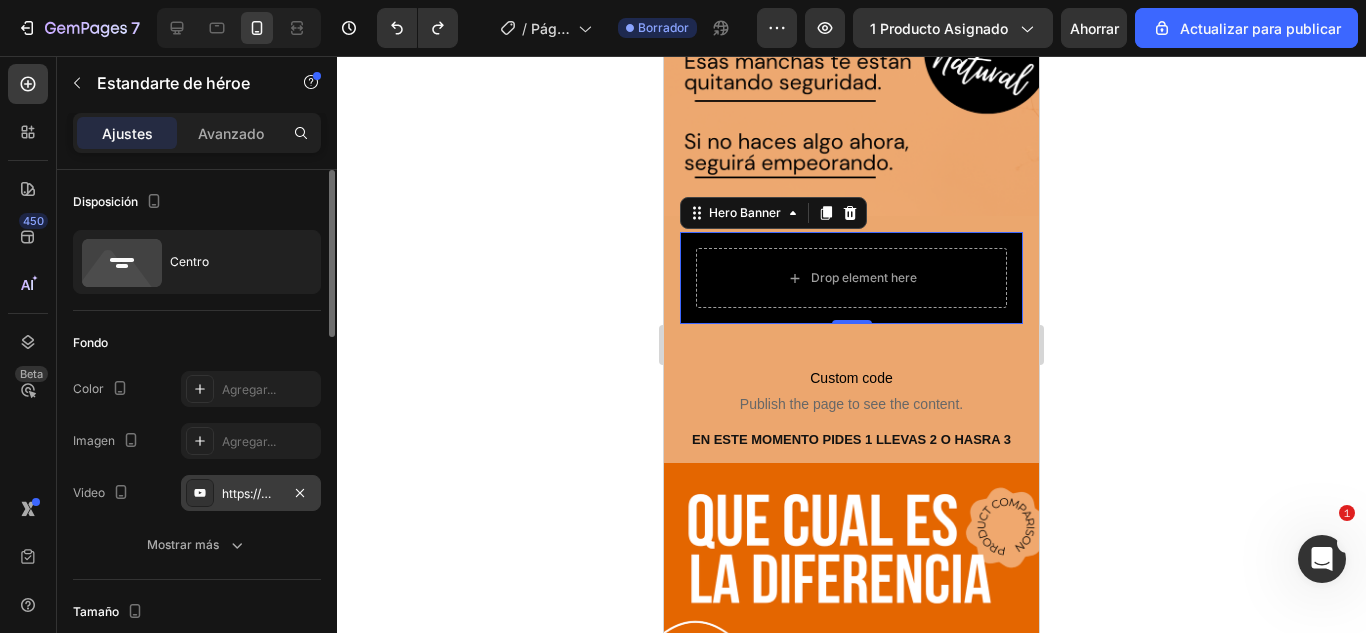 click on "https://www.youtube.com/watch?v=drIt4RH_kyQ" at bounding box center (360, 493) 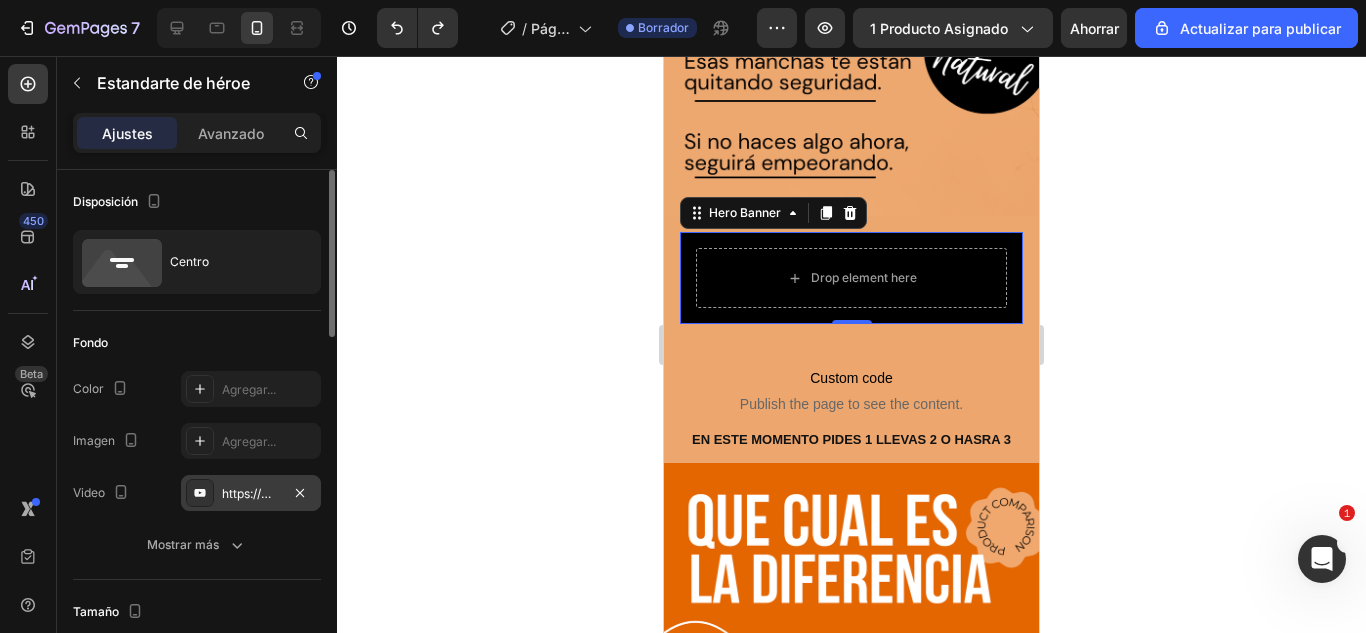 click on "https://www.youtube.com/watch?v=drIt4RH_kyQ" at bounding box center [360, 493] 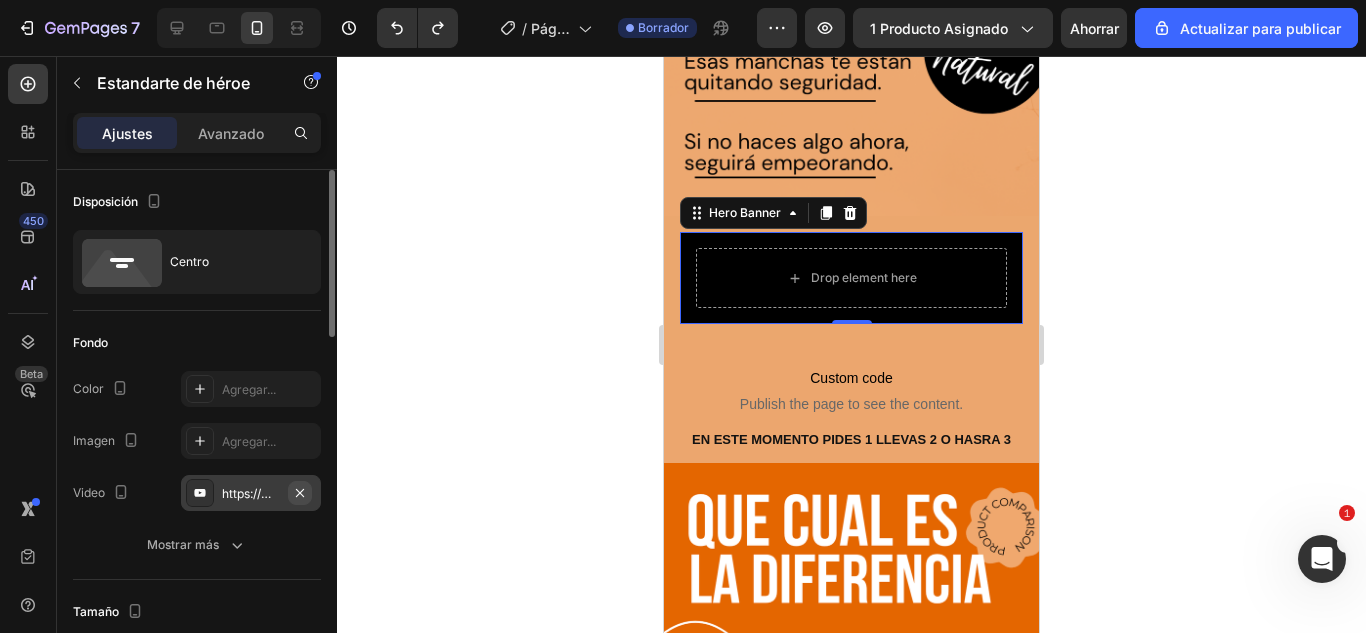 click 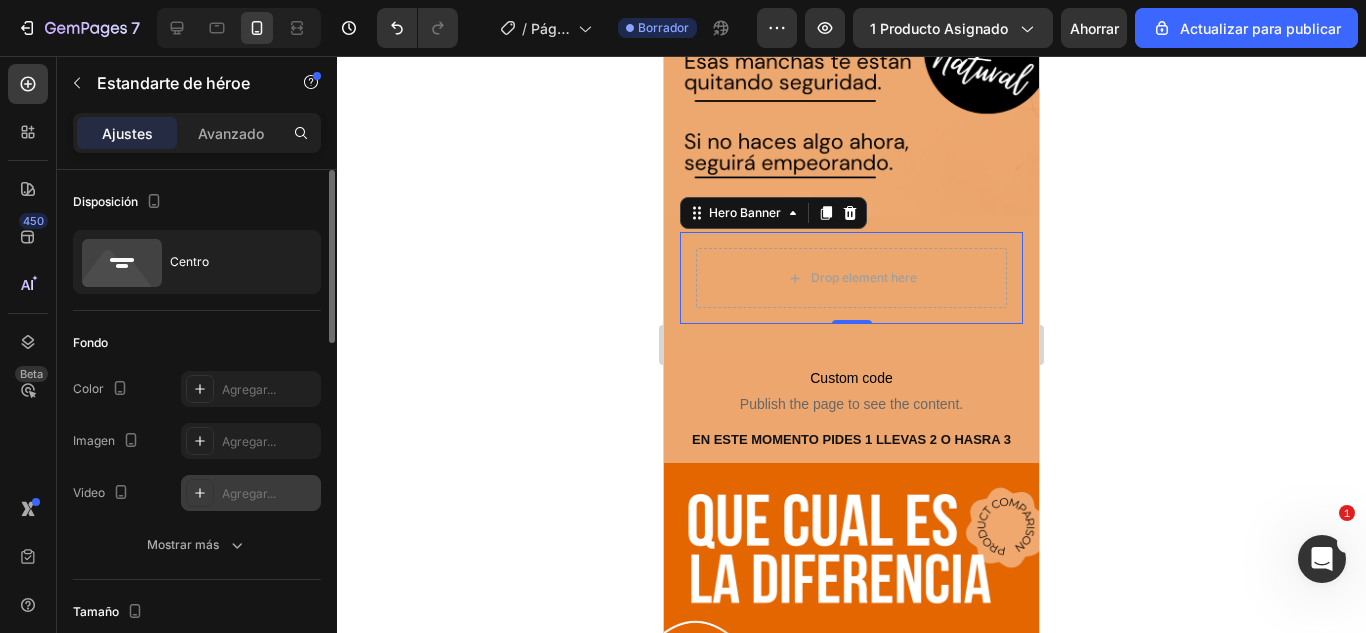click on "Agregar..." at bounding box center (249, 493) 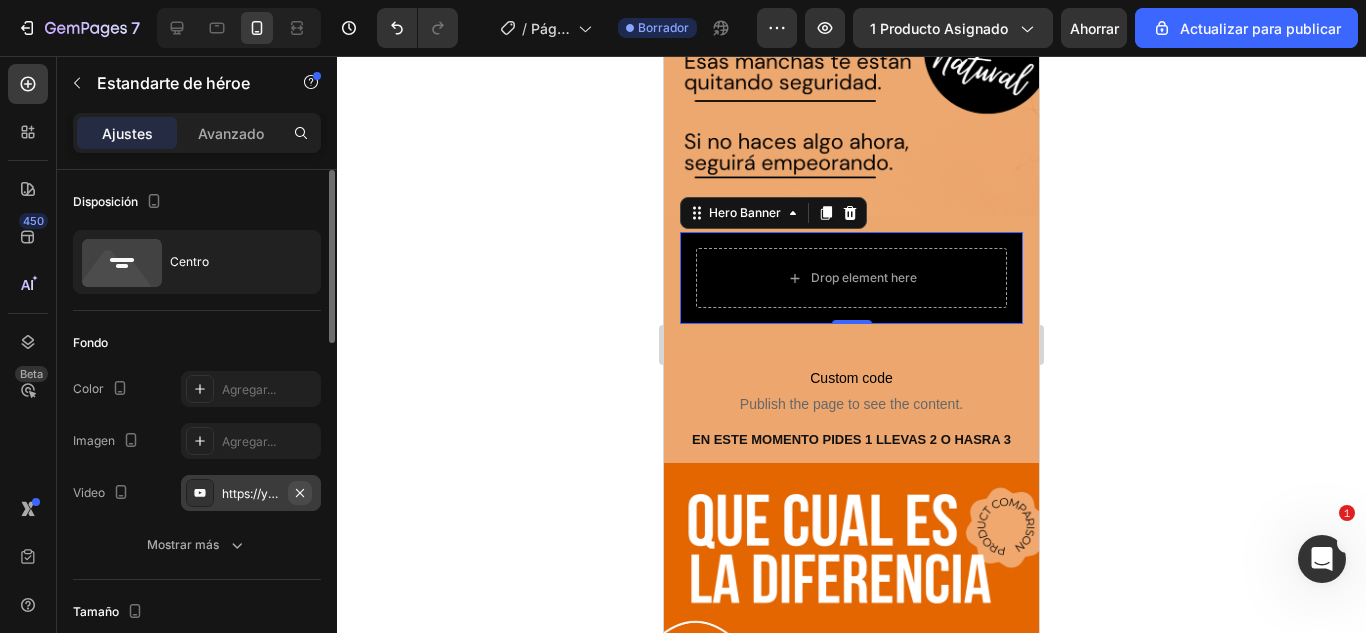 click 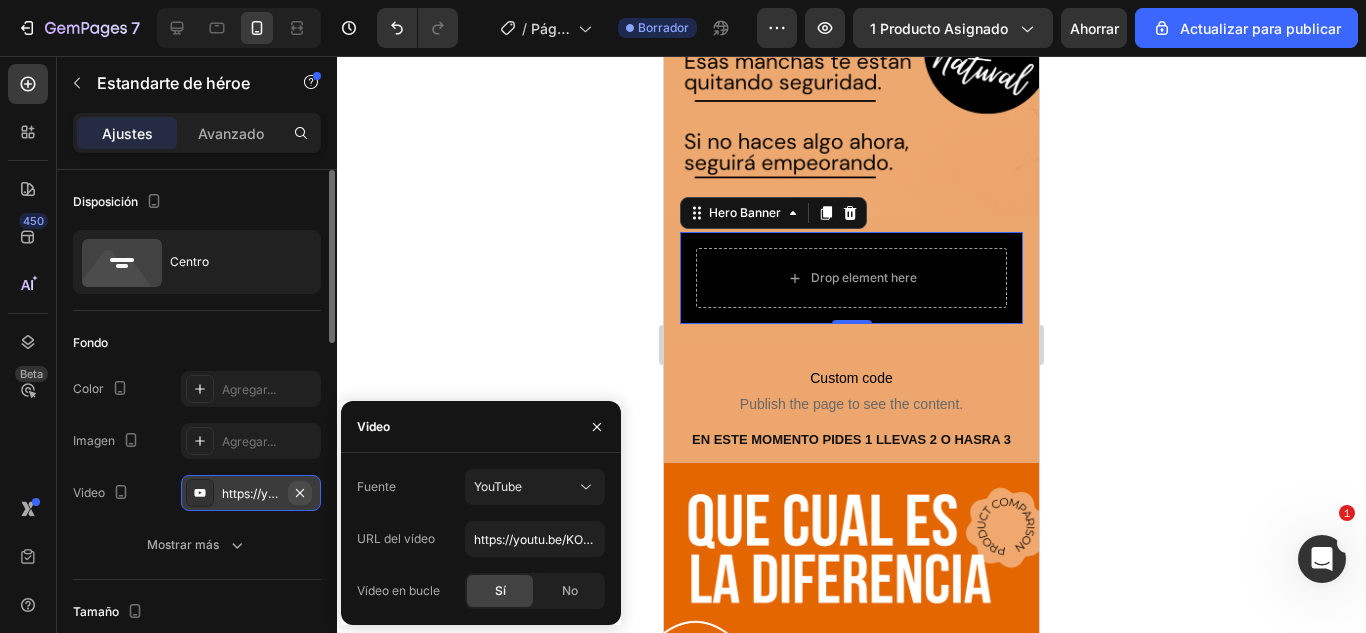 click 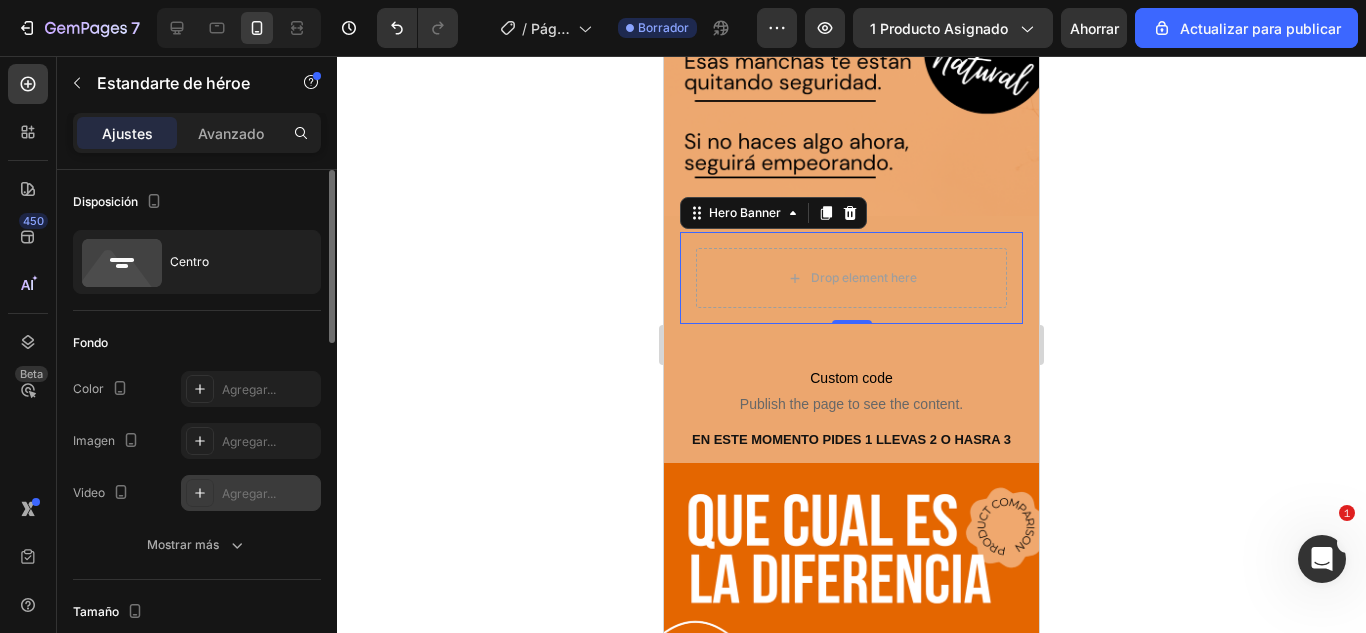 click on "Agregar..." at bounding box center (269, 494) 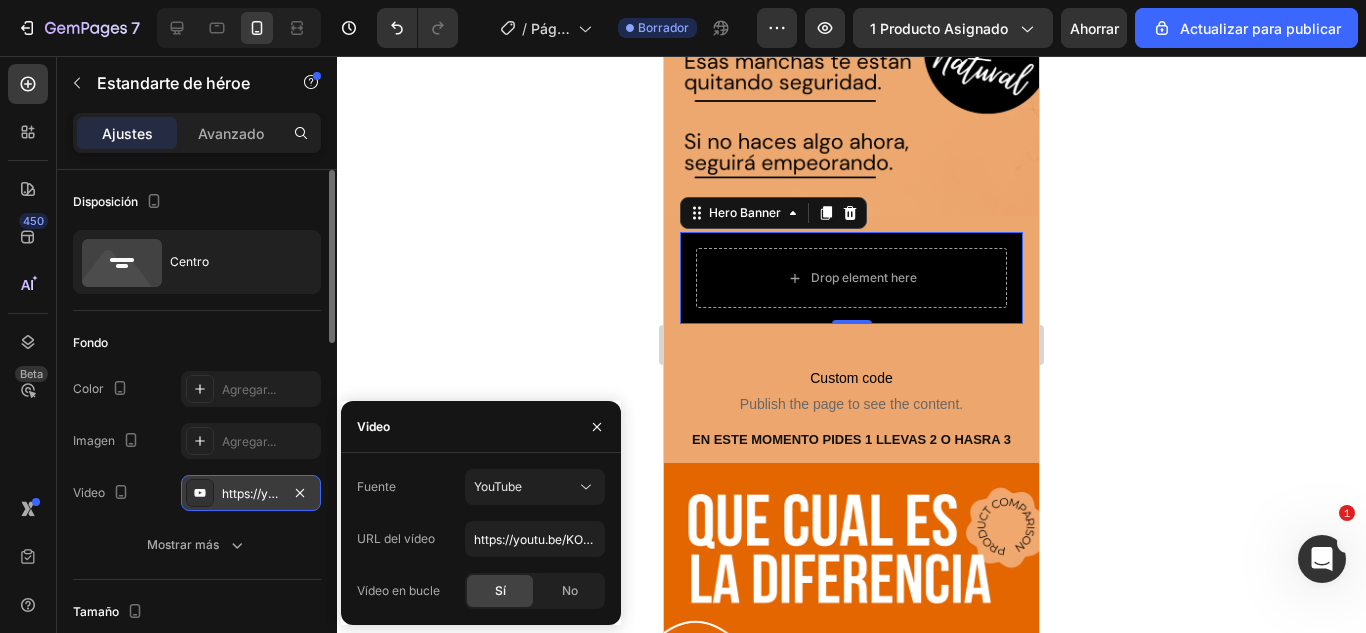 click on "https://youtu.be/KOxfzBp72uk" at bounding box center [307, 493] 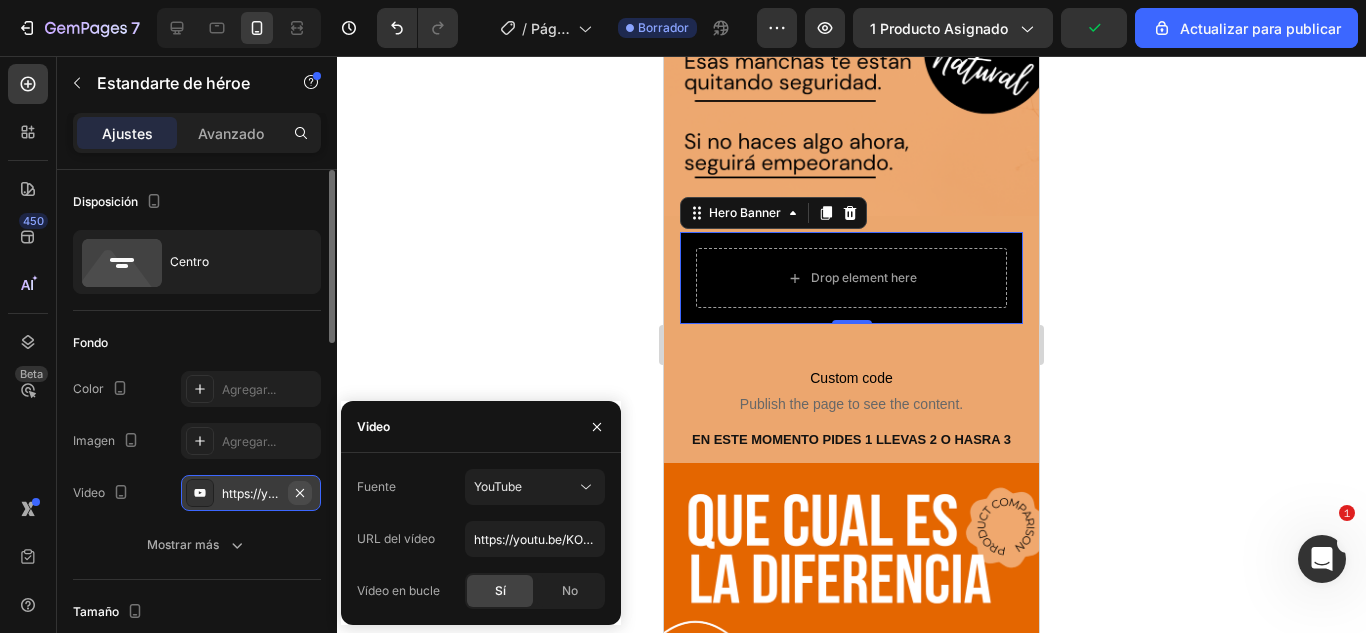 click 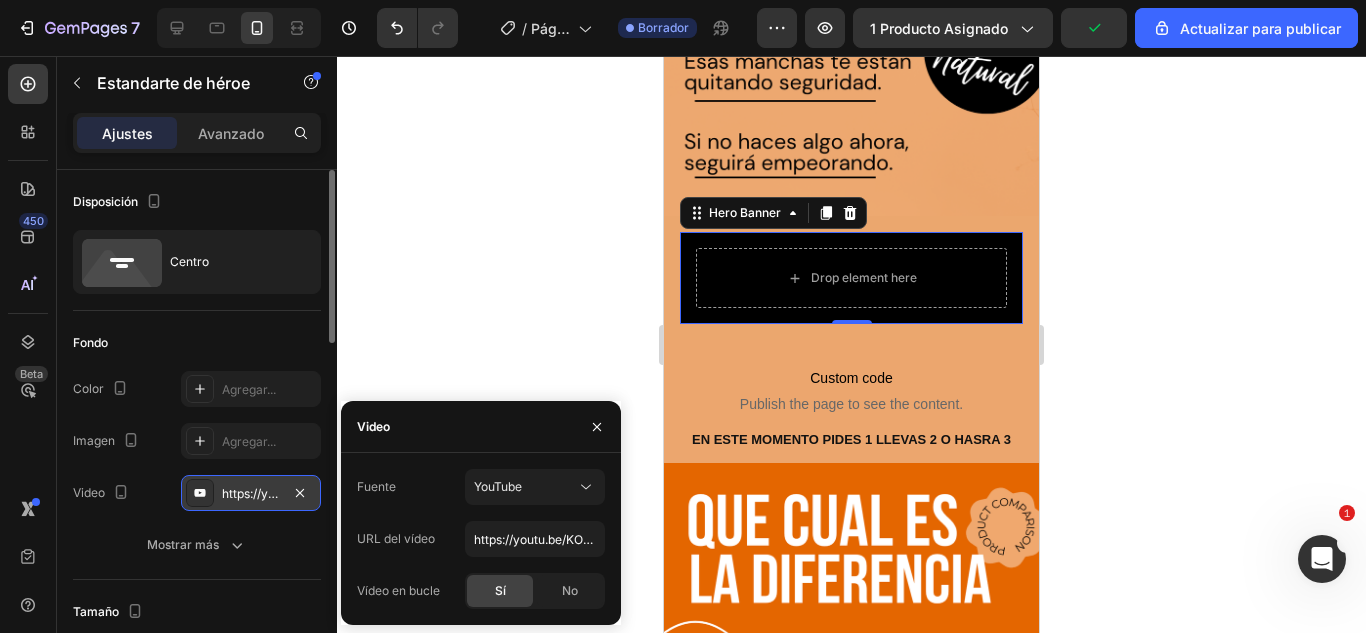 click on "https://youtu.be/KOxfzBp72uk" at bounding box center [307, 493] 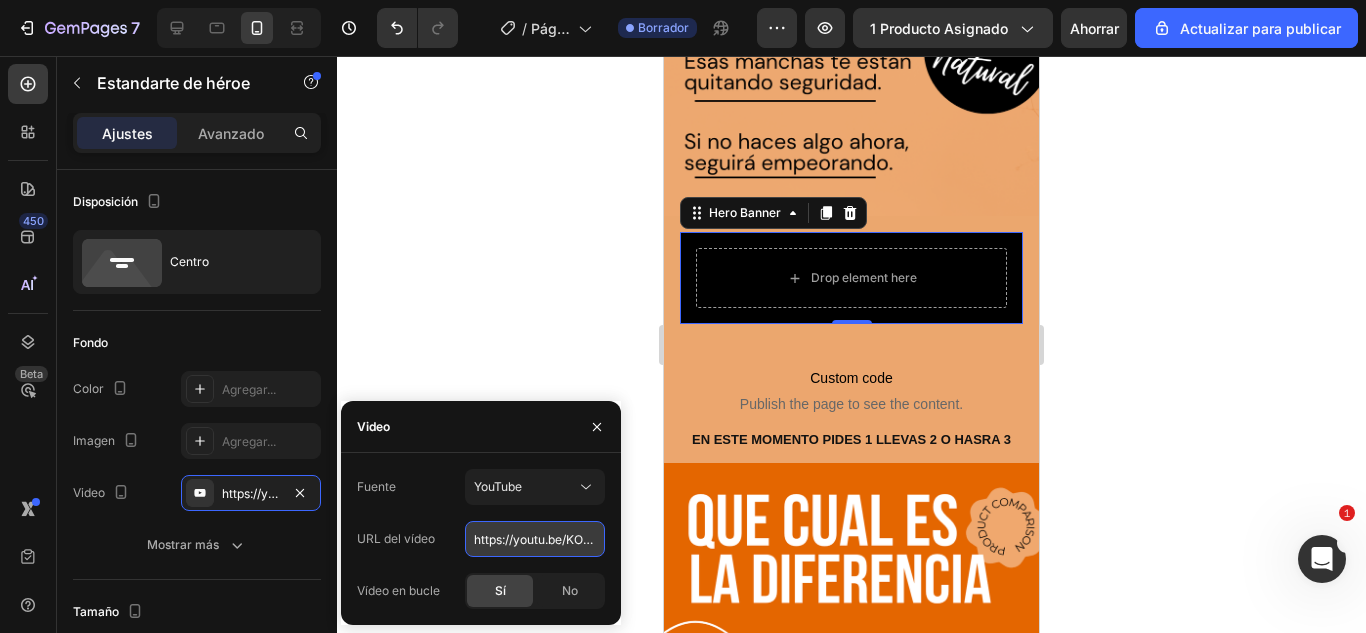 click on "https://youtu.be/KOxfzBp72uk" at bounding box center [535, 539] 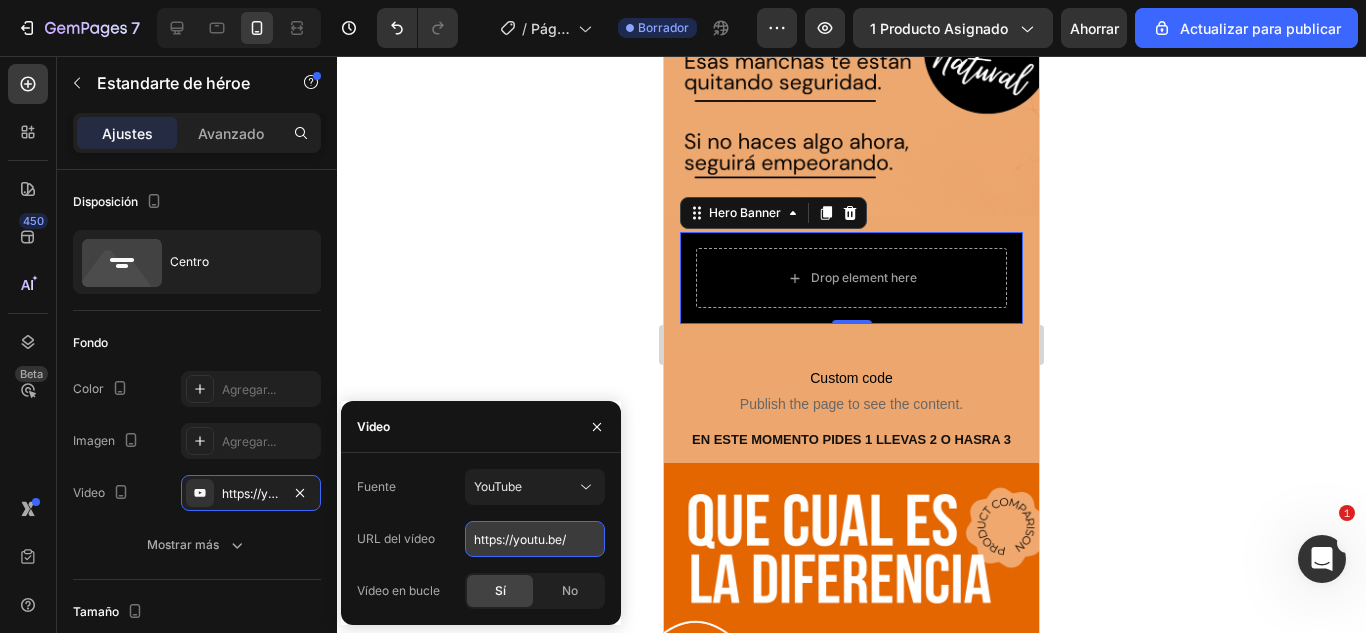 scroll, scrollTop: 0, scrollLeft: 0, axis: both 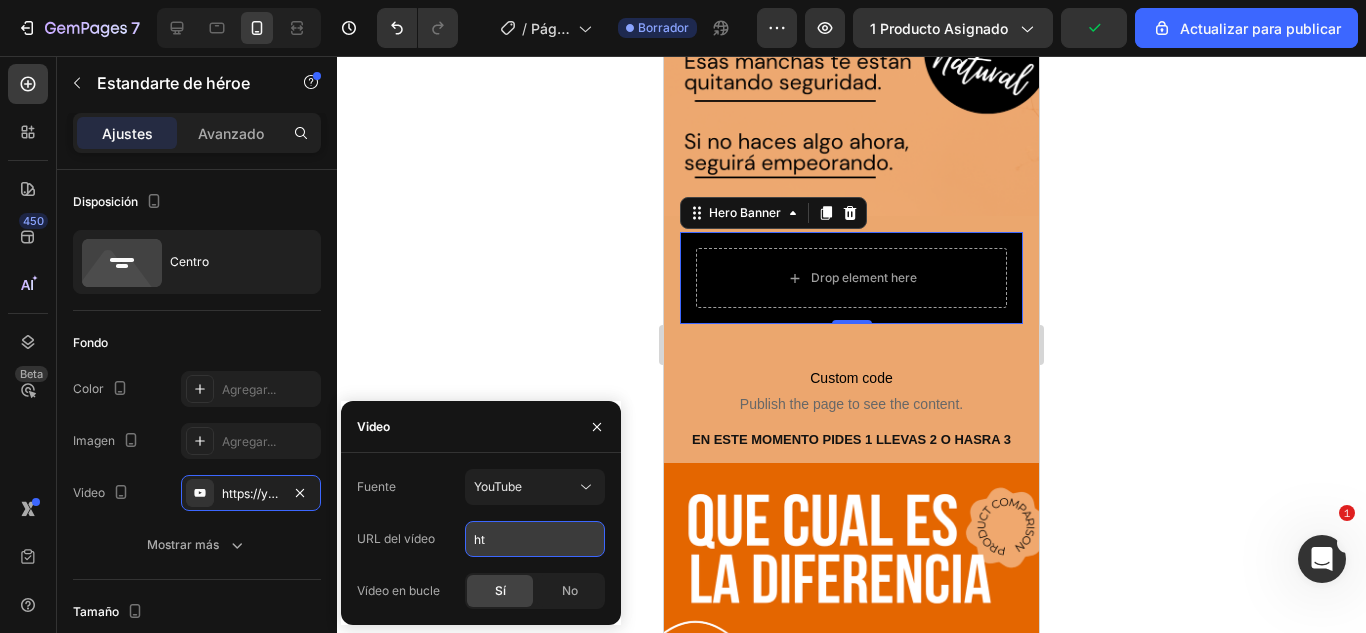 type on "h" 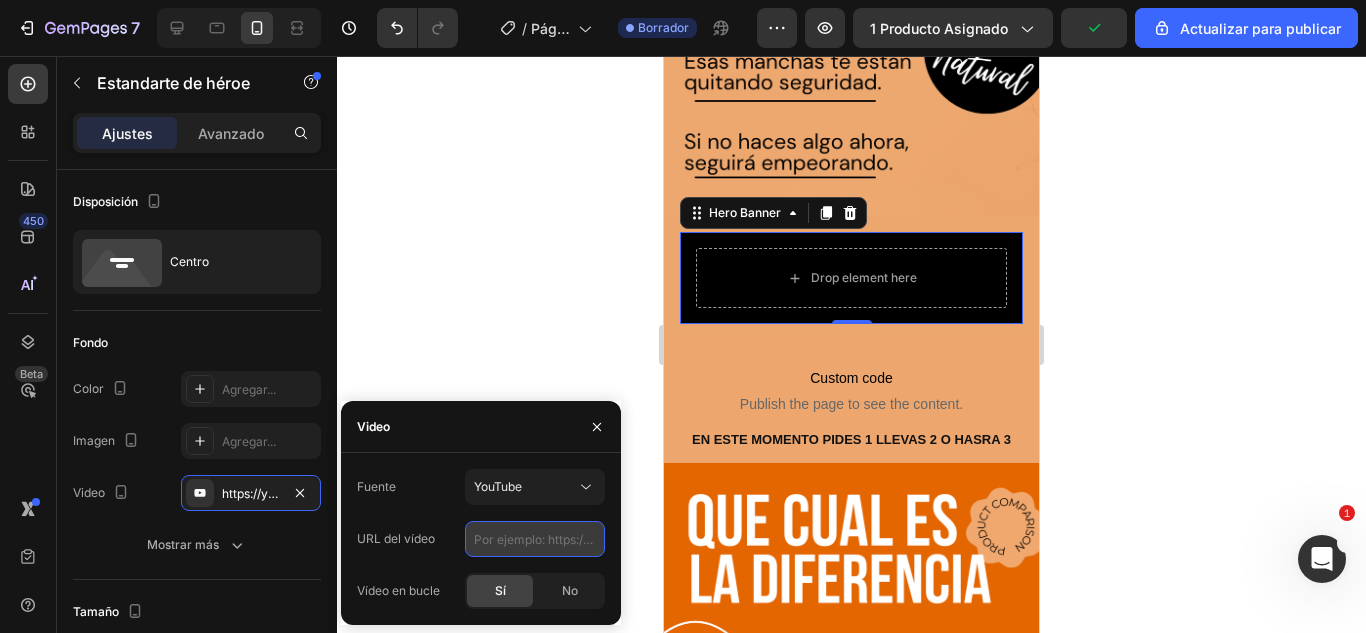 click at bounding box center (535, 539) 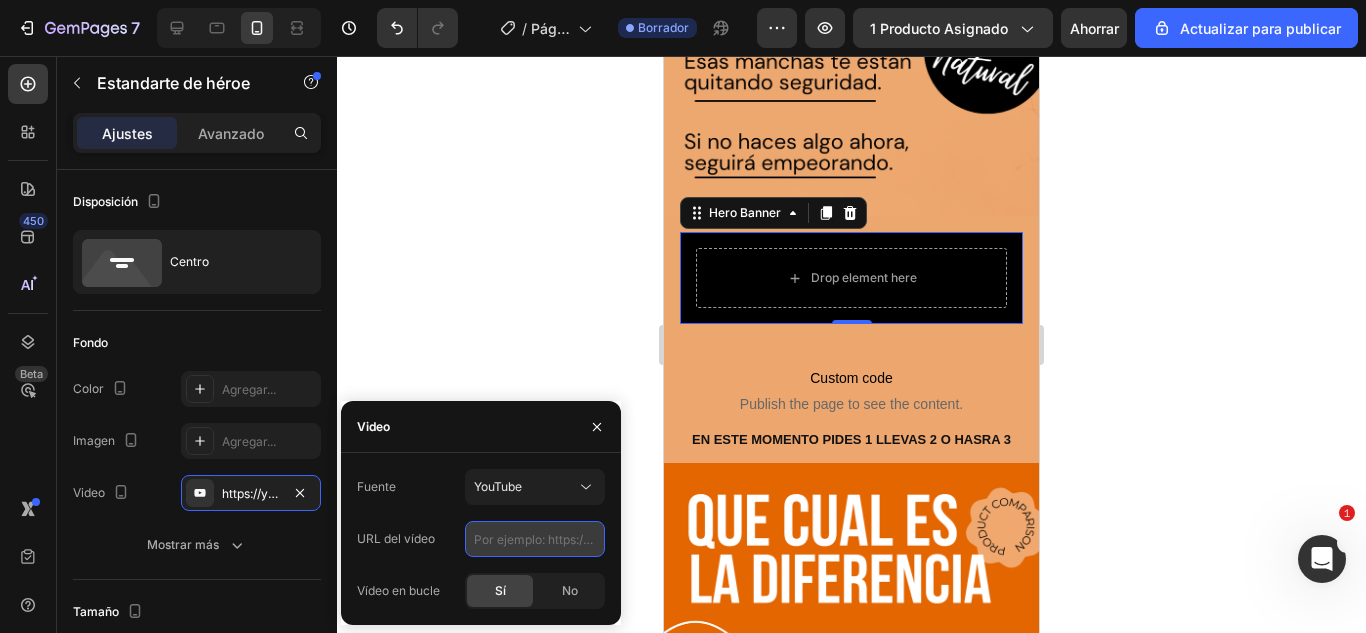 paste on "https://cdn.shopify.com/videos/c/o/v/30f6689fa9b74f179254f0933719df3d.mp4" 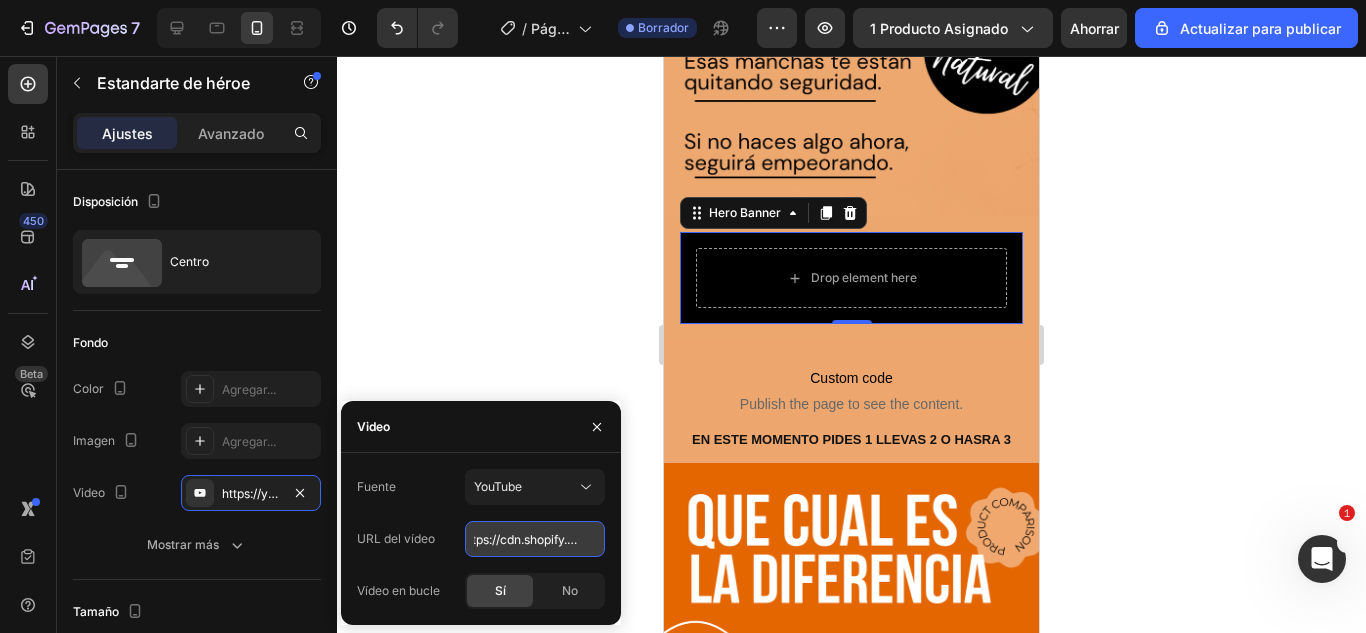 scroll, scrollTop: 0, scrollLeft: 0, axis: both 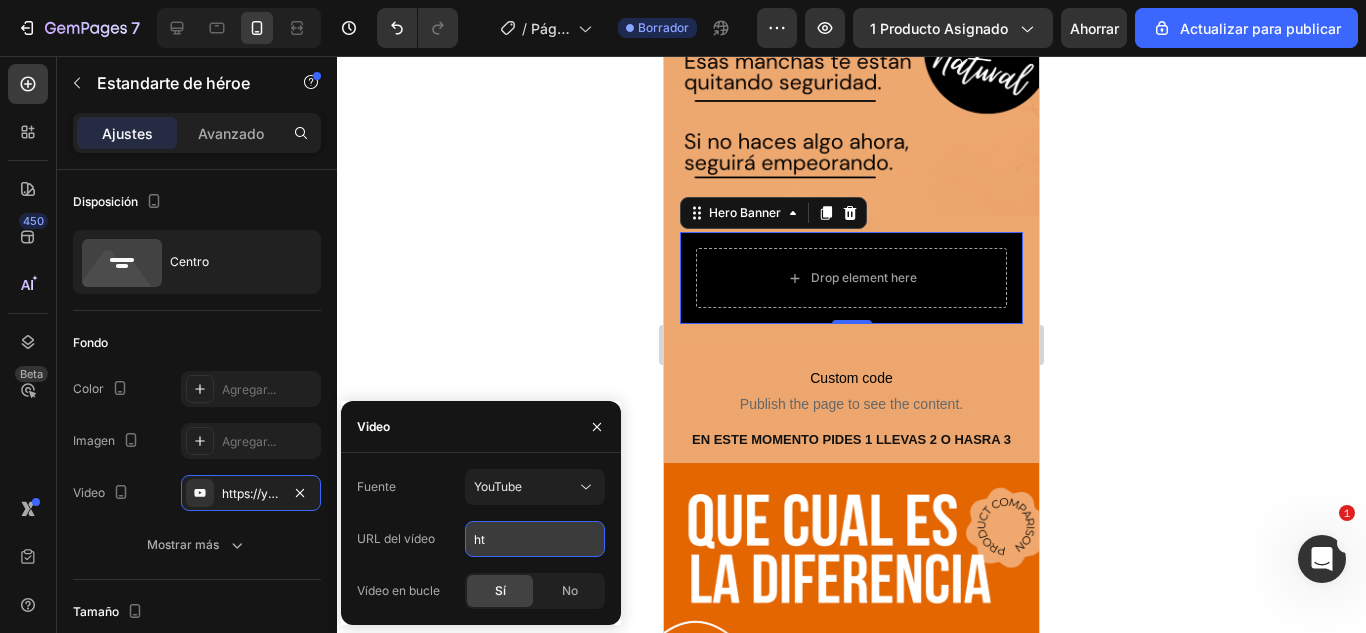 type on "h" 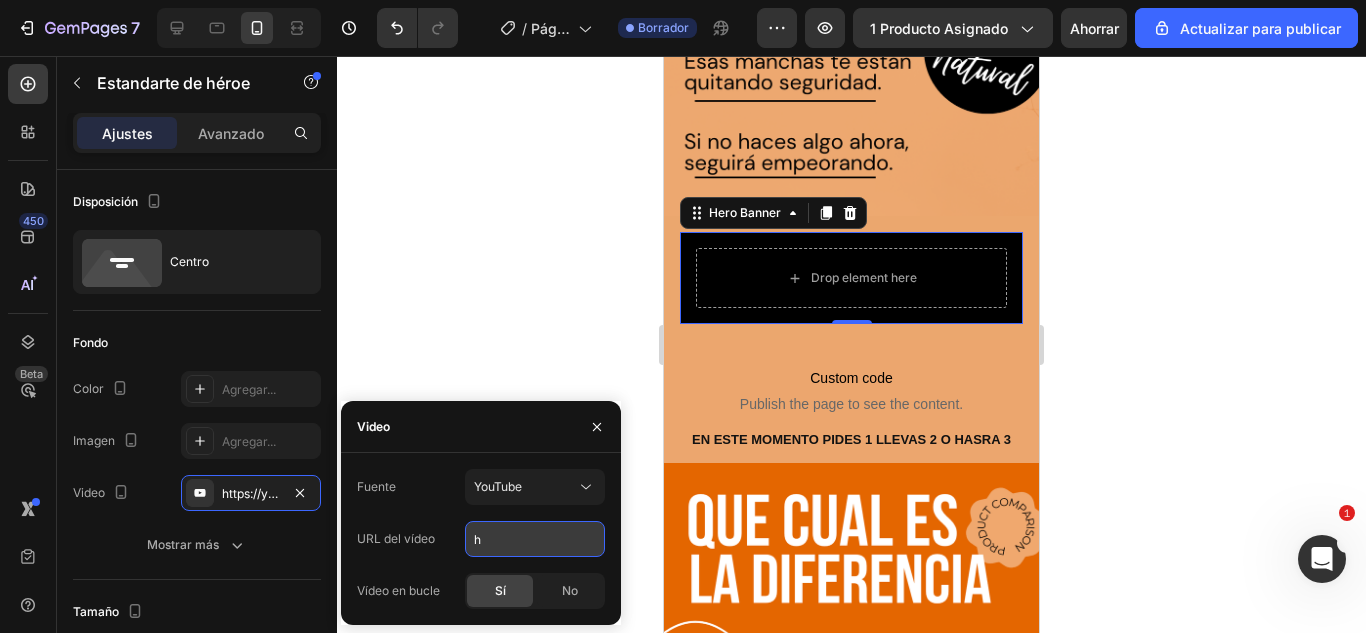 type 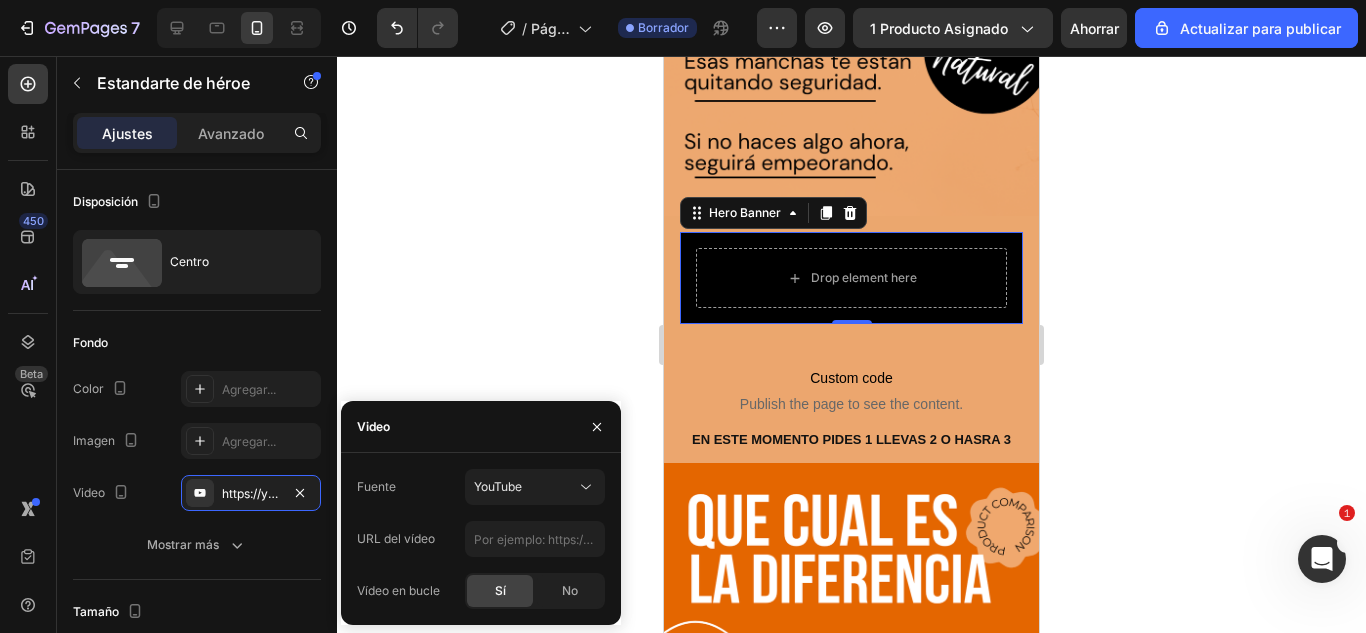 click 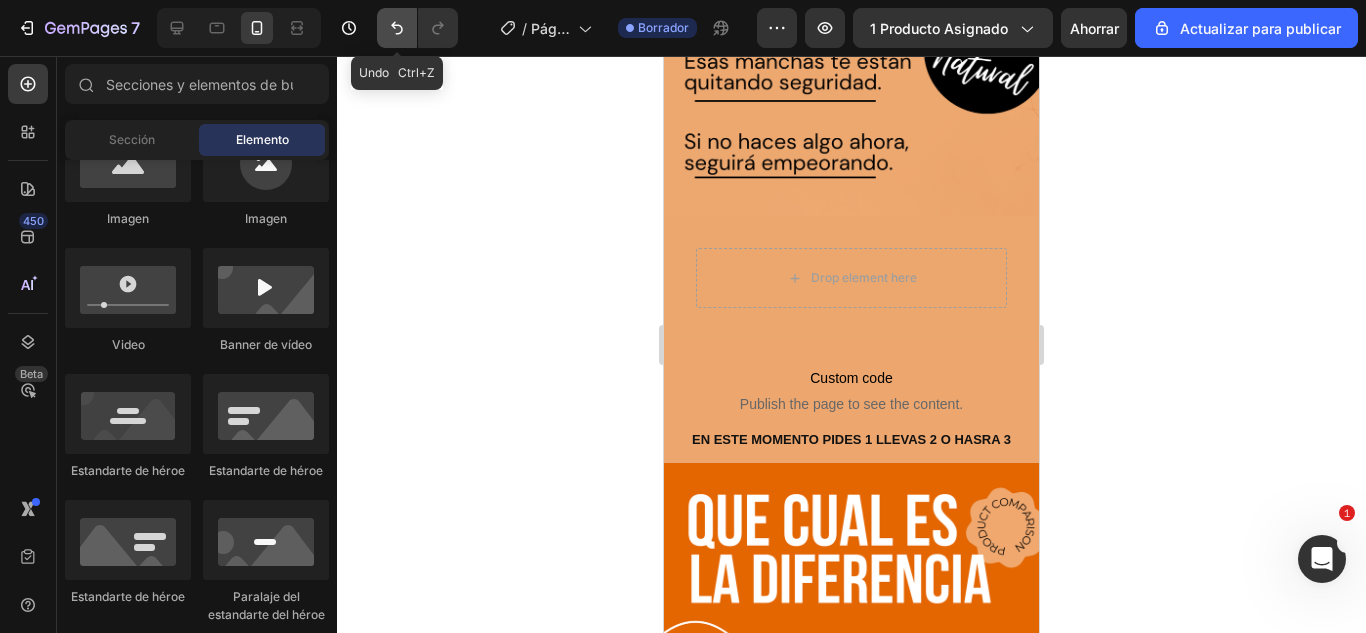 click 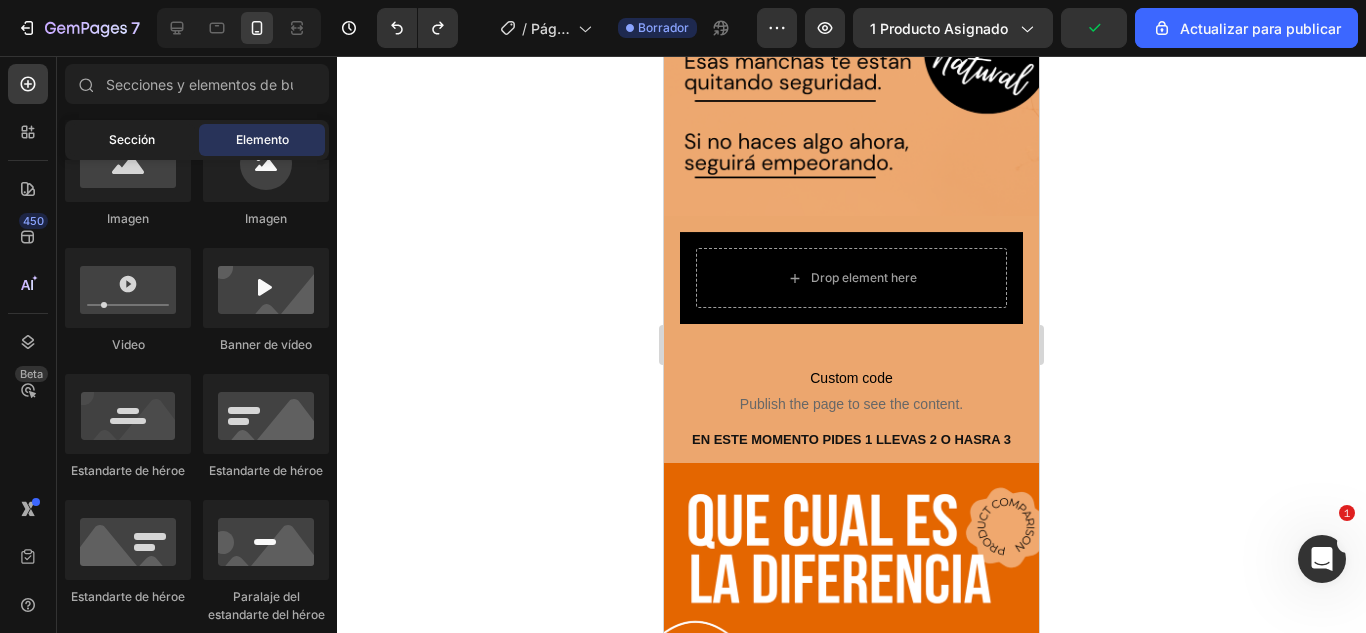 click on "Sección" at bounding box center [132, 139] 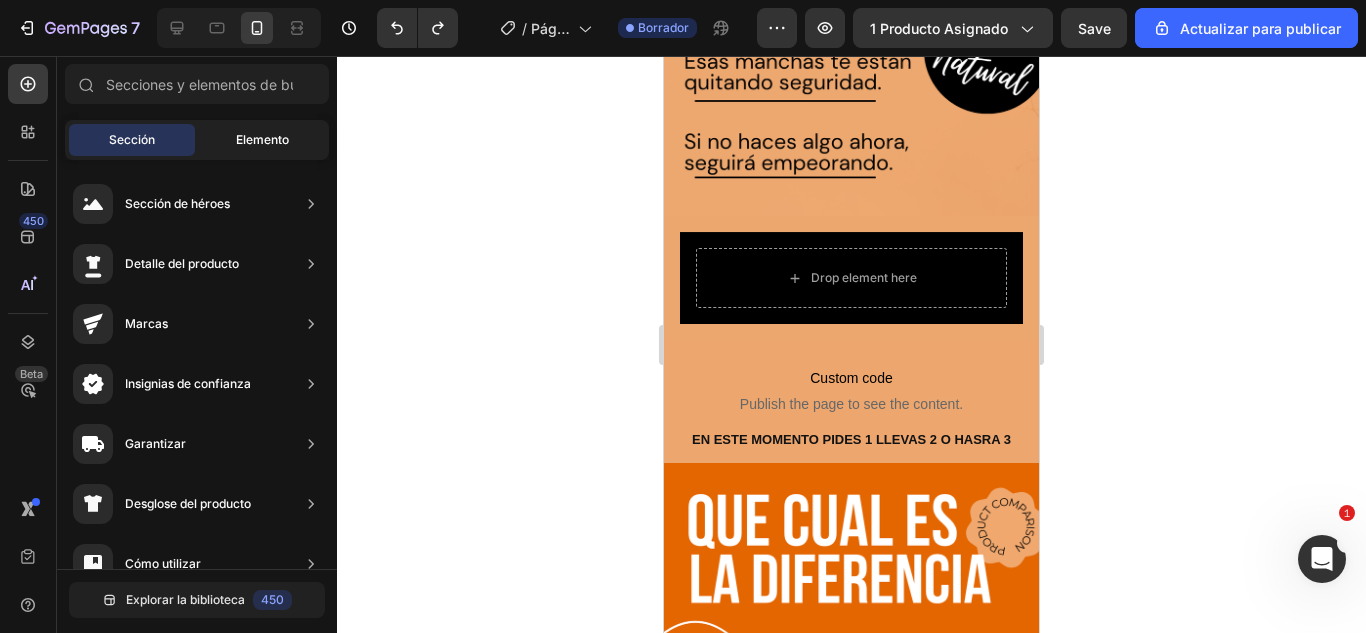 click on "Elemento" at bounding box center (262, 139) 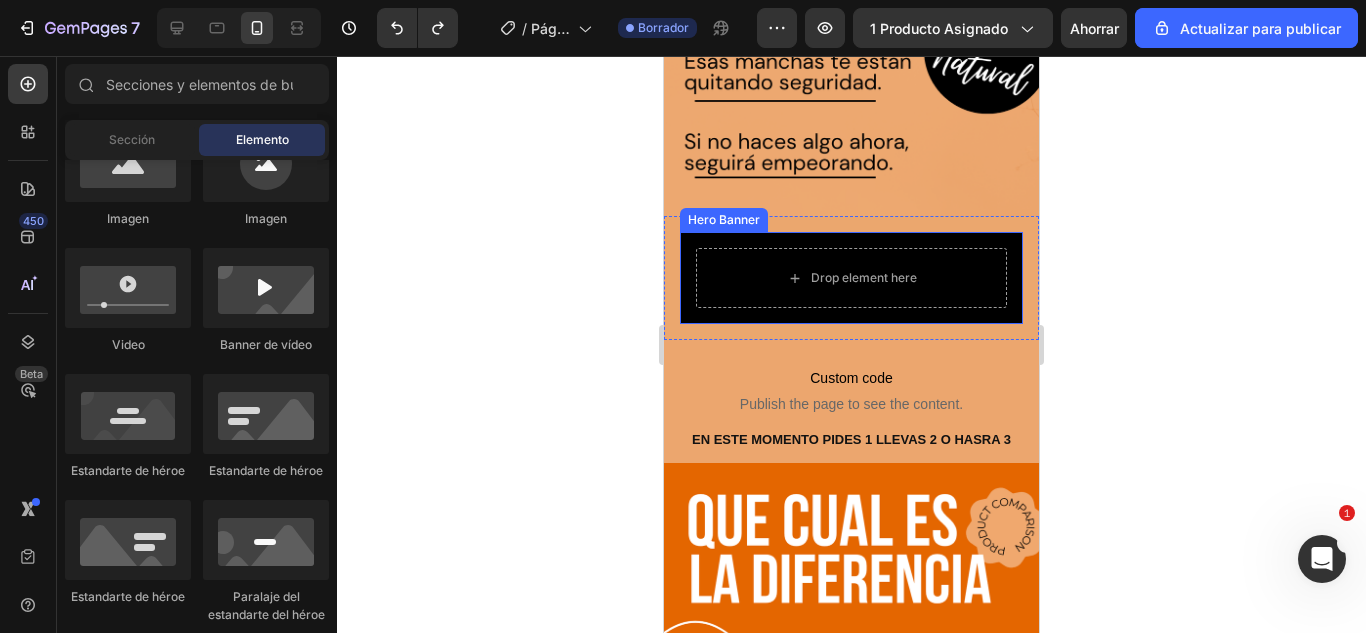 click on "Drop element here" at bounding box center (851, 278) 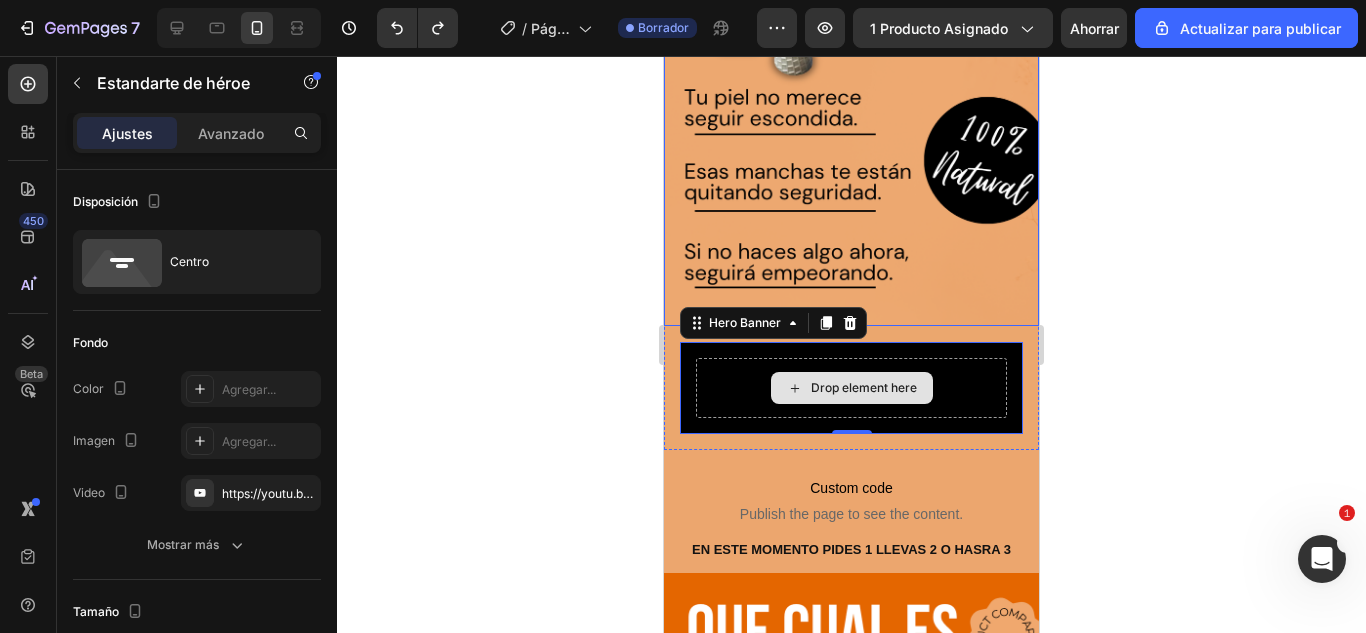 scroll, scrollTop: 2887, scrollLeft: 0, axis: vertical 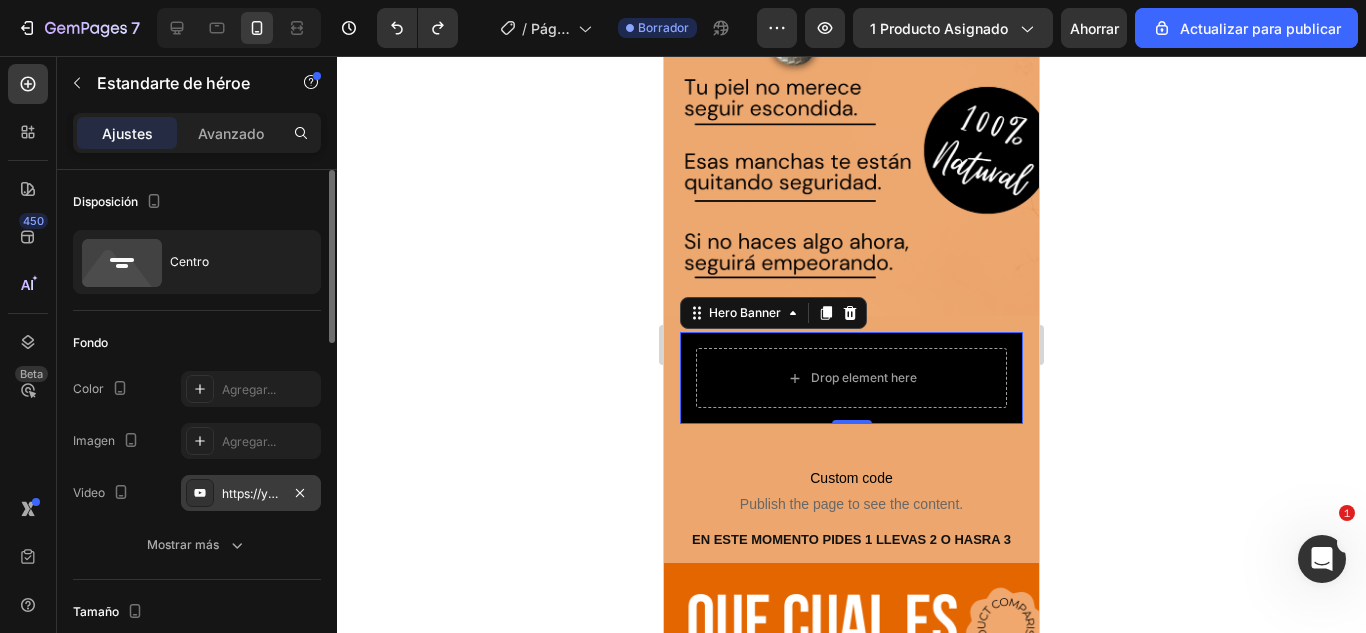 click 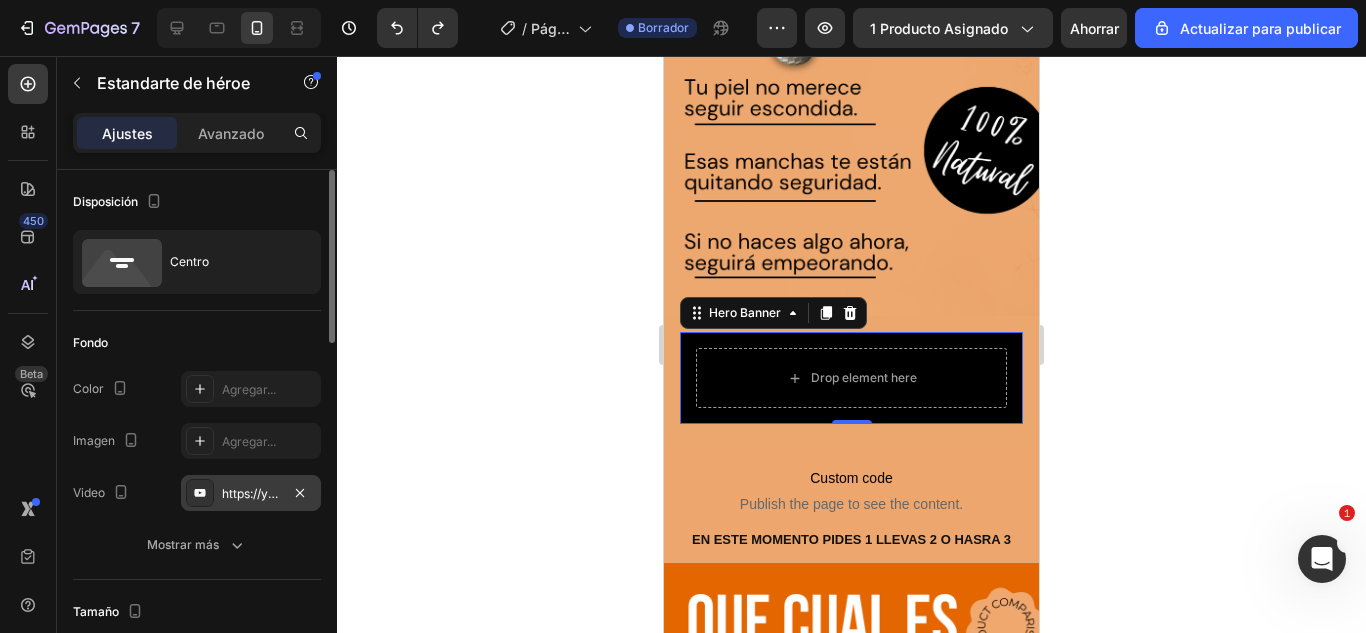 drag, startPoint x: 250, startPoint y: 494, endPoint x: 211, endPoint y: 496, distance: 39.051247 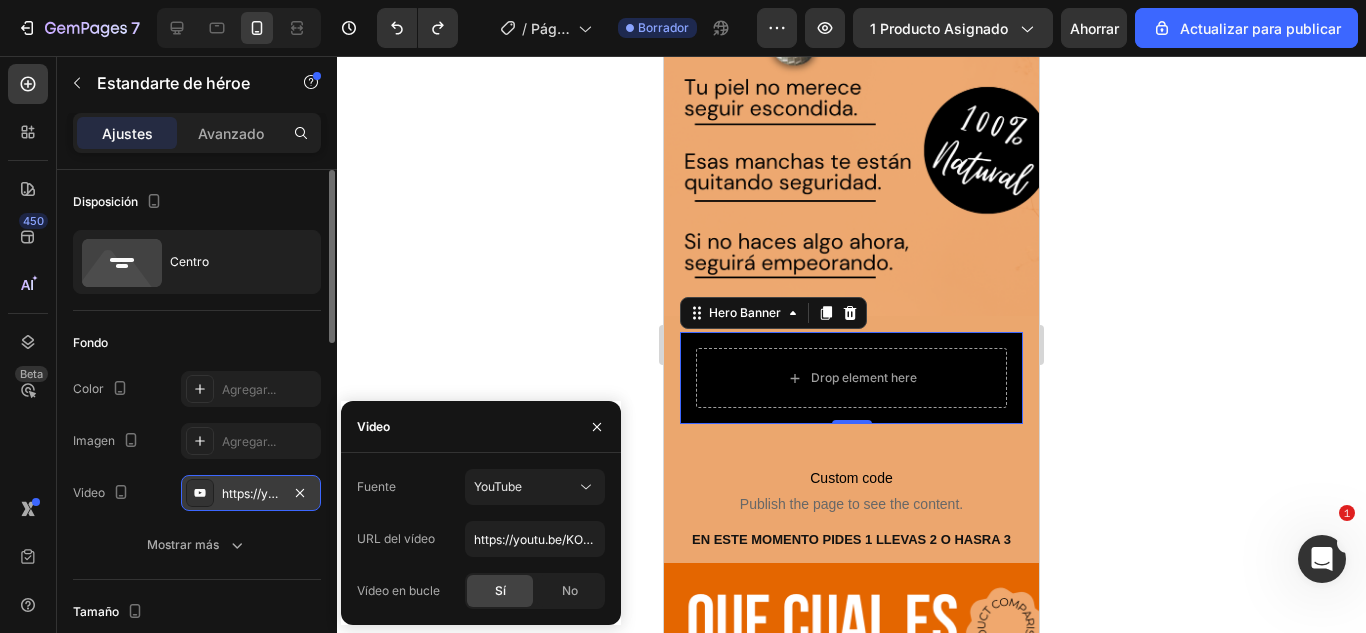 click 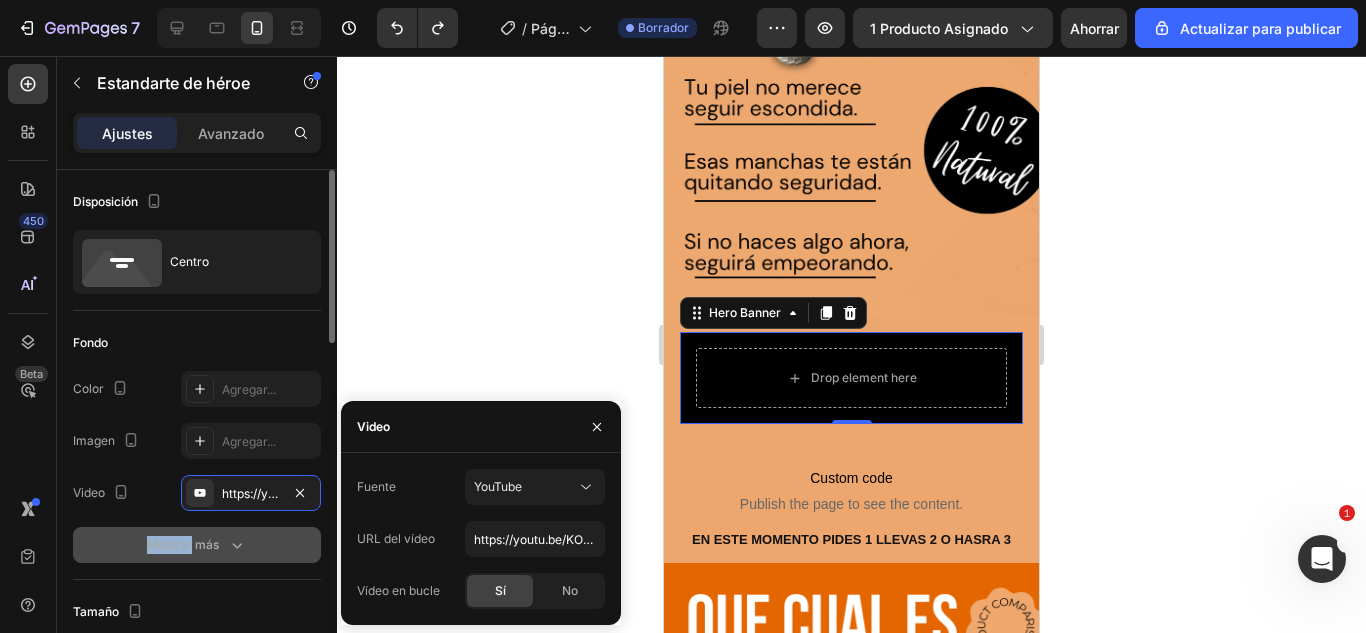 click 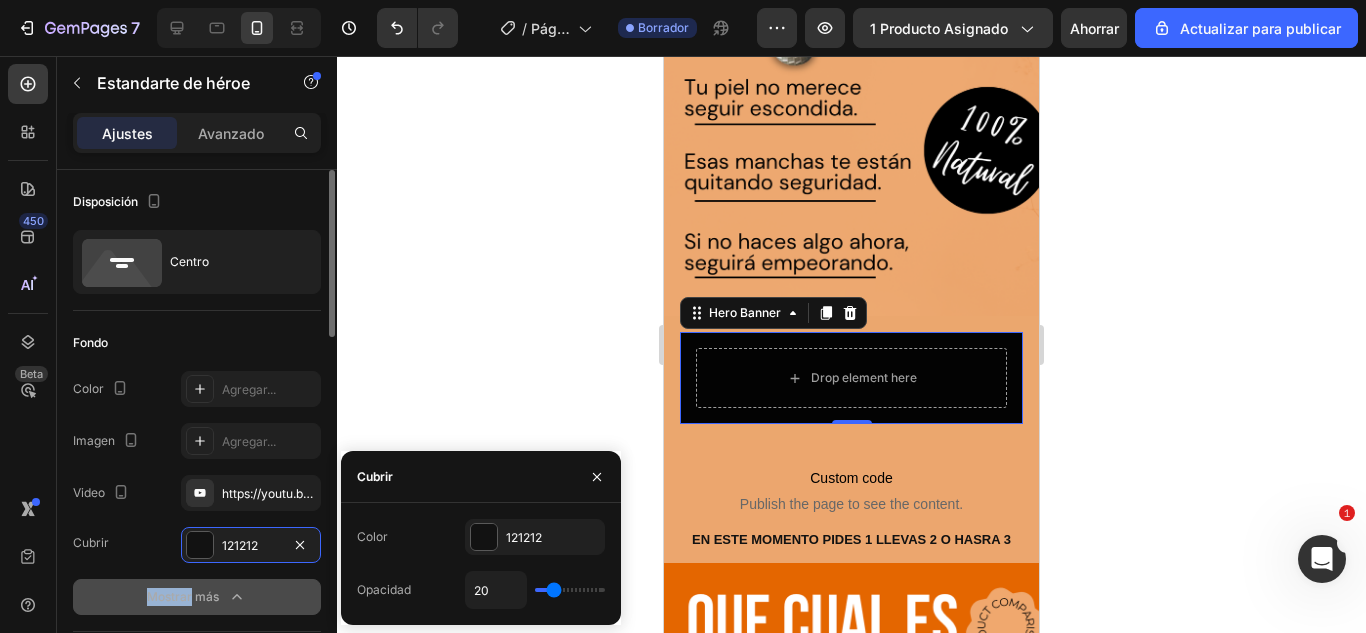 click 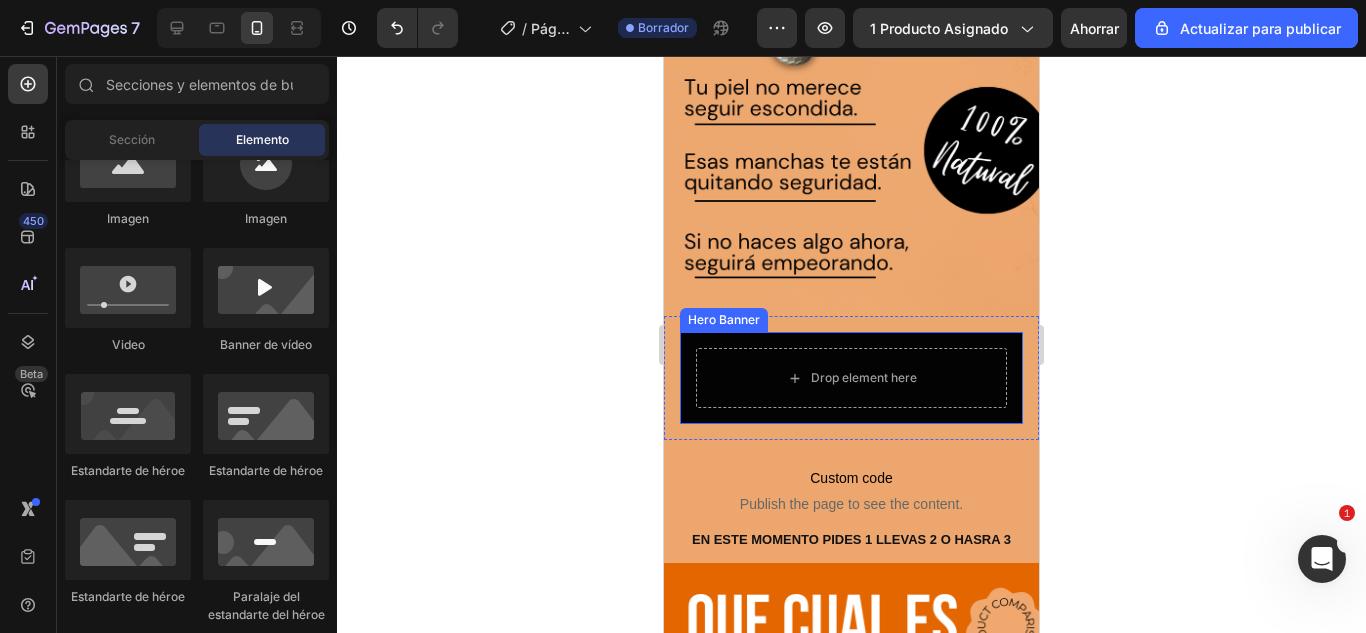 click on "Drop element here" at bounding box center [851, 378] 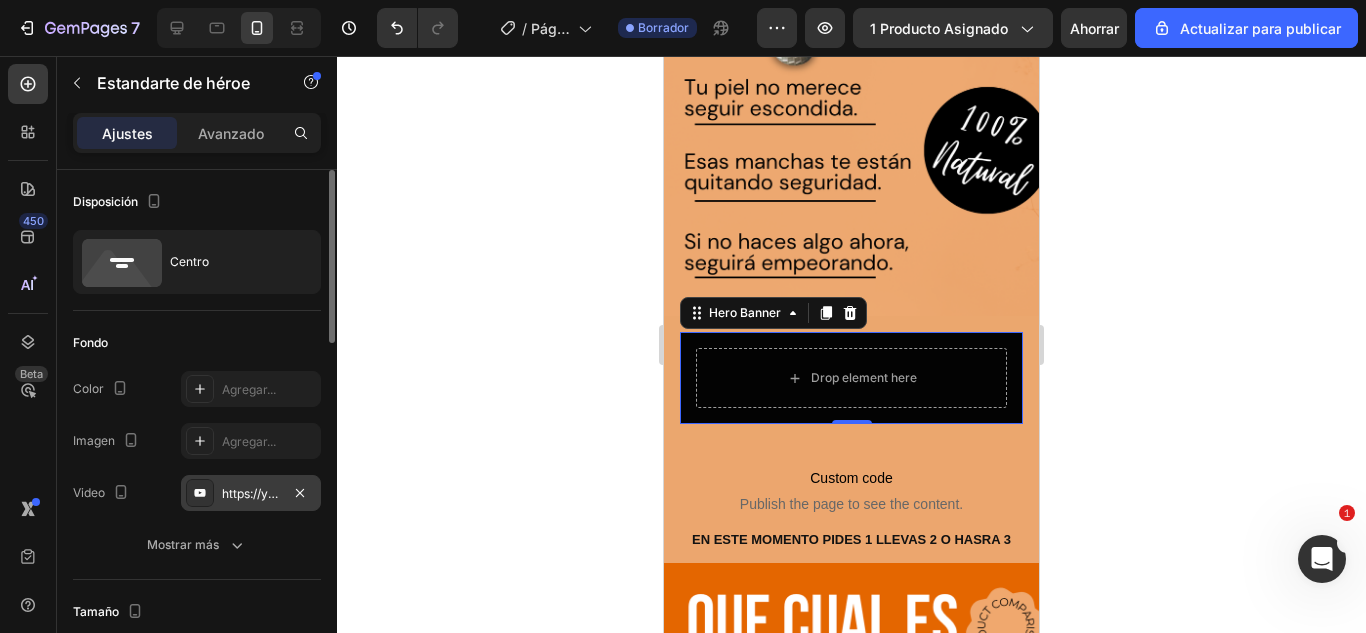 click on "https://youtu.be/KOxfzBp72uk" at bounding box center [307, 493] 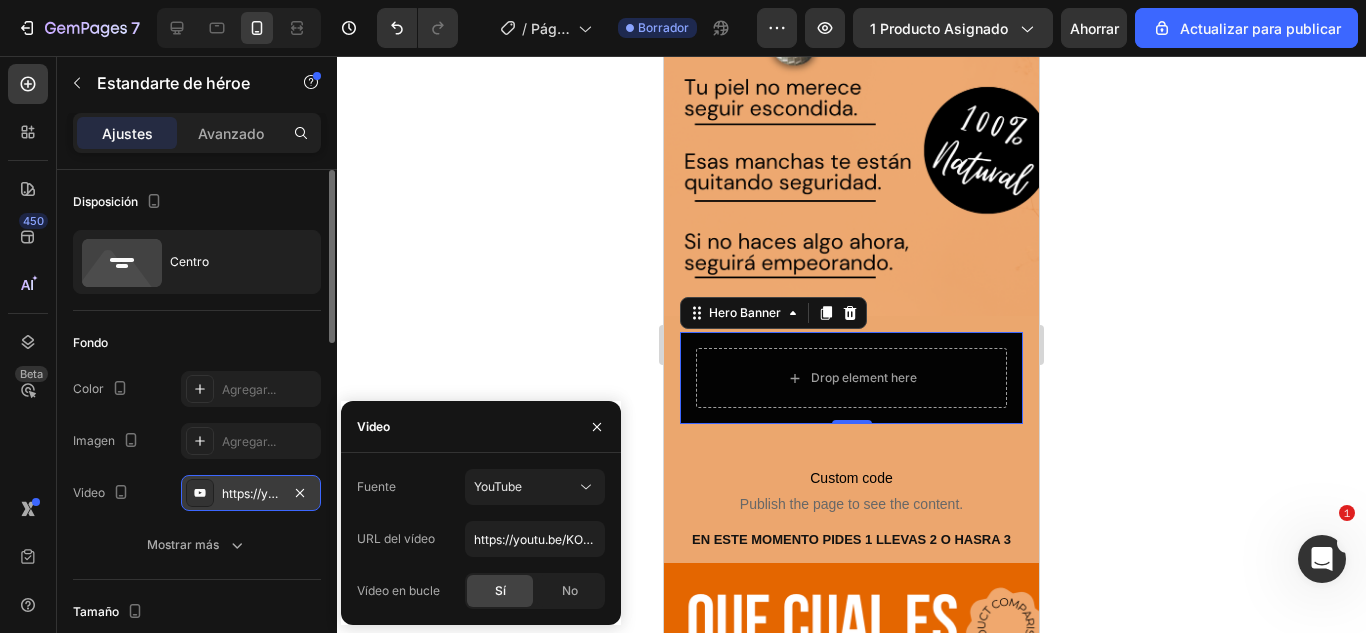 click on "https://youtu.be/KOxfzBp72uk" at bounding box center [307, 493] 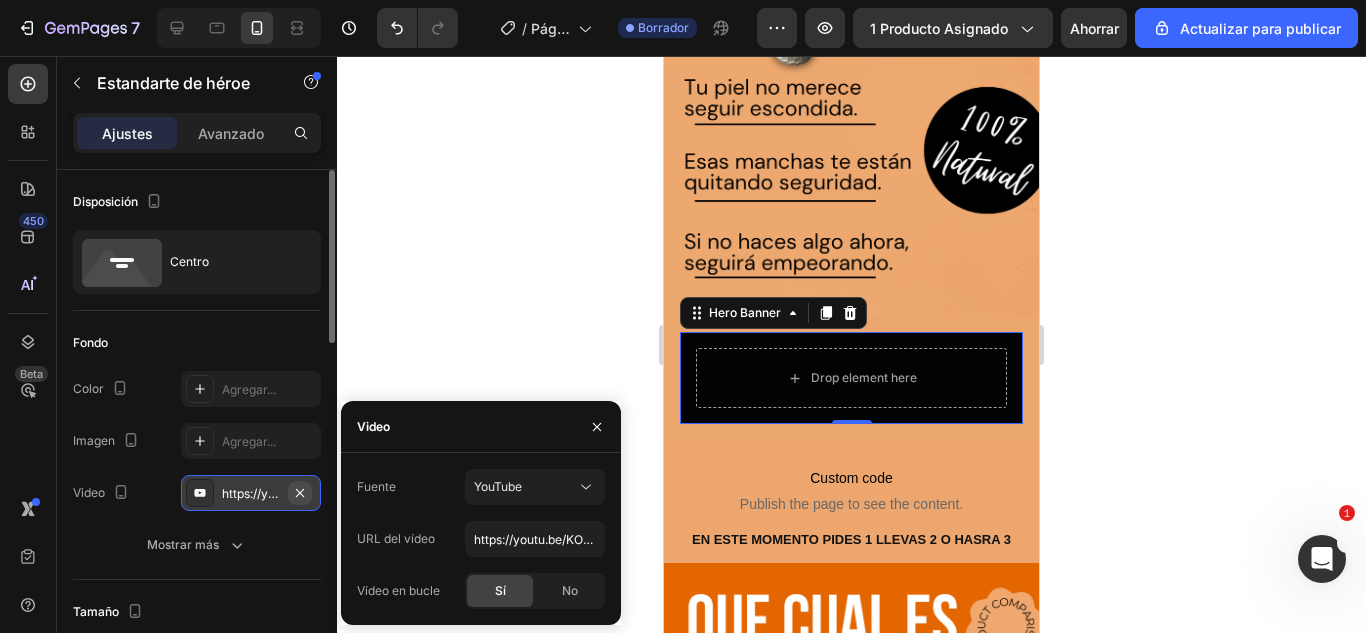 click 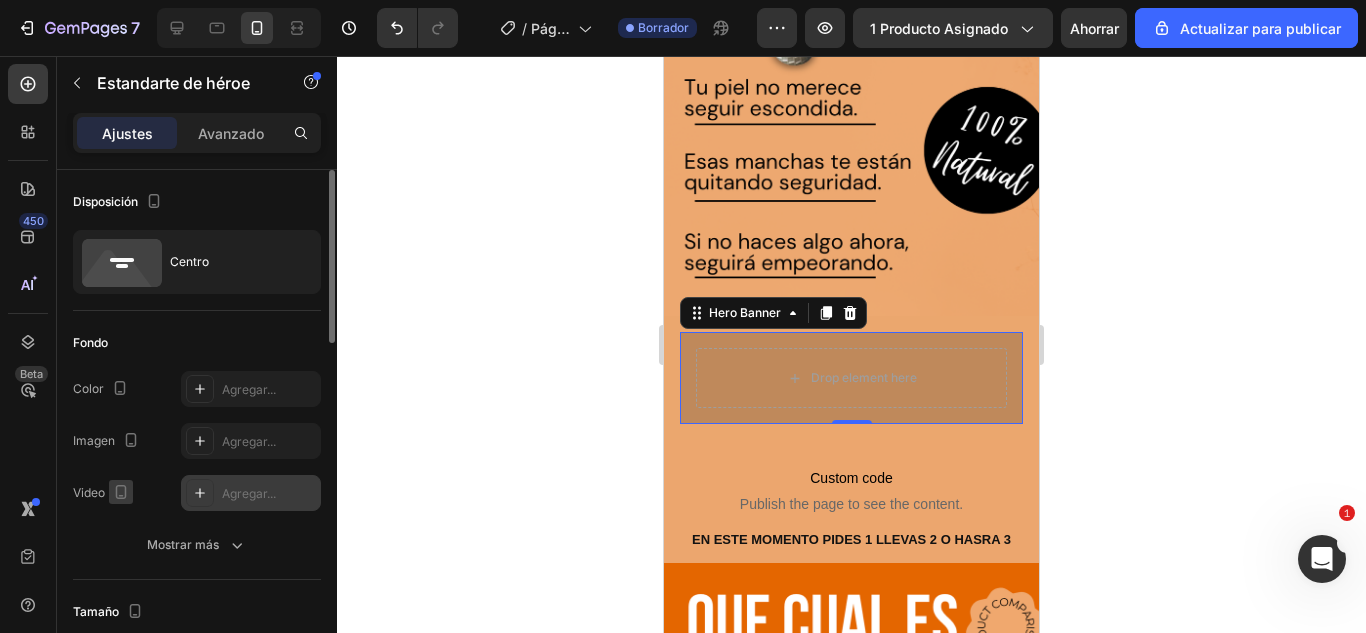 click 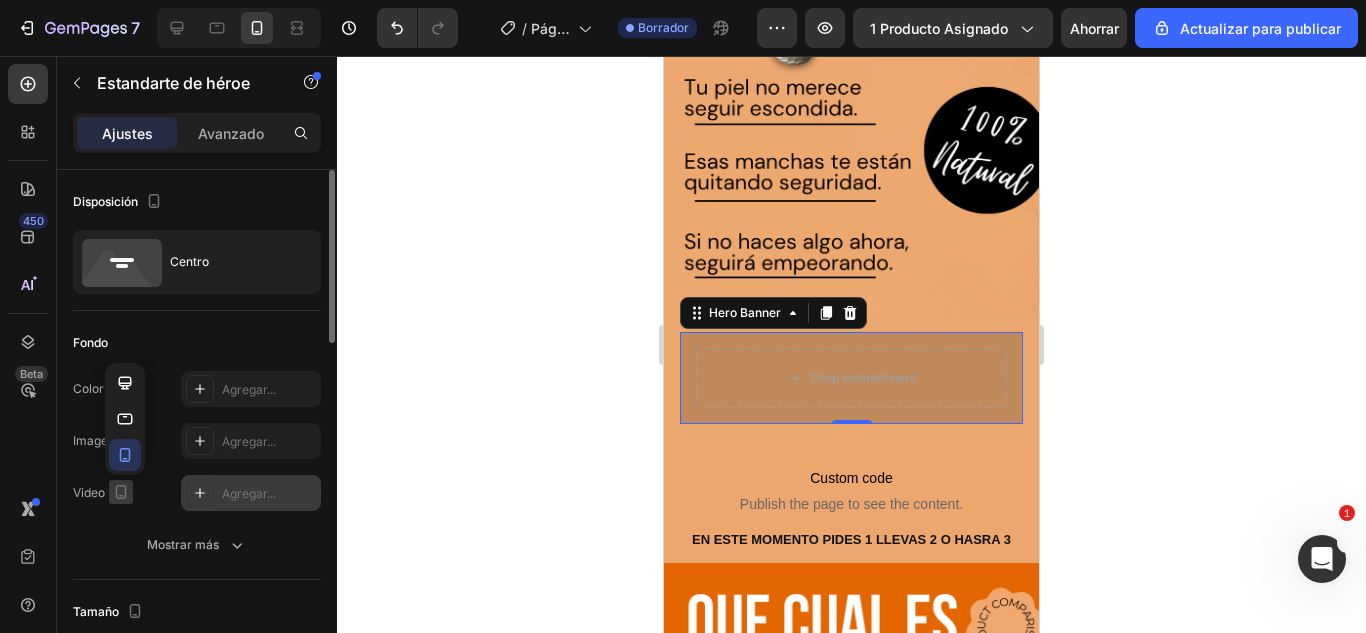click 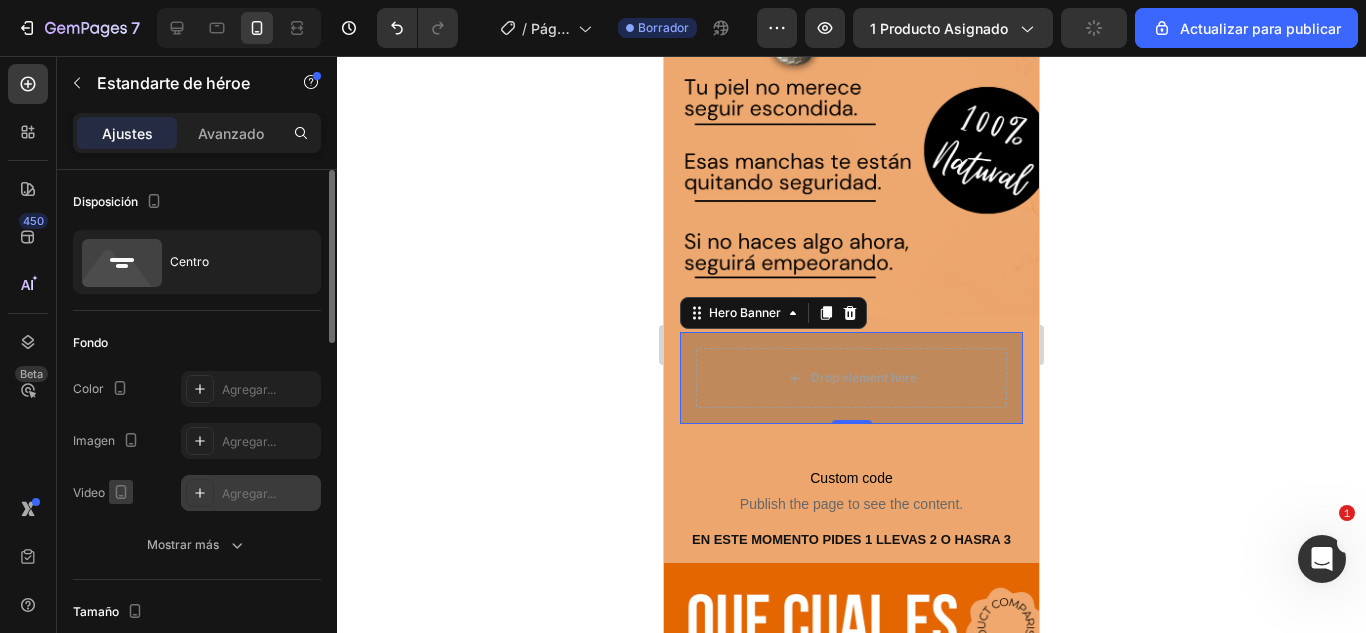 click 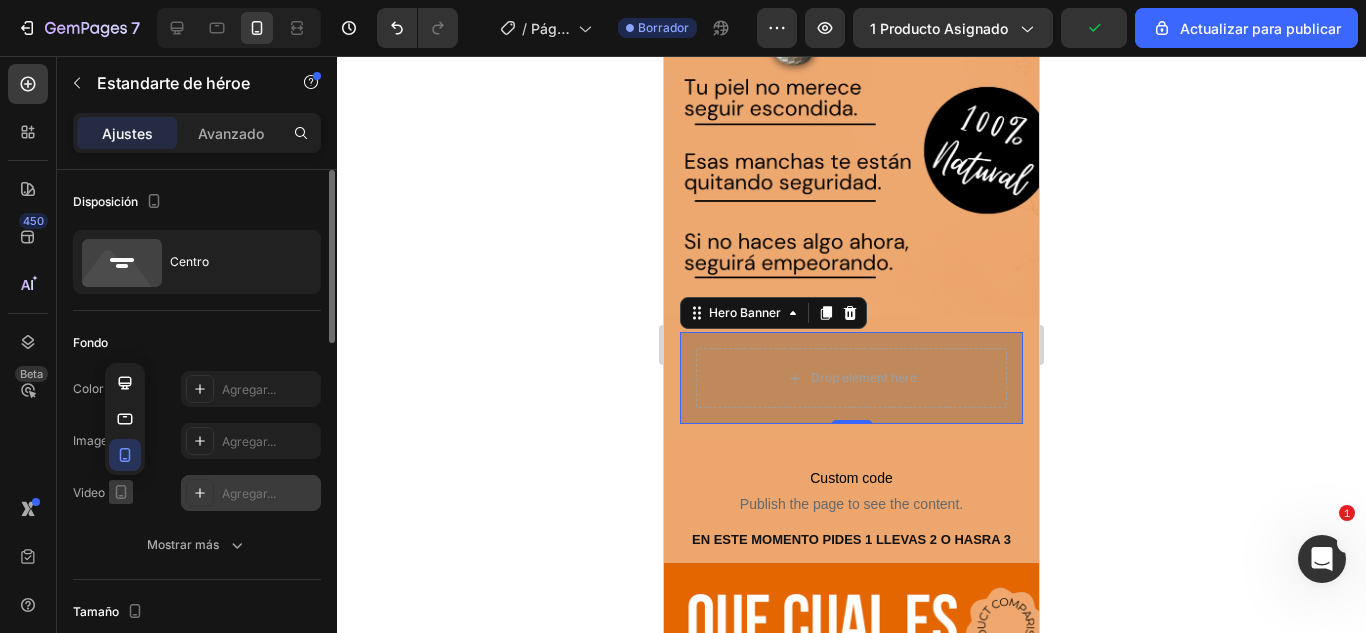 click 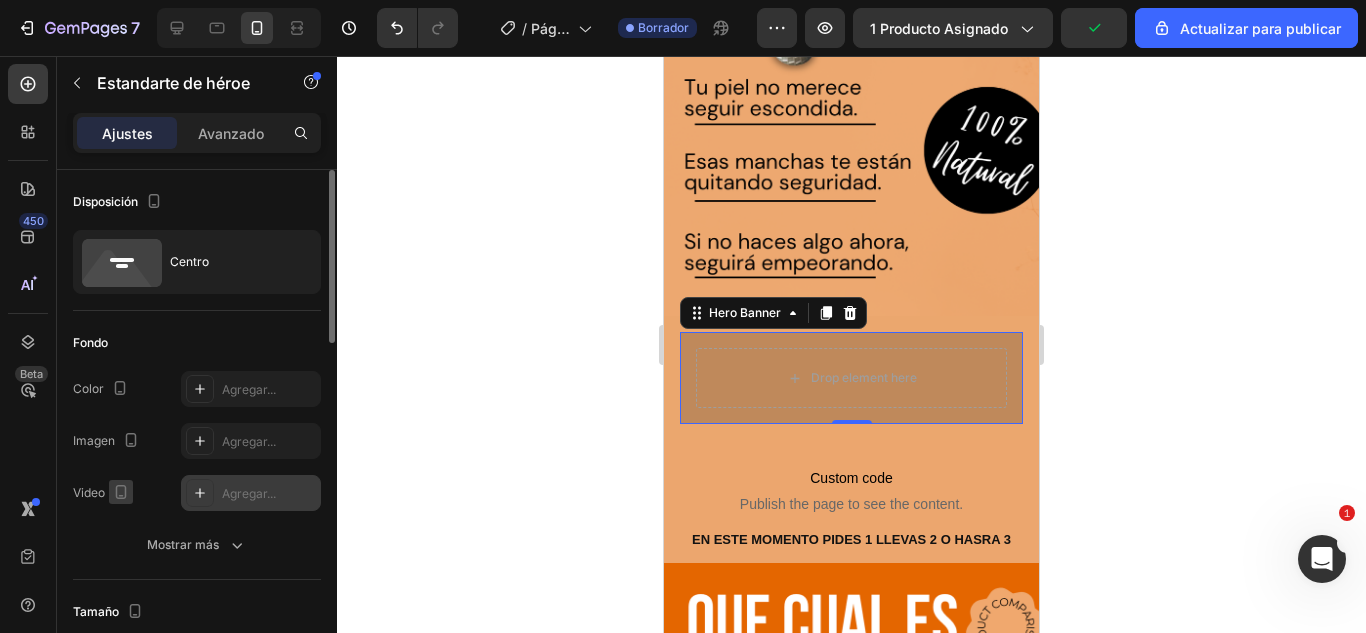 click 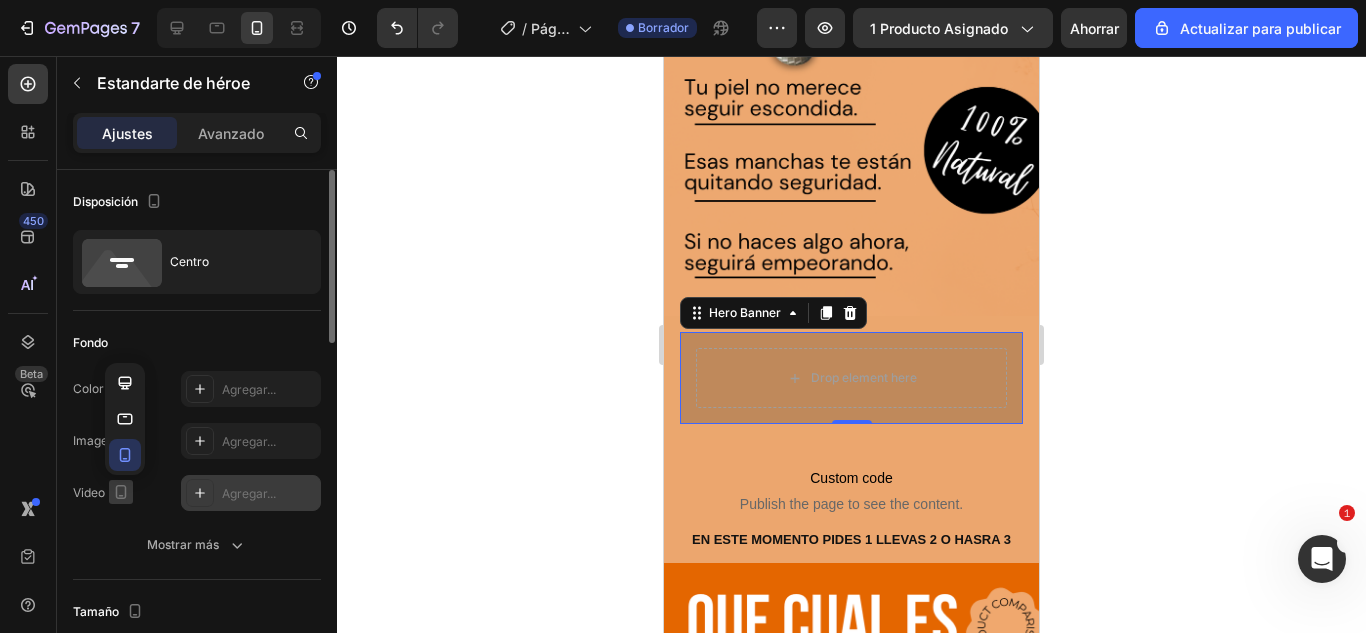 click 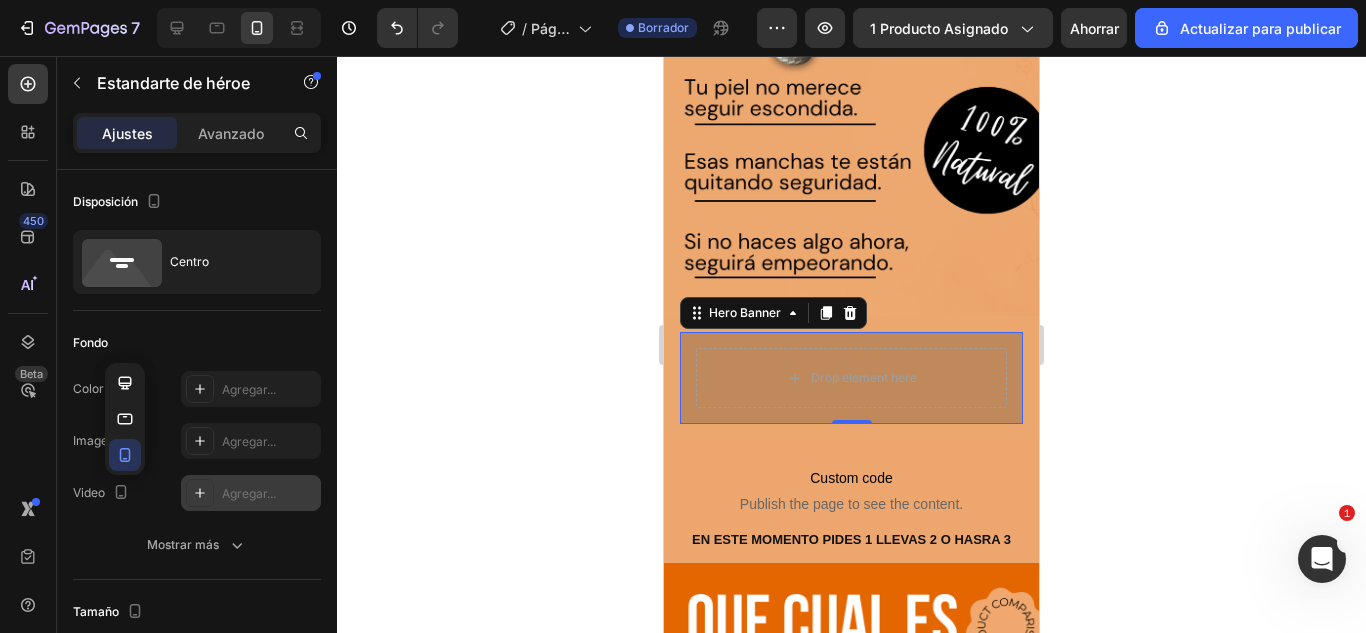 click on "Agregar..." at bounding box center (249, 493) 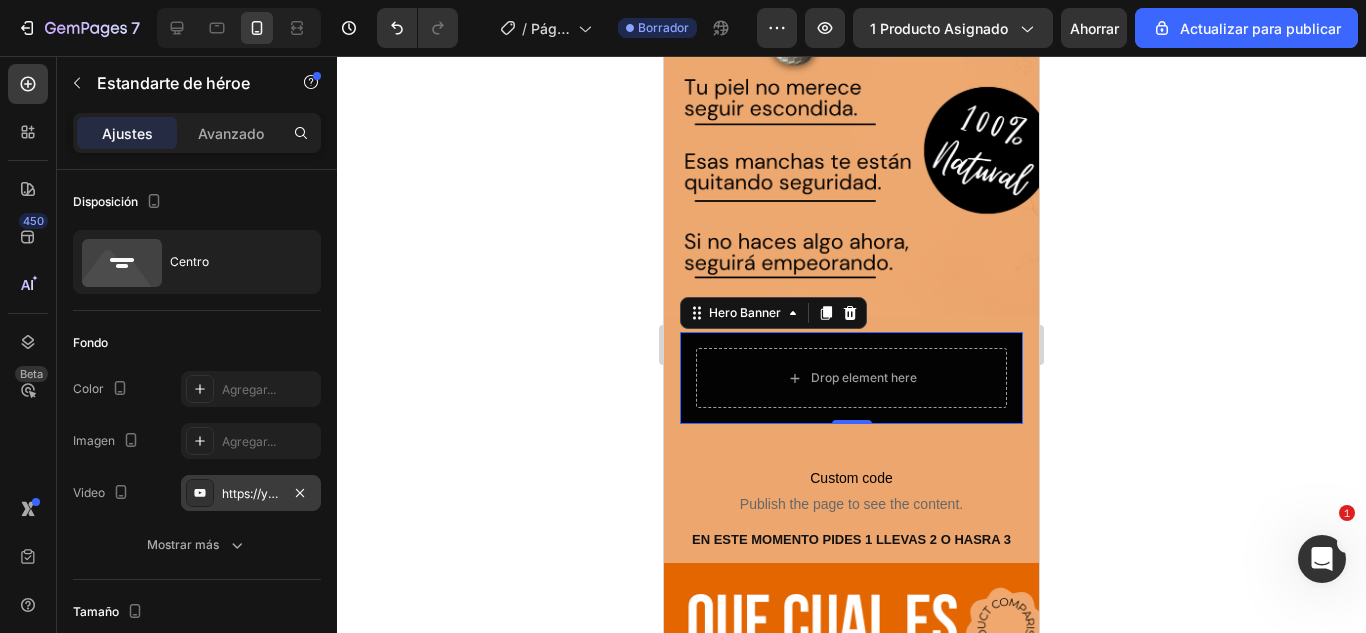 click on "https://youtu.be/KOxfzBp72uk" at bounding box center (251, 493) 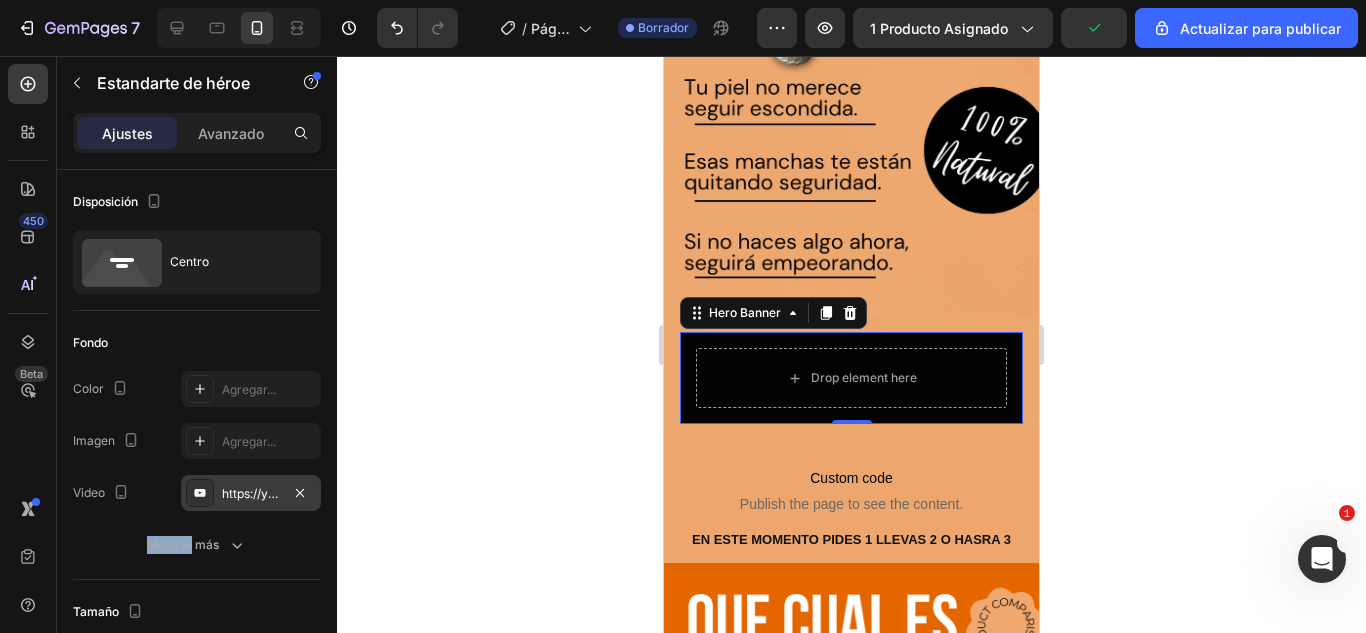 drag, startPoint x: 256, startPoint y: 486, endPoint x: 244, endPoint y: 484, distance: 12.165525 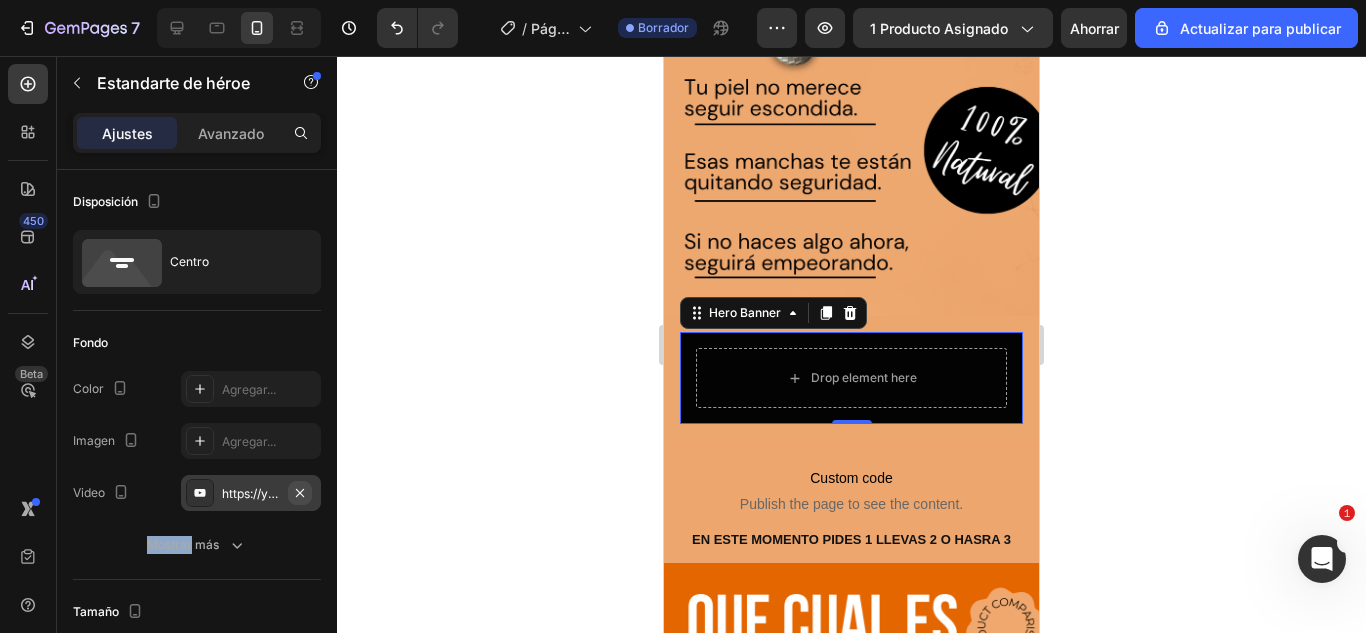 click 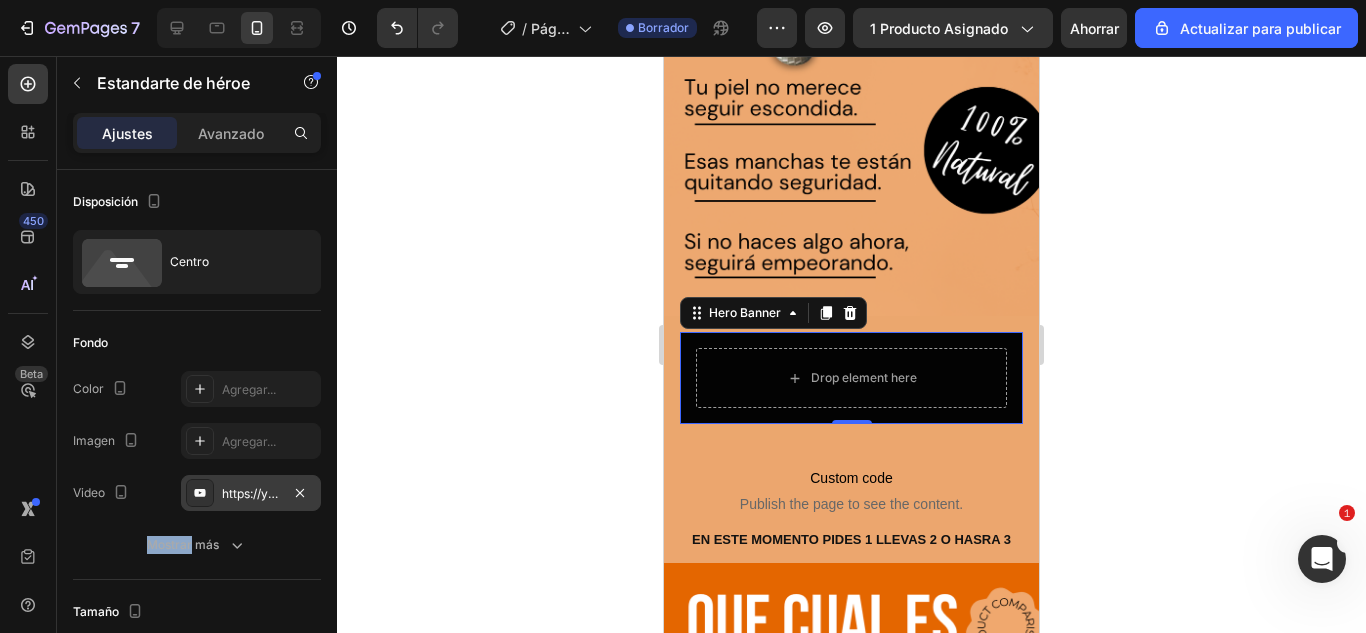 click 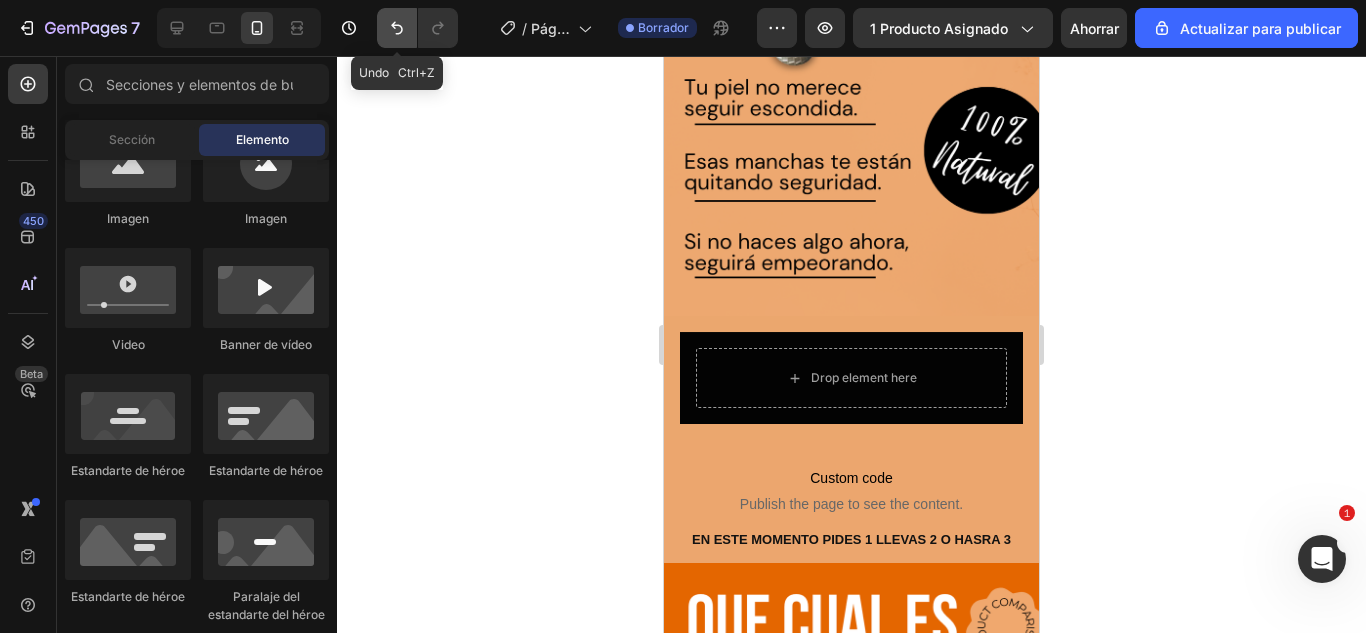 click 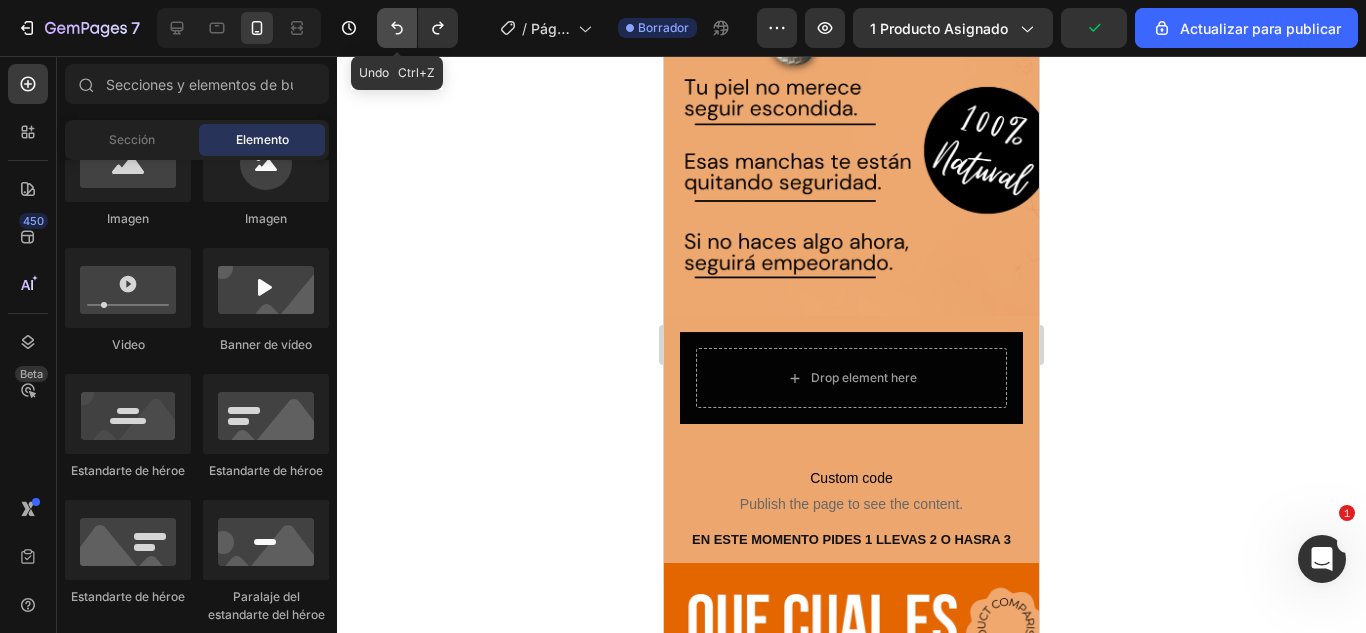 click 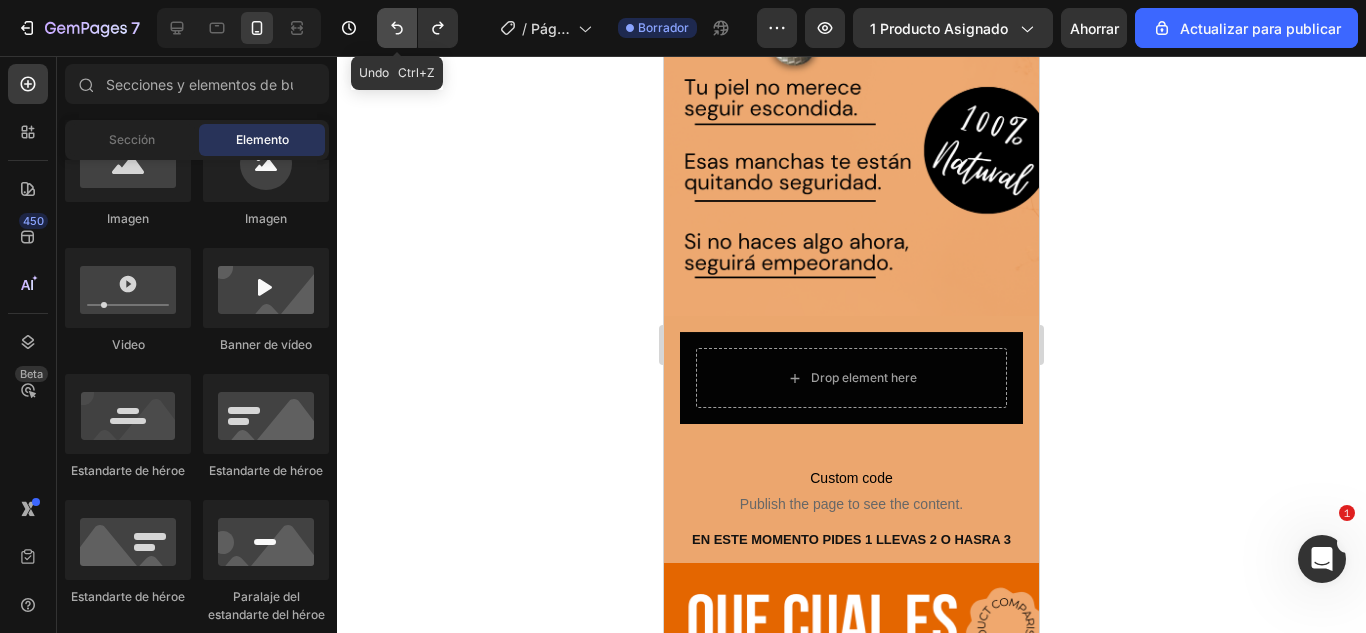 click 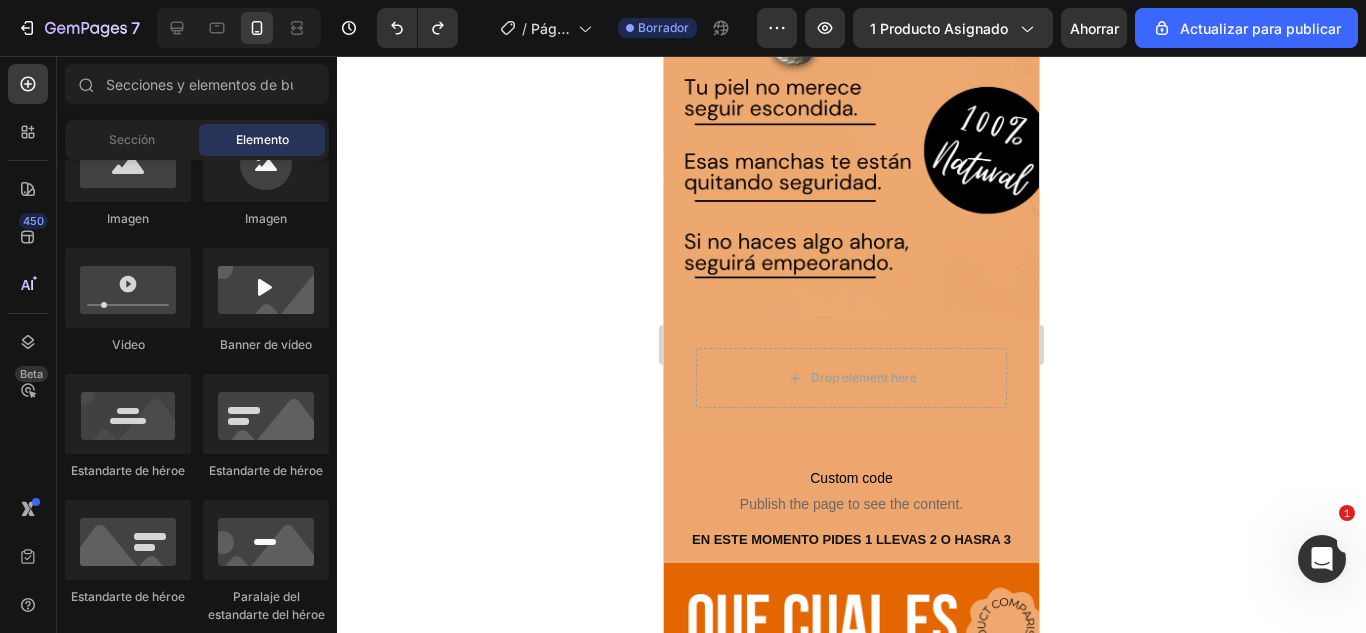 click 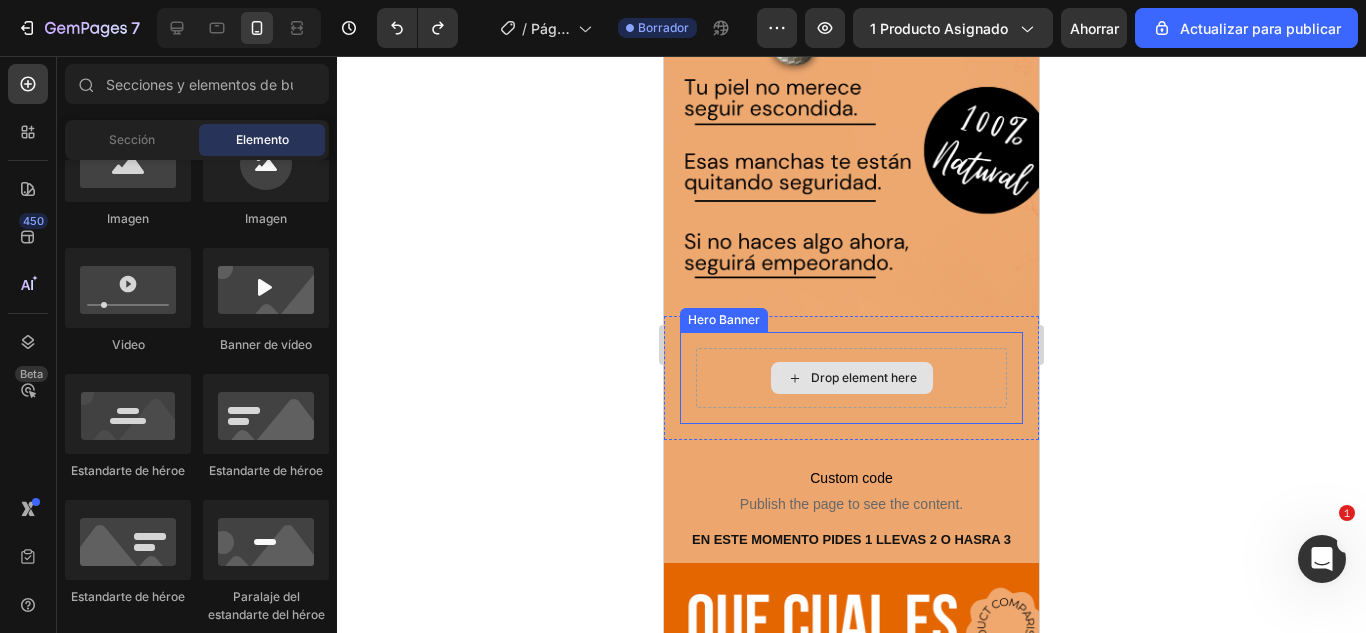 click on "Drop element here" at bounding box center [851, 378] 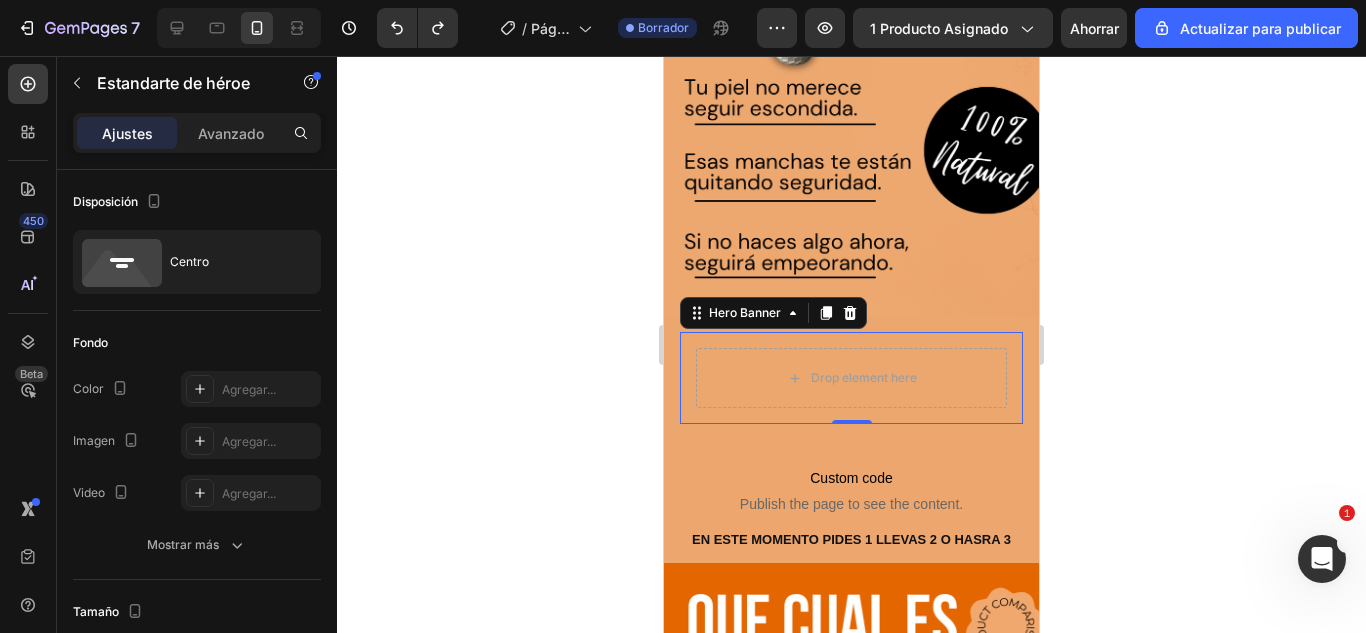 click 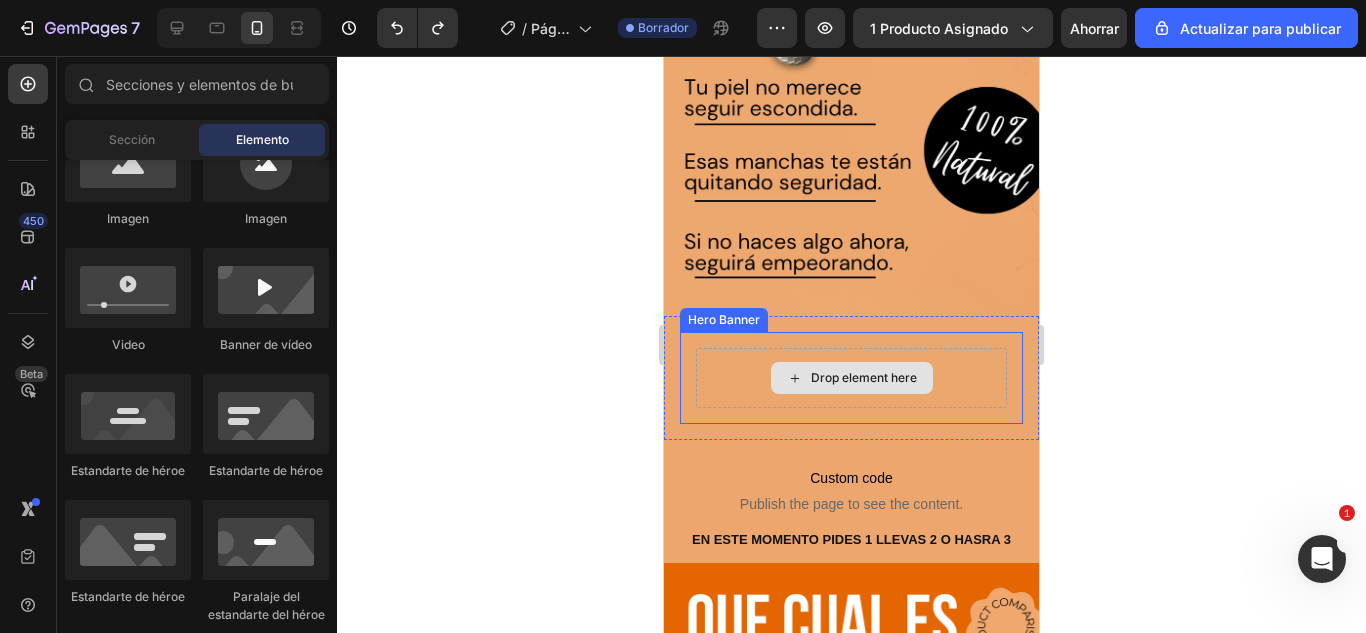 click on "Drop element here" at bounding box center [851, 378] 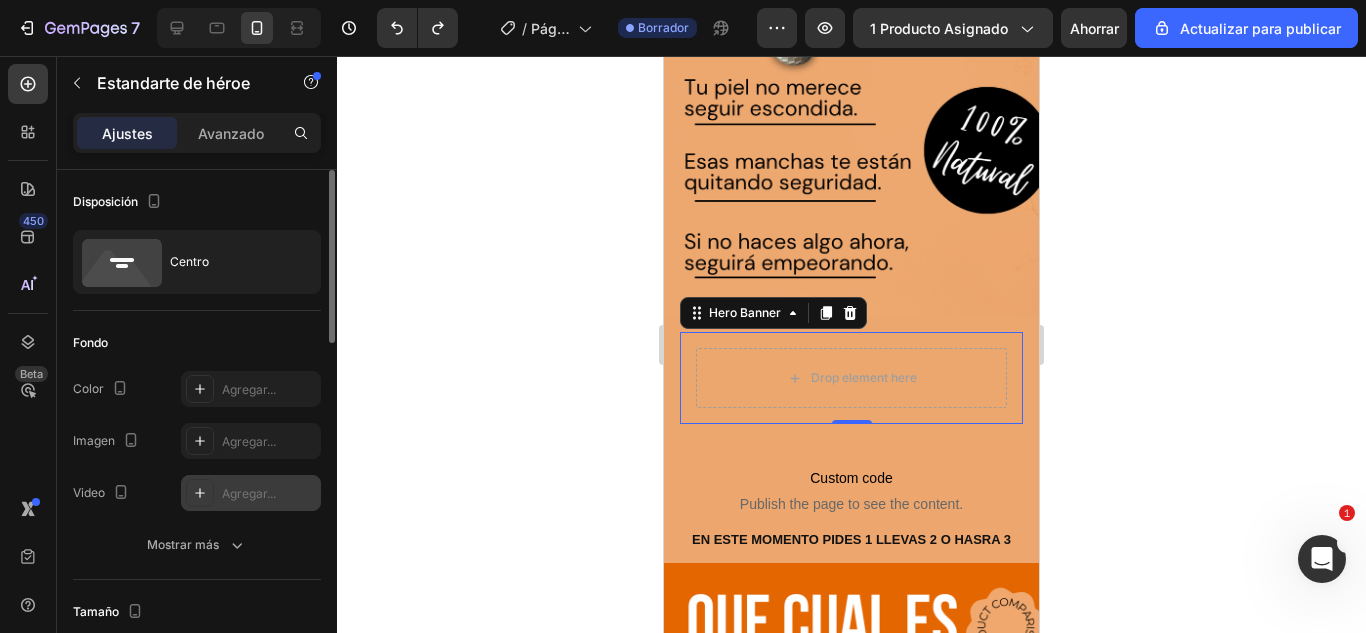 click on "Agregar..." at bounding box center [249, 493] 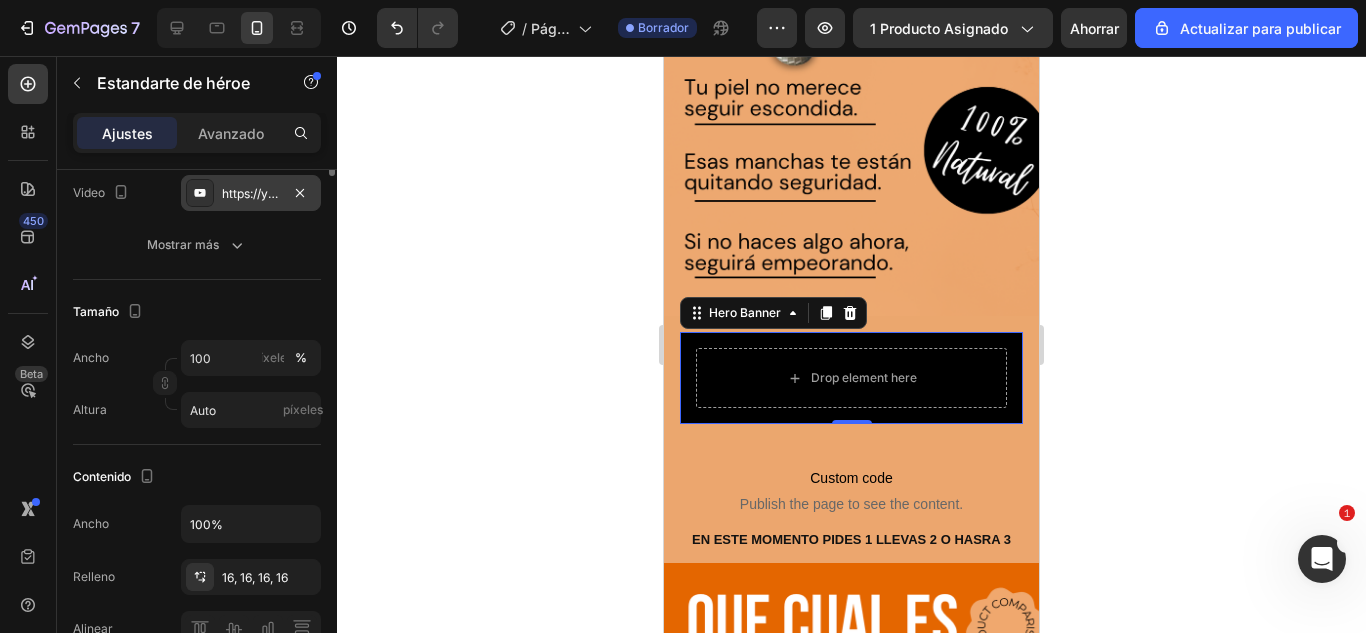 scroll, scrollTop: 100, scrollLeft: 0, axis: vertical 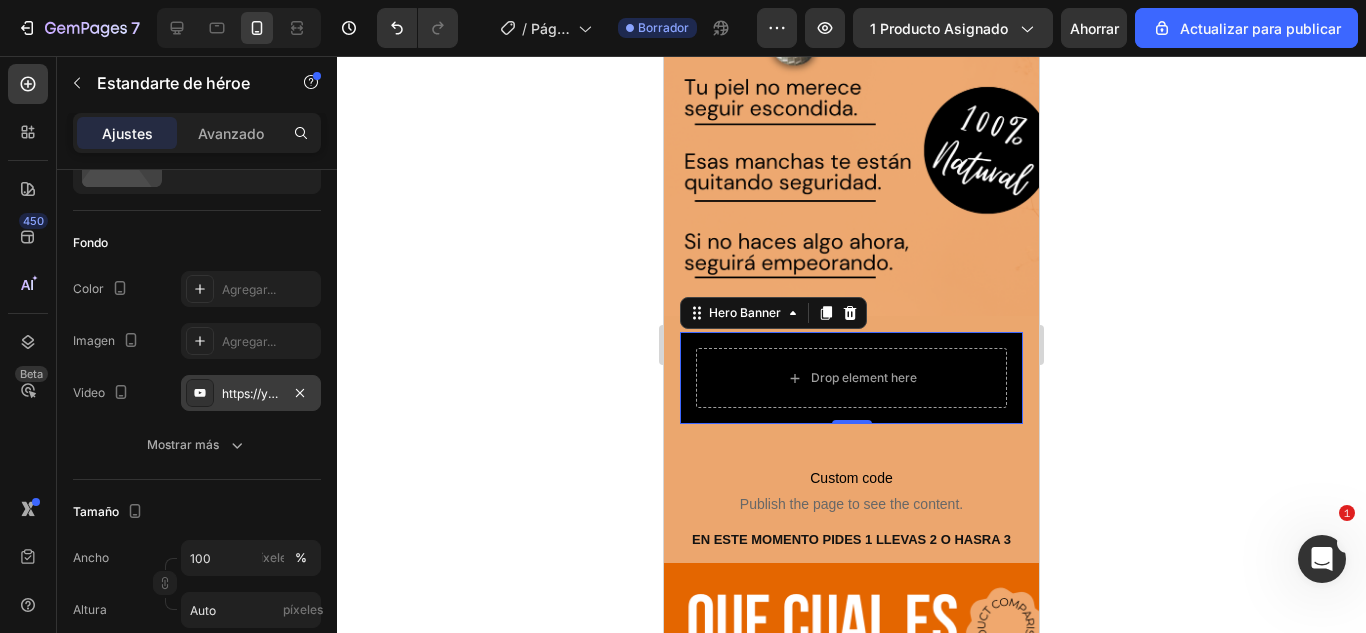 click 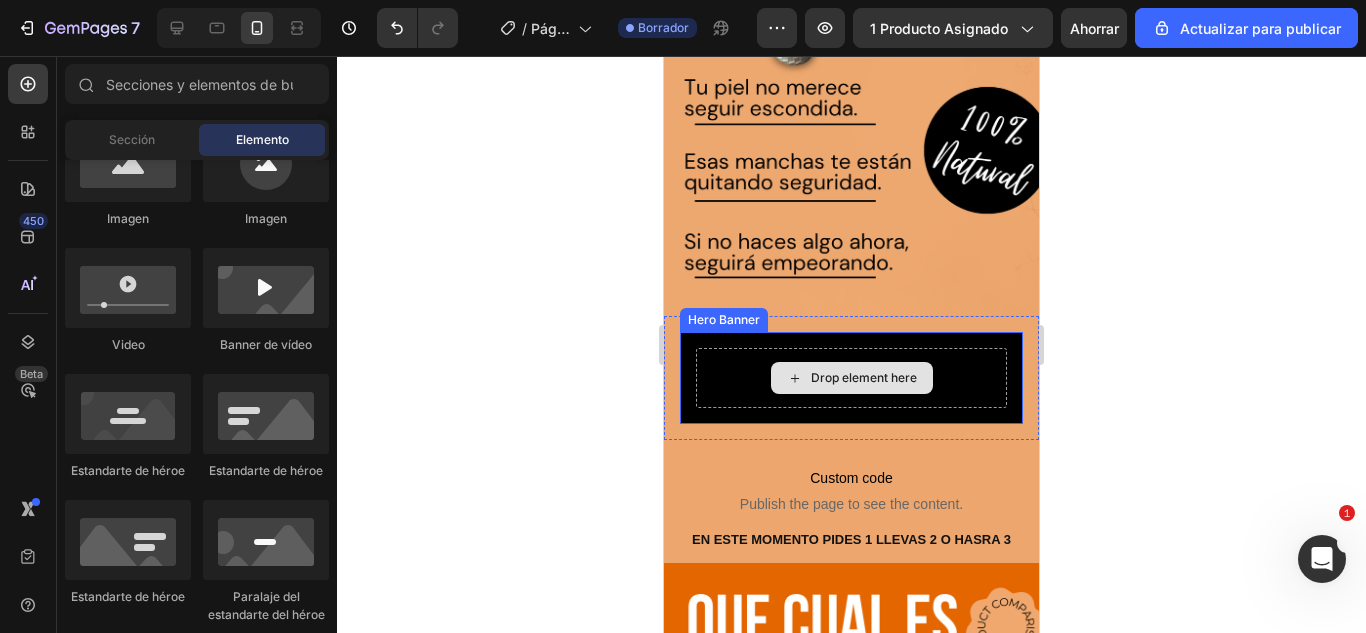 click on "Drop element here" at bounding box center [851, 378] 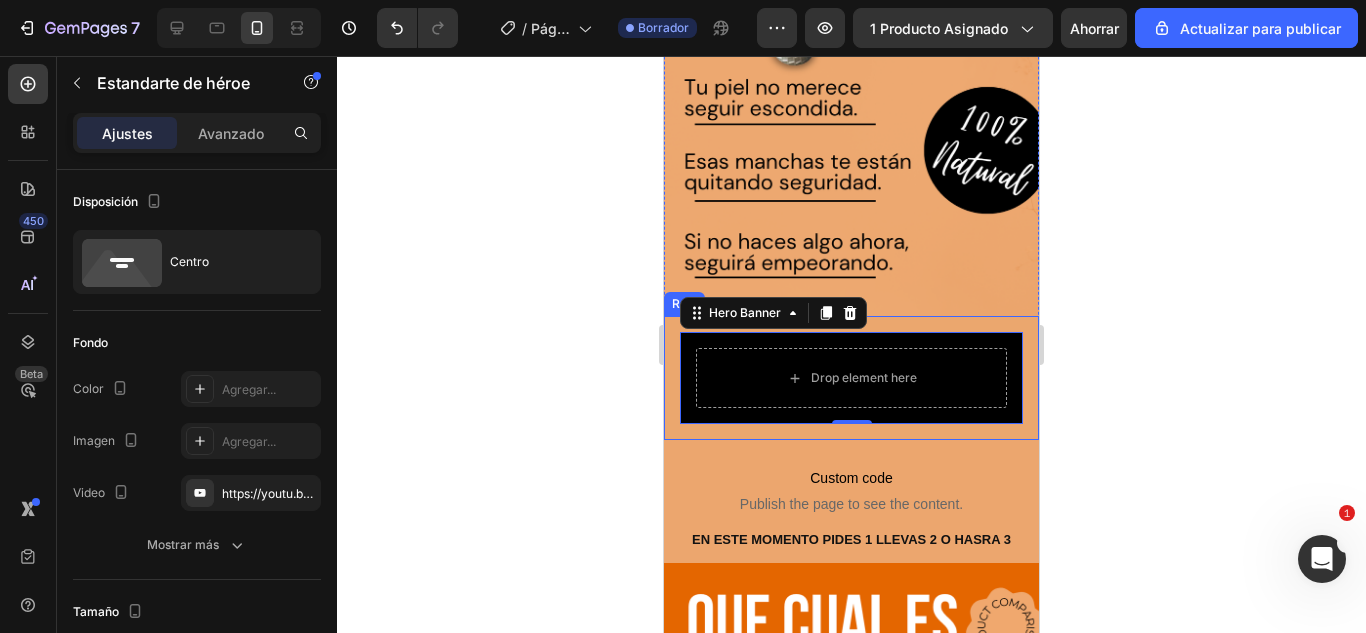 click 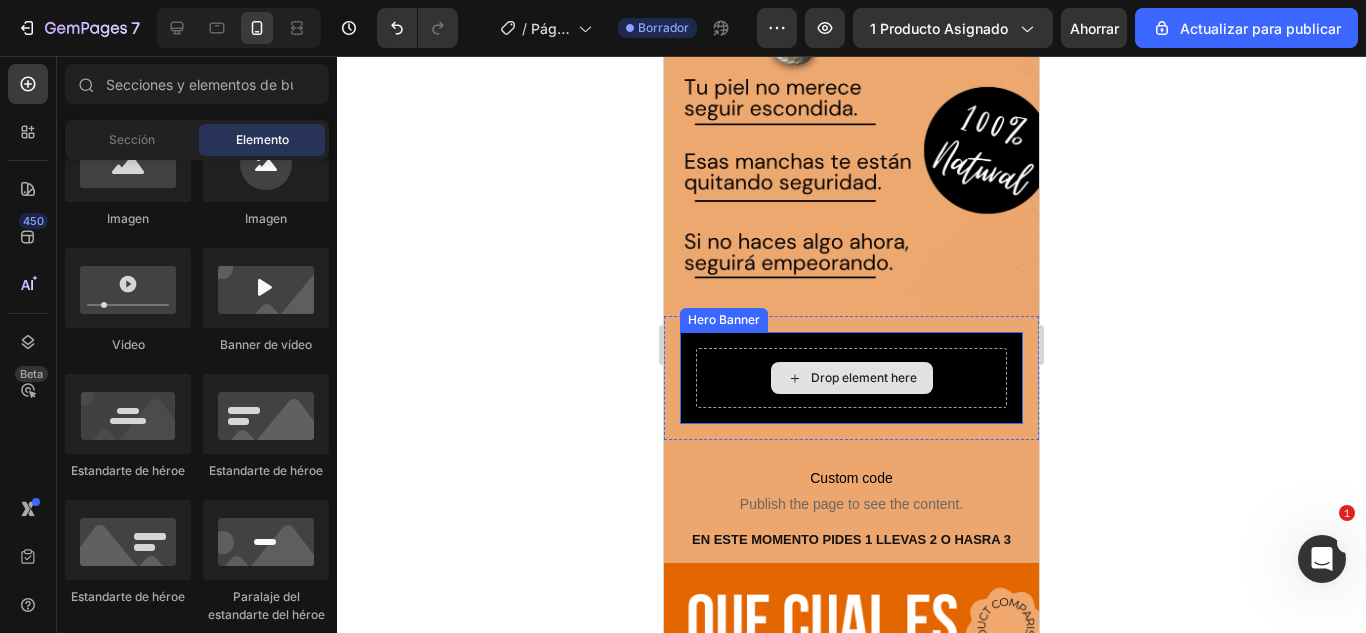 click on "Drop element here" at bounding box center (851, 378) 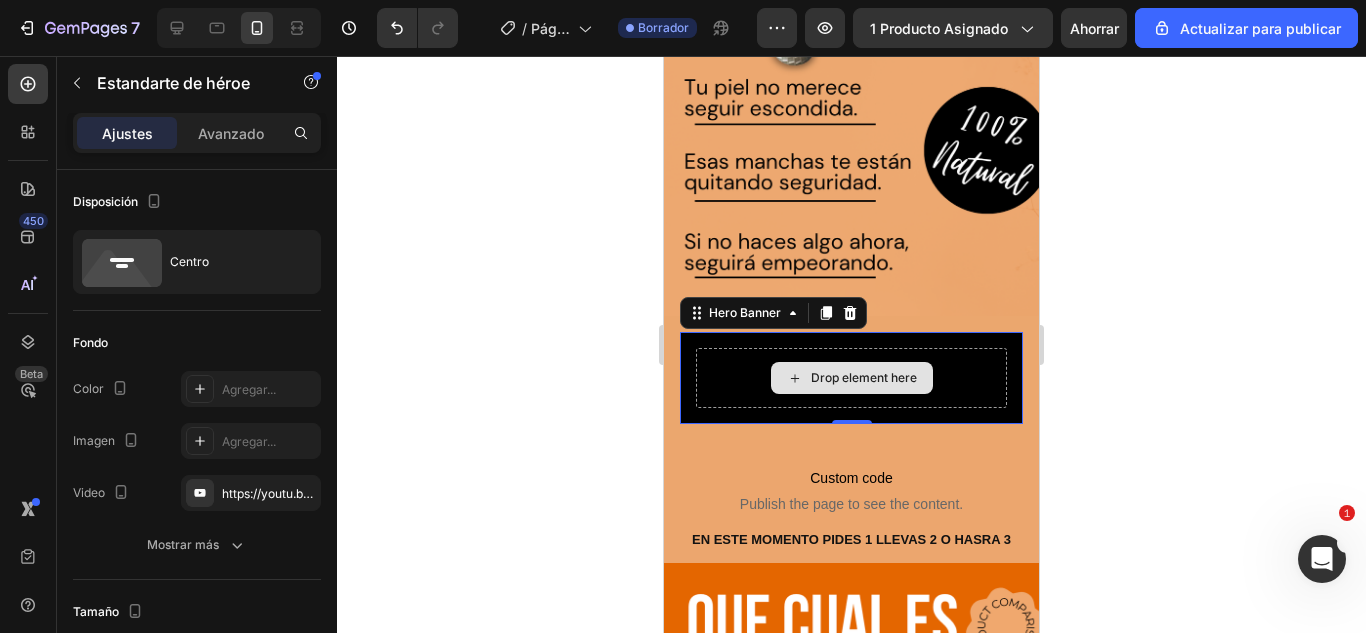 click 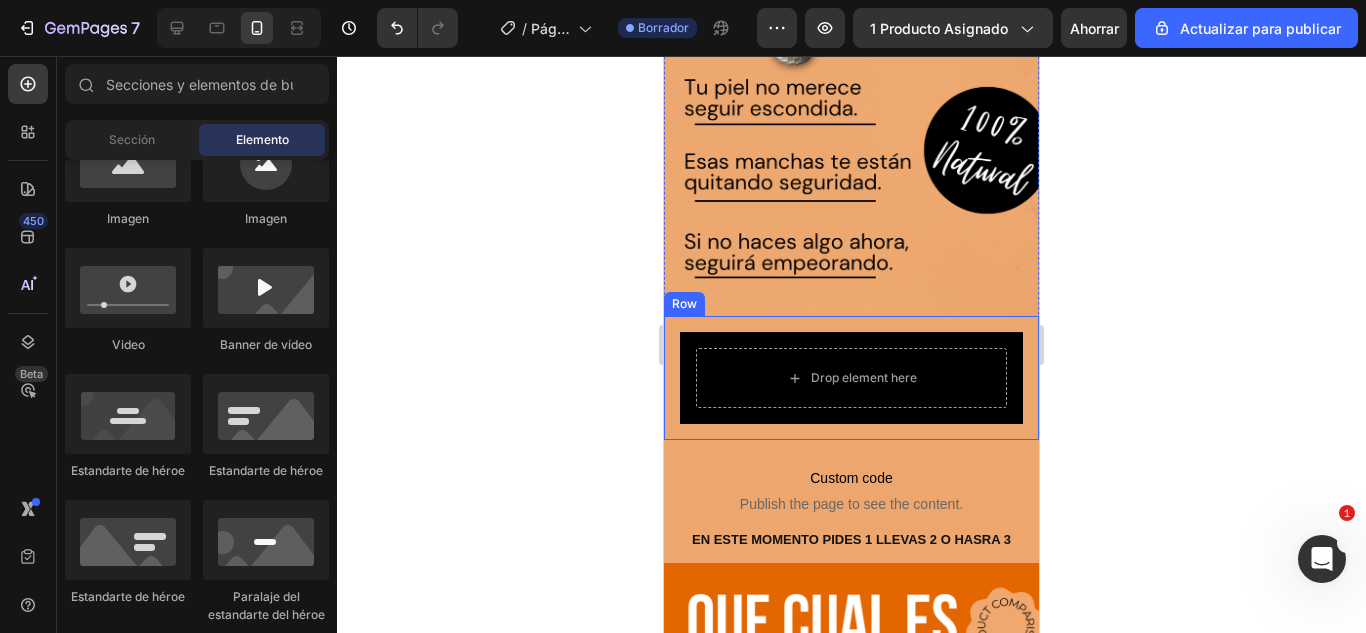 click on "Row" at bounding box center (684, 304) 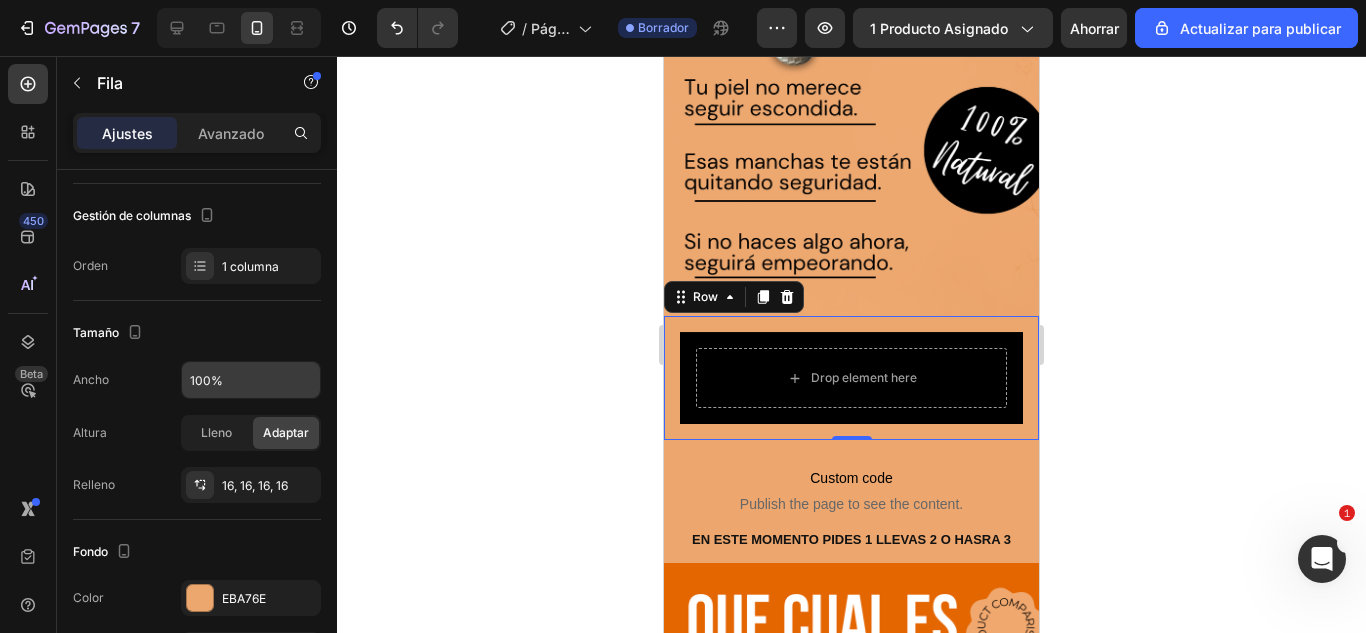 scroll, scrollTop: 0, scrollLeft: 0, axis: both 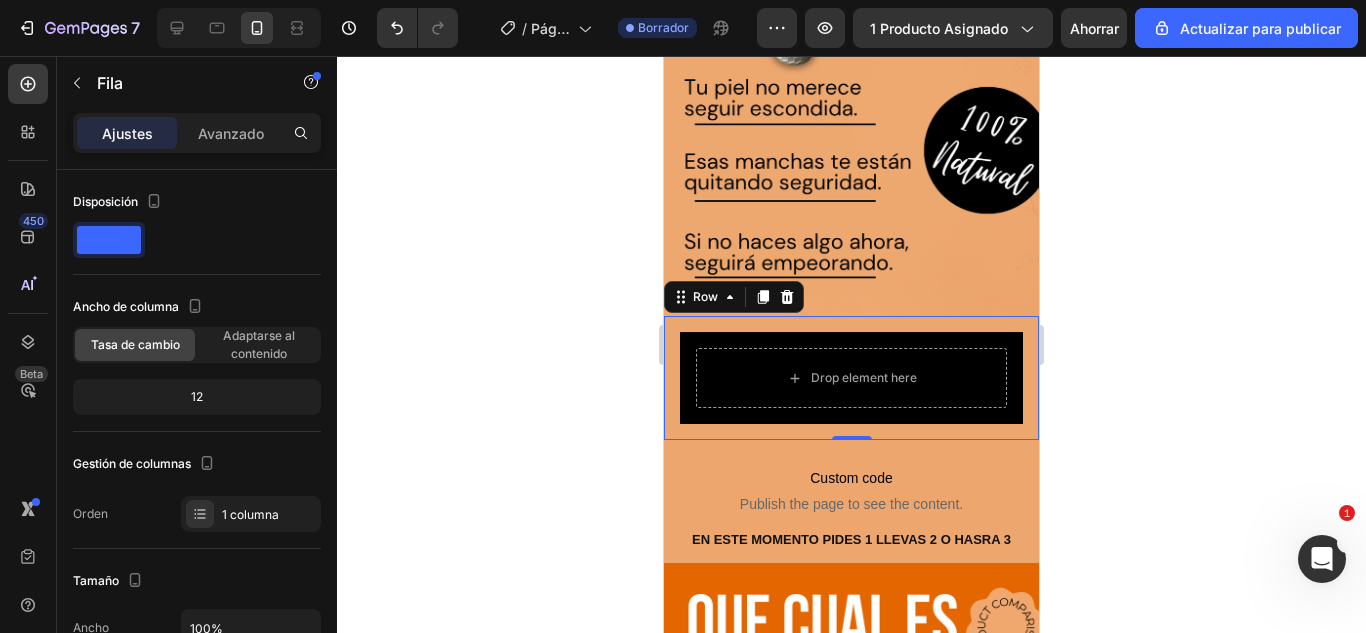 click 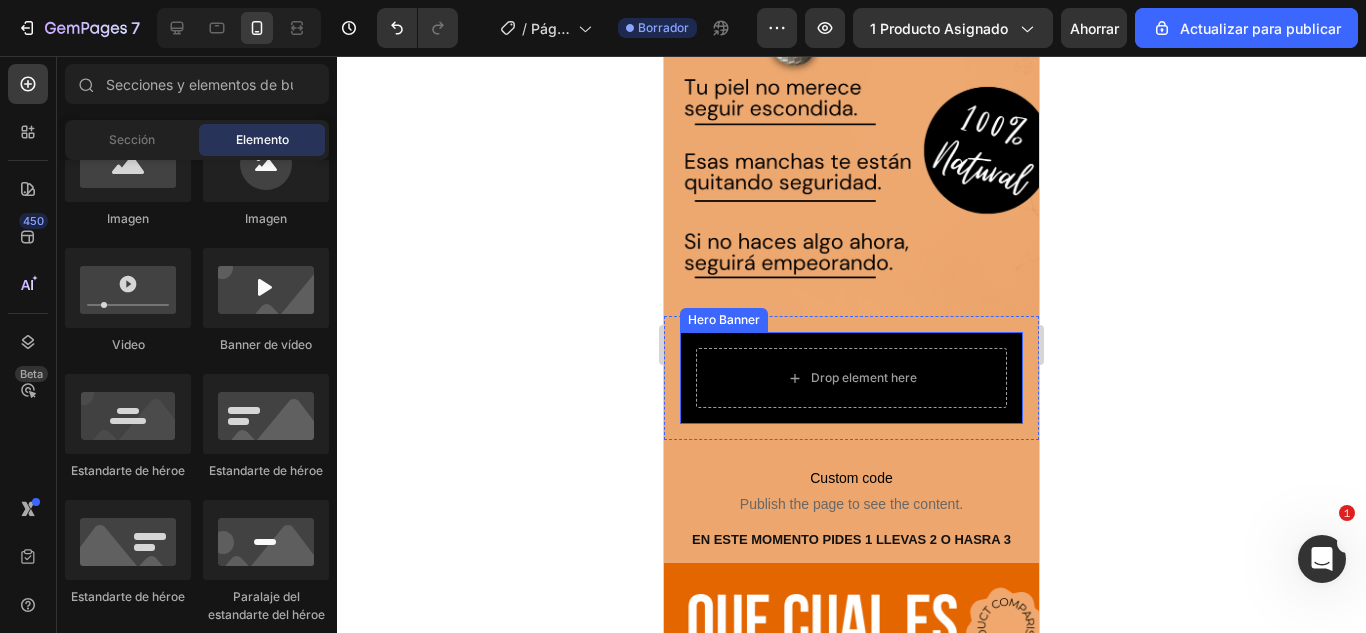 click on "Drop element here" at bounding box center (851, 378) 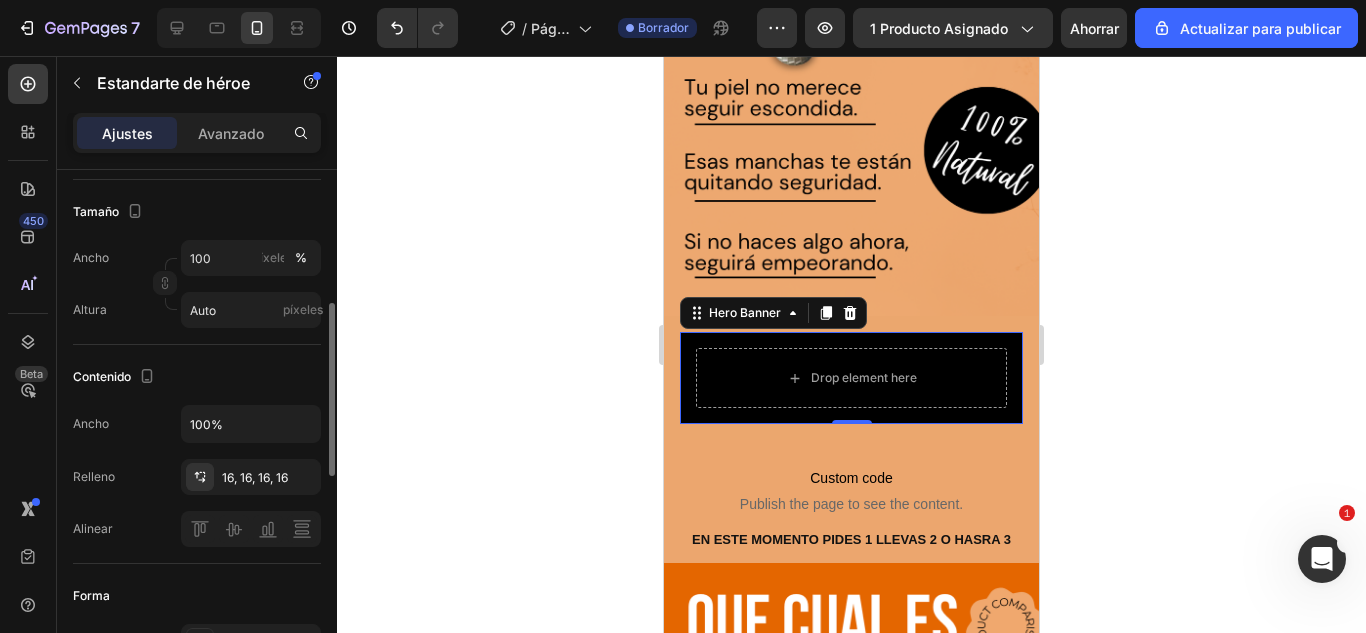 scroll, scrollTop: 0, scrollLeft: 0, axis: both 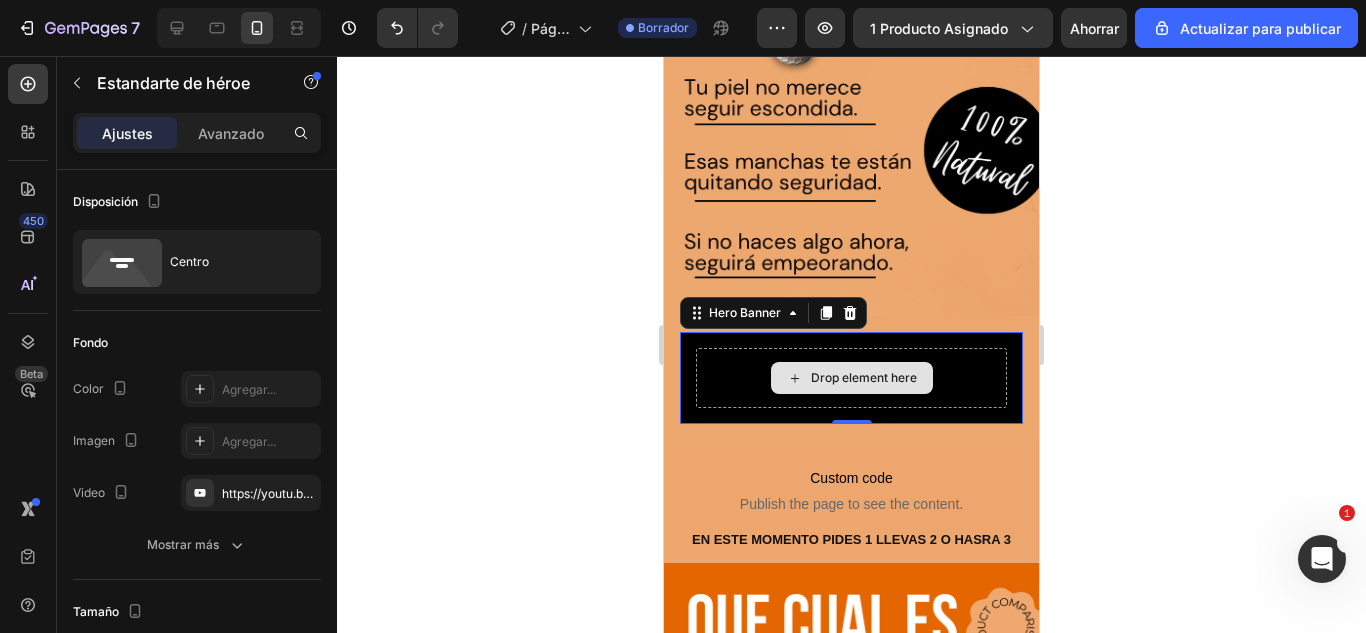 click on "Drop element here" at bounding box center [851, 378] 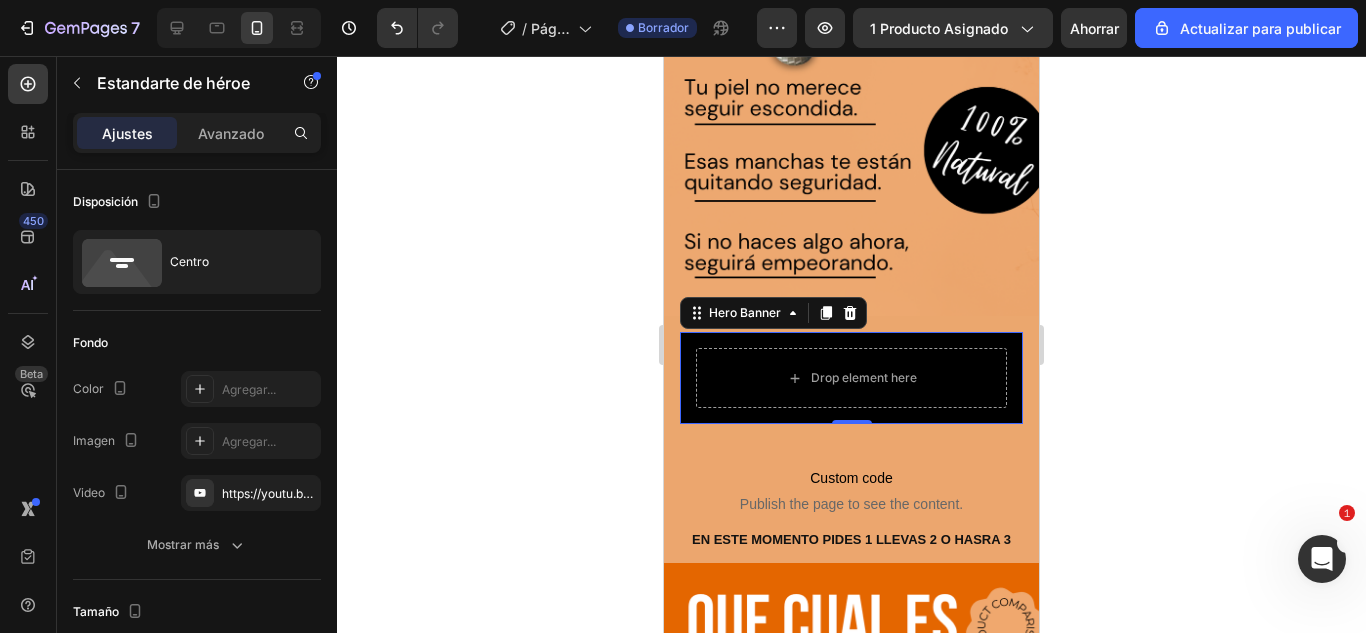click 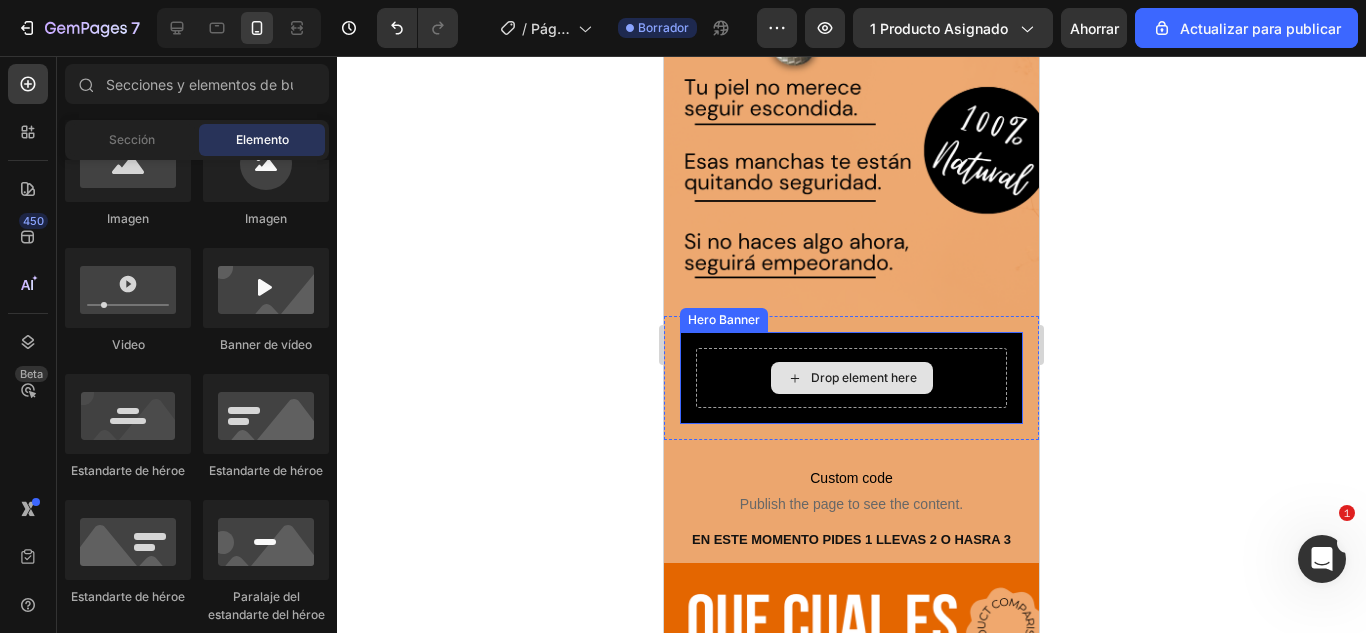 click on "Drop element here" at bounding box center (864, 378) 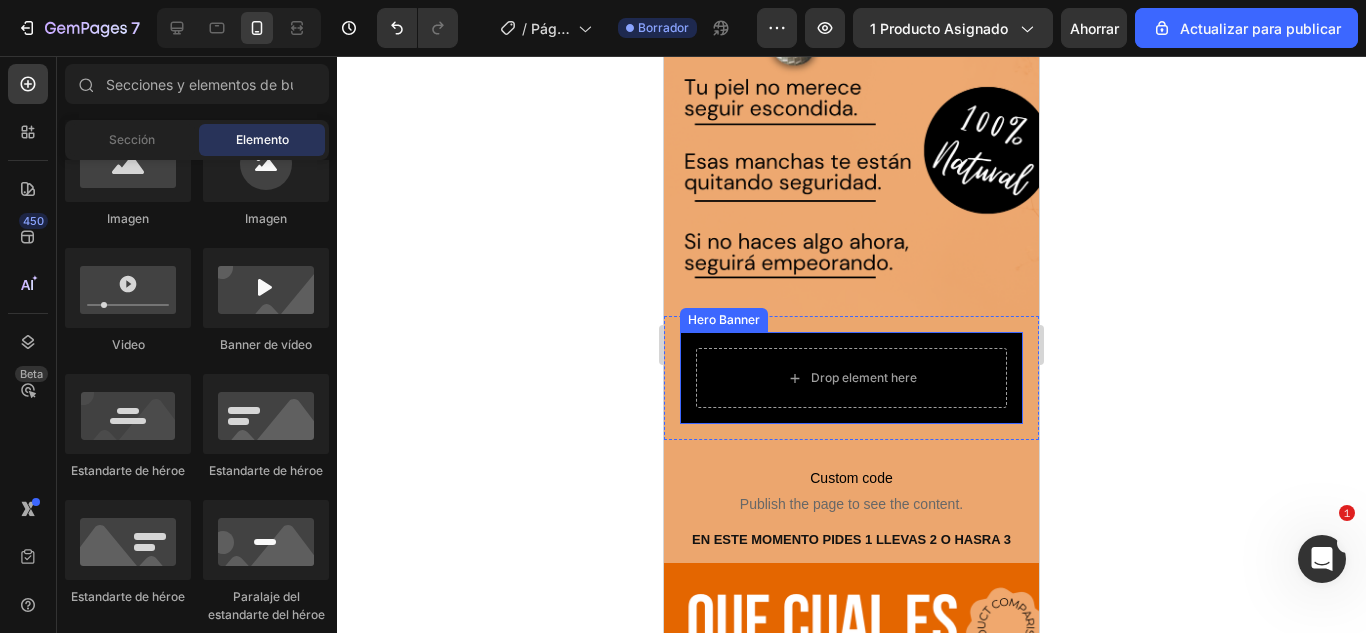 click on "Hero Banner" at bounding box center [724, 320] 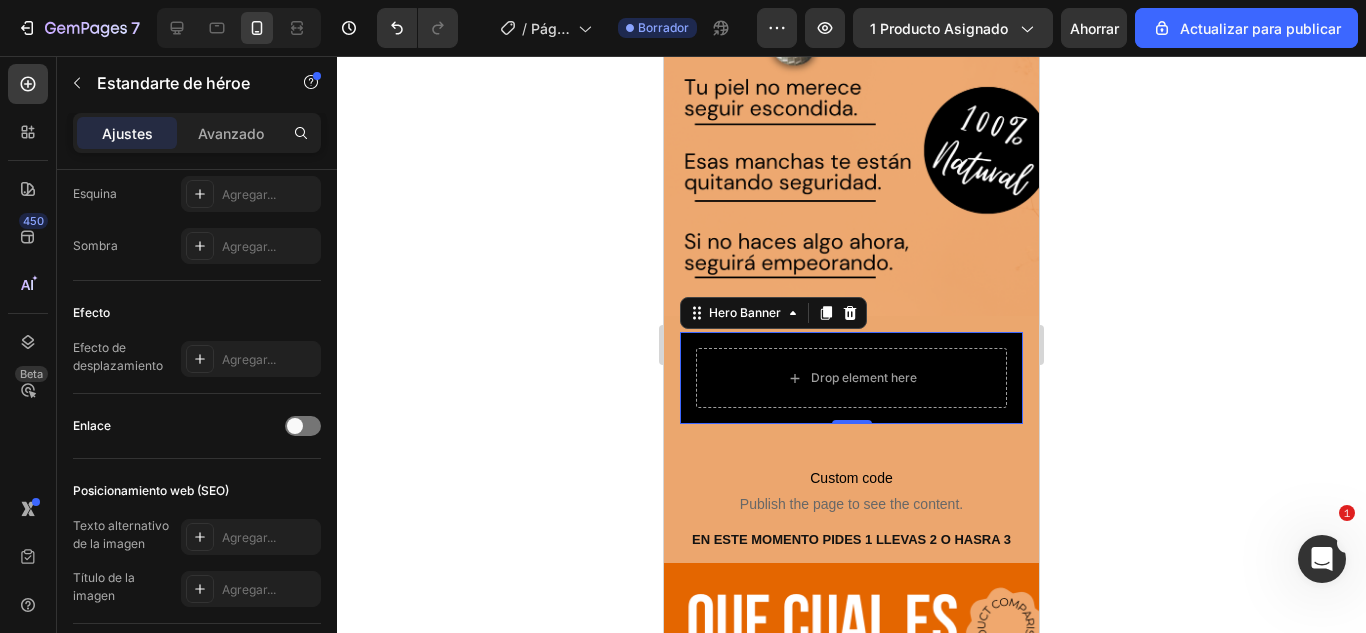 scroll, scrollTop: 1039, scrollLeft: 0, axis: vertical 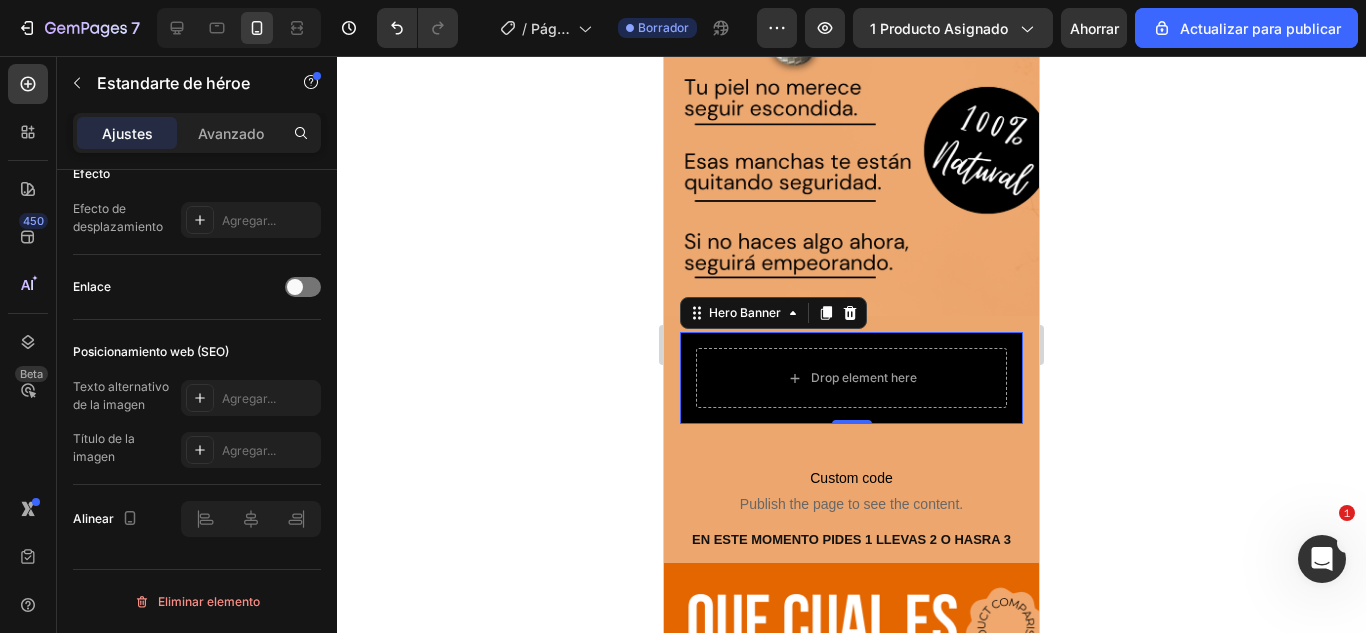 click 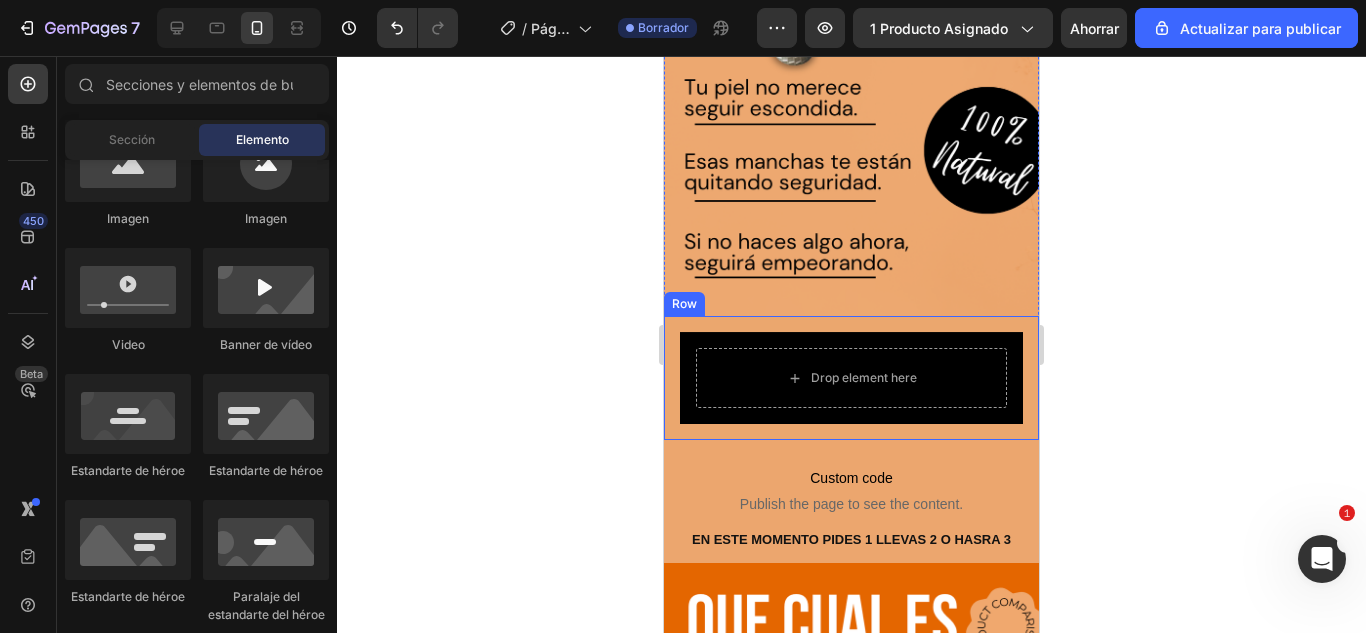 click on "Row" at bounding box center (684, 304) 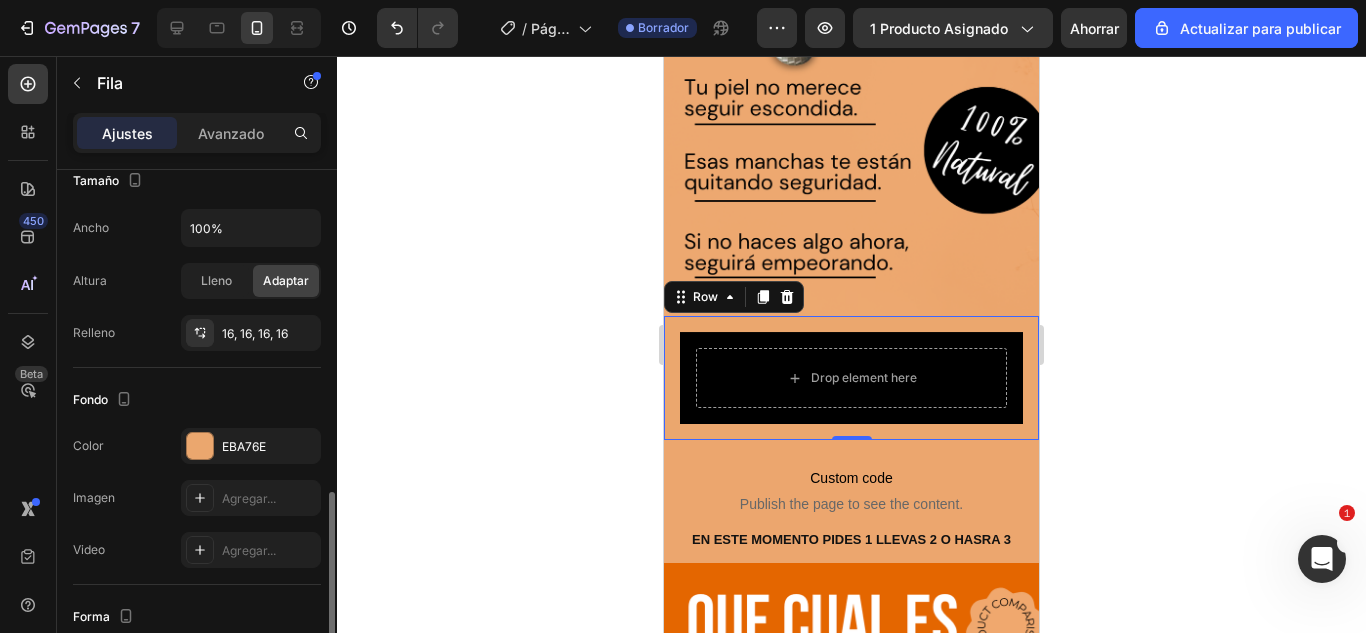 scroll, scrollTop: 600, scrollLeft: 0, axis: vertical 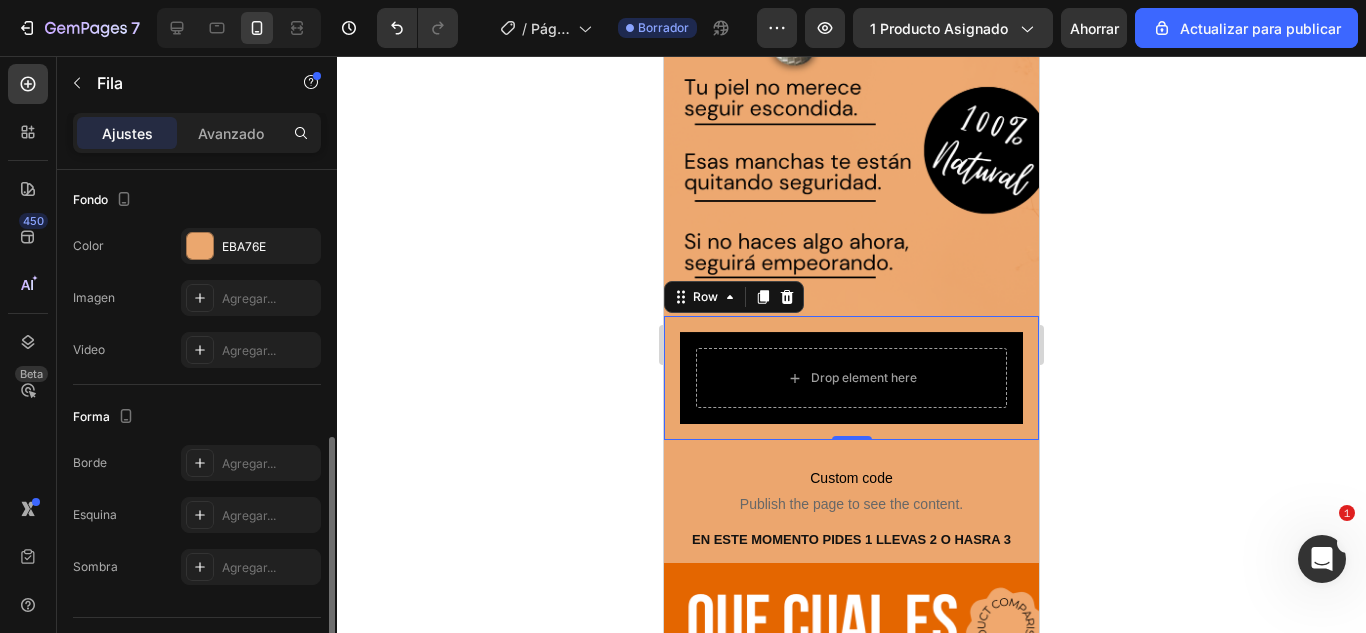 click 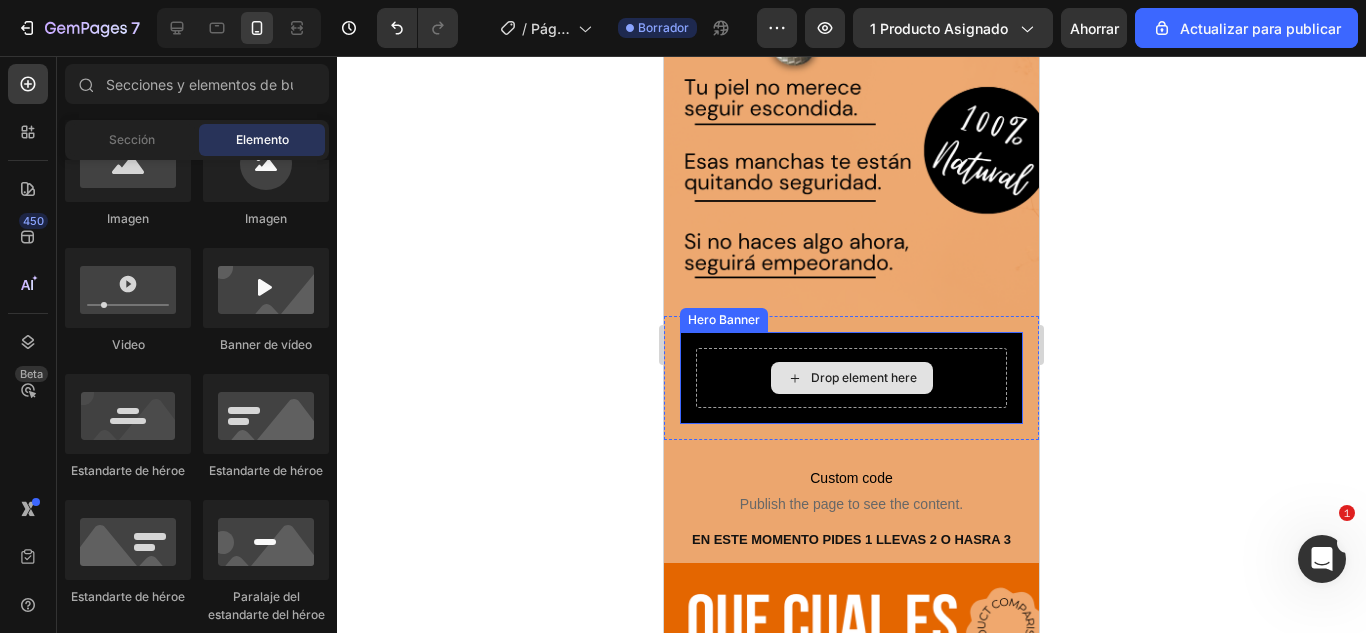 click on "Drop element here" at bounding box center (851, 378) 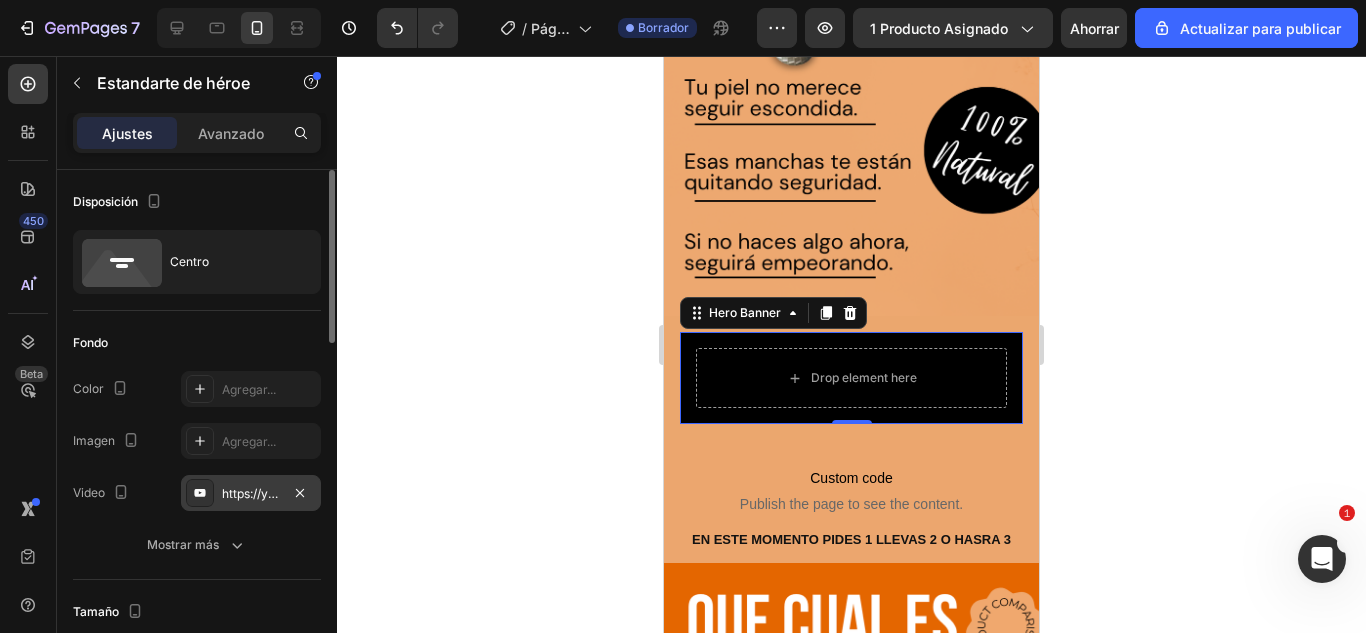 click on "https://youtu.be/KOxfzBp72uk" at bounding box center (307, 493) 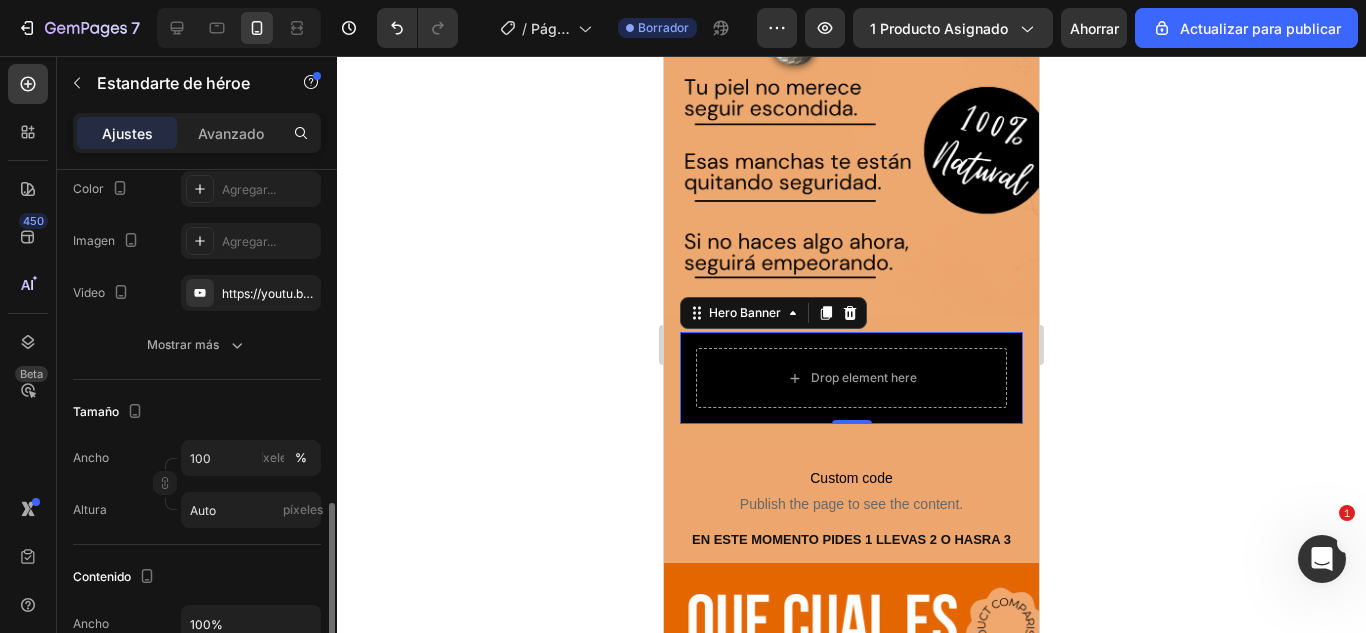 scroll, scrollTop: 400, scrollLeft: 0, axis: vertical 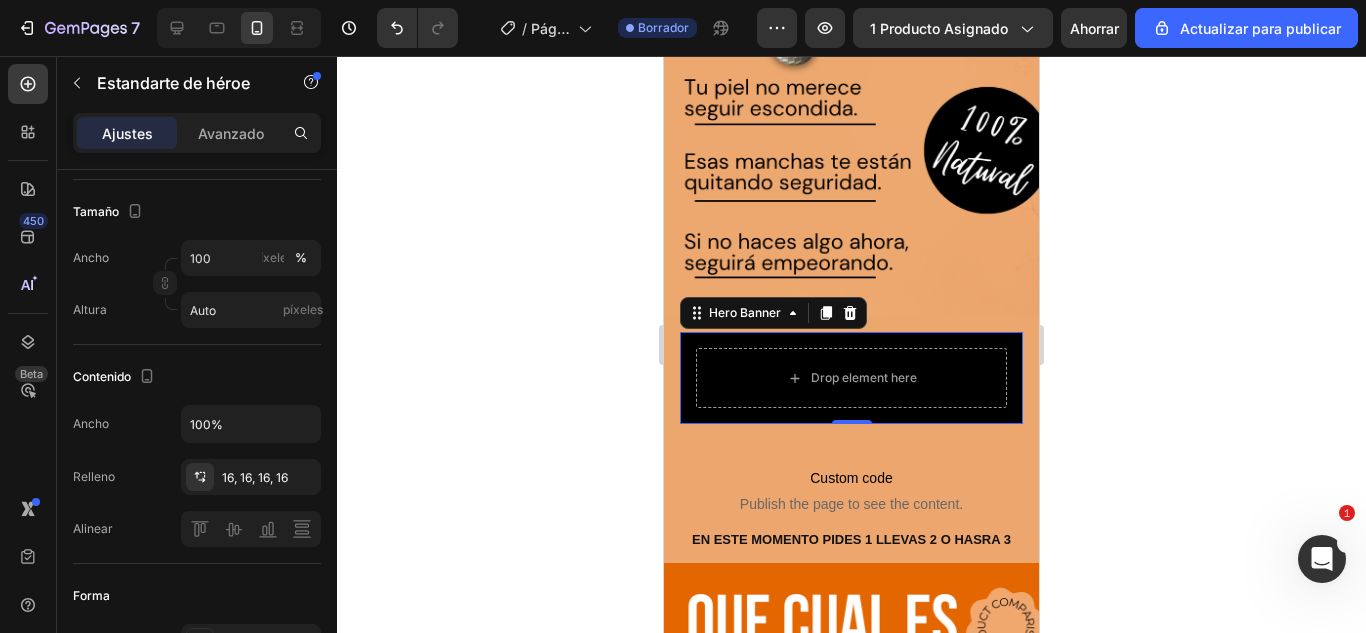 click 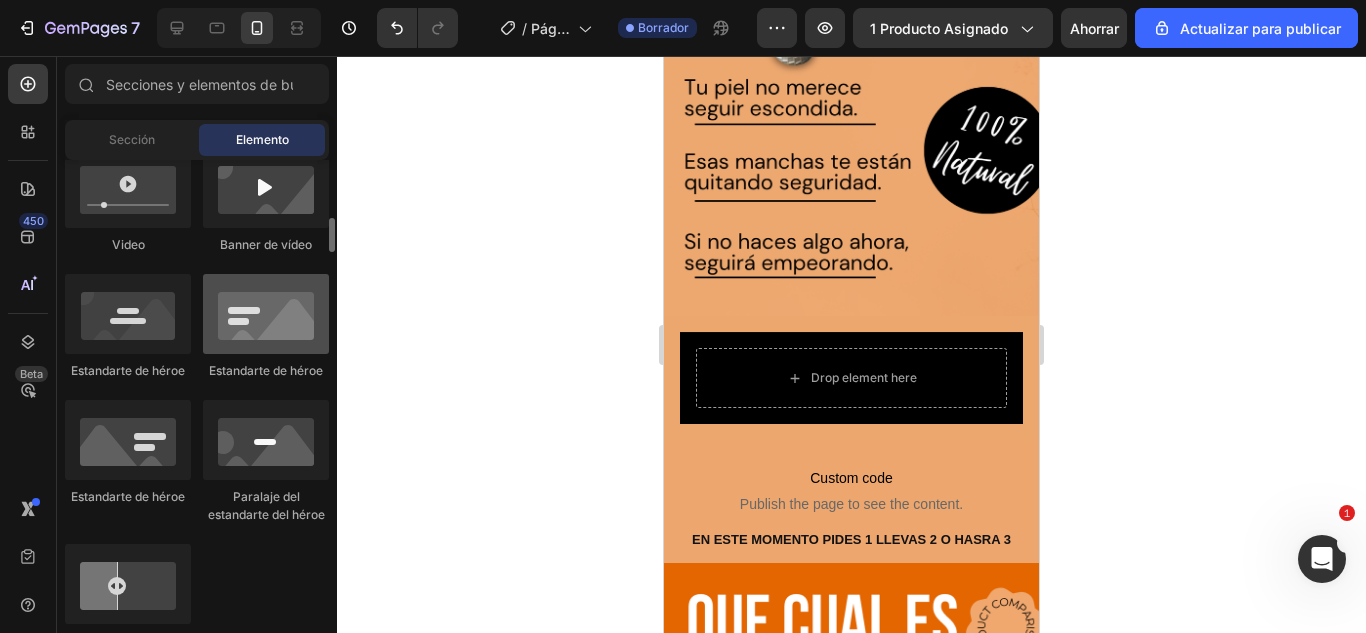 scroll, scrollTop: 700, scrollLeft: 0, axis: vertical 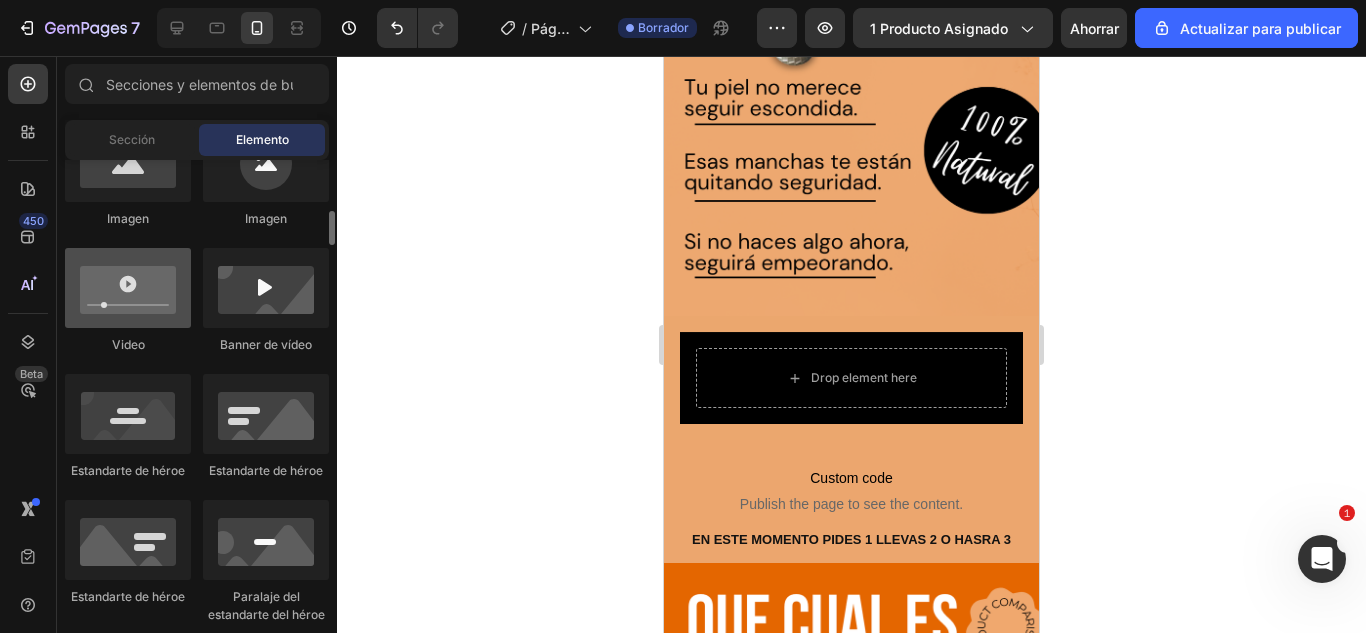 click at bounding box center [128, 288] 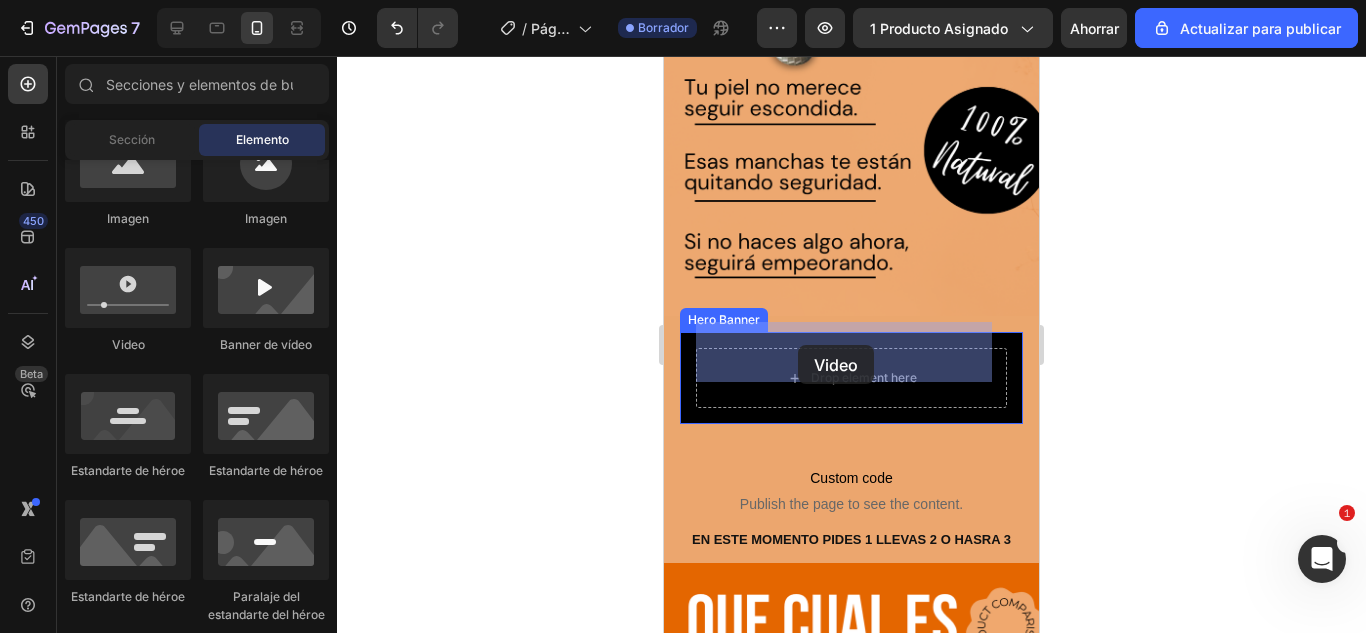 drag, startPoint x: 809, startPoint y: 349, endPoint x: 798, endPoint y: 345, distance: 11.7046995 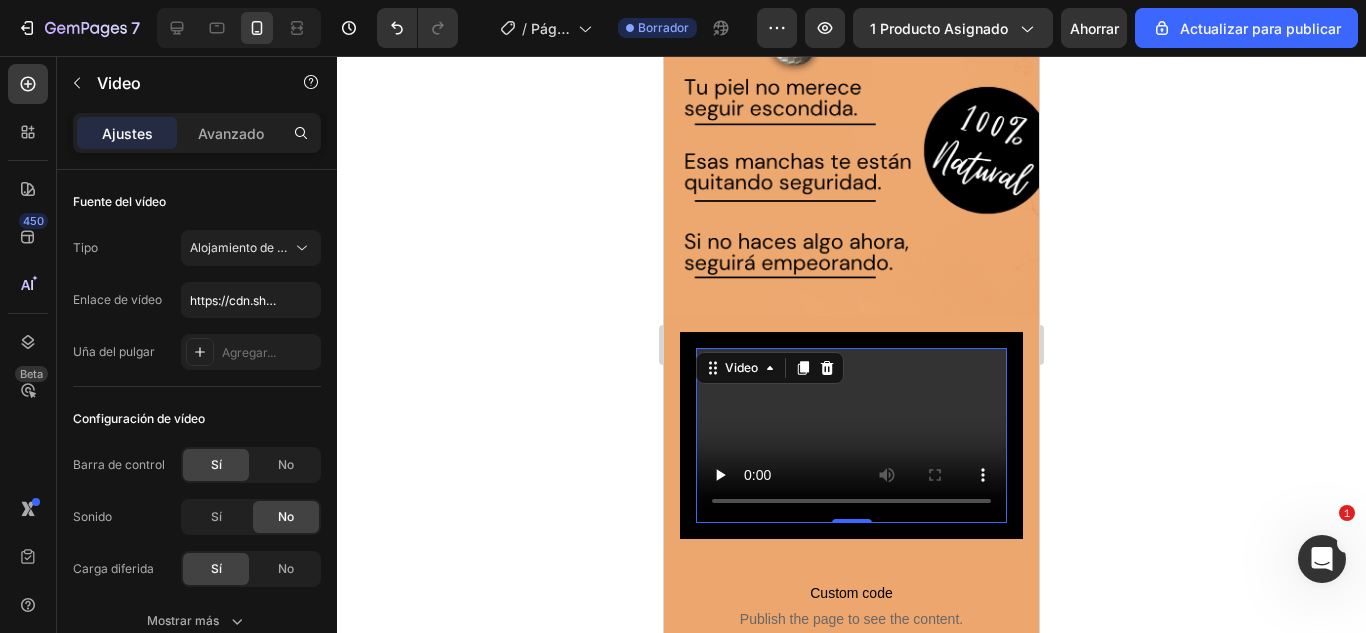 click 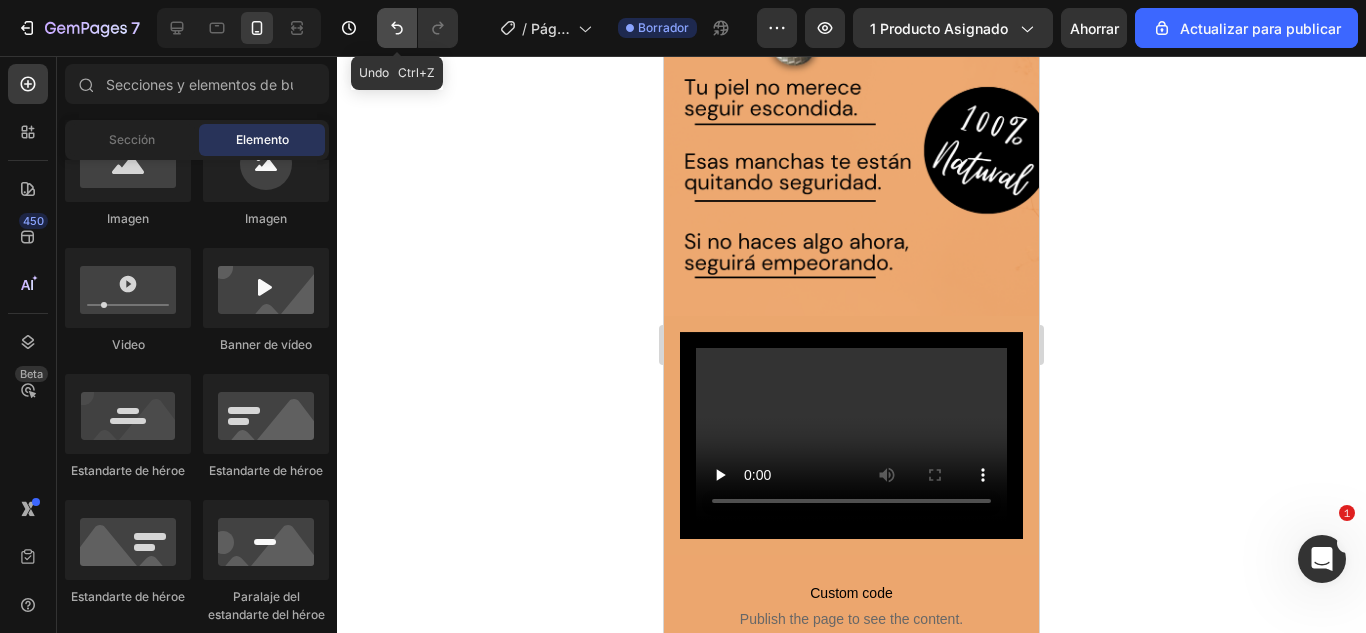 click 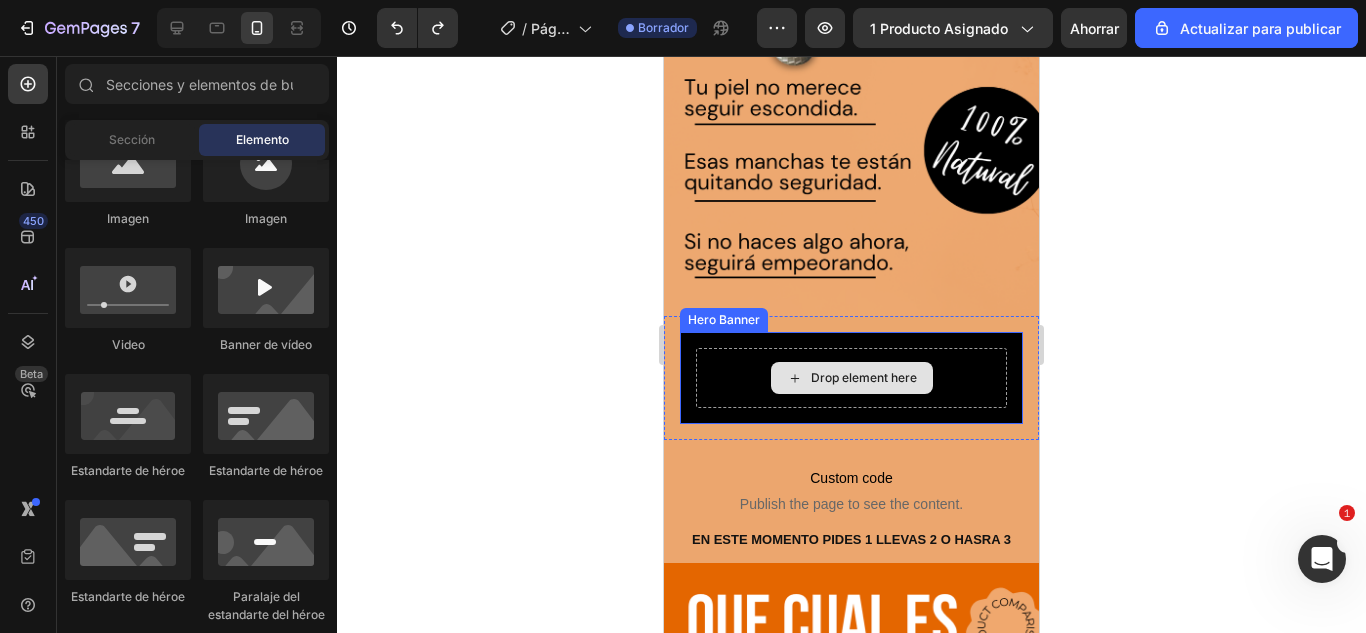 click on "Drop element here" at bounding box center (851, 378) 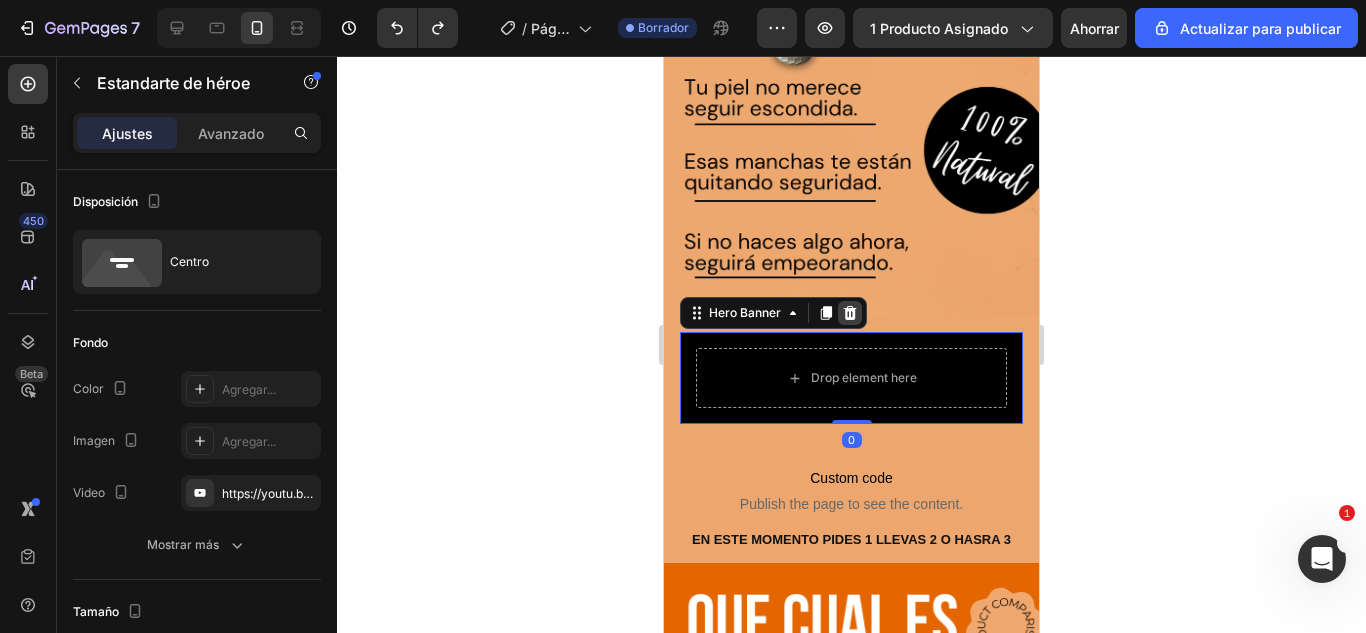 click 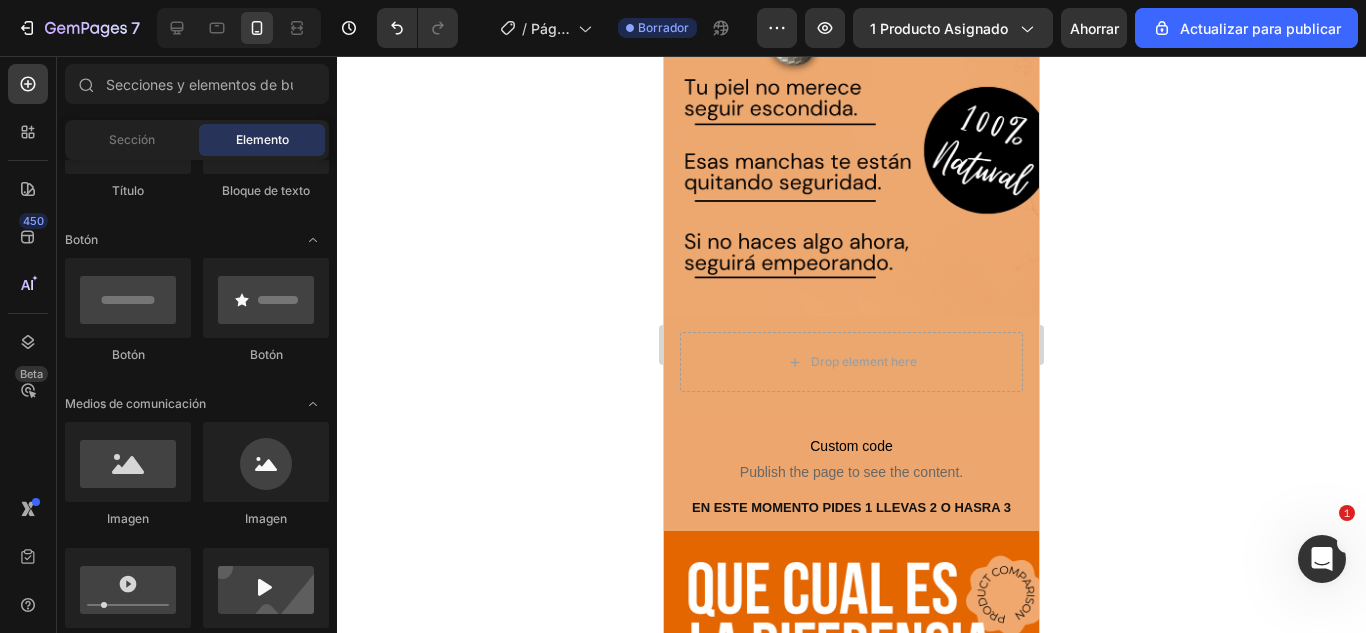 scroll, scrollTop: 0, scrollLeft: 0, axis: both 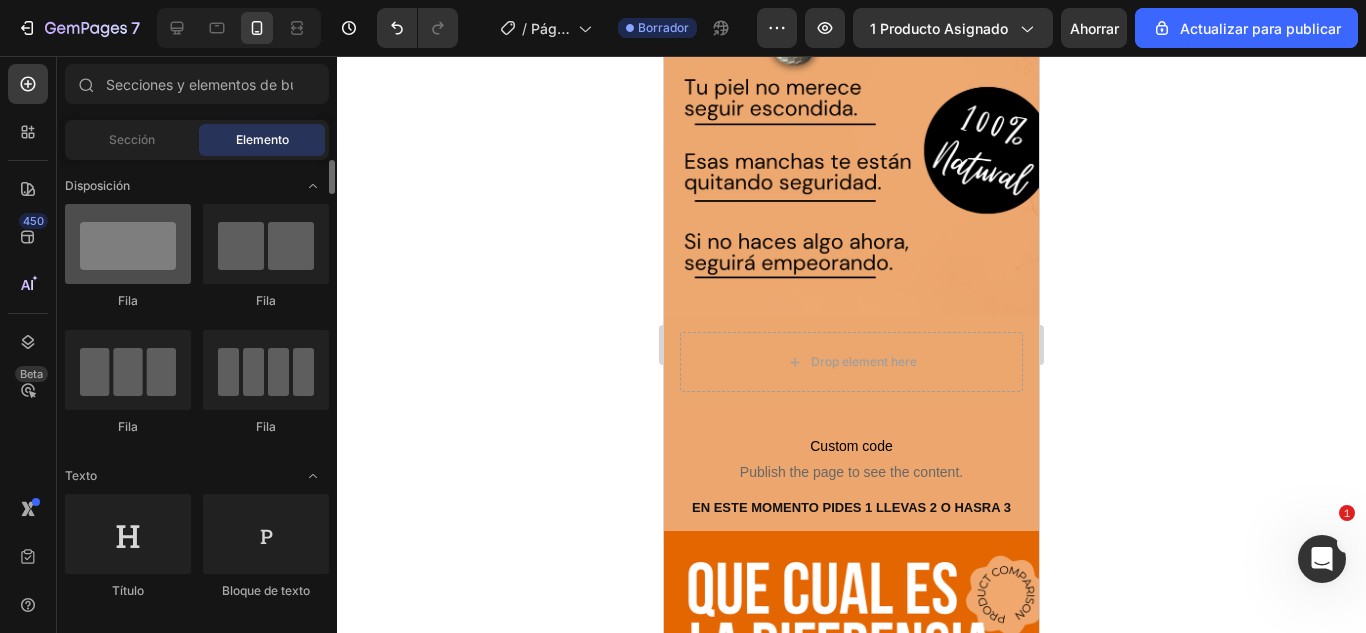 click at bounding box center [128, 244] 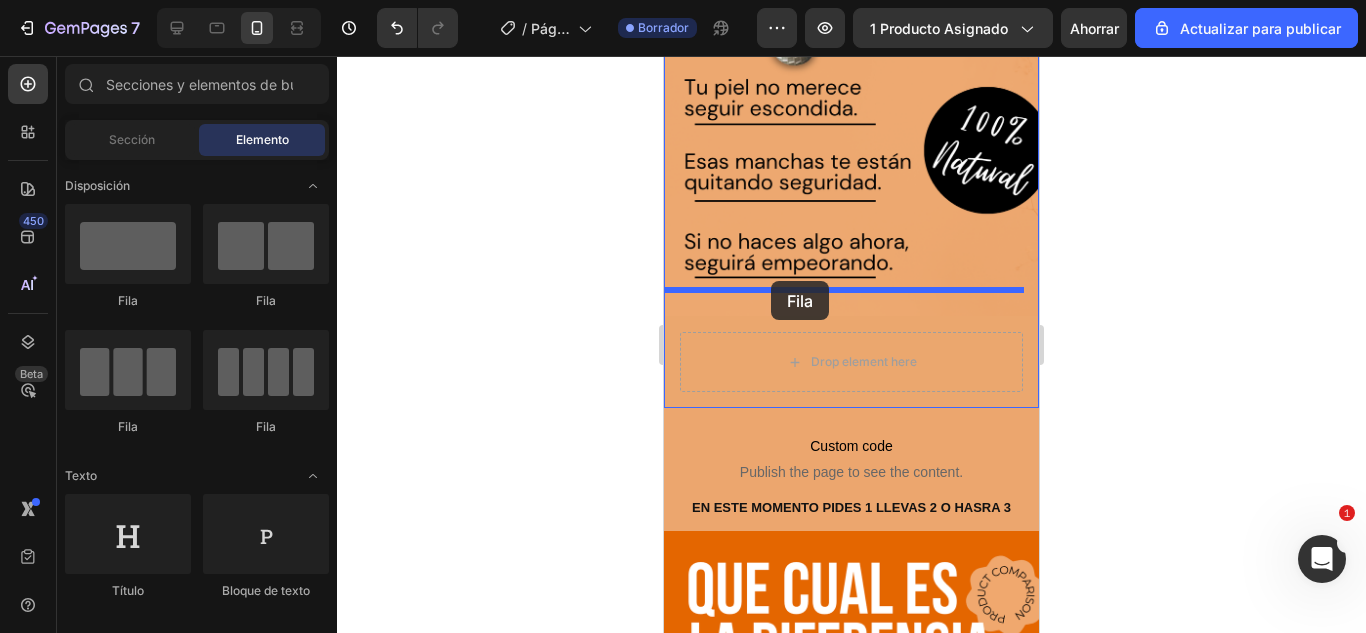 drag, startPoint x: 804, startPoint y: 295, endPoint x: 771, endPoint y: 281, distance: 35.846897 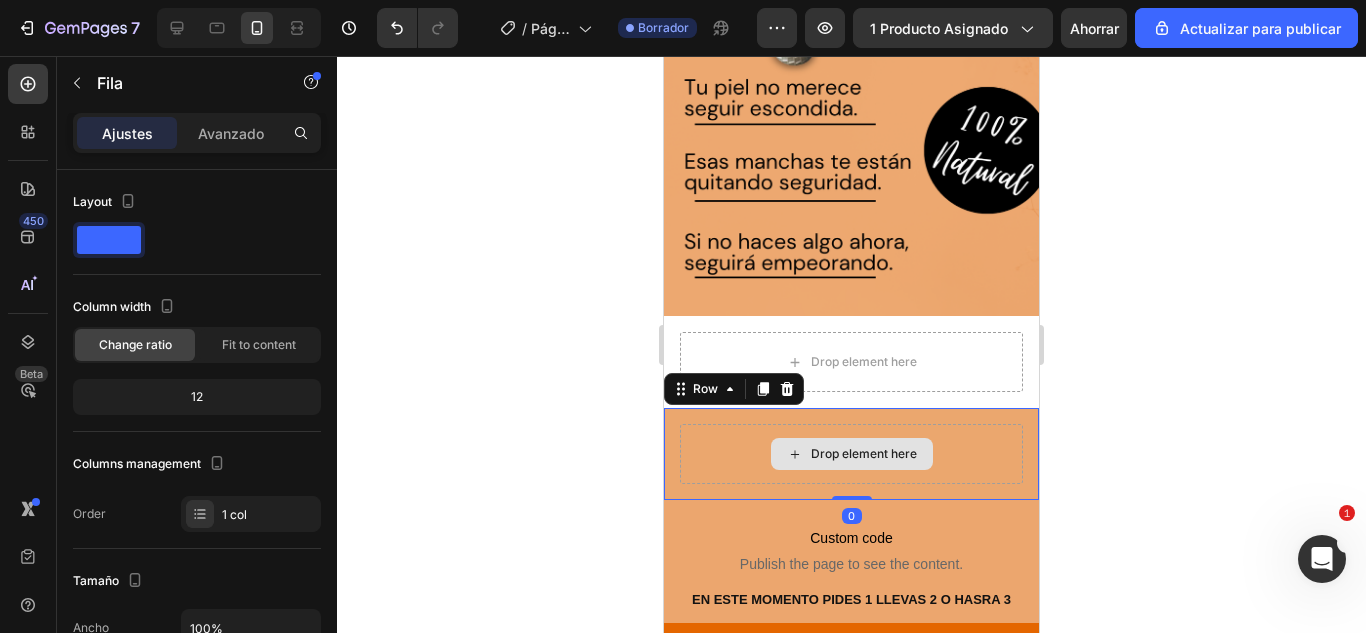 click on "Drop element here" at bounding box center (851, 454) 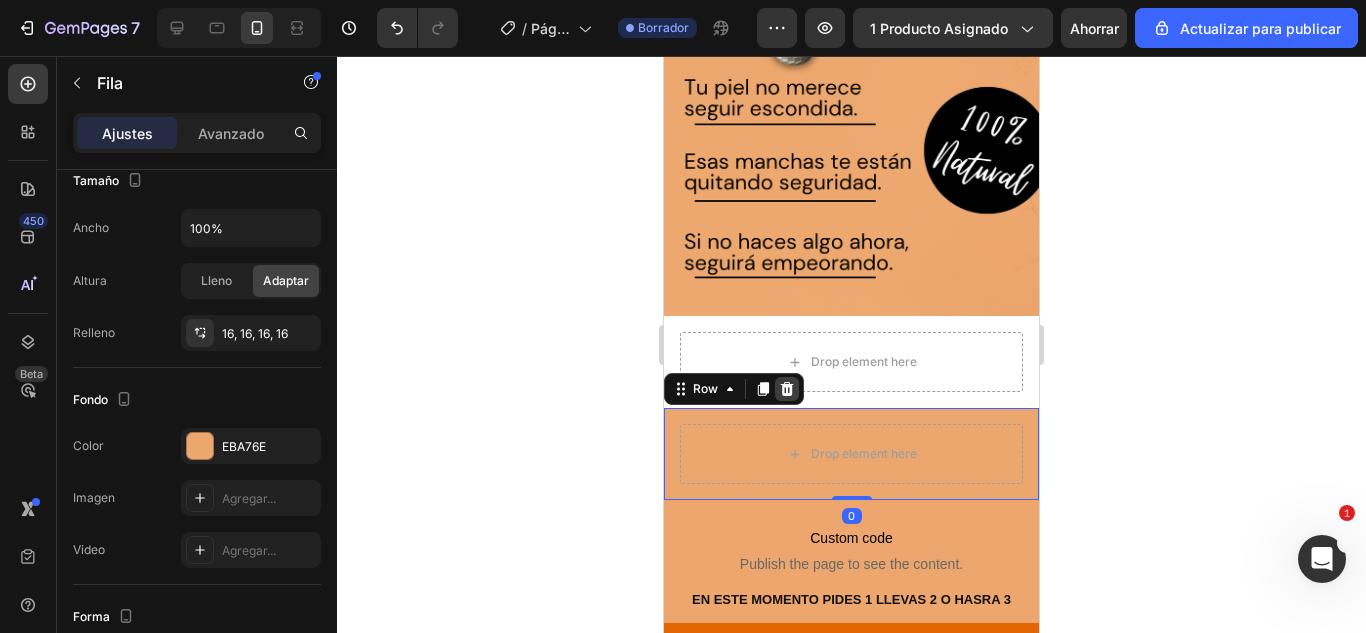 click 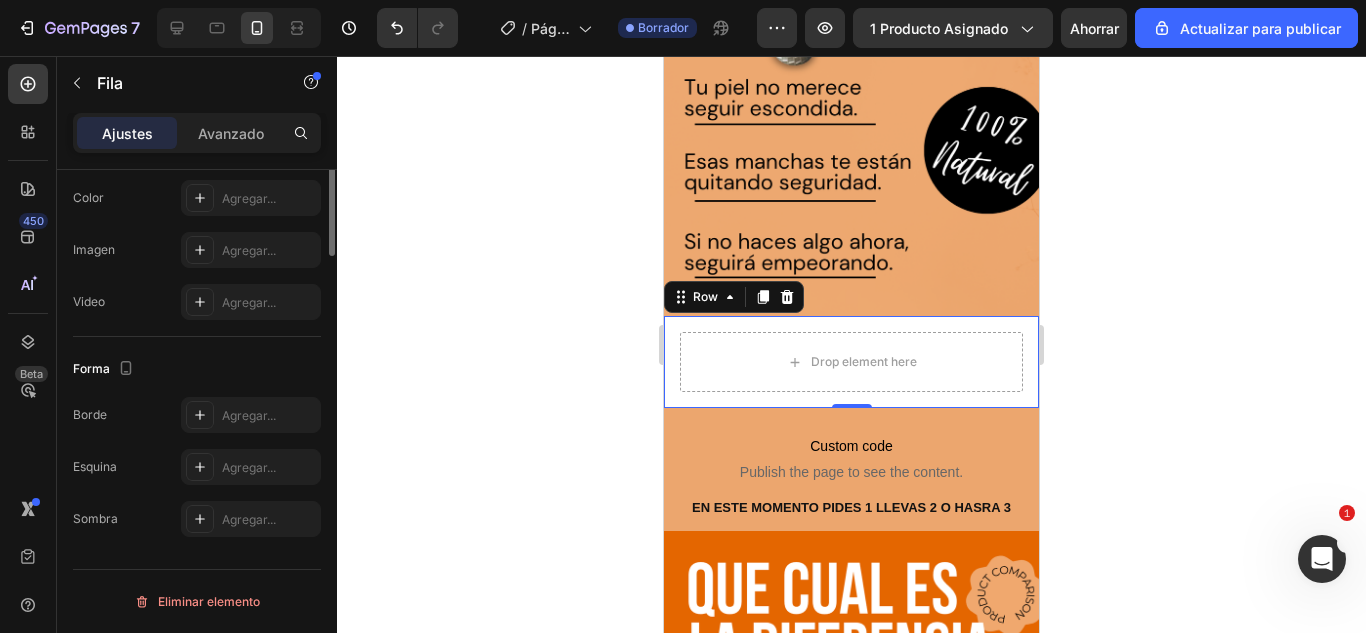 scroll, scrollTop: 248, scrollLeft: 0, axis: vertical 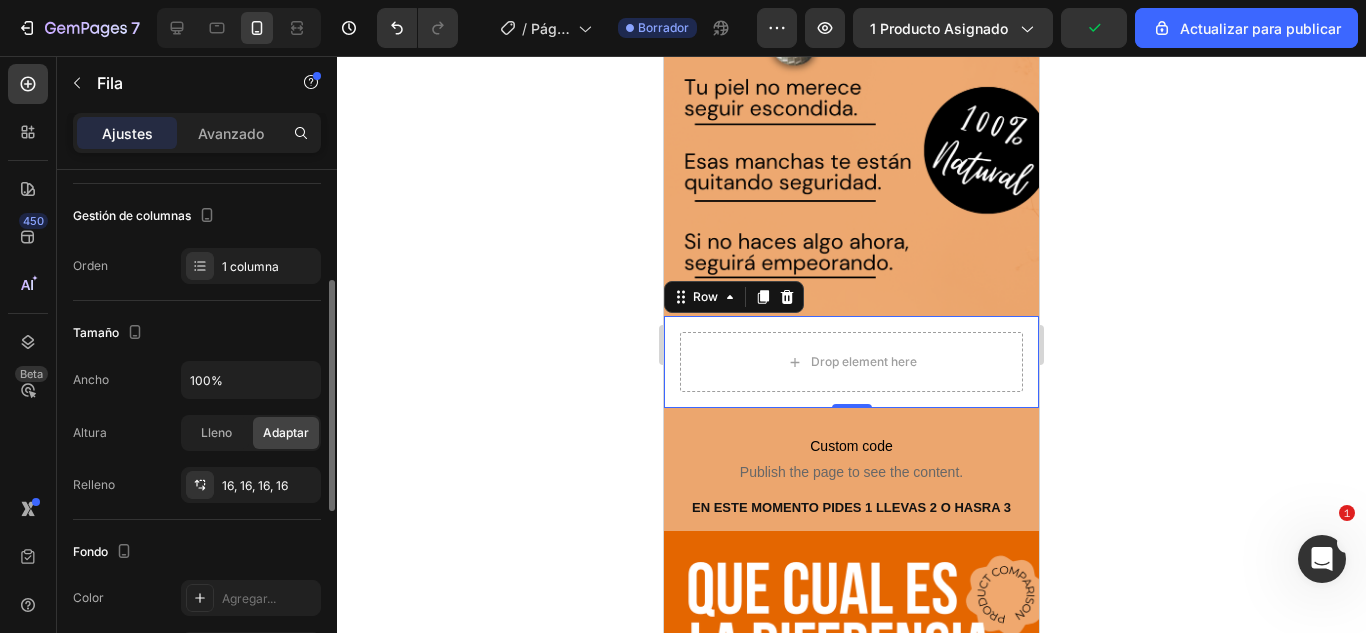 click 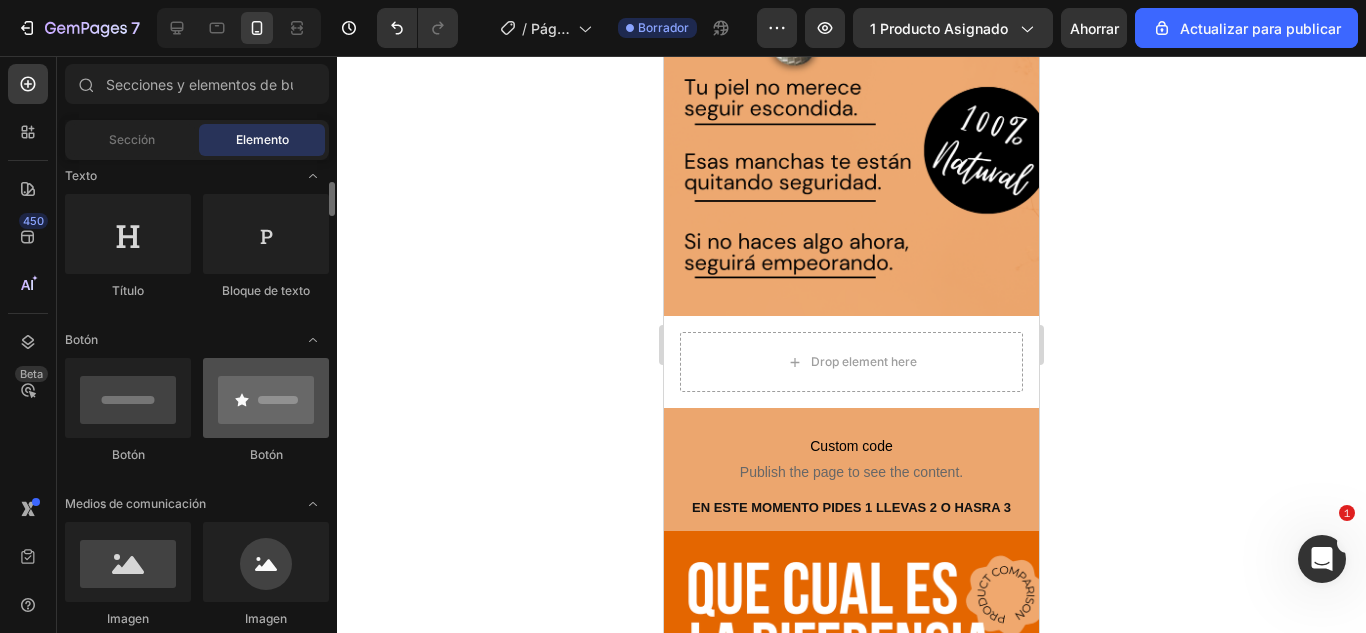 scroll, scrollTop: 700, scrollLeft: 0, axis: vertical 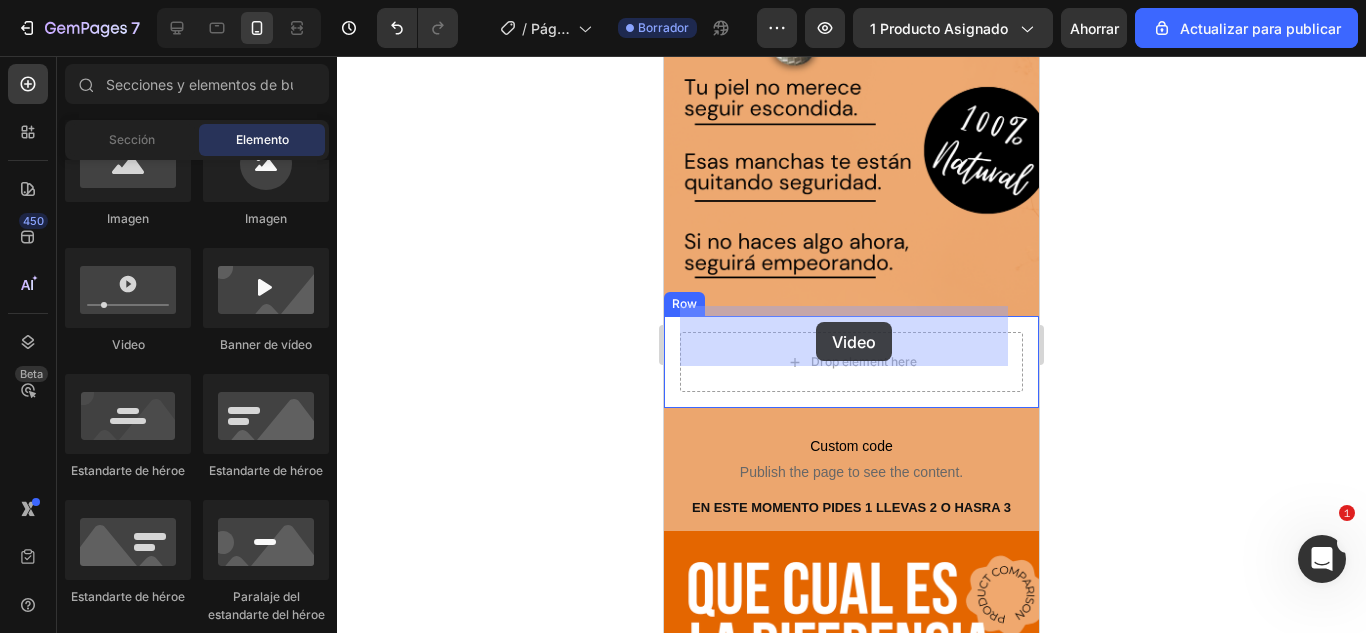 drag, startPoint x: 779, startPoint y: 353, endPoint x: 816, endPoint y: 322, distance: 48.270073 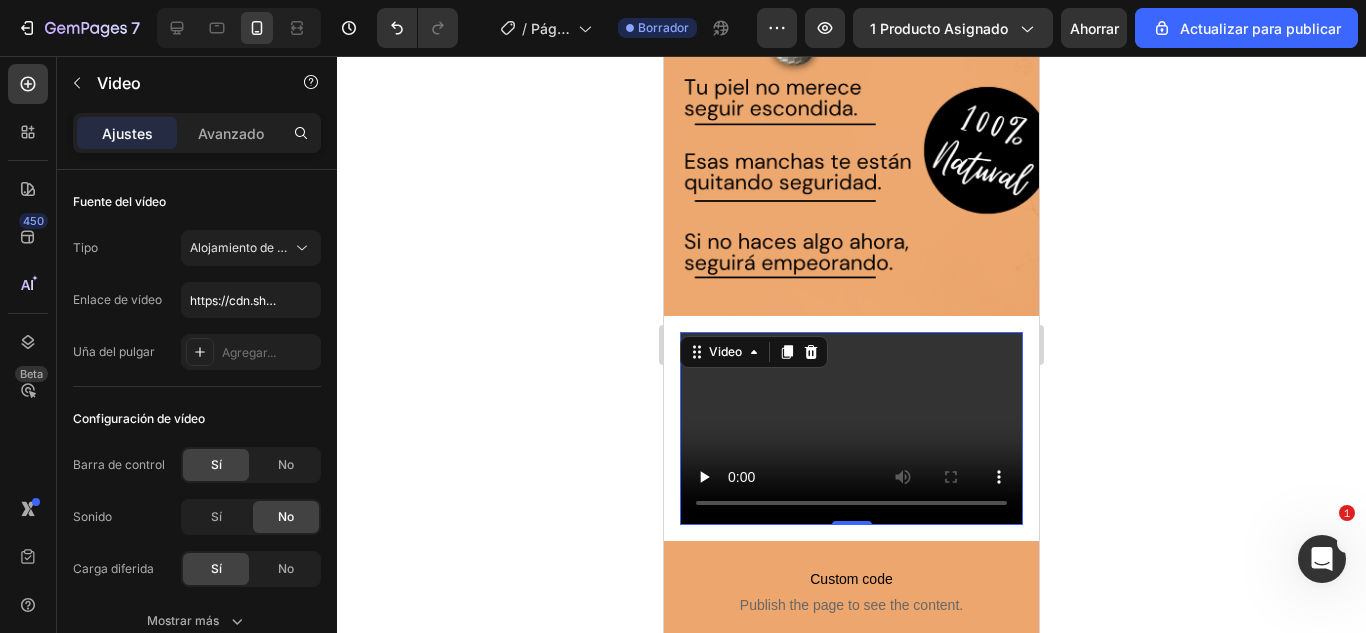 click 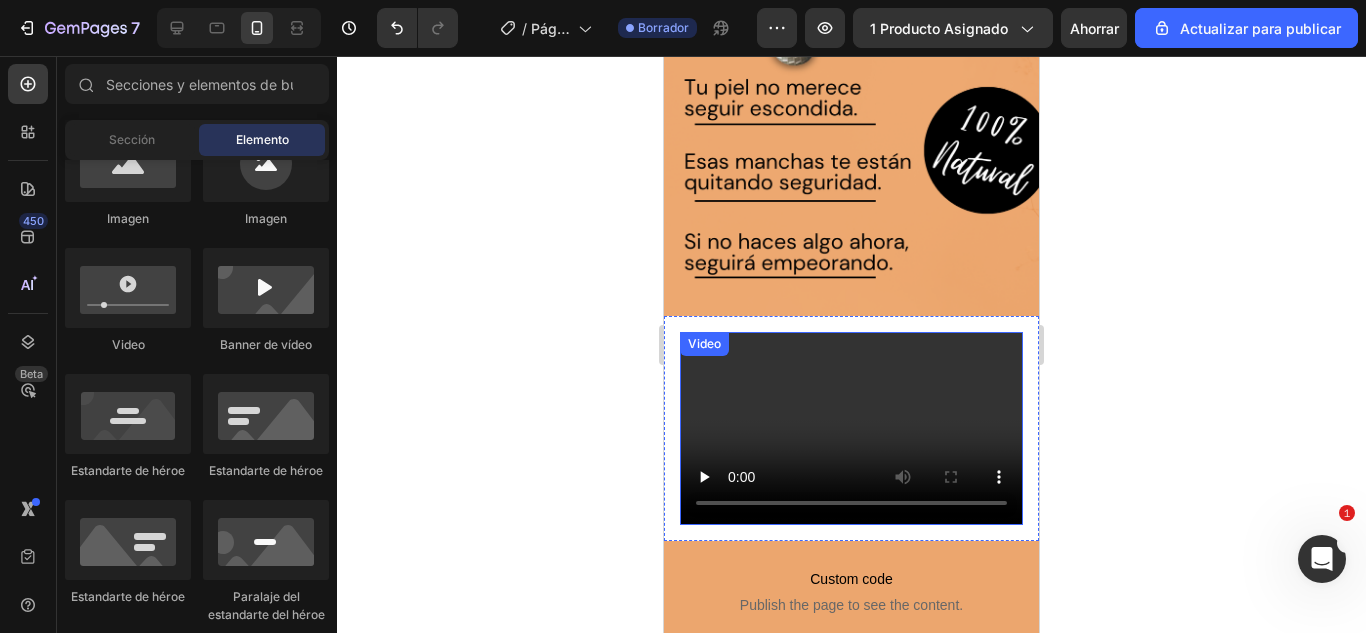 drag, startPoint x: 975, startPoint y: 335, endPoint x: 947, endPoint y: 347, distance: 30.463093 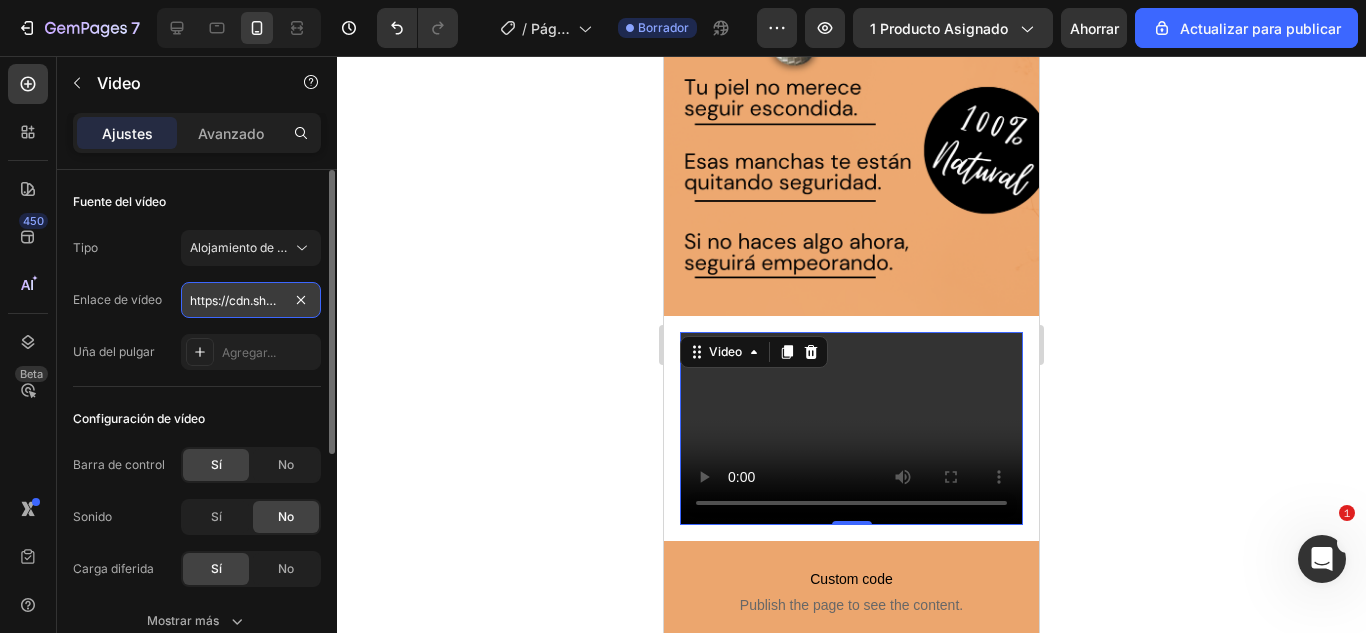 click on "https://cdn.shopify.com/videos/c/o/v/2cd3deb506b54b009063f7270ab5cf2e.mp4" at bounding box center (251, 300) 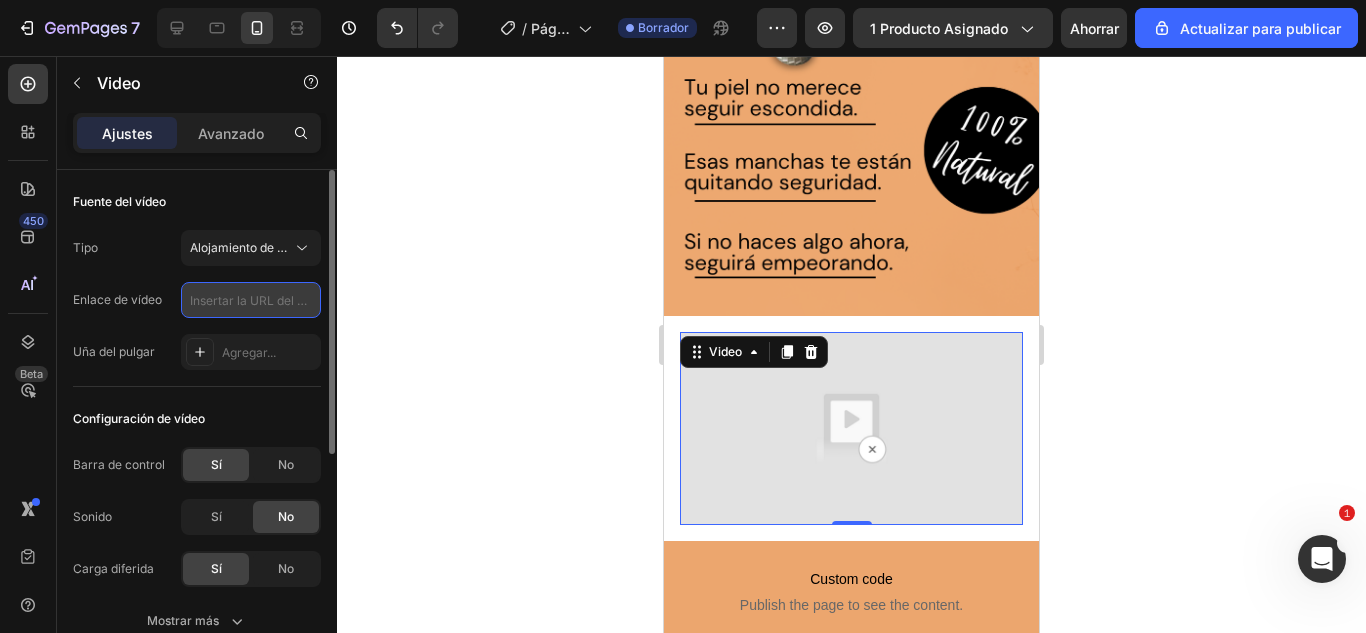 type on "https://cdn.shopify.com/videos/c/o/v/30f6689fa9b74f179254f0933719df3d.mp4" 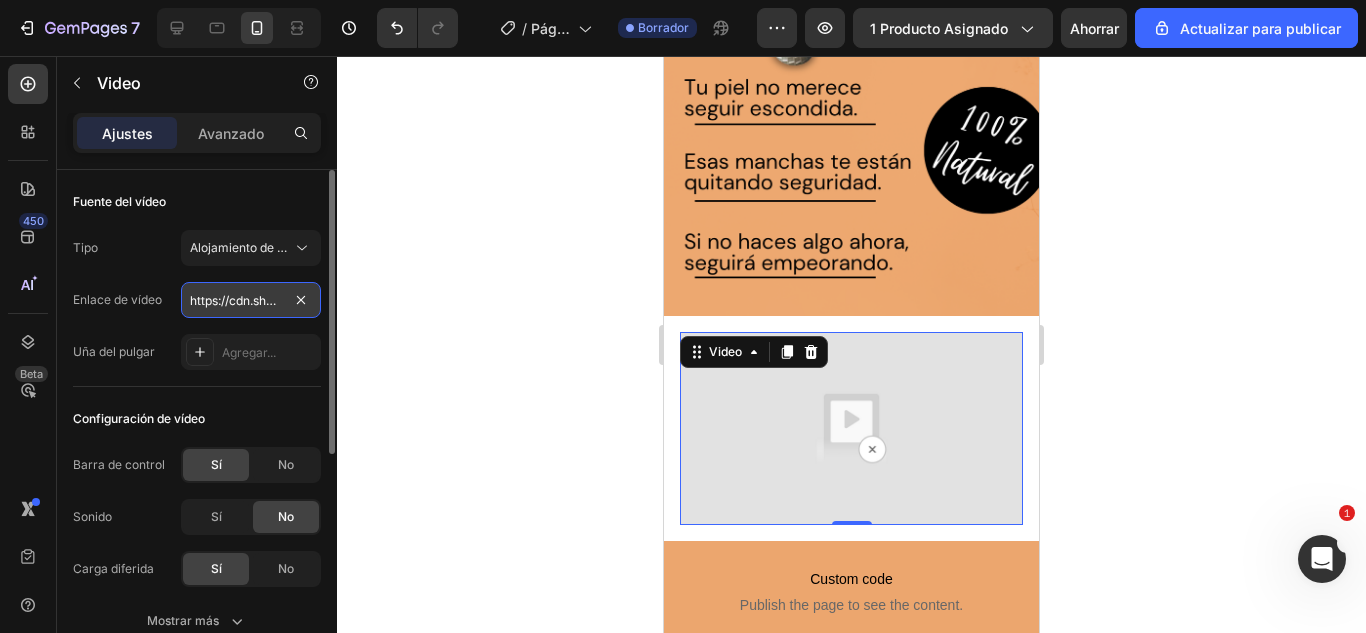 scroll, scrollTop: 0, scrollLeft: 367, axis: horizontal 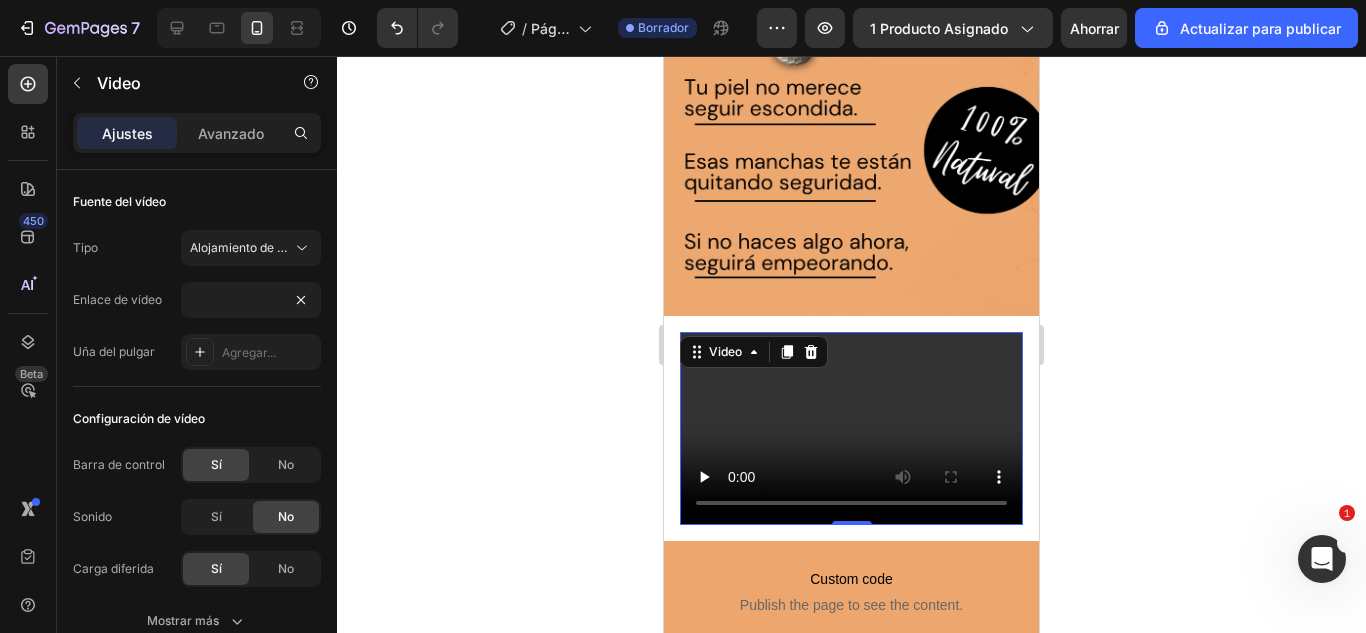 click 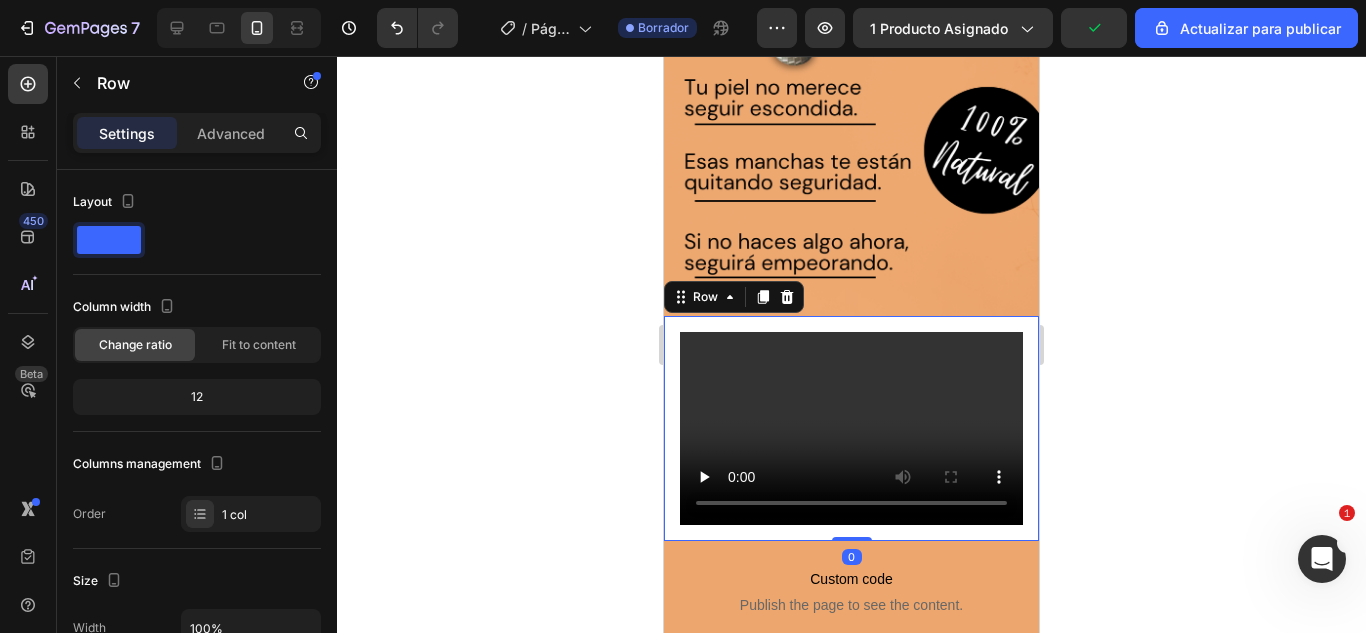 click on "Video Row   0" at bounding box center [851, 428] 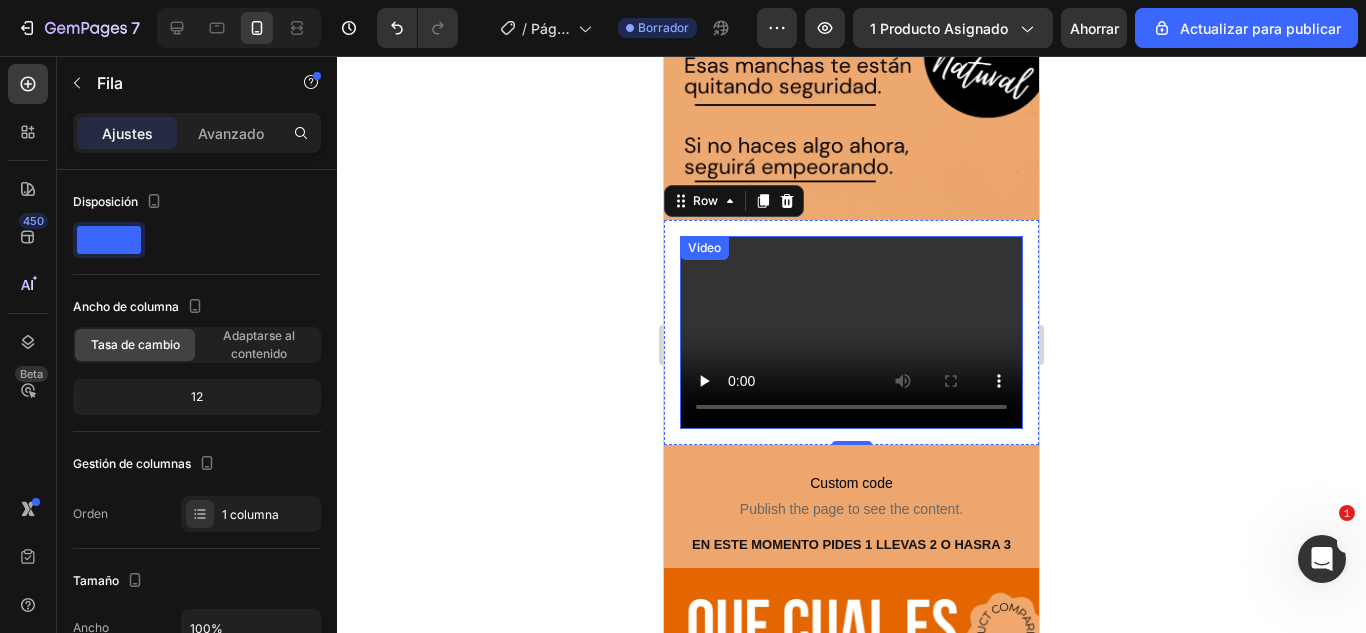 scroll, scrollTop: 3087, scrollLeft: 0, axis: vertical 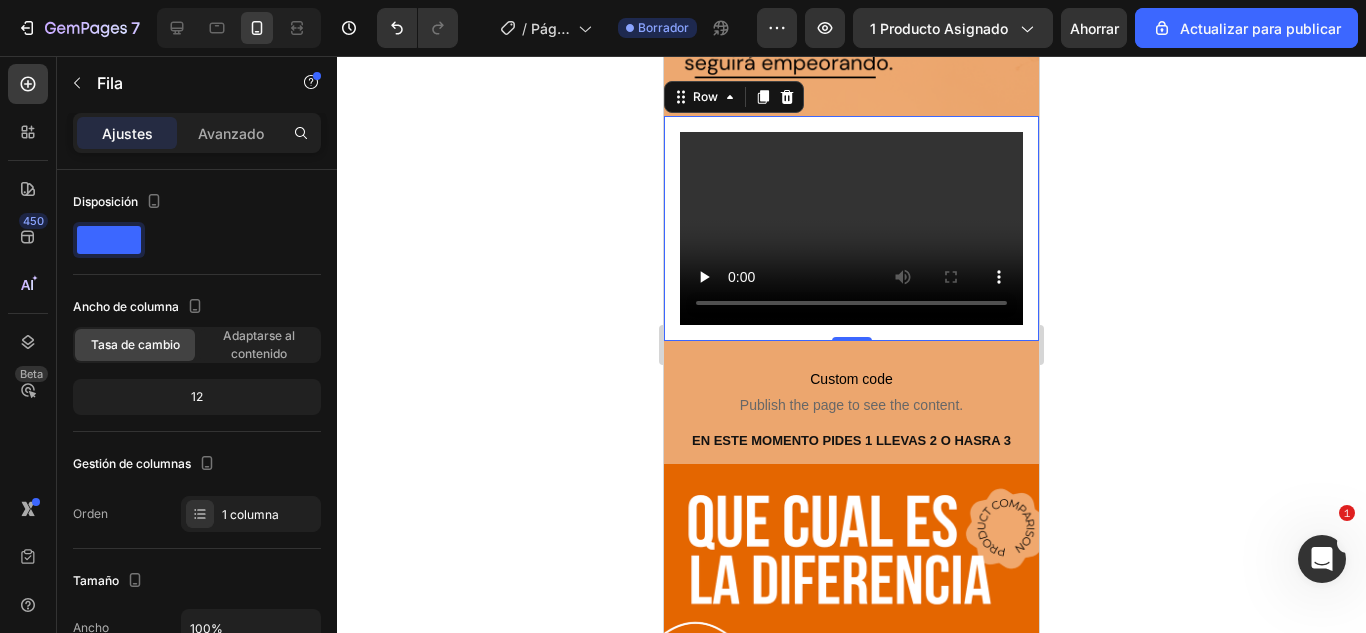 click on "Video Row   0" at bounding box center [851, 228] 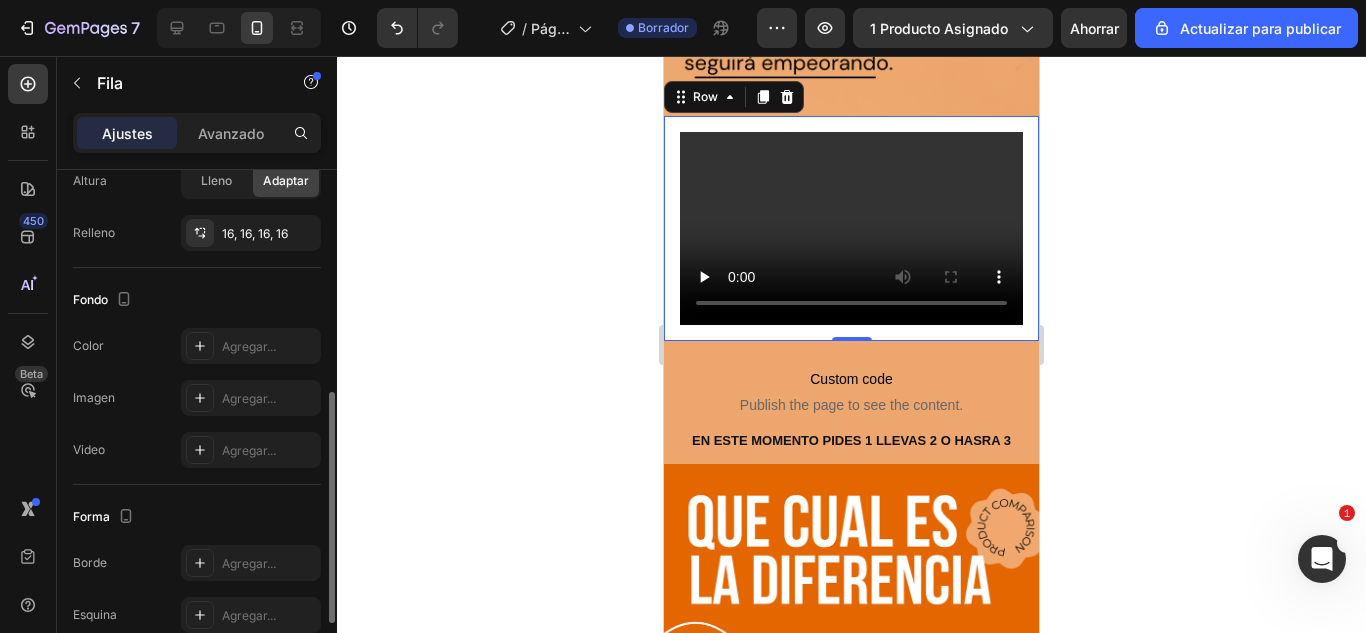 scroll, scrollTop: 600, scrollLeft: 0, axis: vertical 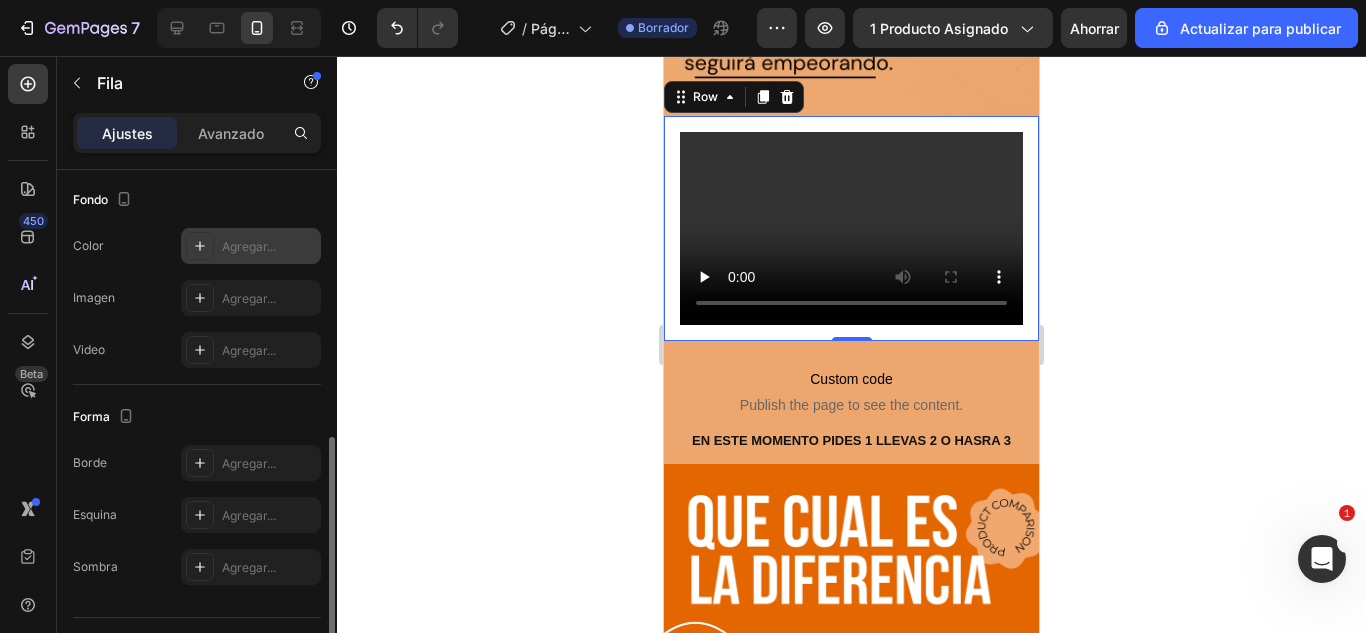 click 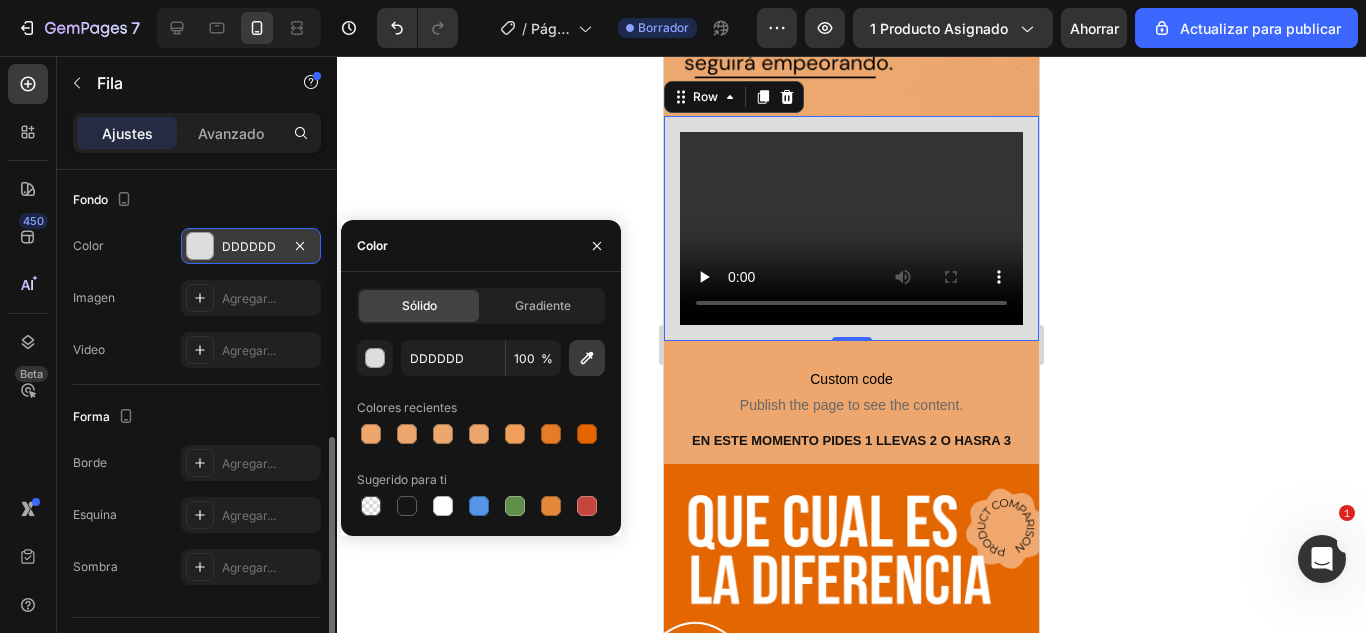 click 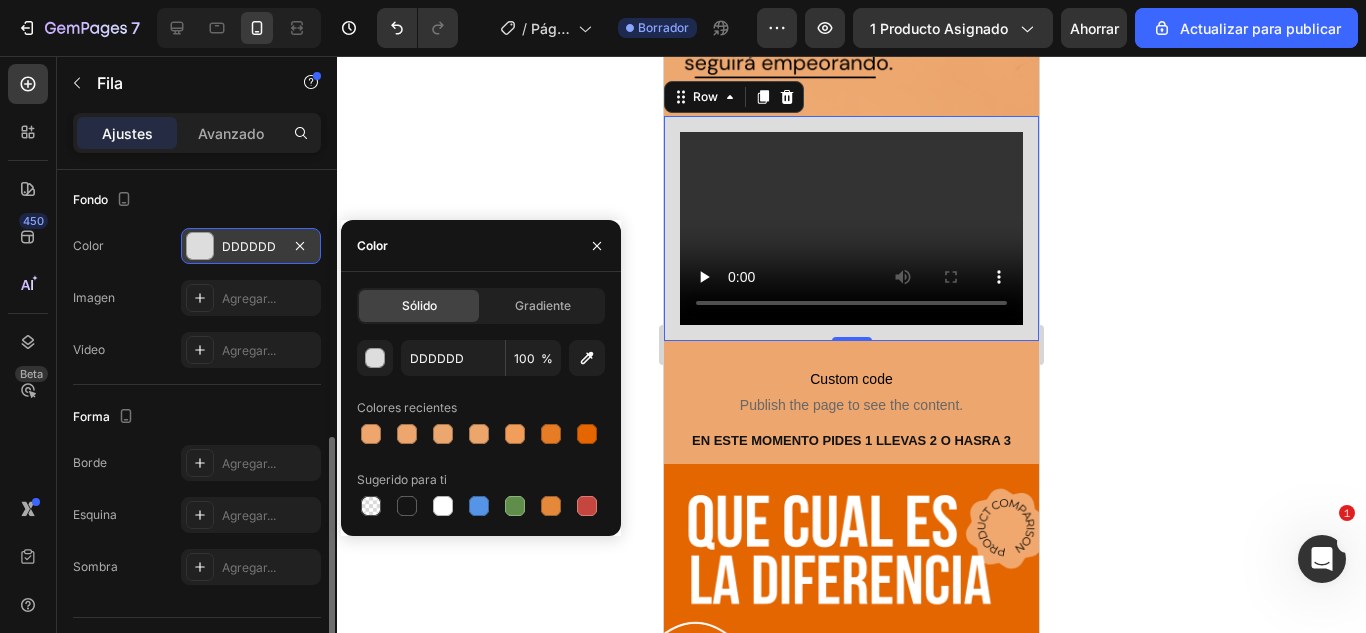 drag, startPoint x: 1250, startPoint y: 410, endPoint x: 718, endPoint y: 340, distance: 536.5855 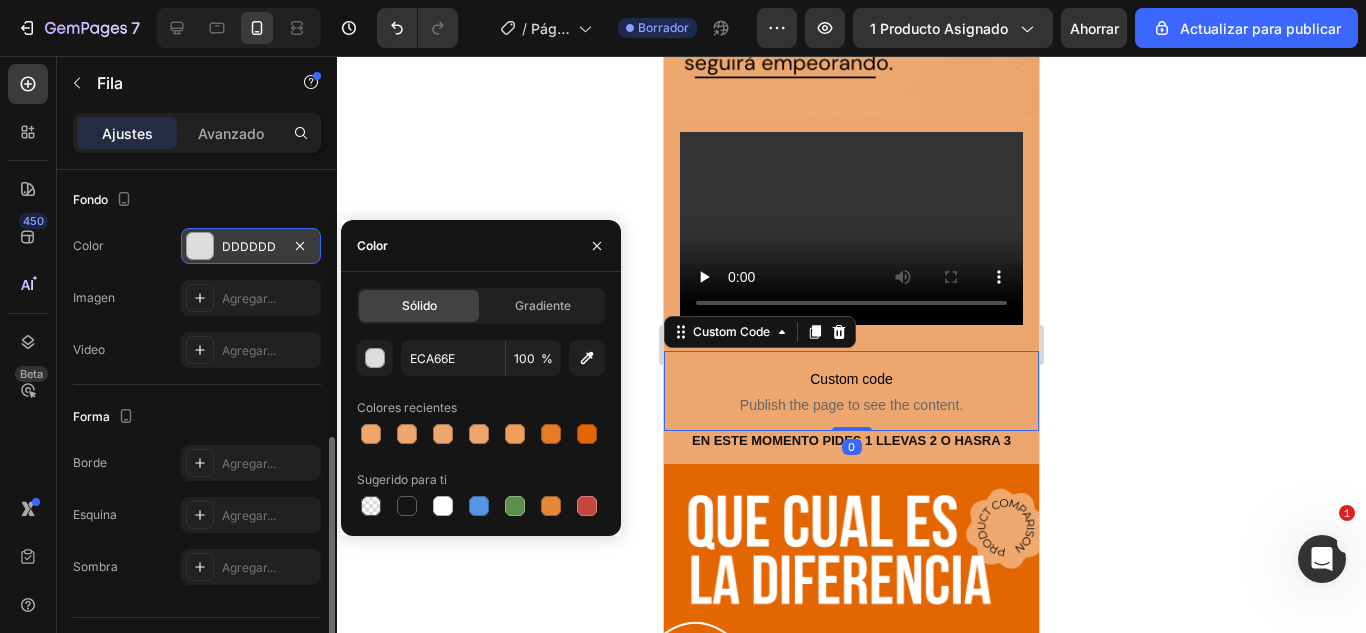 scroll, scrollTop: 0, scrollLeft: 0, axis: both 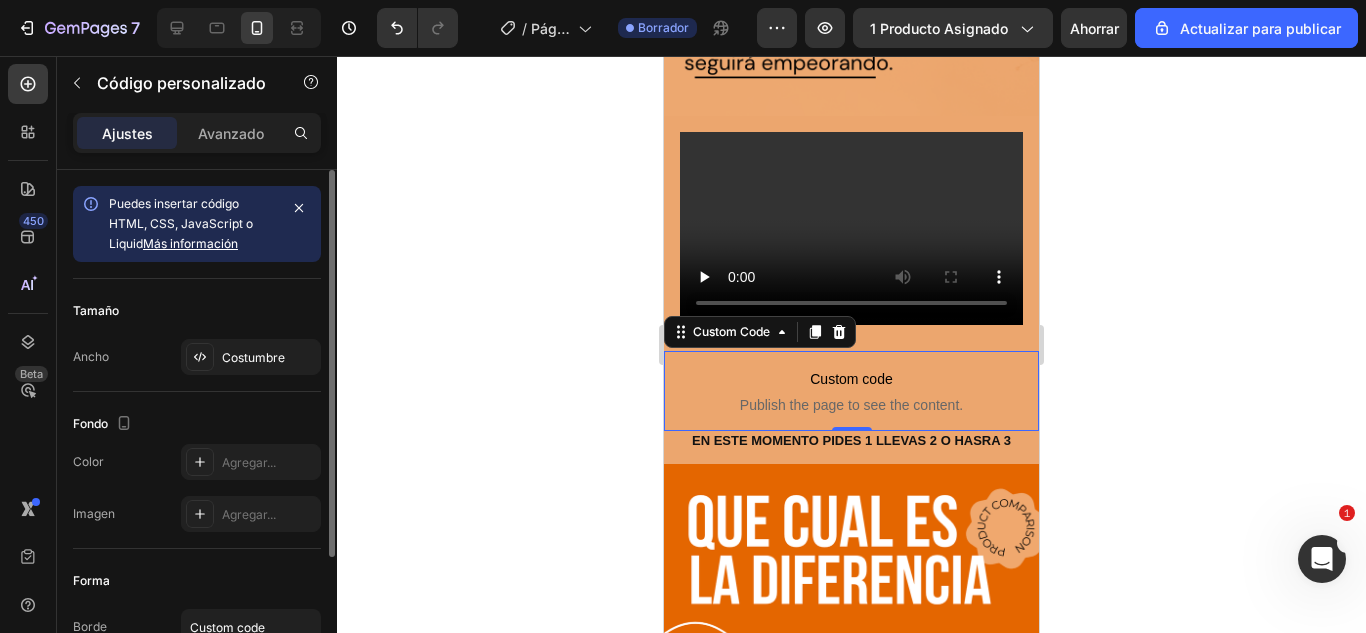 click 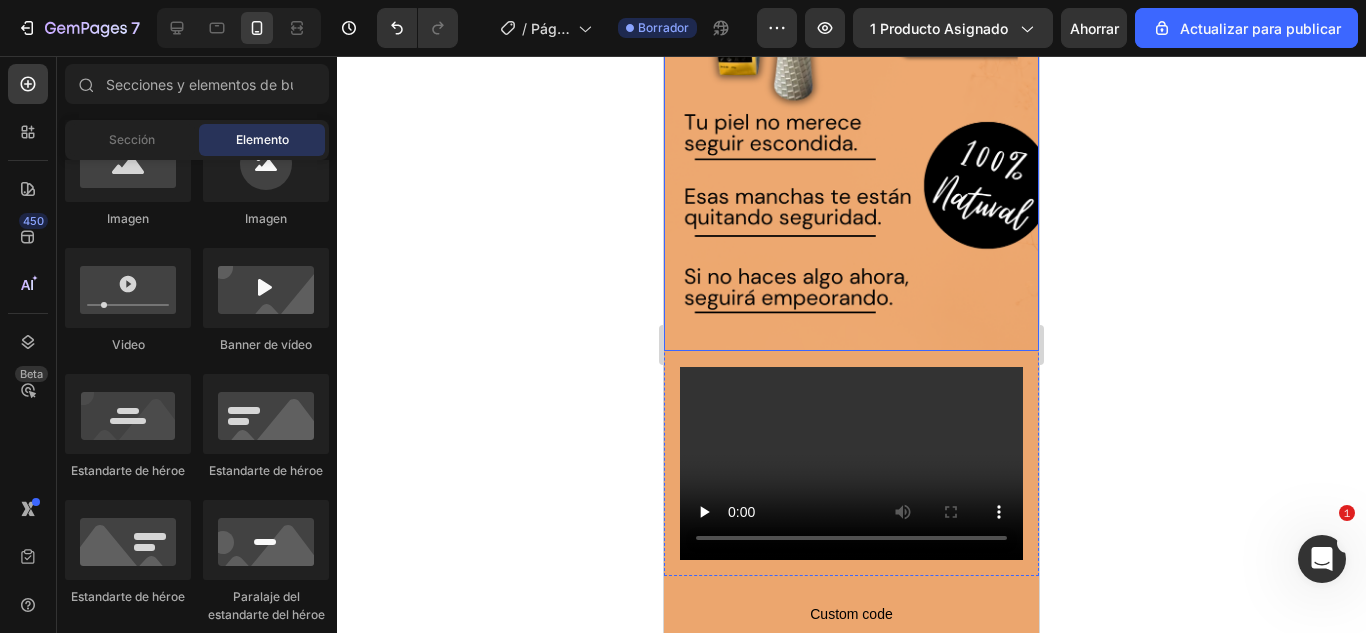 scroll, scrollTop: 2987, scrollLeft: 0, axis: vertical 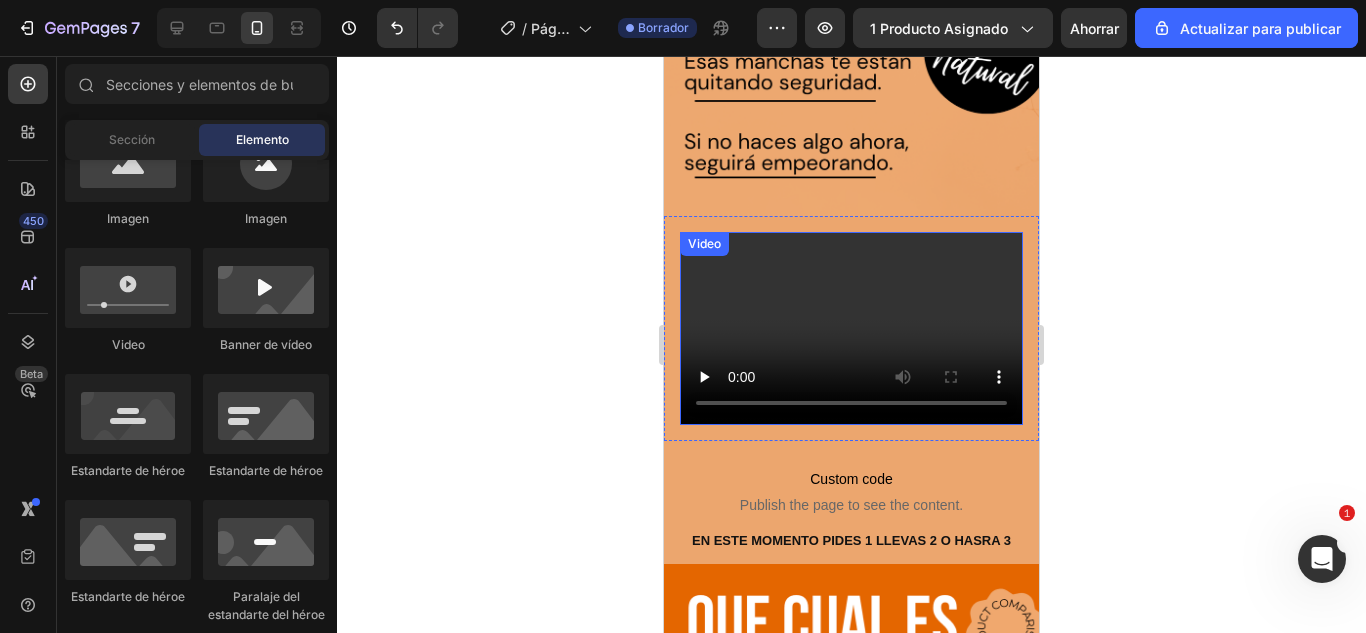 click at bounding box center [851, 328] 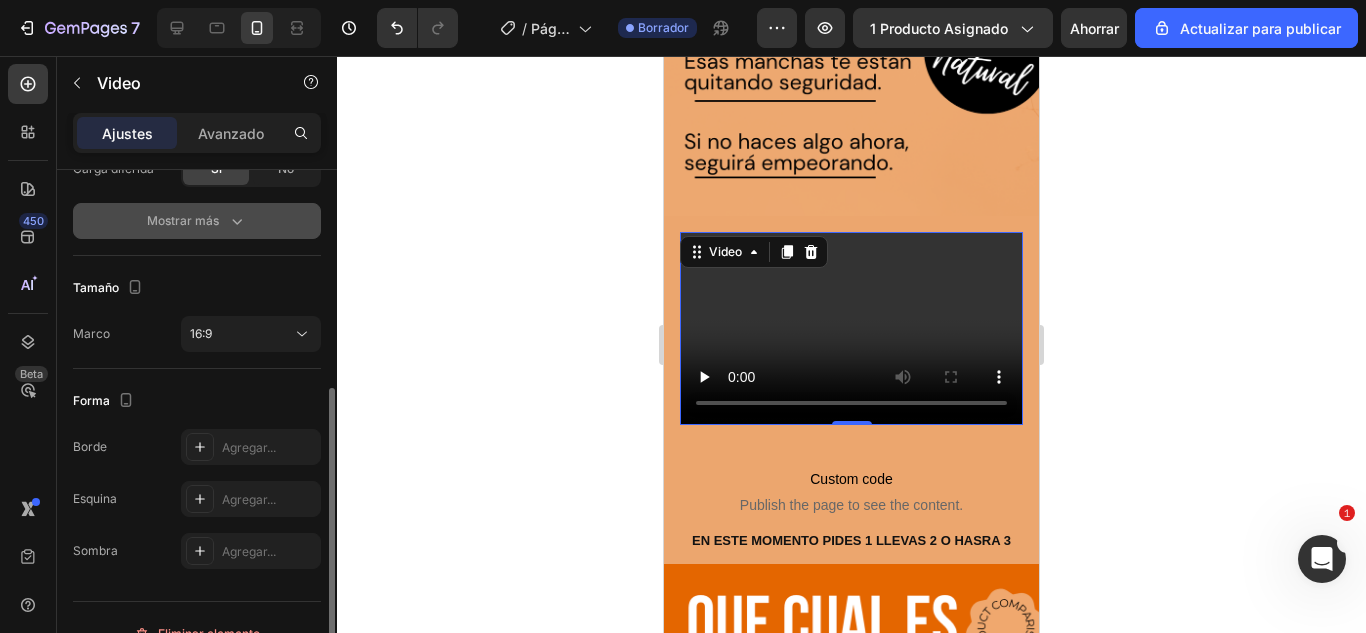 scroll, scrollTop: 432, scrollLeft: 0, axis: vertical 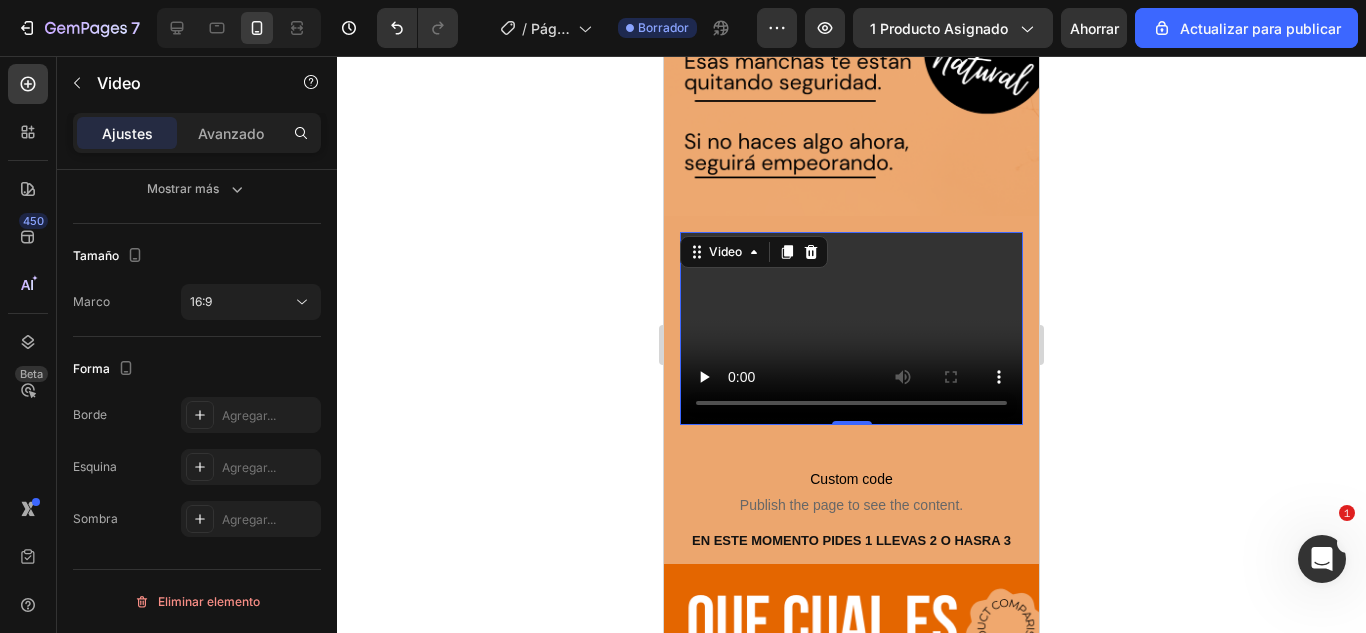 click at bounding box center (851, 328) 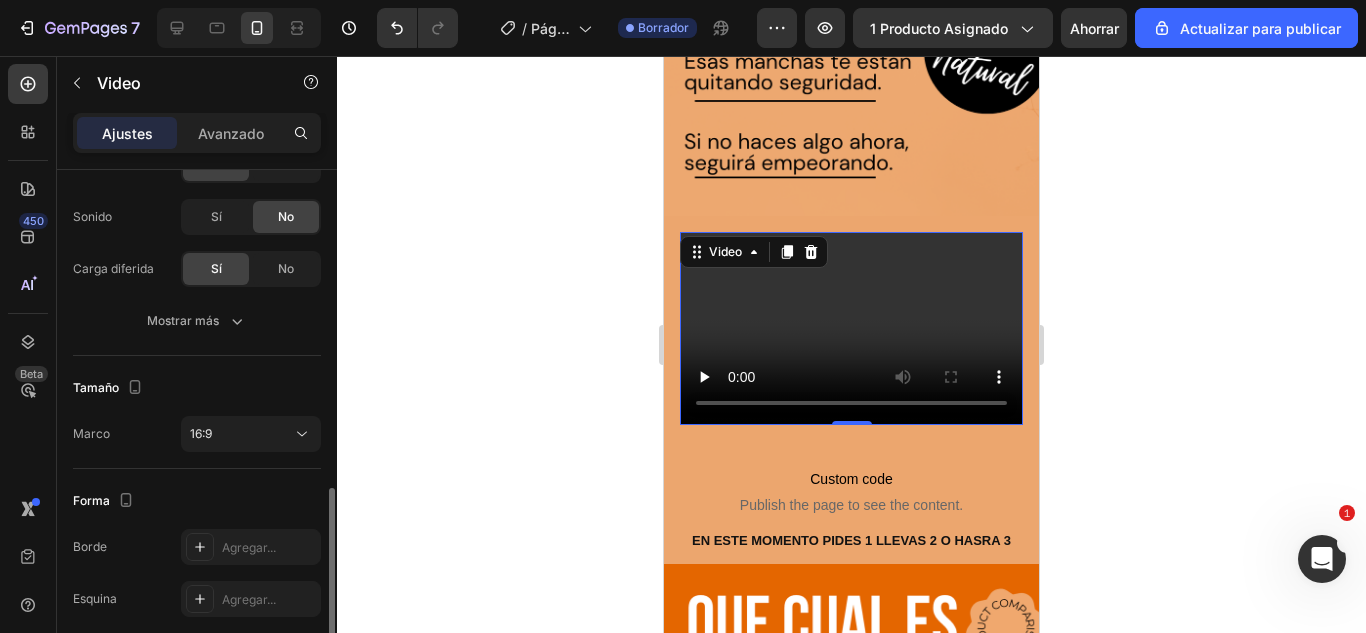 scroll, scrollTop: 400, scrollLeft: 0, axis: vertical 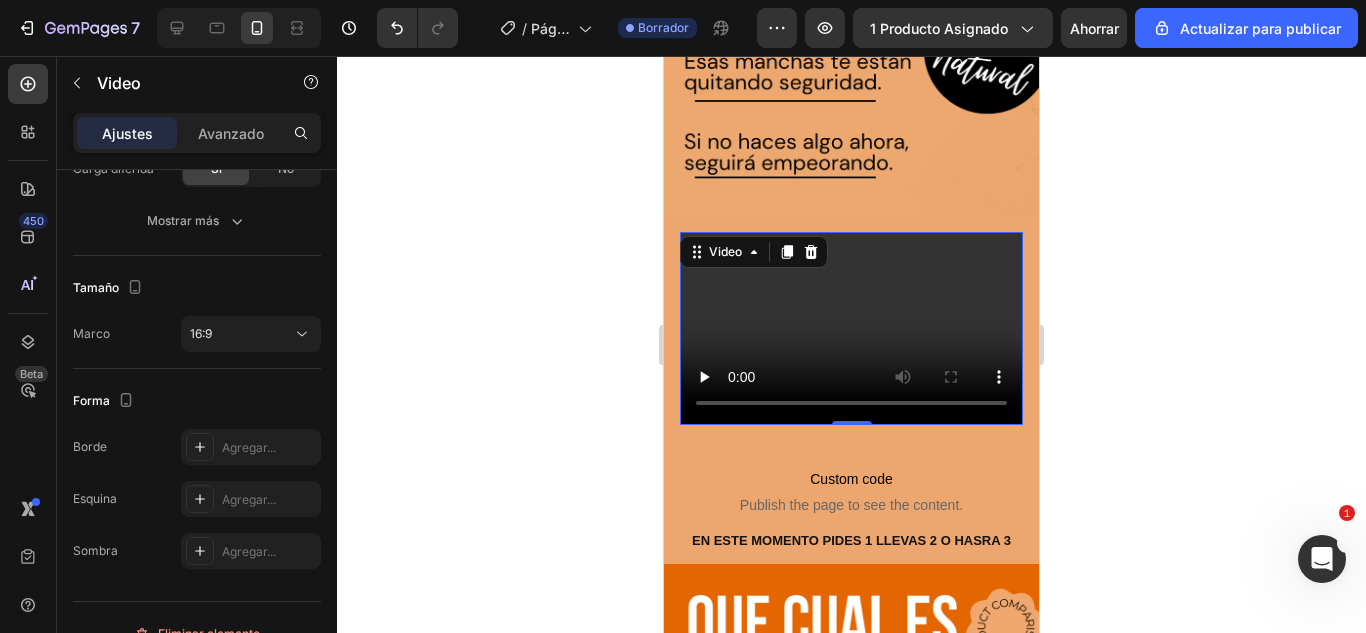 click on "Ajustes" at bounding box center [127, 133] 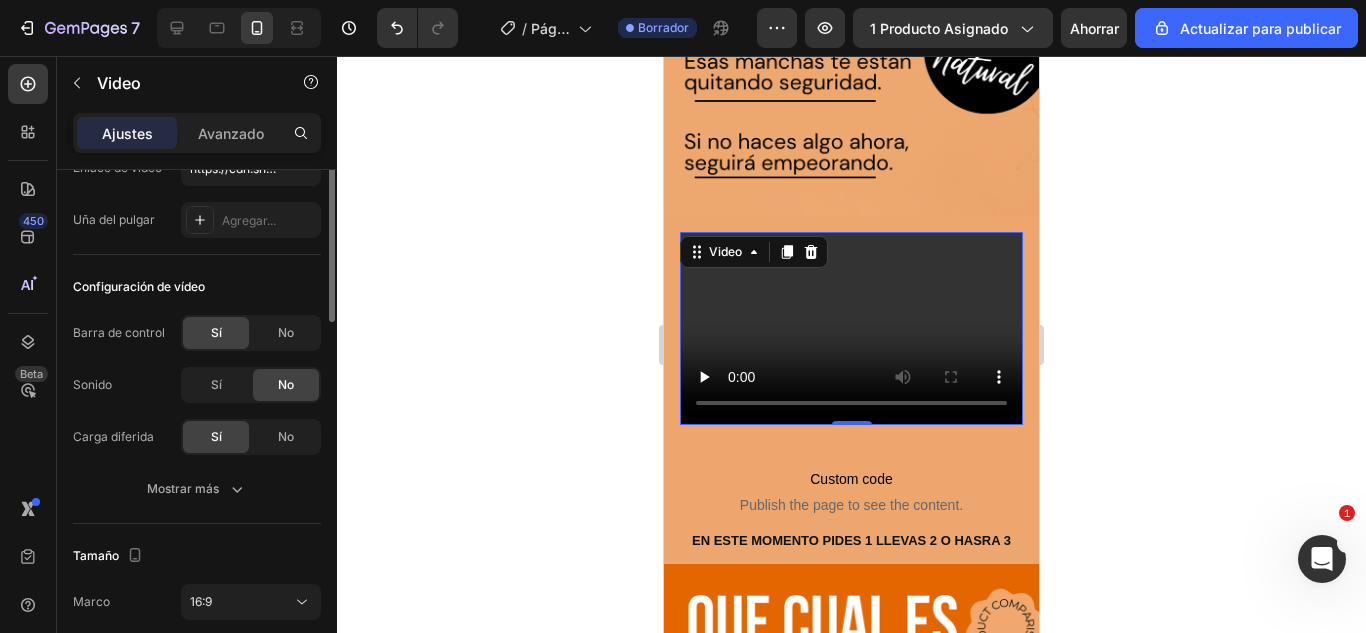 scroll, scrollTop: 0, scrollLeft: 0, axis: both 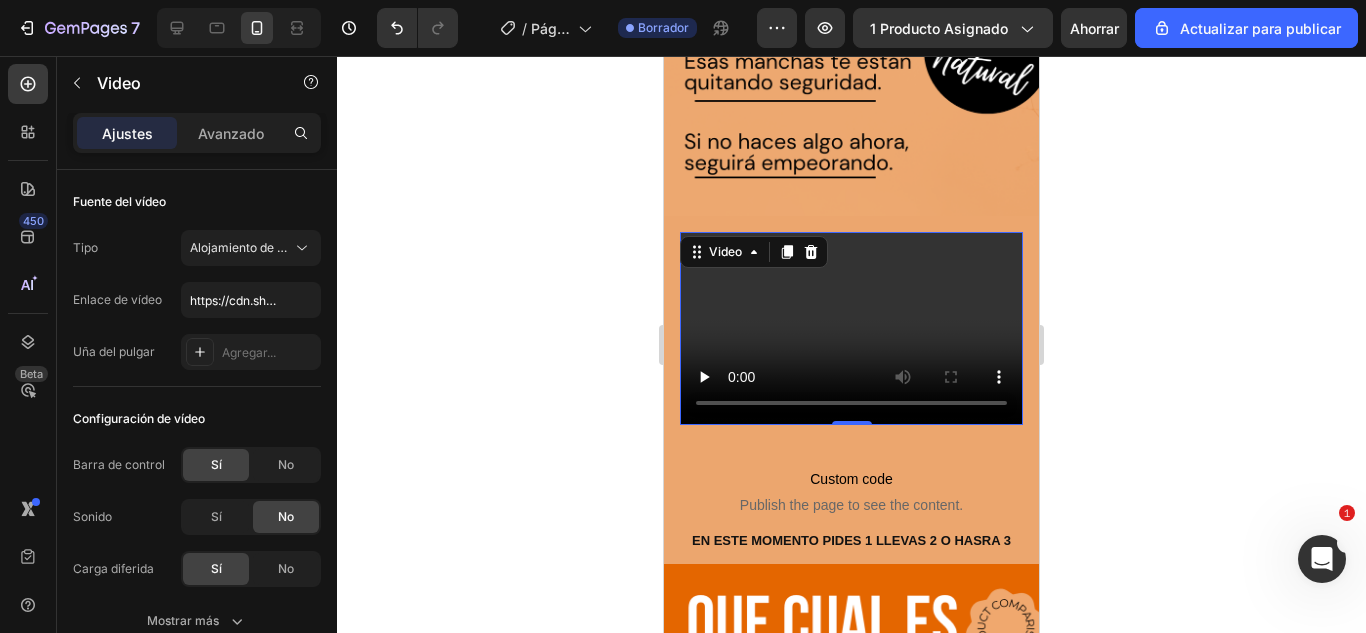 click on "Ajustes" at bounding box center [127, 133] 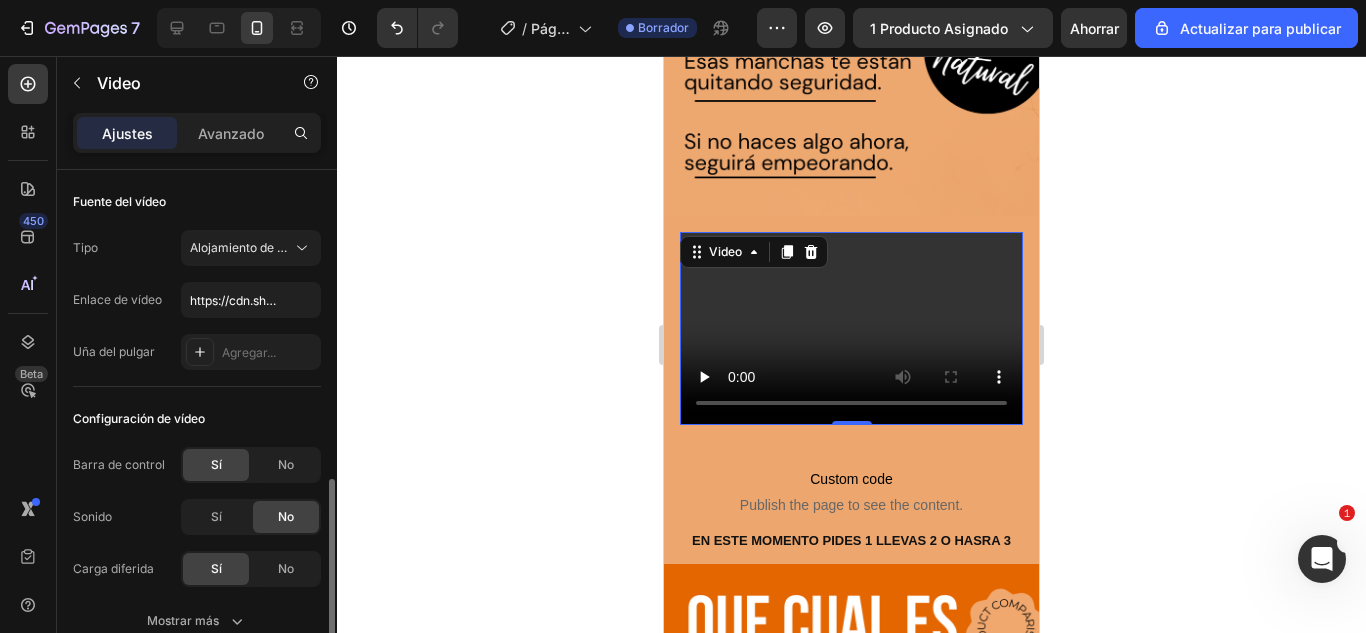 scroll, scrollTop: 200, scrollLeft: 0, axis: vertical 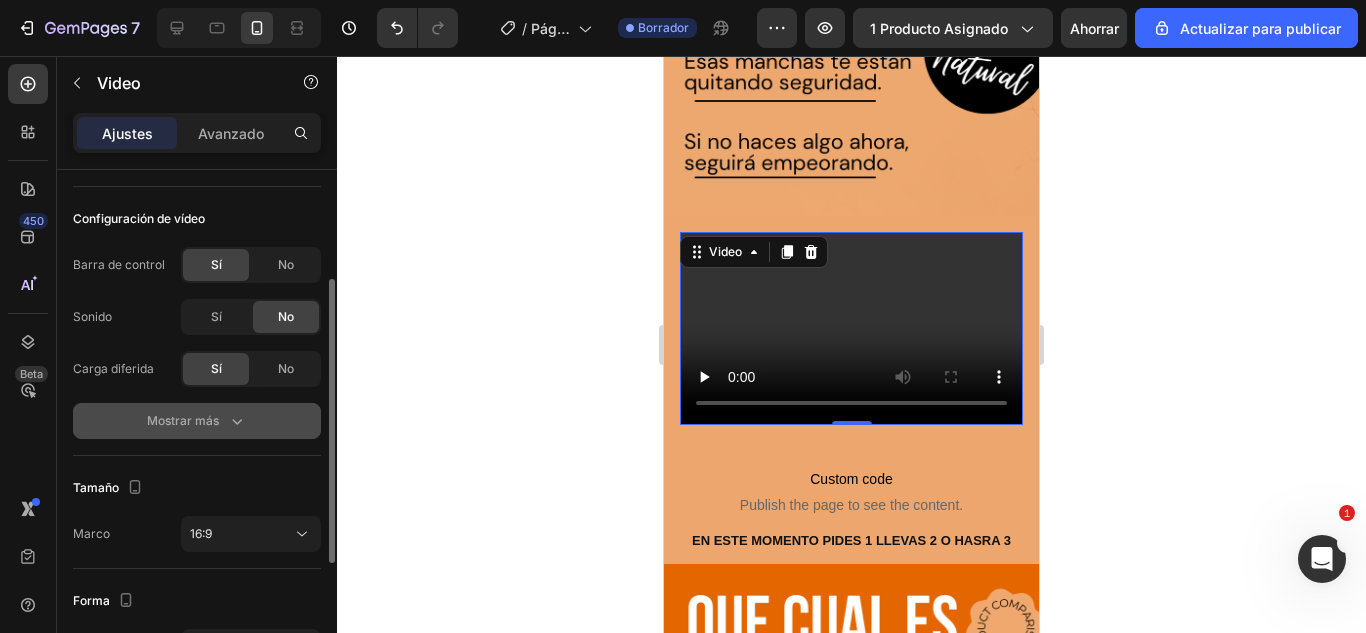 click 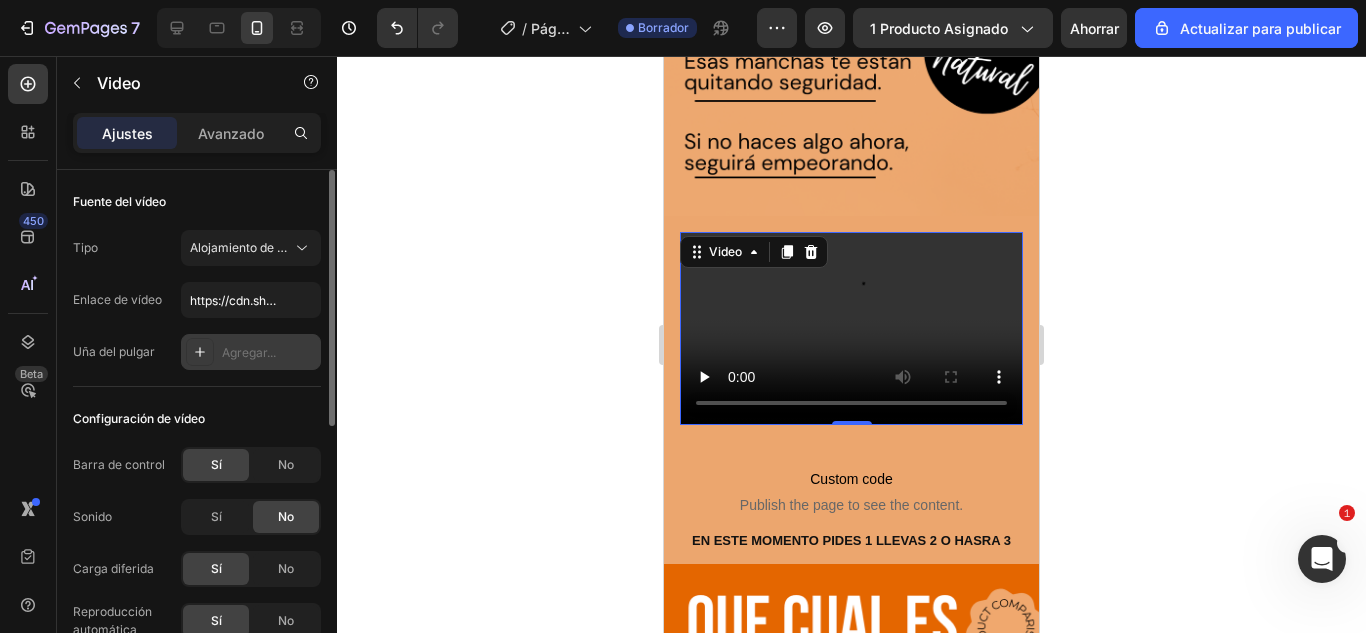 scroll, scrollTop: 100, scrollLeft: 0, axis: vertical 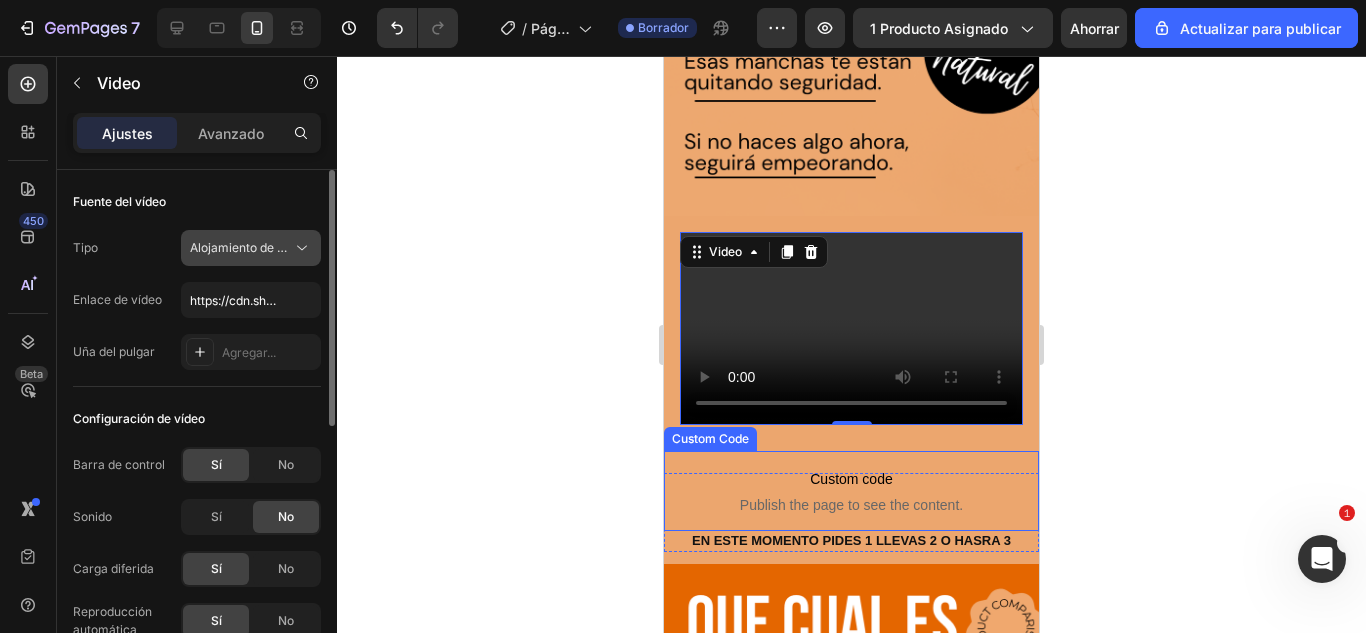 click 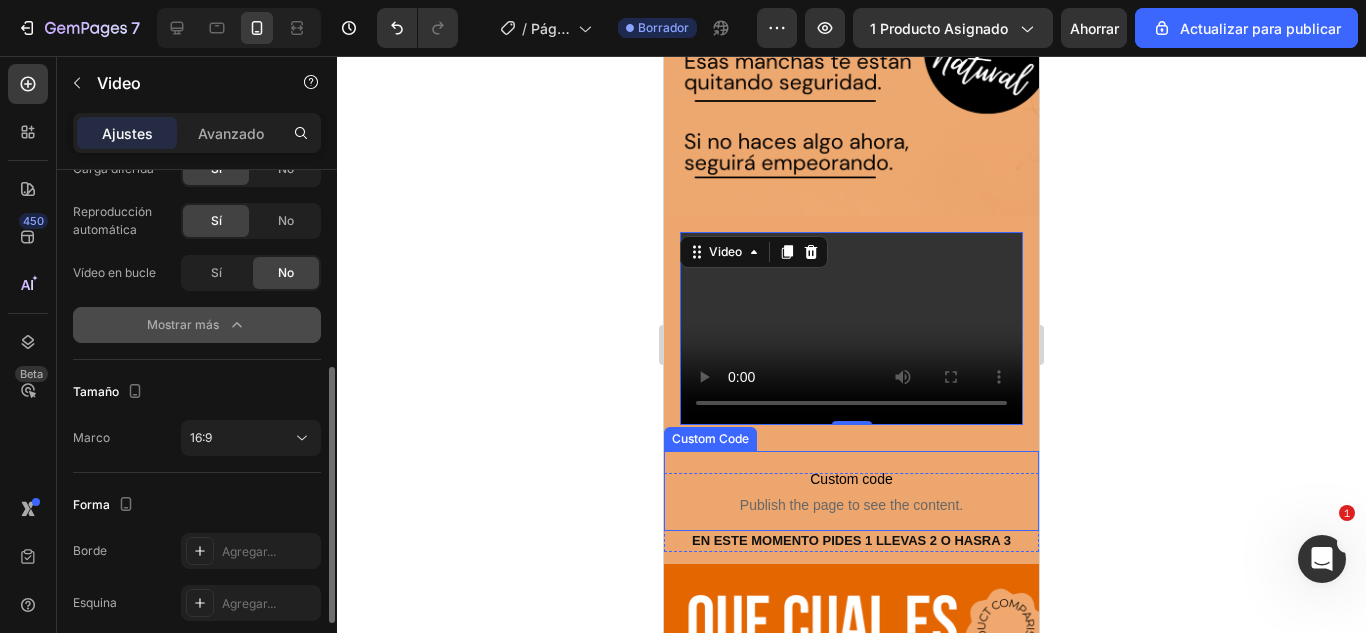 scroll, scrollTop: 500, scrollLeft: 0, axis: vertical 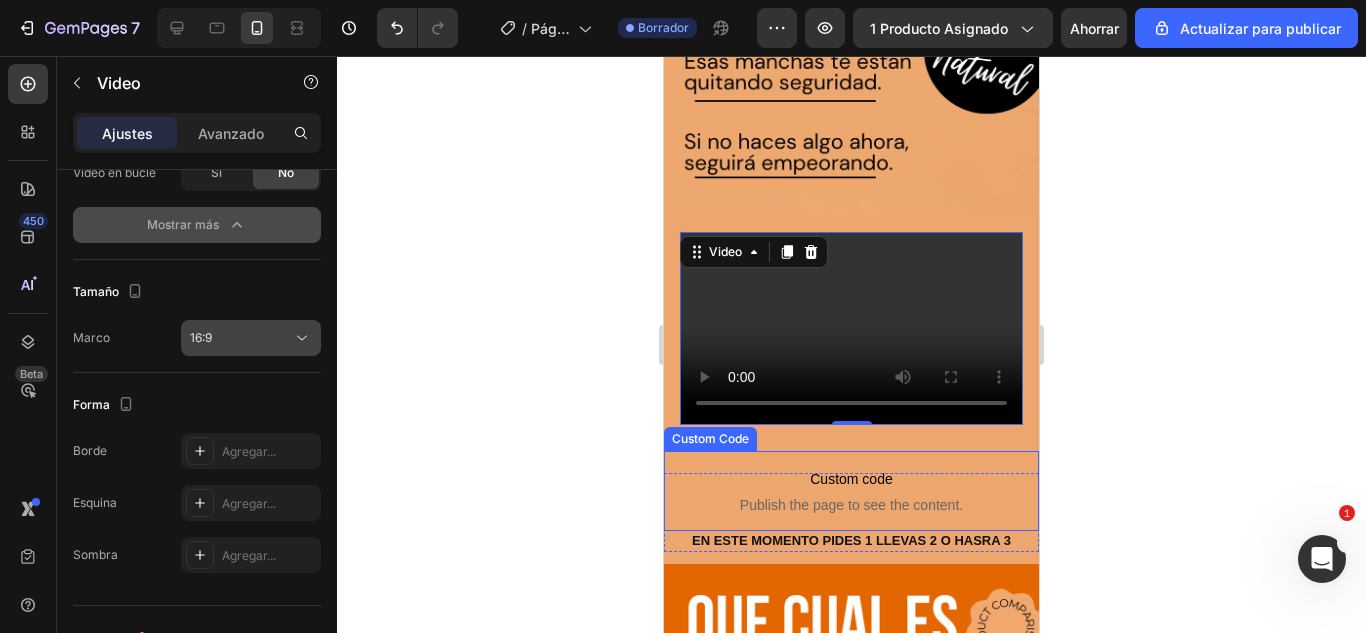 click 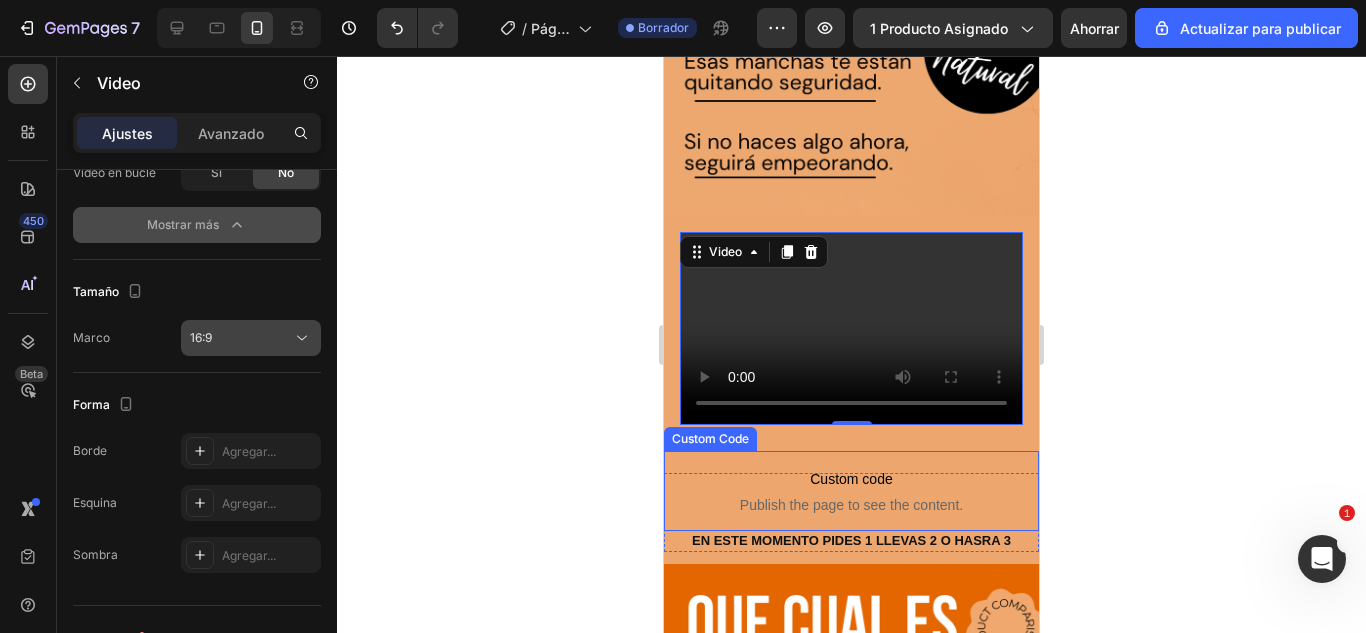 click 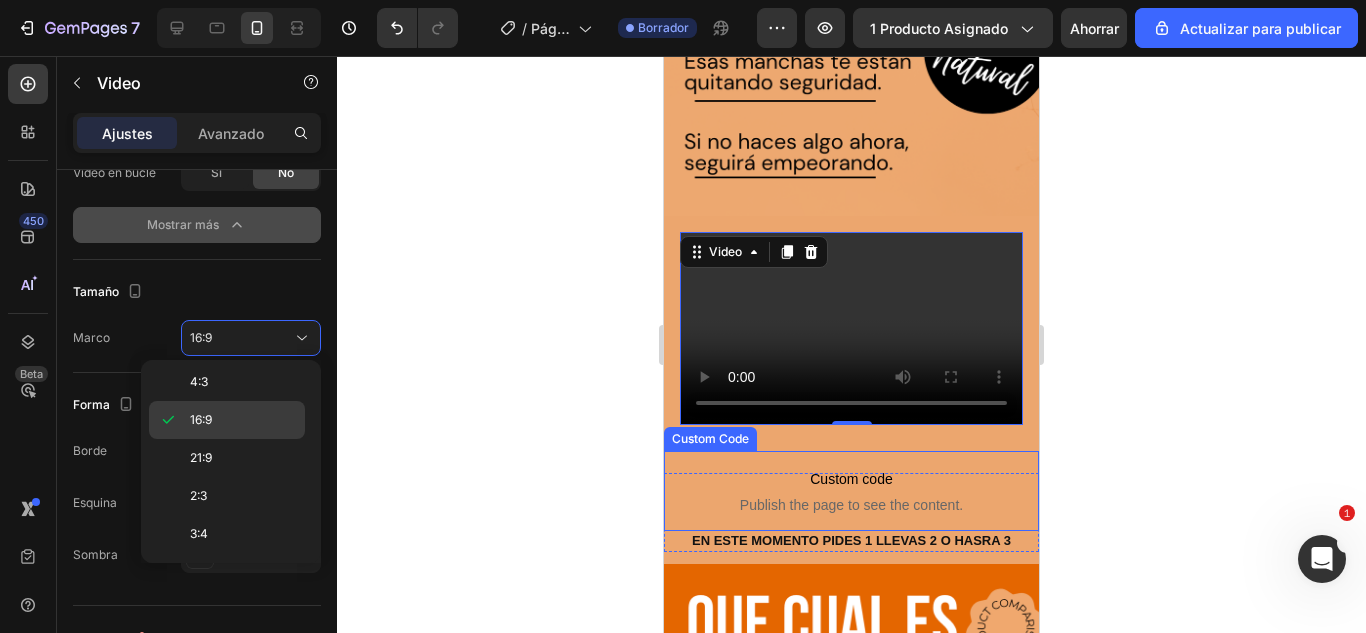 scroll, scrollTop: 0, scrollLeft: 0, axis: both 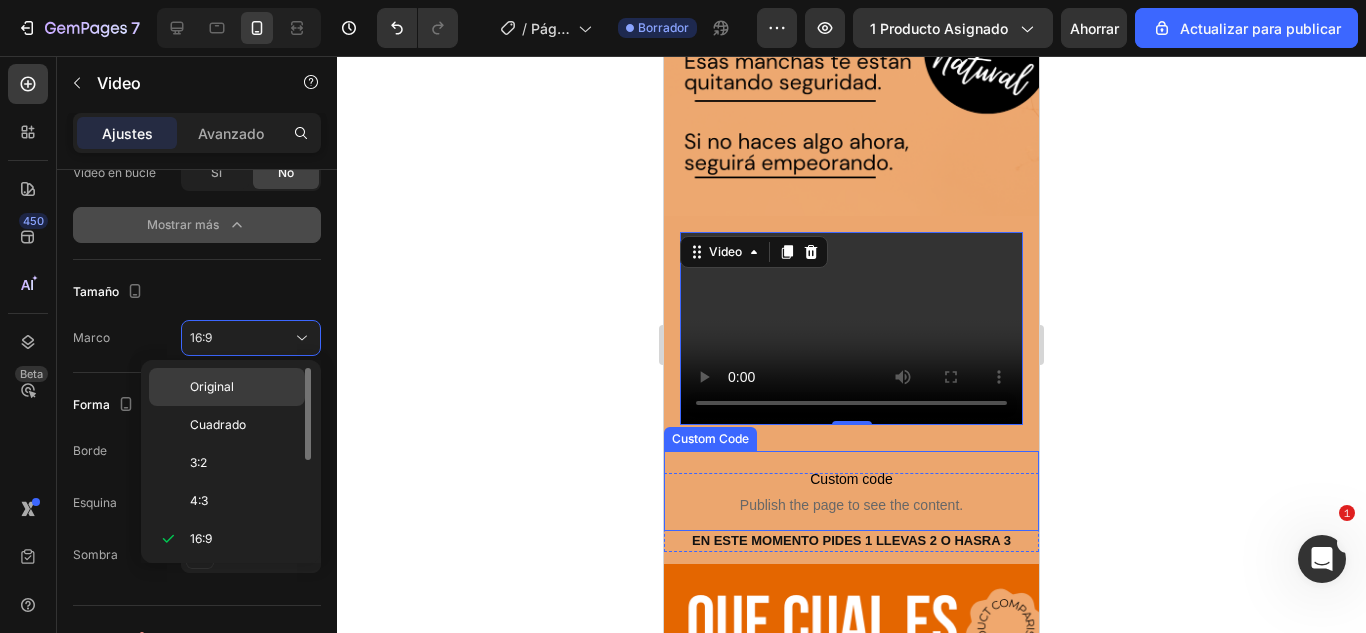 click on "Original" at bounding box center (243, 387) 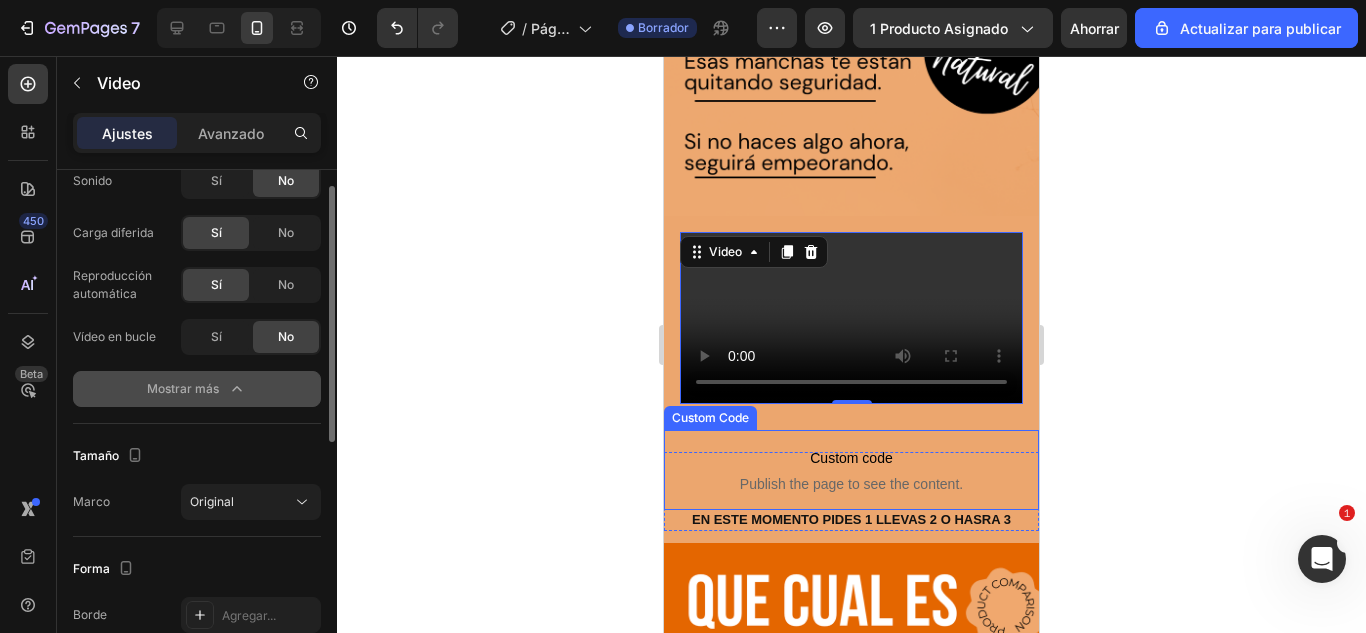 scroll, scrollTop: 236, scrollLeft: 0, axis: vertical 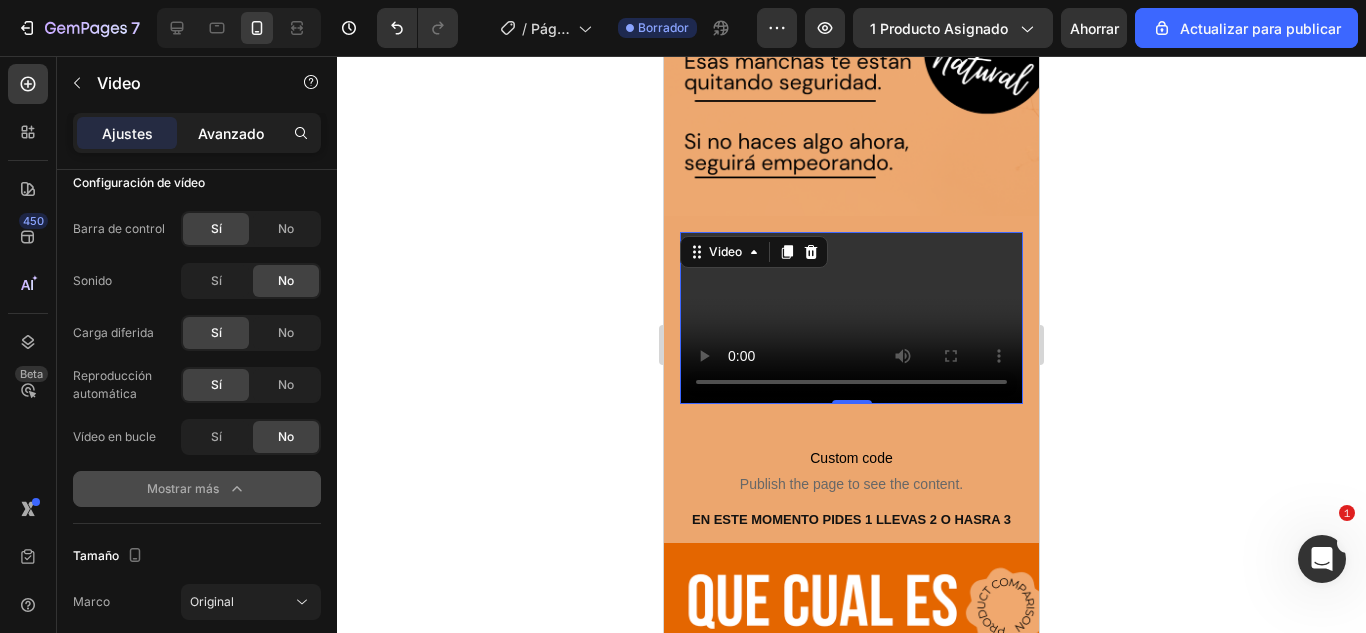 click on "Avanzado" at bounding box center [231, 133] 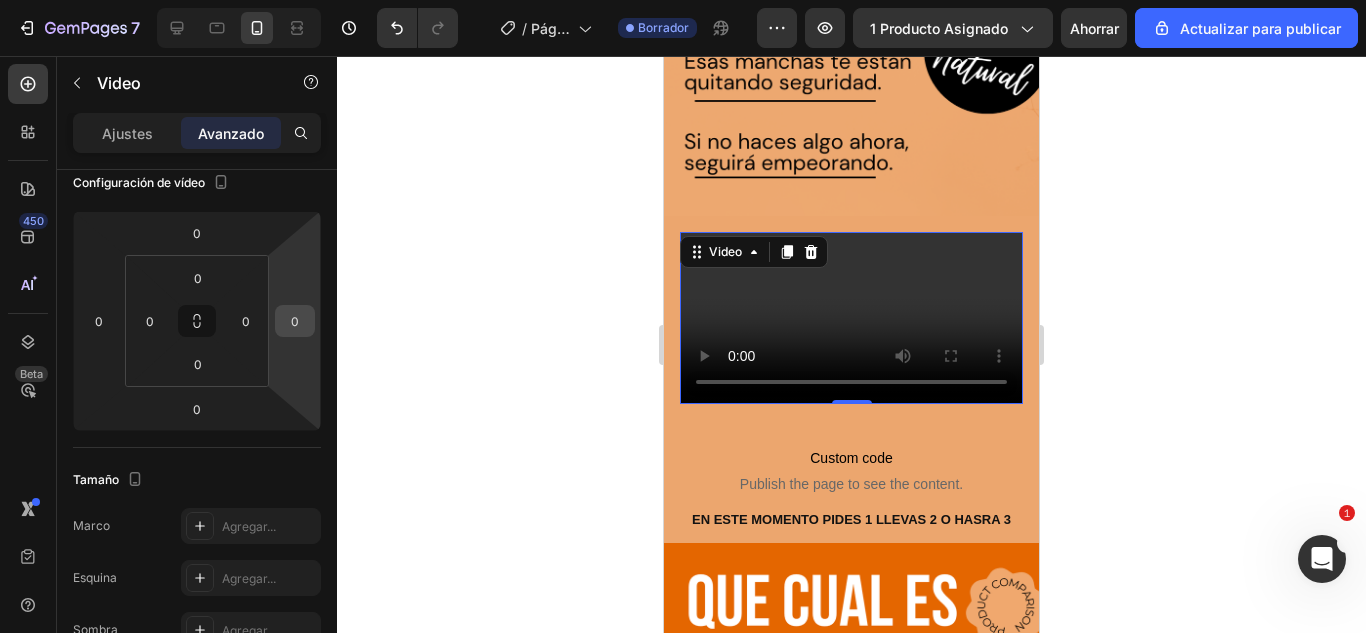 click on "0" at bounding box center (295, 321) 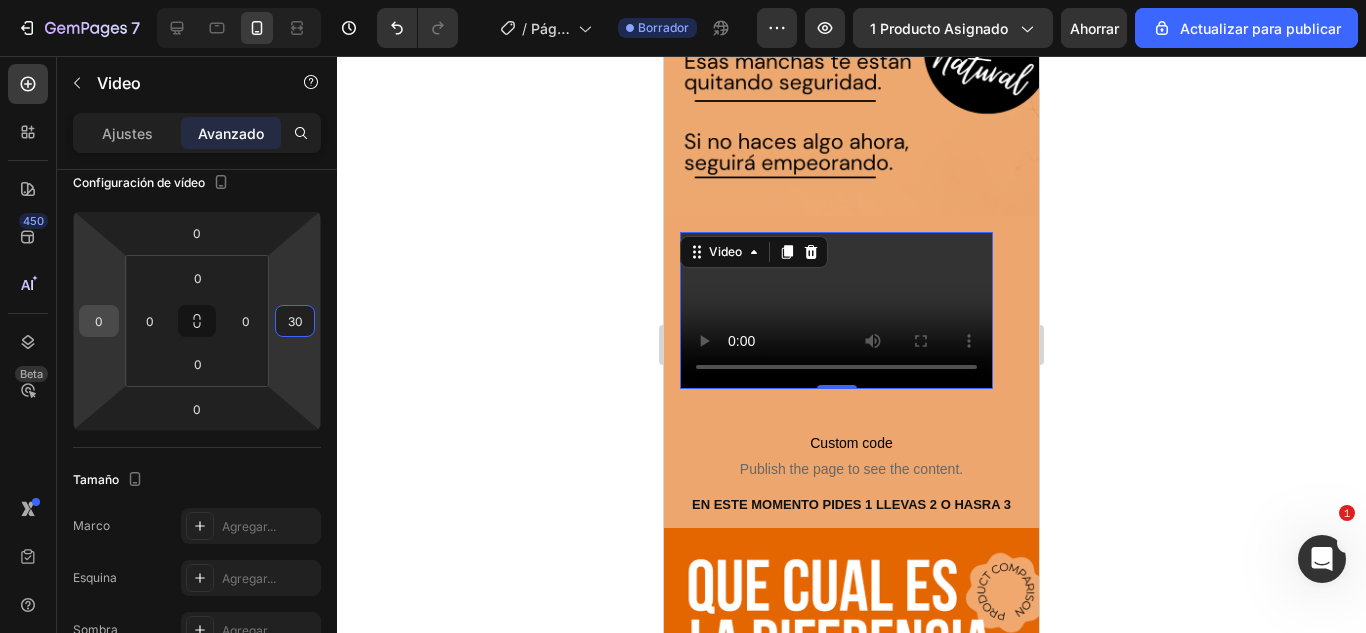 type on "30" 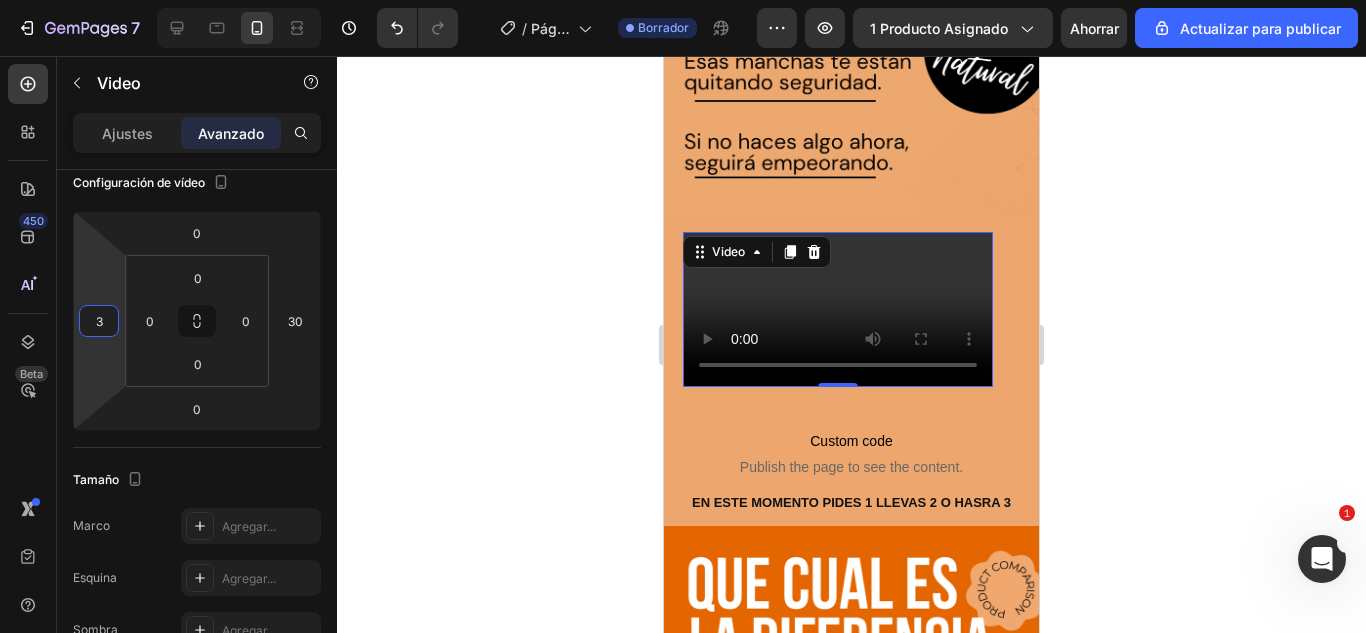 type on "30" 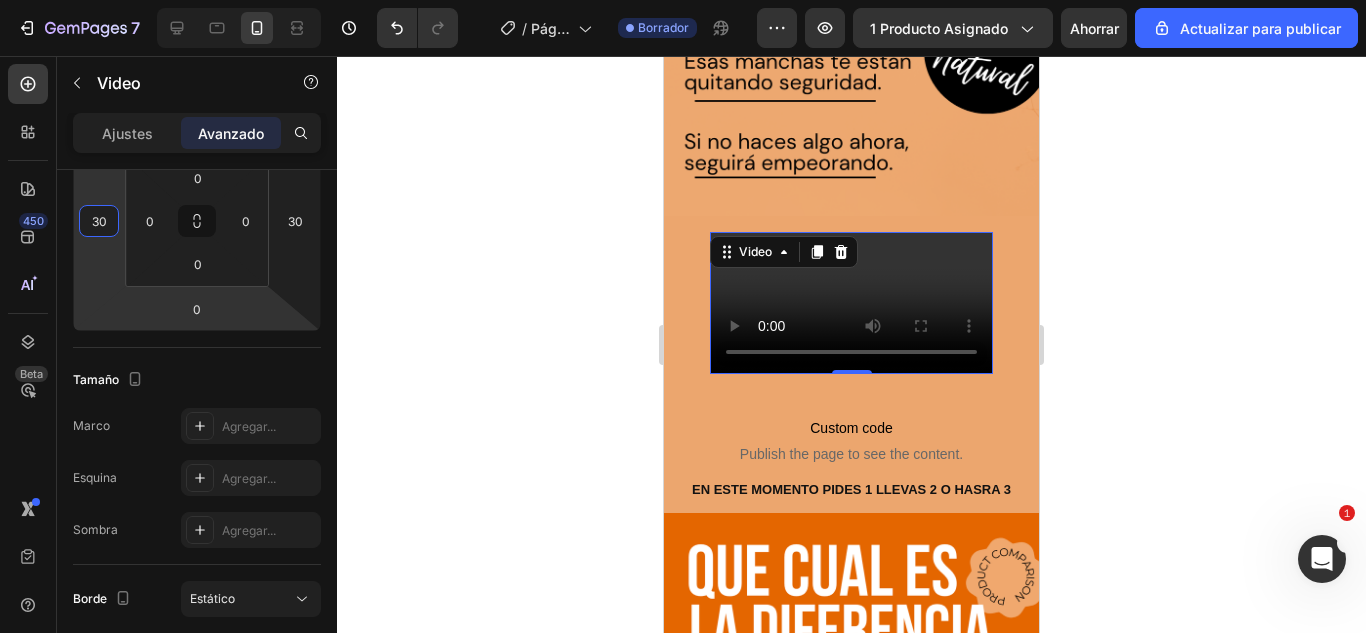scroll, scrollTop: 236, scrollLeft: 0, axis: vertical 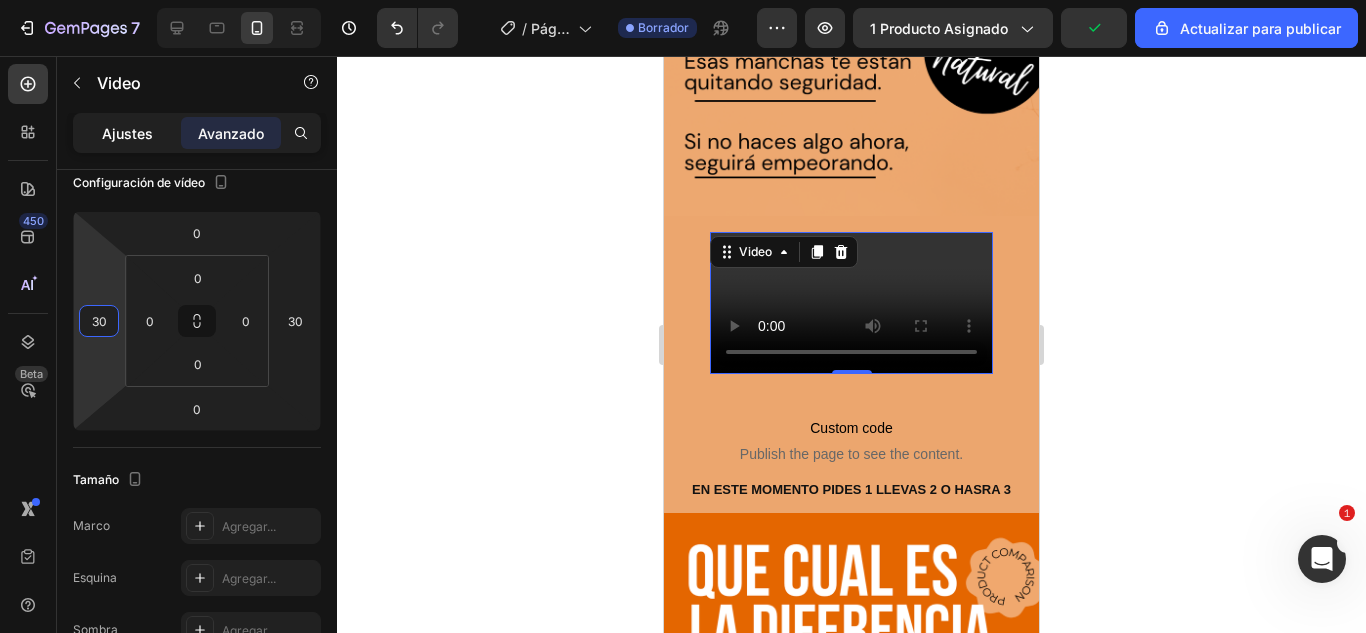 click on "Ajustes" at bounding box center (127, 133) 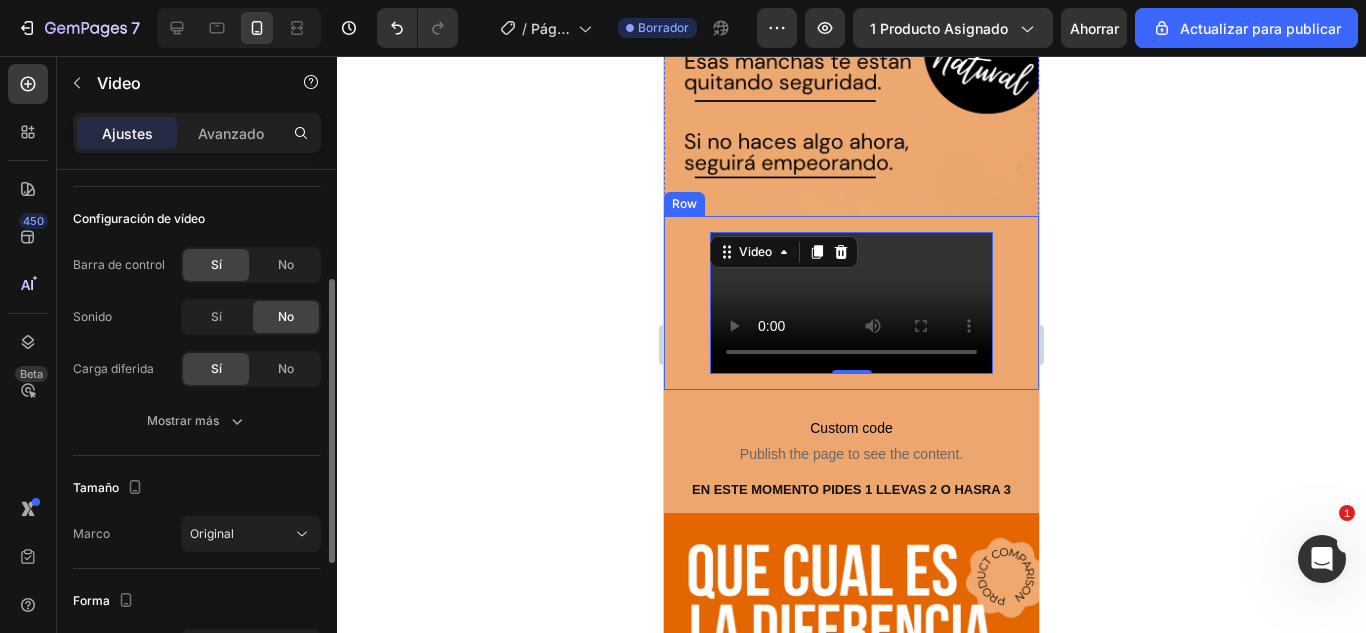 scroll, scrollTop: 100, scrollLeft: 0, axis: vertical 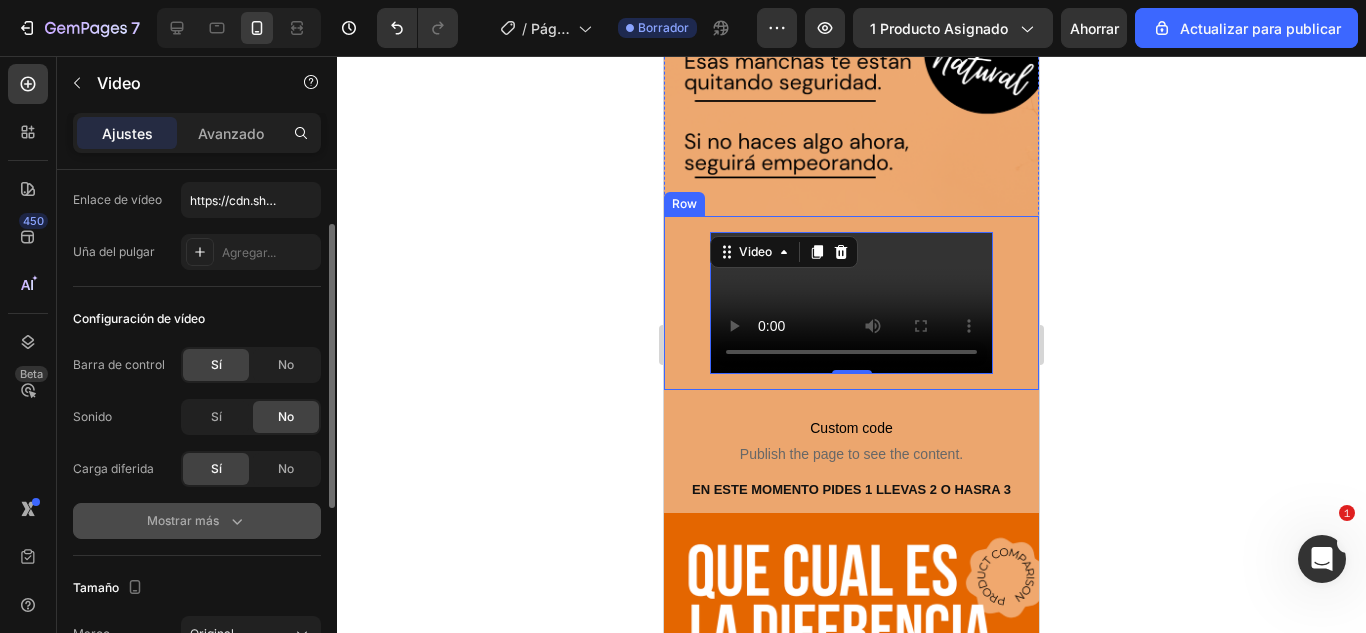 click 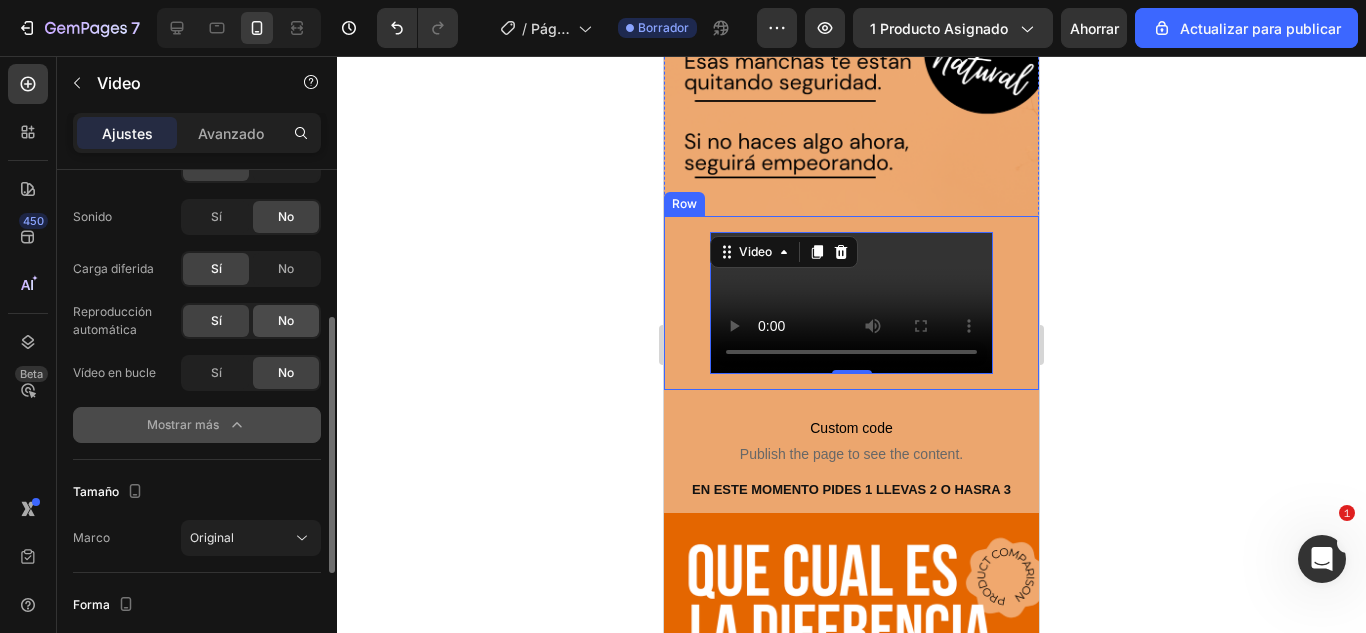 scroll, scrollTop: 200, scrollLeft: 0, axis: vertical 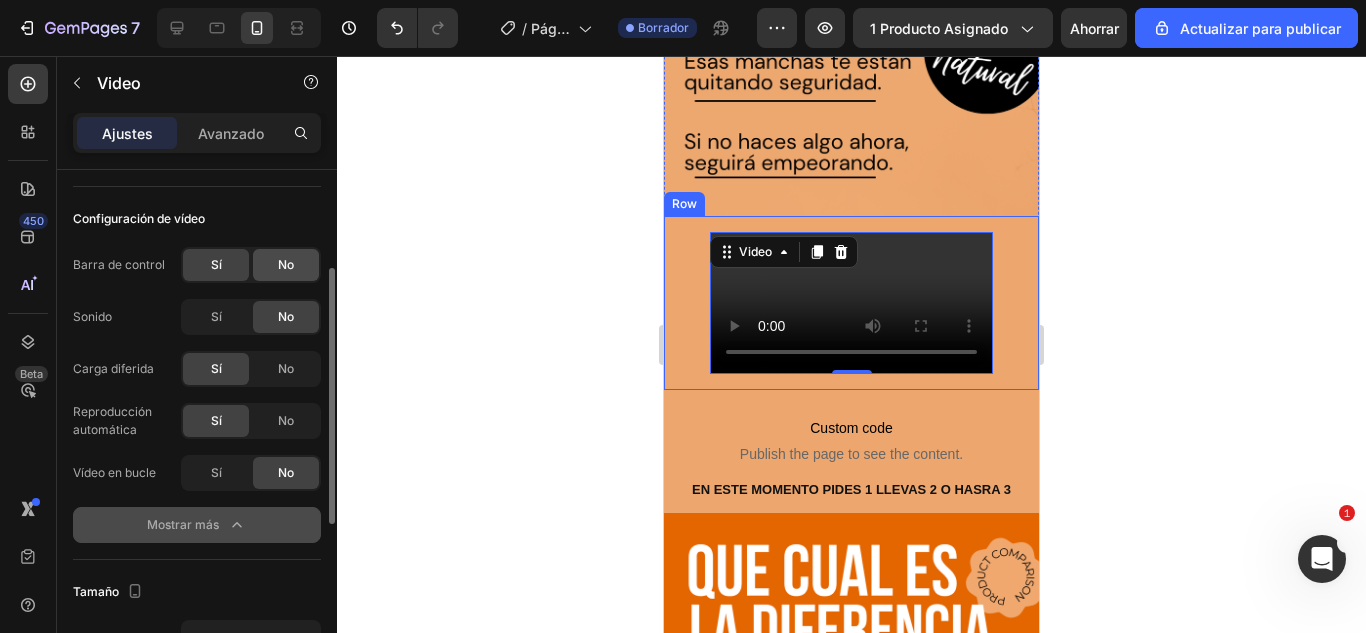 click on "No" at bounding box center [286, 264] 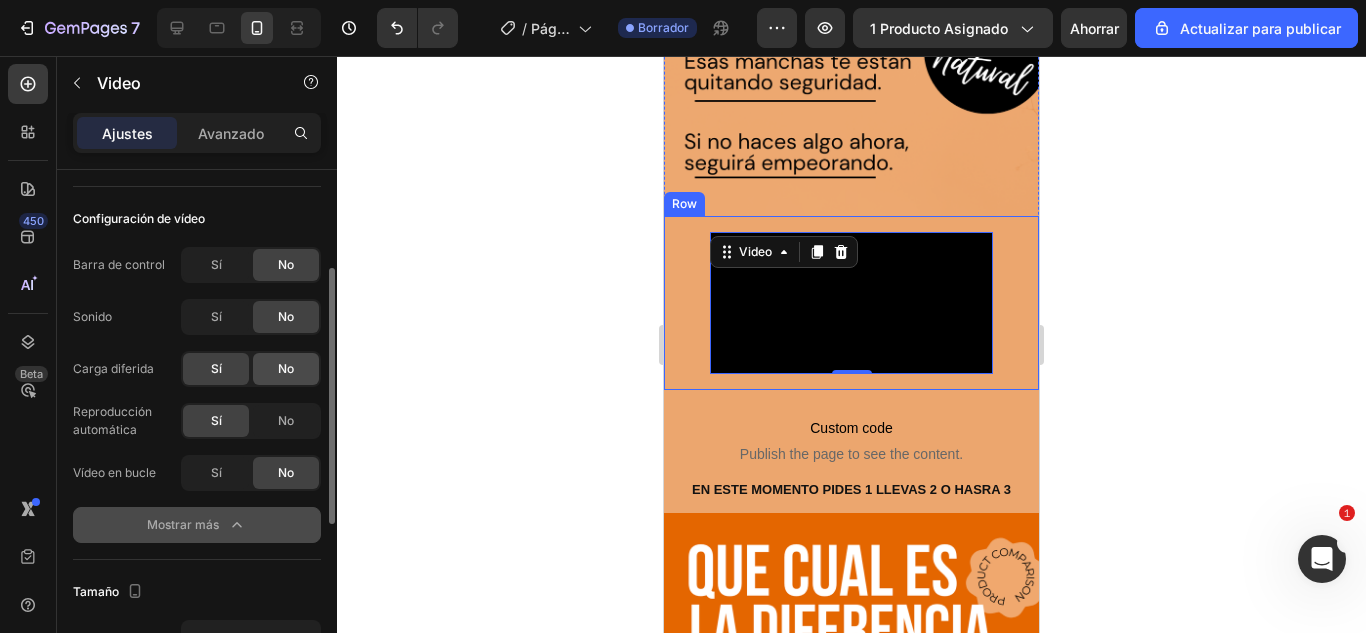 click on "No" 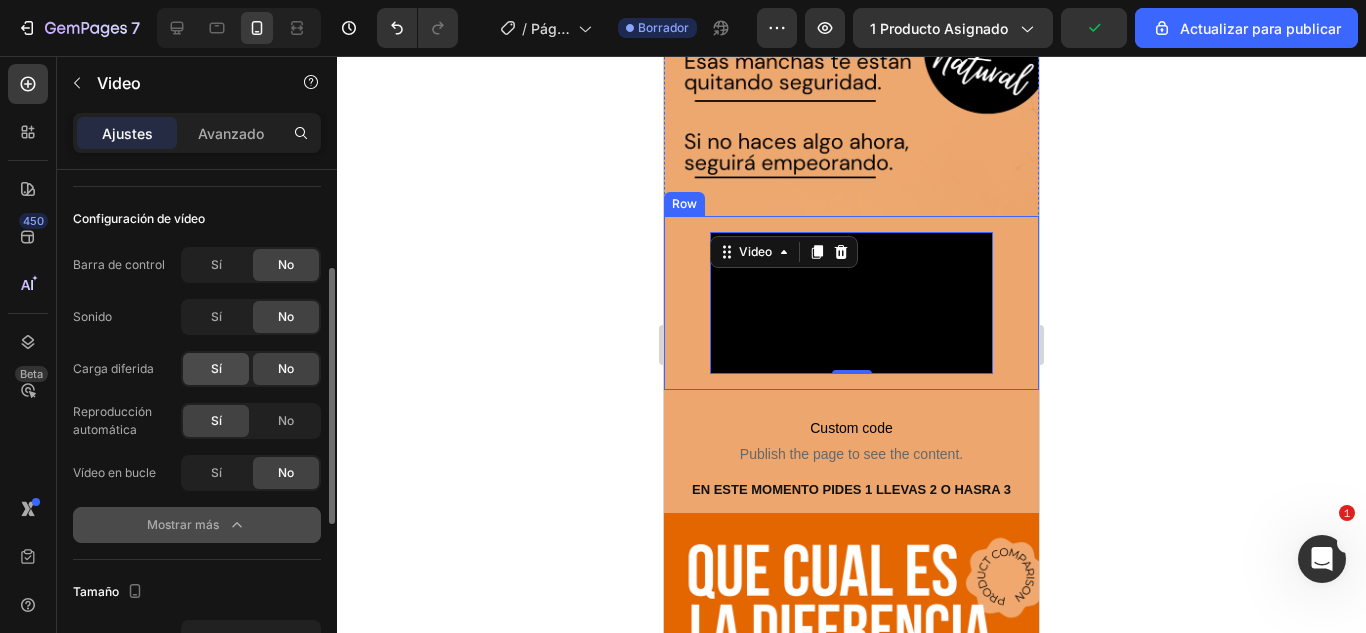 click on "Sí" at bounding box center (216, 368) 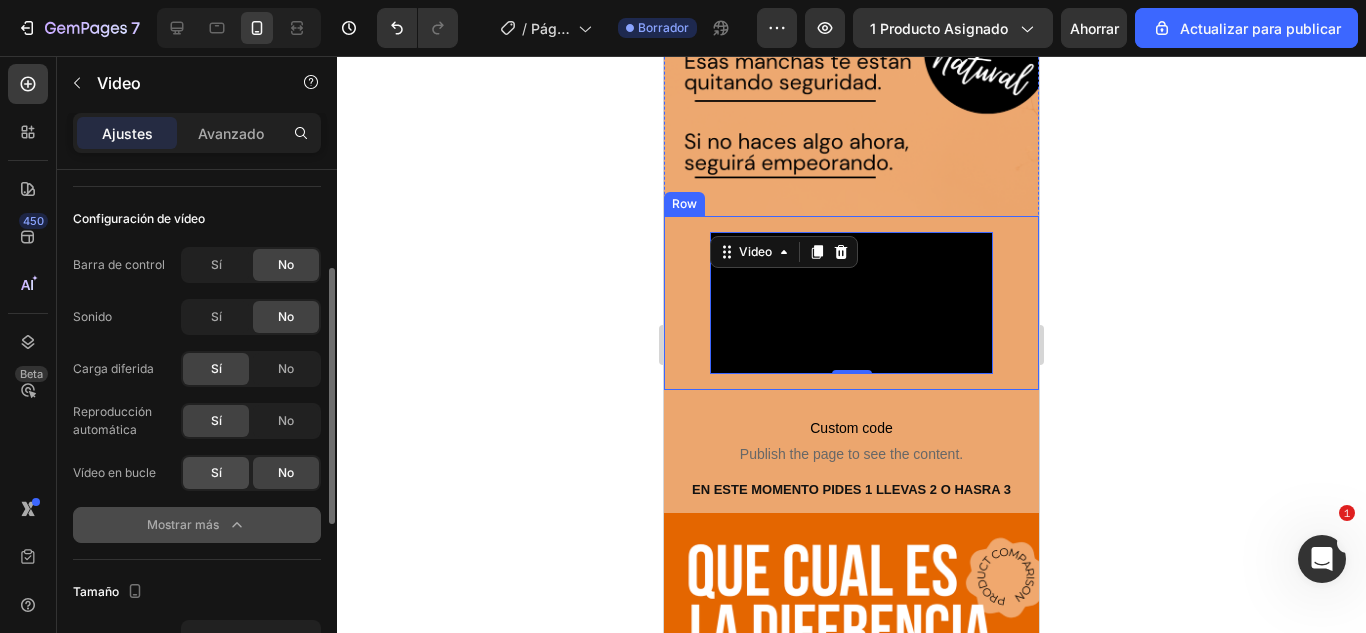 click on "Sí" 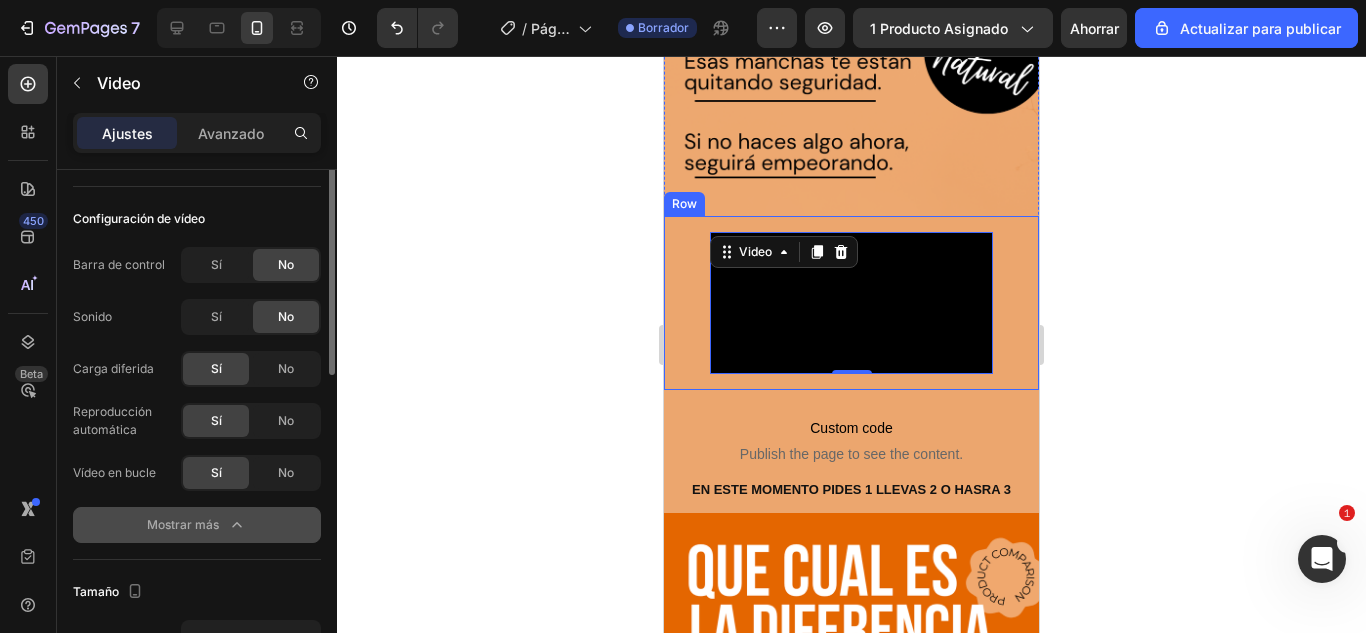 scroll, scrollTop: 100, scrollLeft: 0, axis: vertical 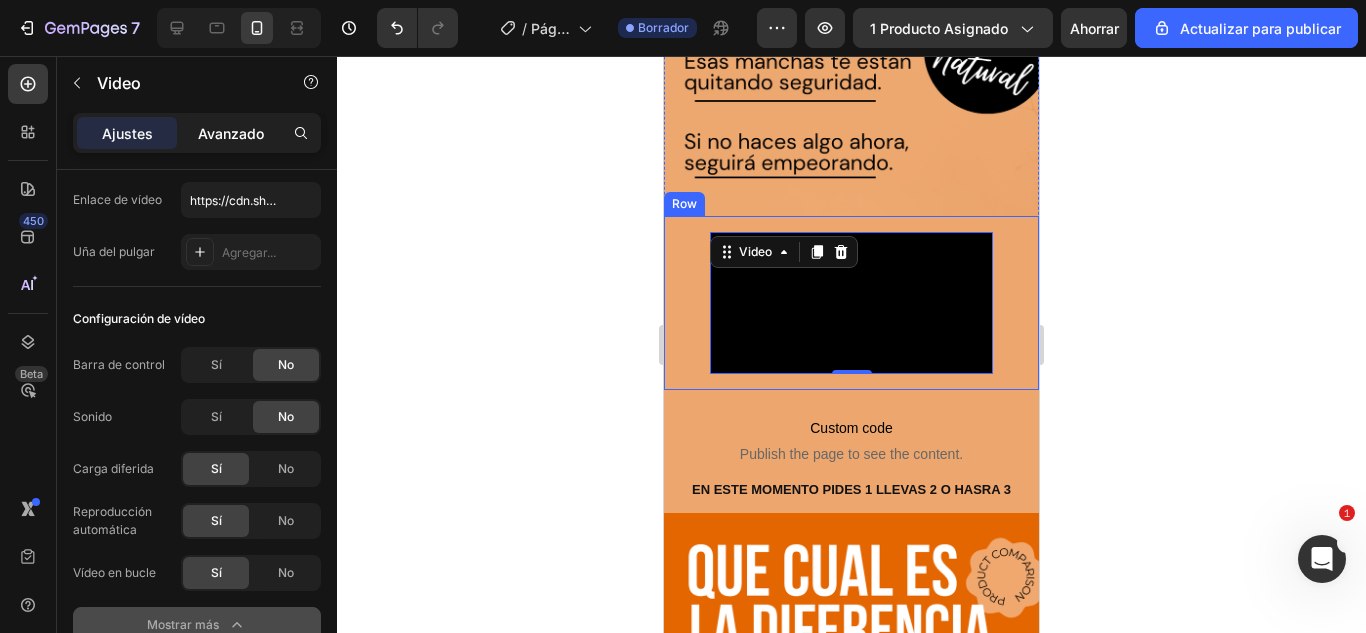 click on "Avanzado" at bounding box center (231, 133) 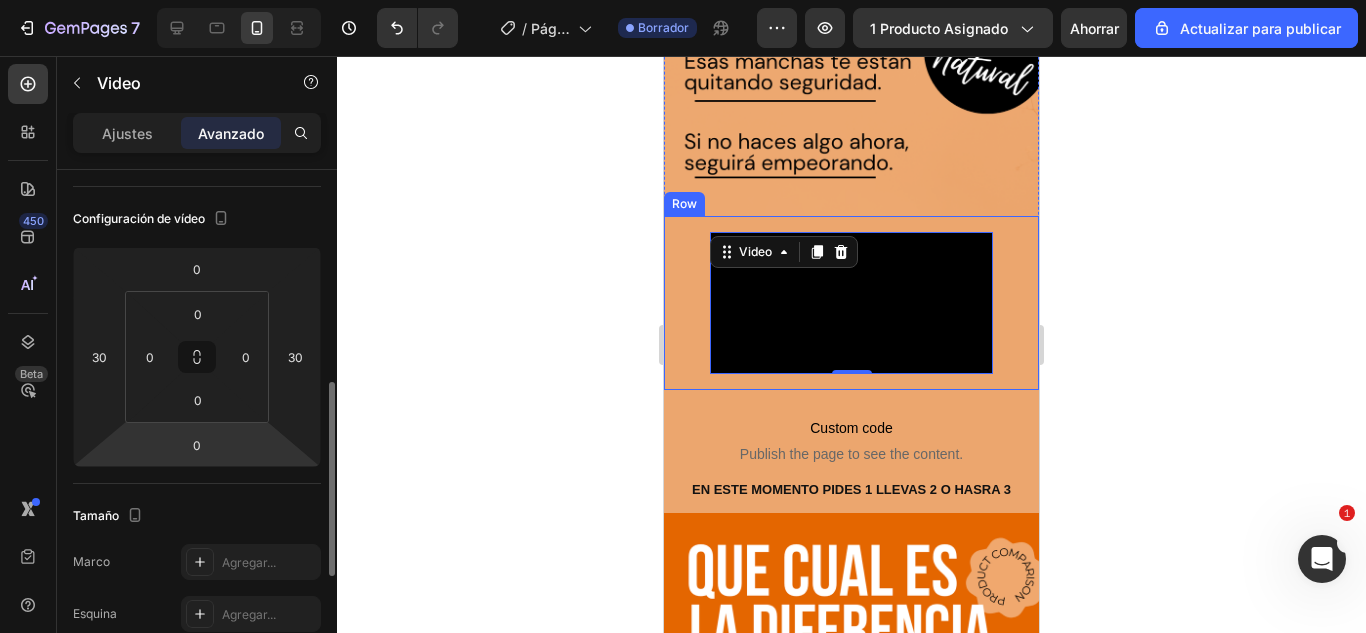 scroll, scrollTop: 300, scrollLeft: 0, axis: vertical 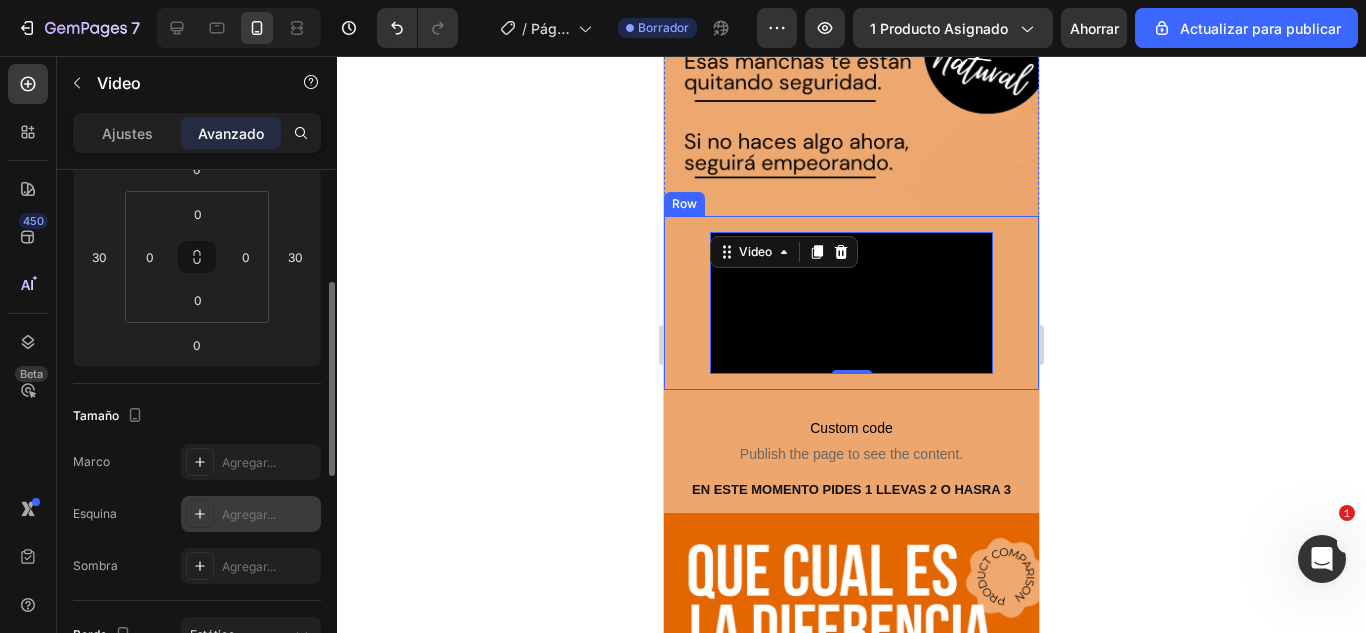 click 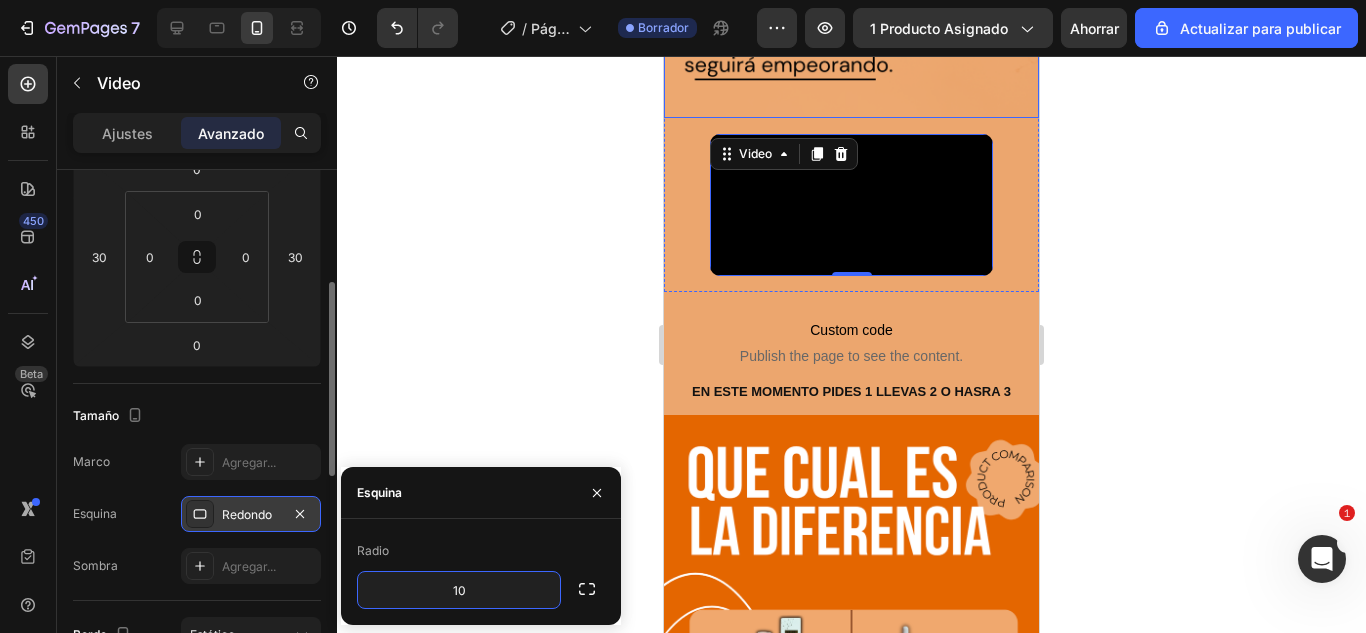 scroll, scrollTop: 3087, scrollLeft: 0, axis: vertical 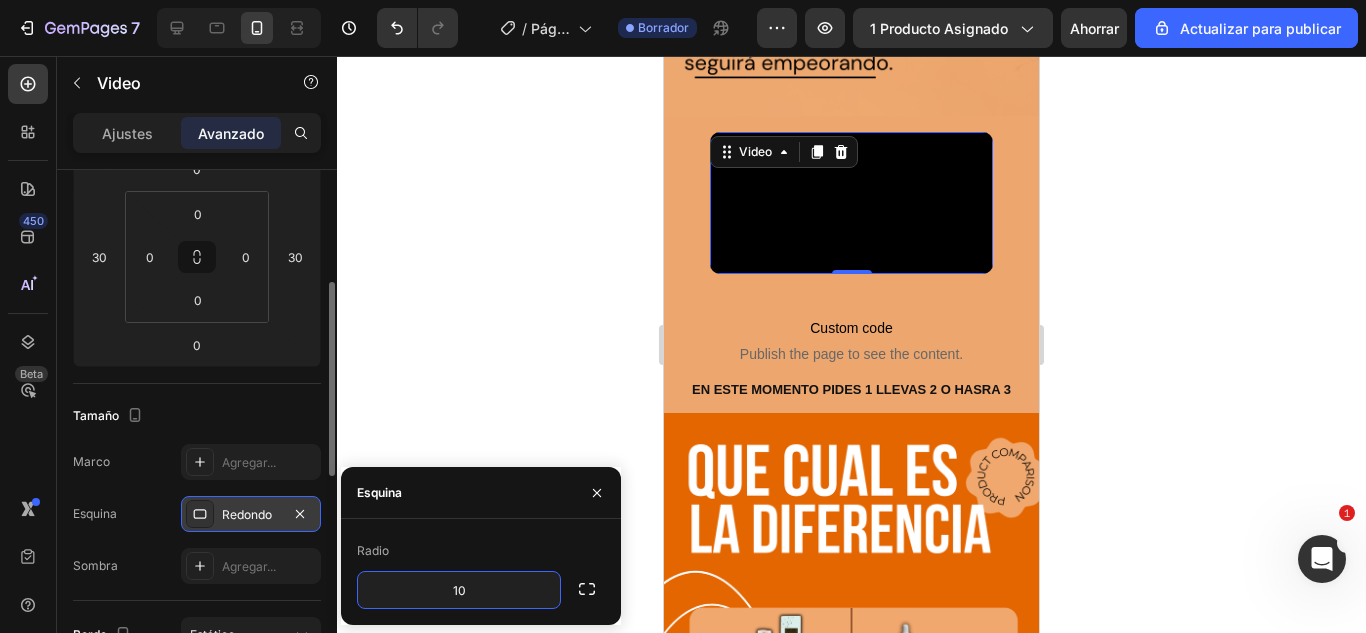 type on "10" 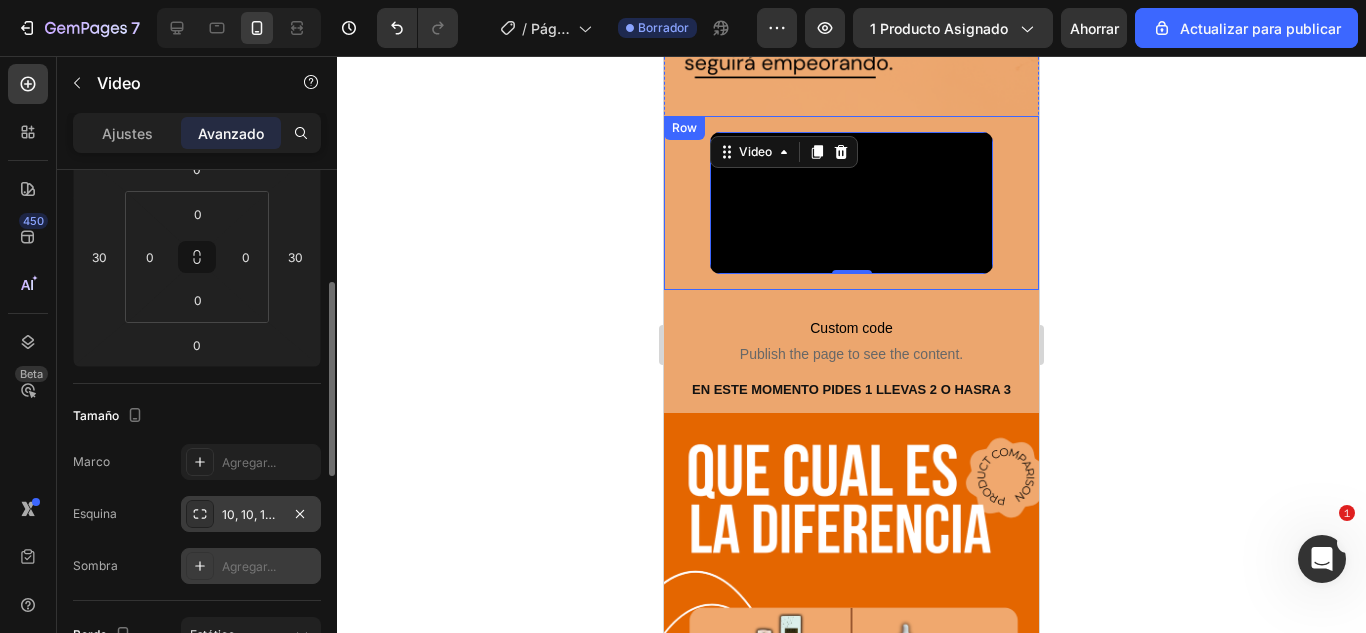 click on "Agregar..." at bounding box center [251, 566] 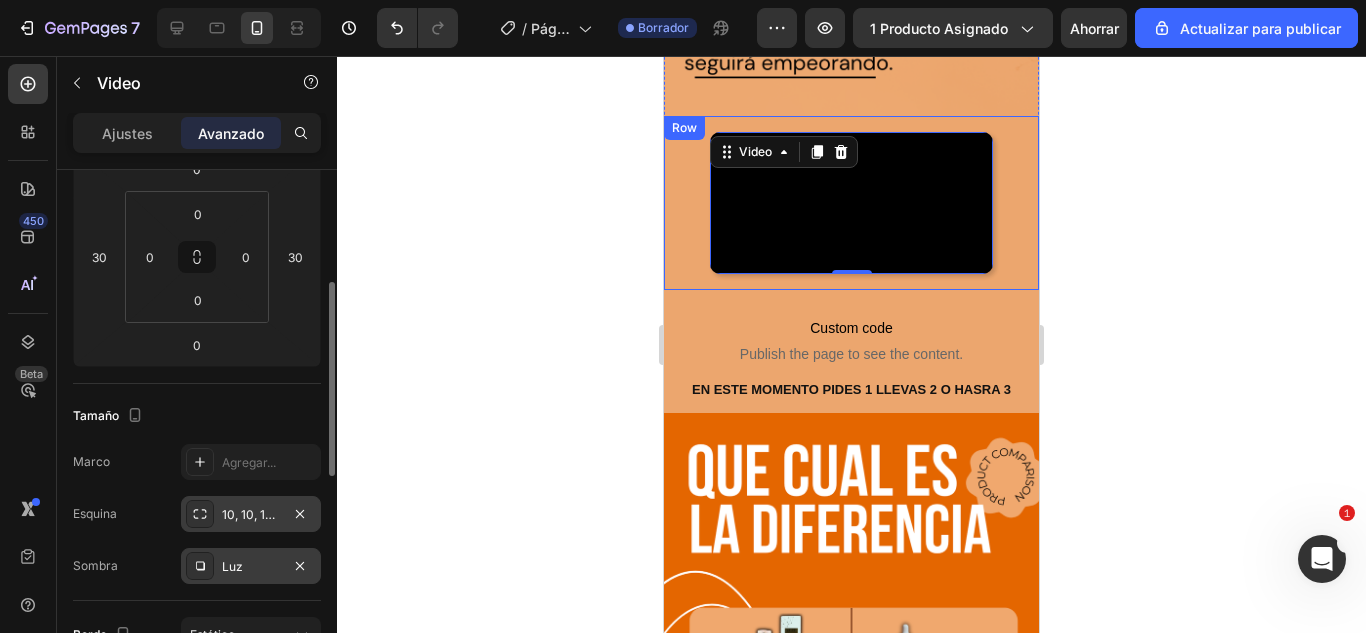 click on "Luz" at bounding box center [251, 566] 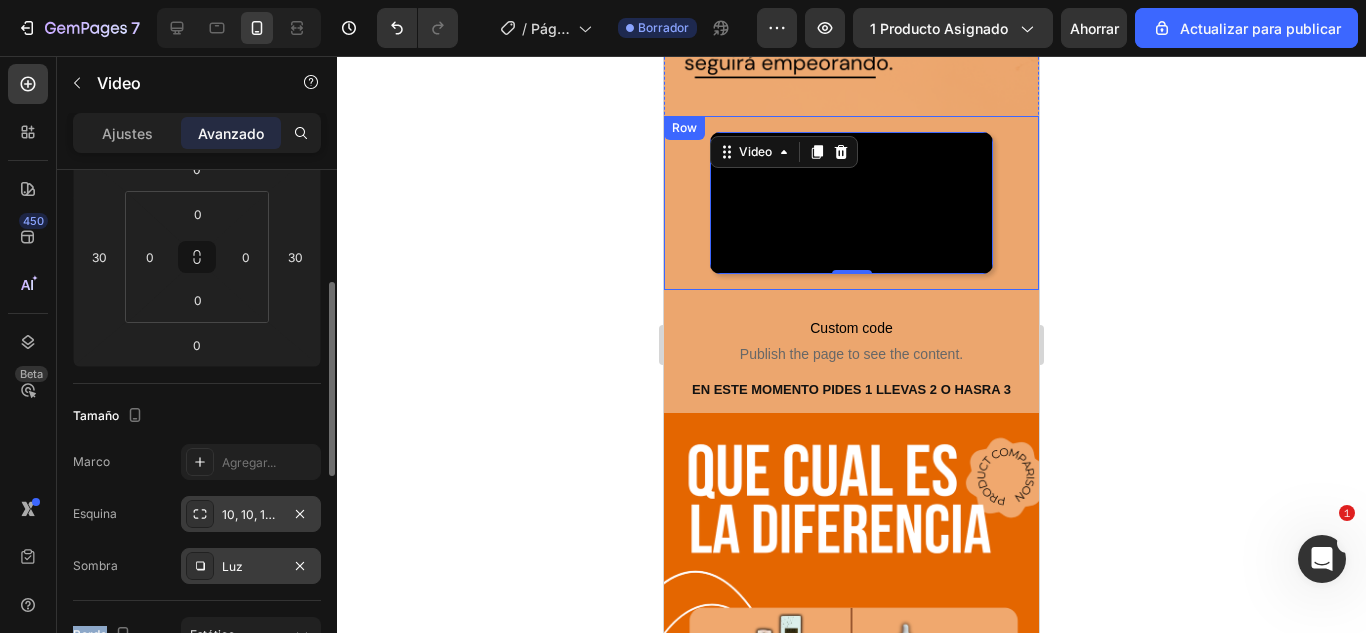 click on "Luz" at bounding box center (232, 566) 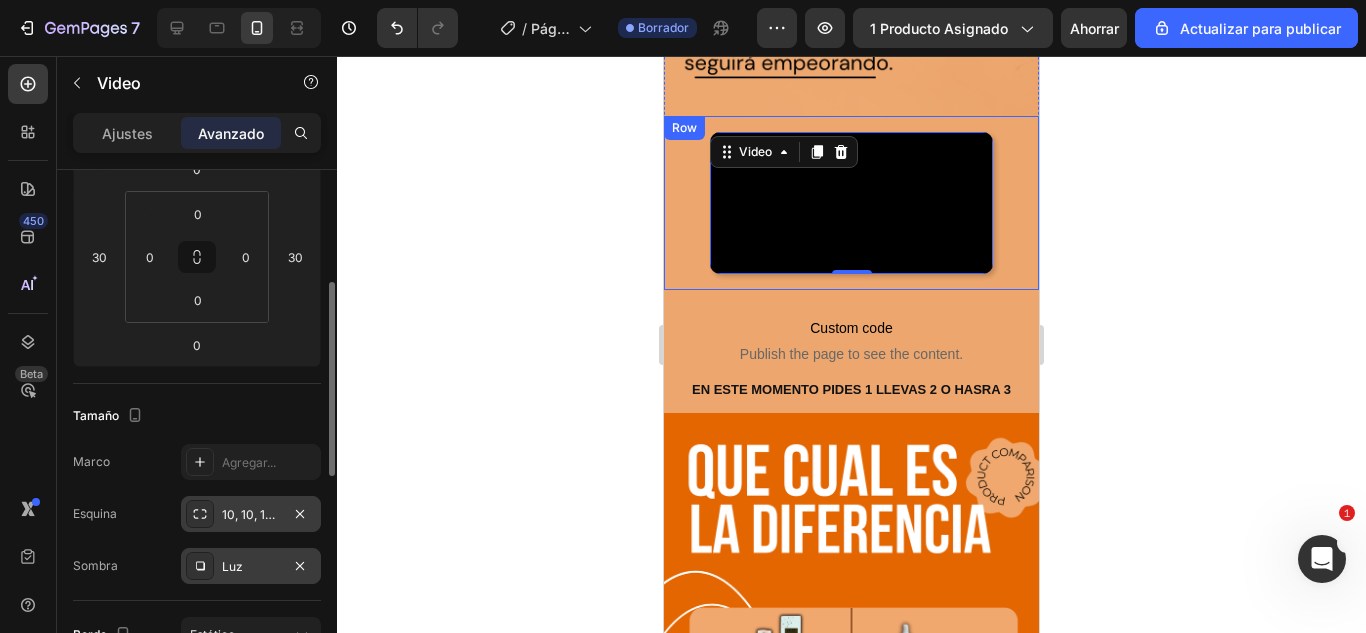 click 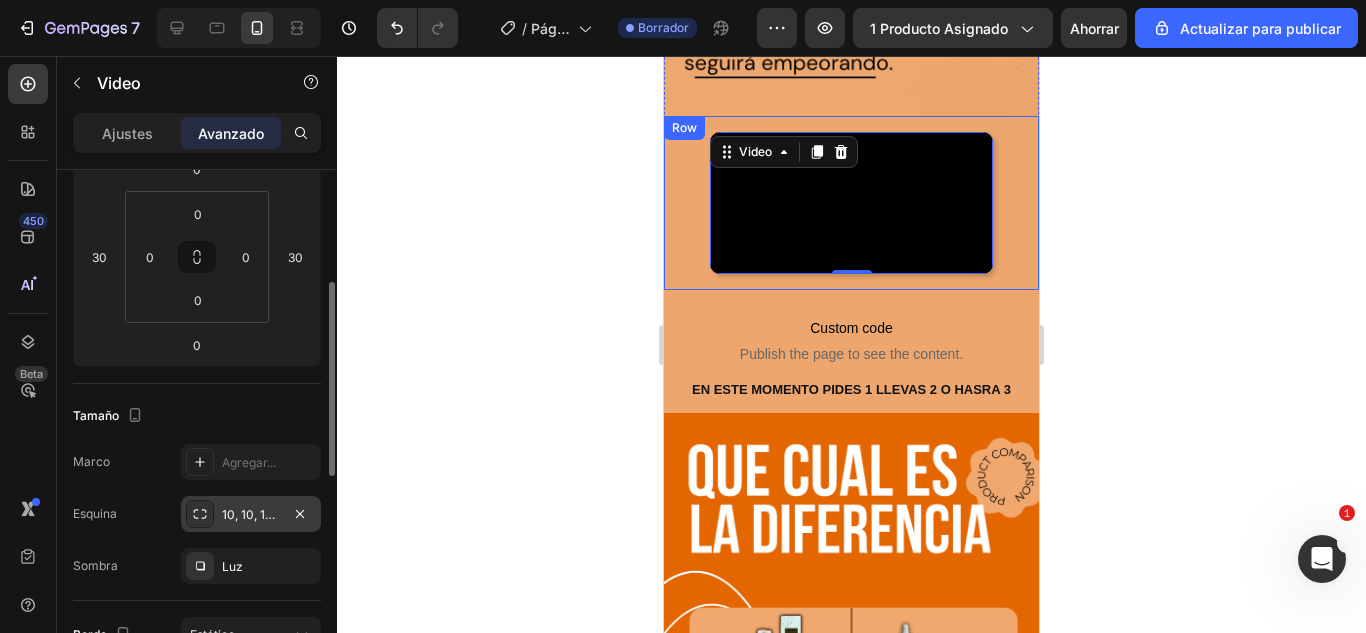 click on "Sombra Luz" at bounding box center [197, 566] 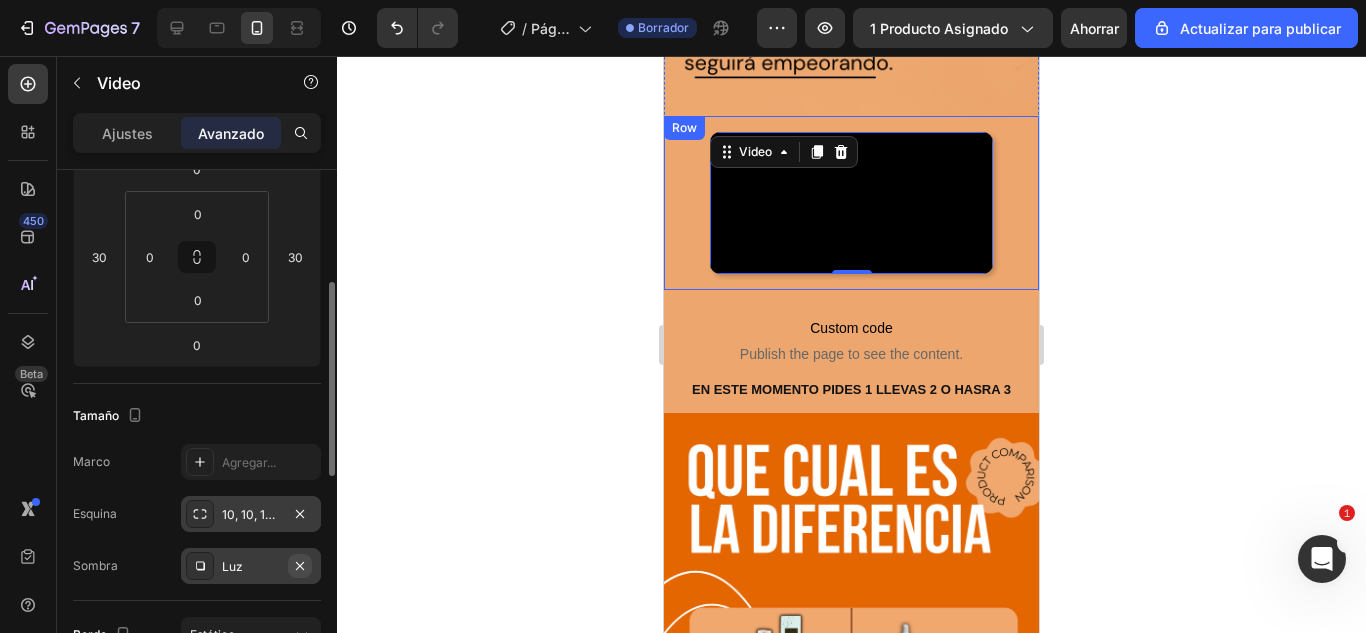 click 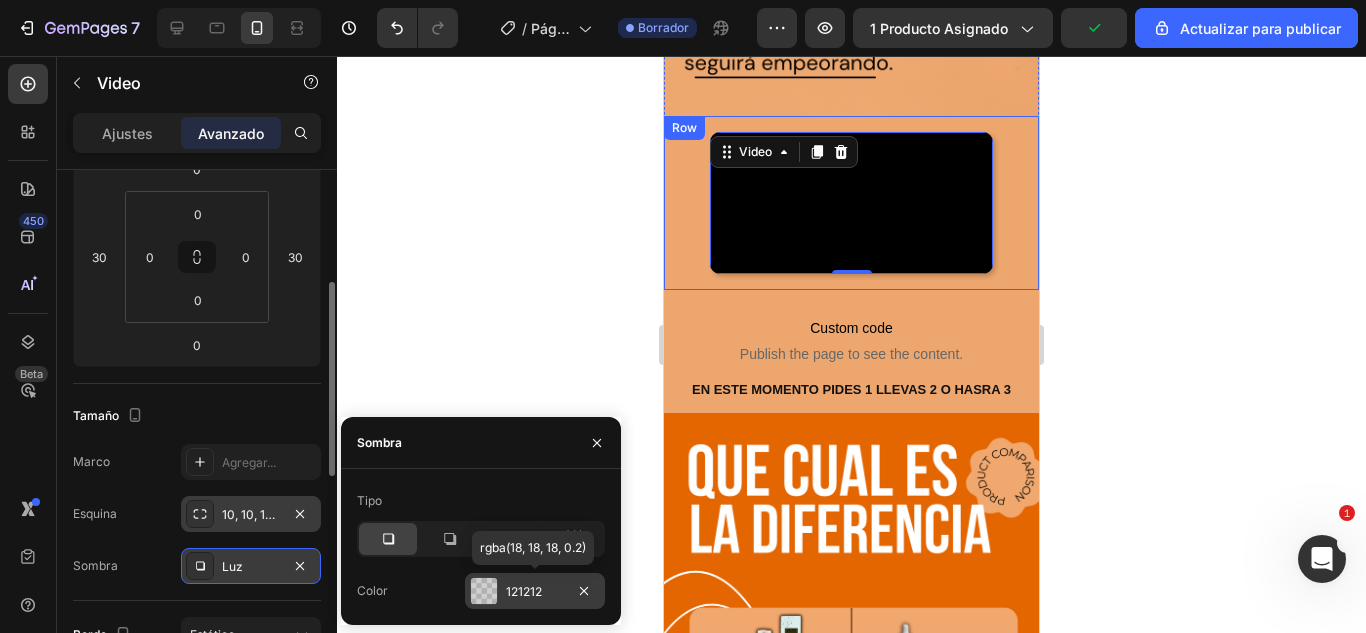 click at bounding box center (484, 591) 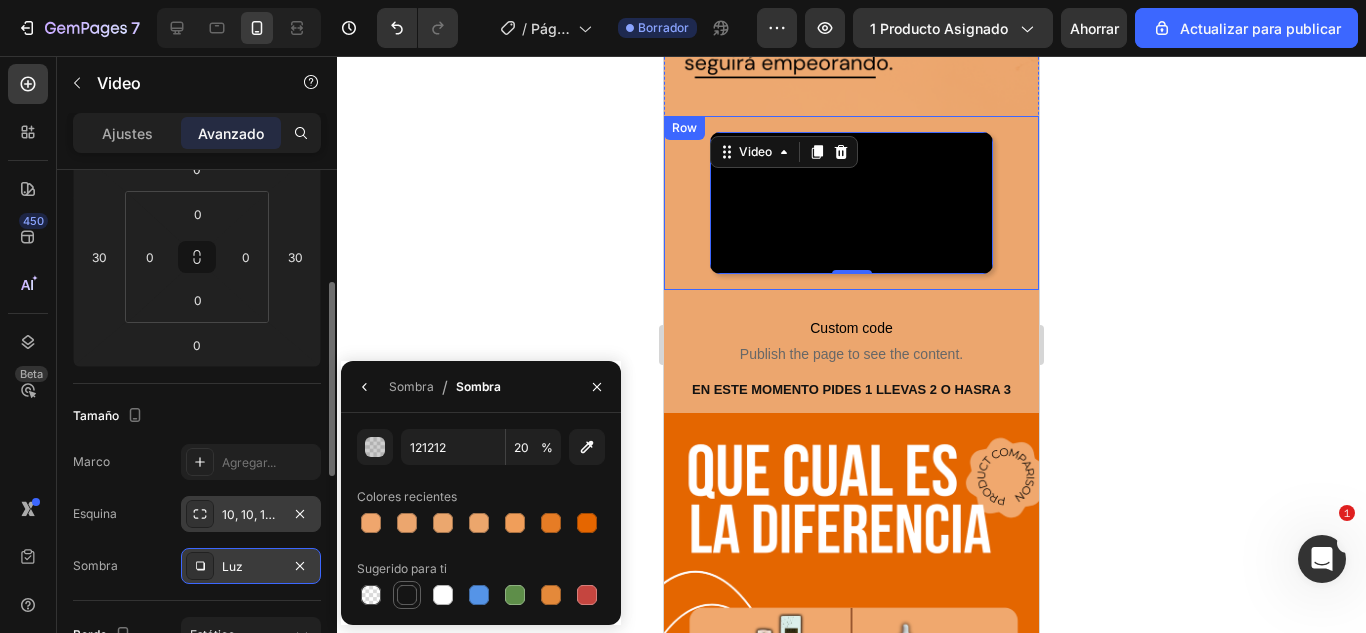 click at bounding box center (407, 595) 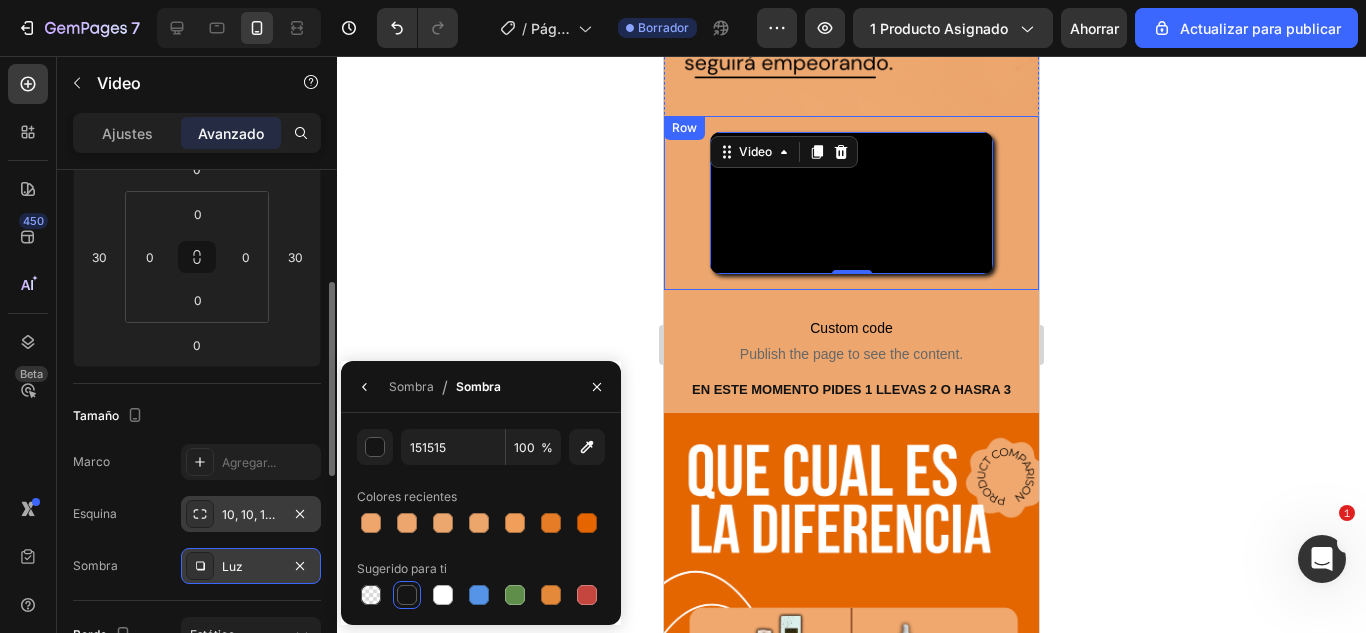 click 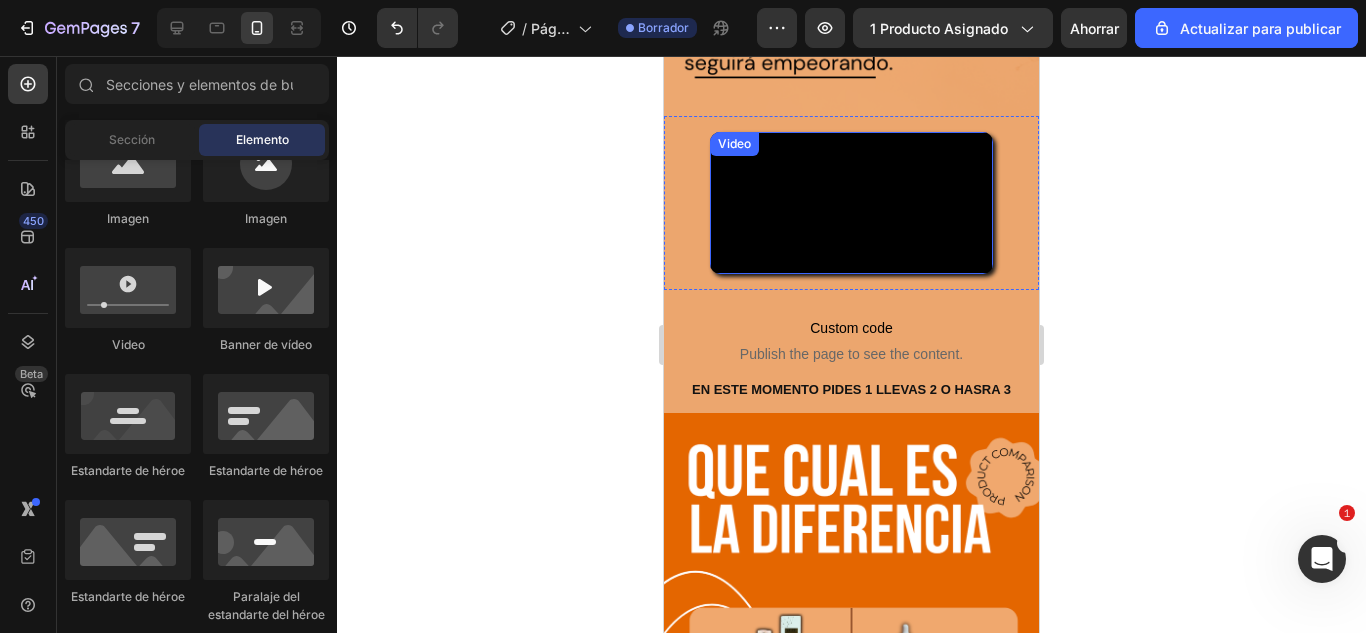 click at bounding box center (851, 203) 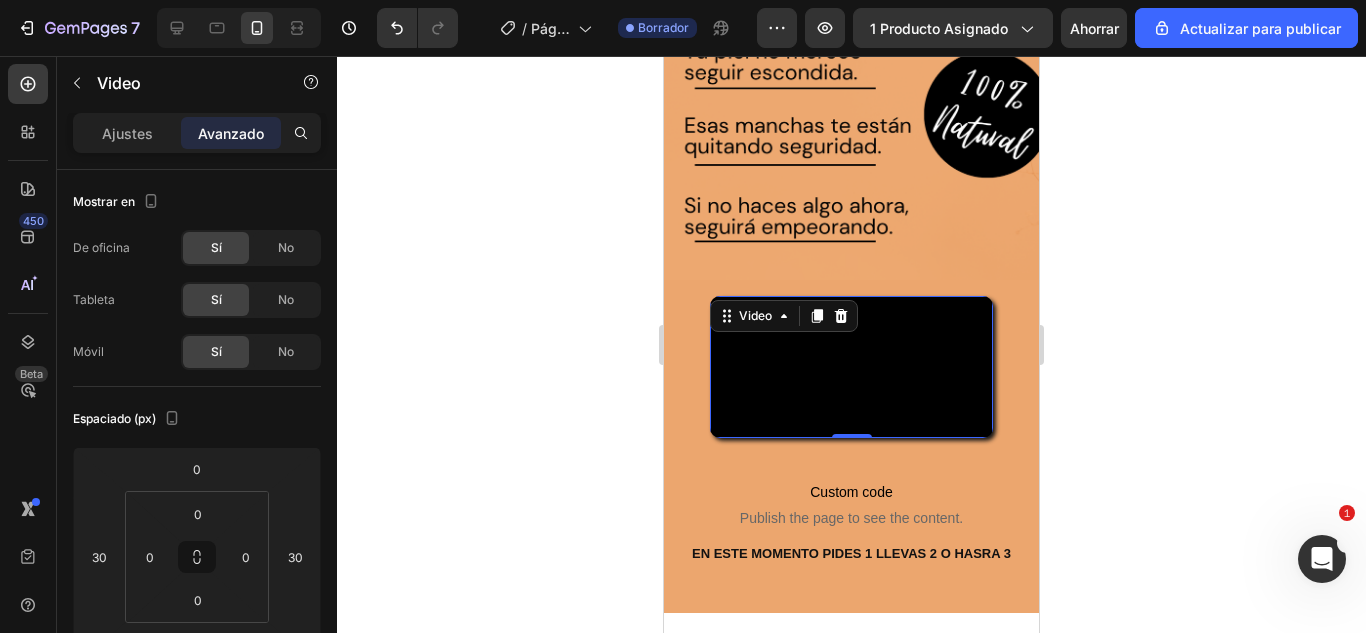 scroll, scrollTop: 2887, scrollLeft: 0, axis: vertical 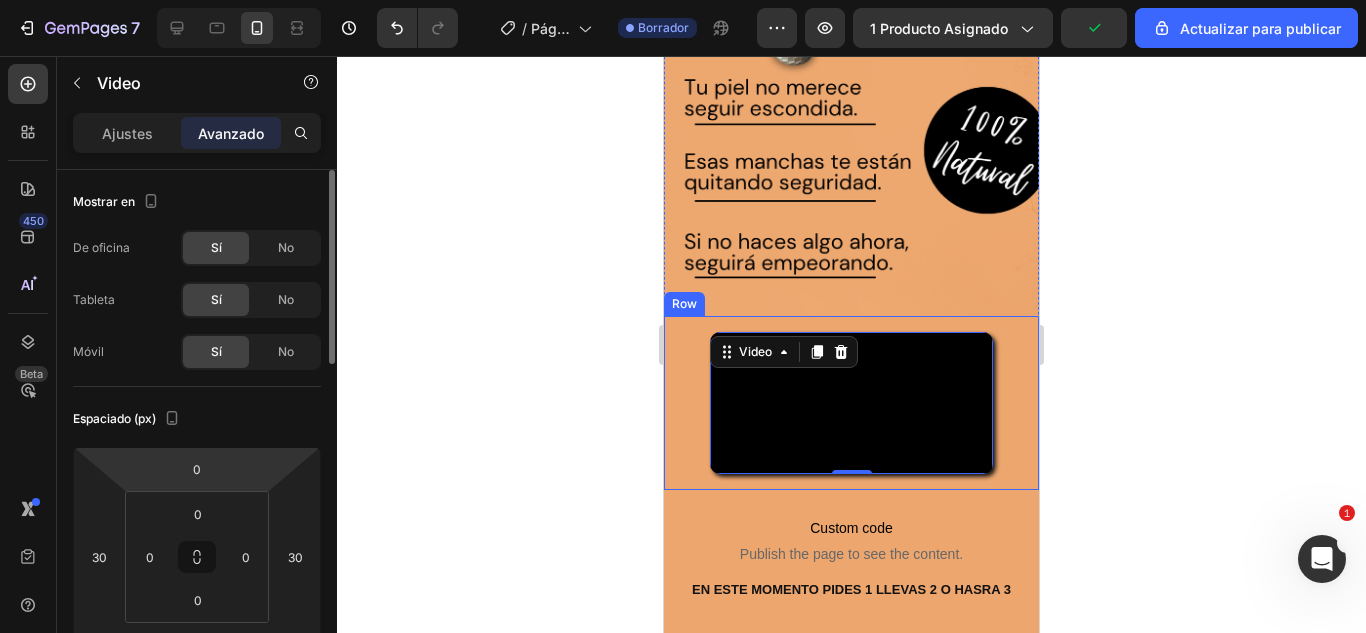 click on "[NUMBER] / Página del producto - [DATE], [TIME] Borrador Avance 1 producto asignado Actualizar para publicar 450 Beta Sections(18) Elementos(84) Sección Elemento Sección de héroes Detalle del producto Marcas Insignias de confianza Garantizar Desglose del producto Cómo utilizar Testimonios Comparar Manojo Preguntas frecuentes Prueba social Historia de la marca Lista de productos Recopilación Lista de blogs Contacto Sticky Añadir al carrito Pie de página personalizado Explorar la biblioteca 450 Disposición
Fila
Fila
Fila
Fila Texto
Título
Bloque de texto Botón
Botón
Botón Medios de comunicación" at bounding box center [683, 0] 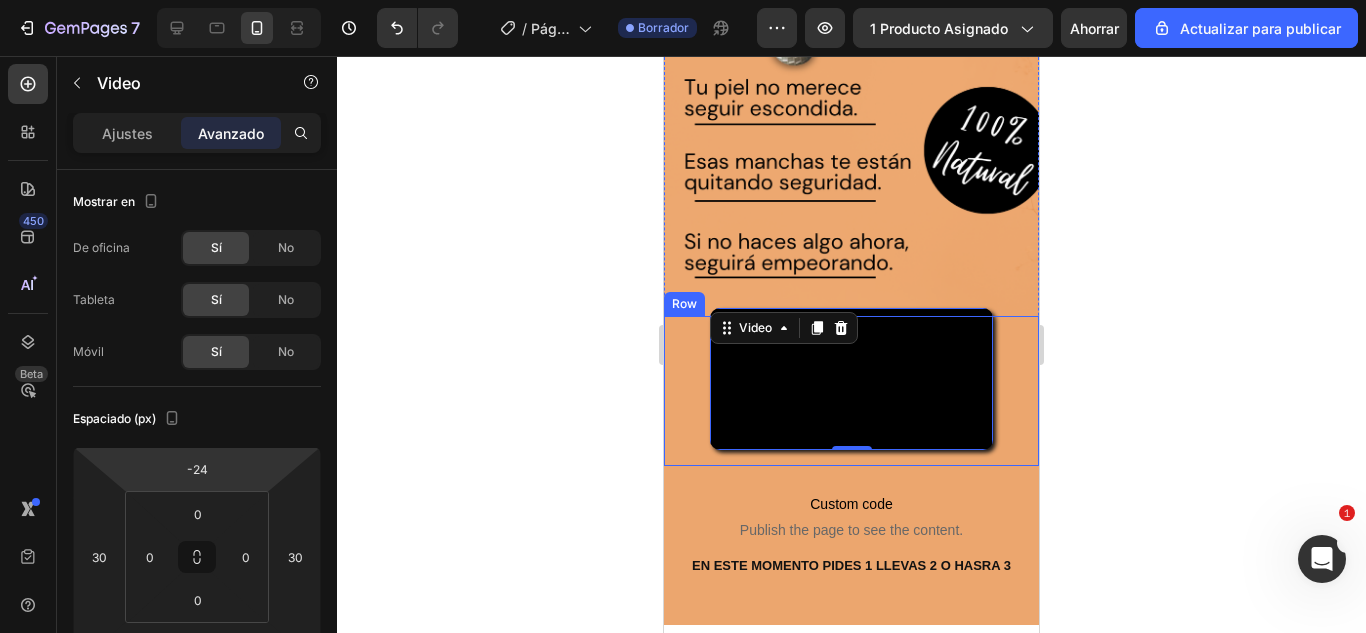 type on "-26" 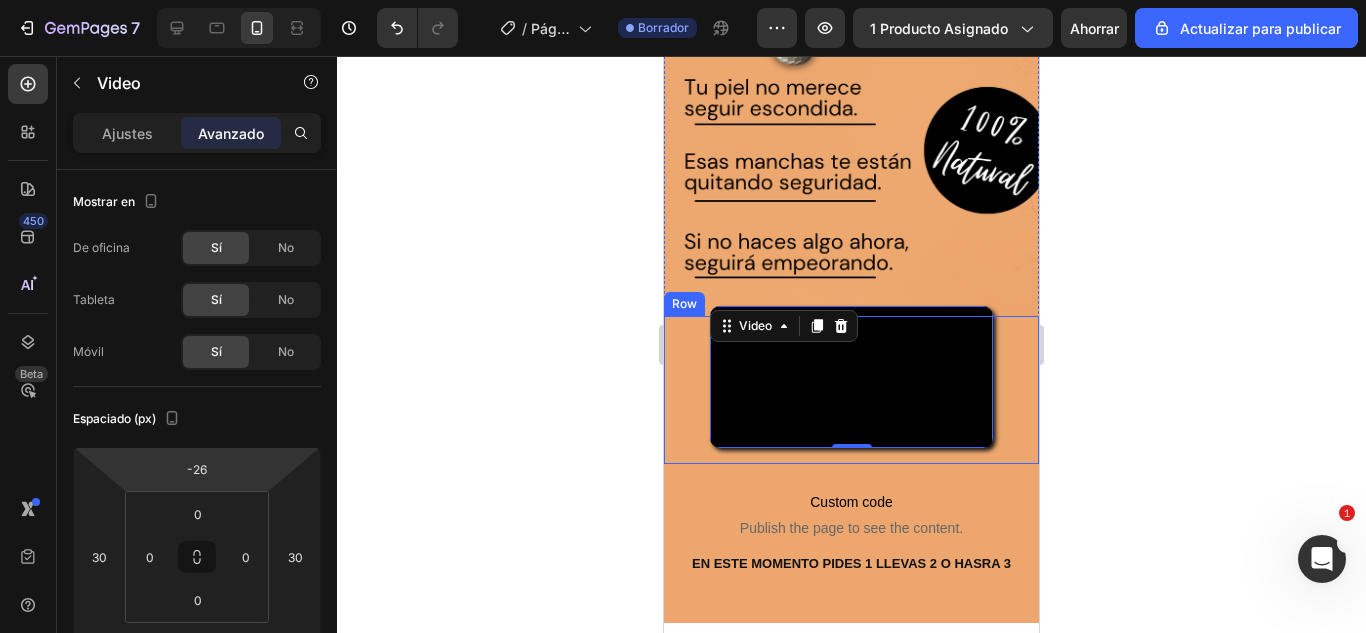 drag, startPoint x: 245, startPoint y: 451, endPoint x: 246, endPoint y: 464, distance: 13.038404 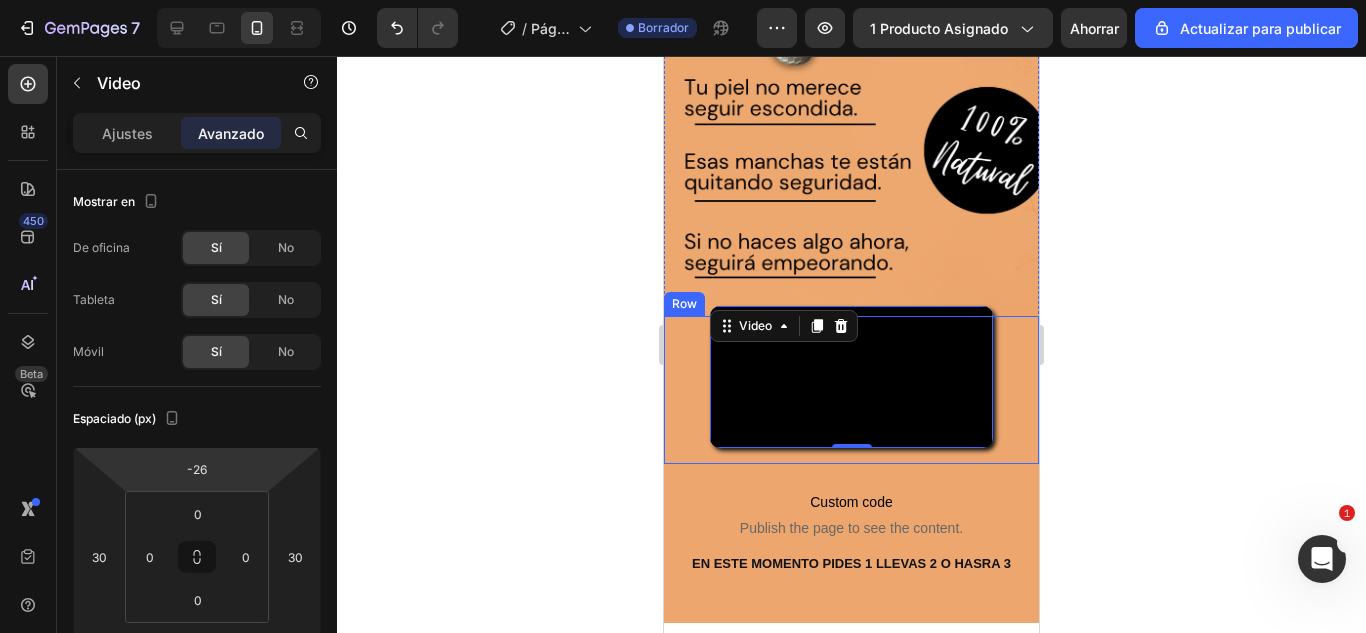 click on "[NUMBER] / Página del producto - [DATE], [TIME] Borrador Avance 1 producto asignado Ahorrar Actualizar para publicar 450 Beta Sections(18) Elementos(84) Sección Elemento Sección de héroes Detalle del producto Marcas Insignias de confianza Garantizar Desglose del producto Cómo utilizar Testimonios Comparar Manojo Preguntas frecuentes Prueba social Historia de la marca Lista de productos Recopilación Lista de blogs Contacto Sticky Añadir al carrito Pie de página personalizado Explorar la biblioteca 450 Disposición
Fila
Fila
Fila
Fila Texto
Título
Bloque de texto Botón
Botón
Botón Medios de comunicación Imagen" at bounding box center [683, 0] 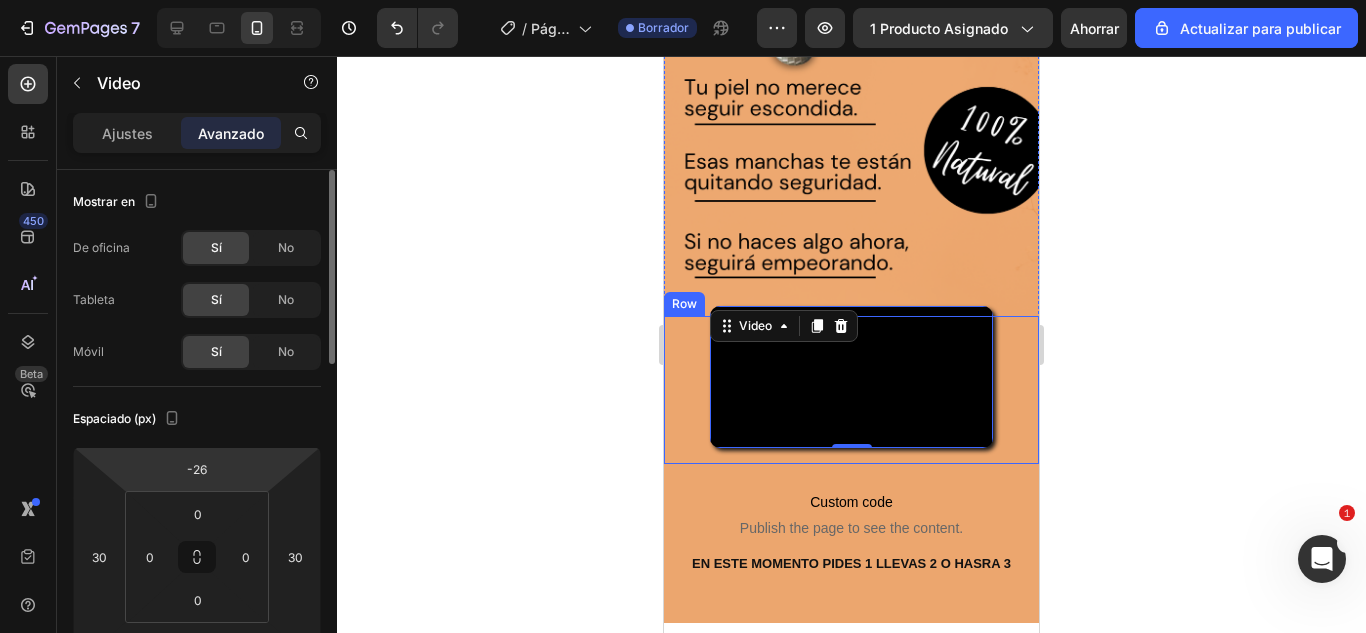 click on "[NUMBER] / Página del producto - [DATE], [TIME] Borrador Avance 1 producto asignado Ahorrar Actualizar para publicar 450 Beta Sections(18) Elementos(84) Sección Elemento Sección de héroes Detalle del producto Marcas Insignias de confianza Garantizar Desglose del producto Cómo utilizar Testimonios Comparar Manojo Preguntas frecuentes Prueba social Historia de la marca Lista de productos Recopilación Lista de blogs Contacto Sticky Añadir al carrito Pie de página personalizado Explorar la biblioteca 450 Disposición
Fila
Fila
Fila
Fila Texto
Título
Bloque de texto Botón
Botón
Botón Medios de comunicación Imagen" at bounding box center (683, 0) 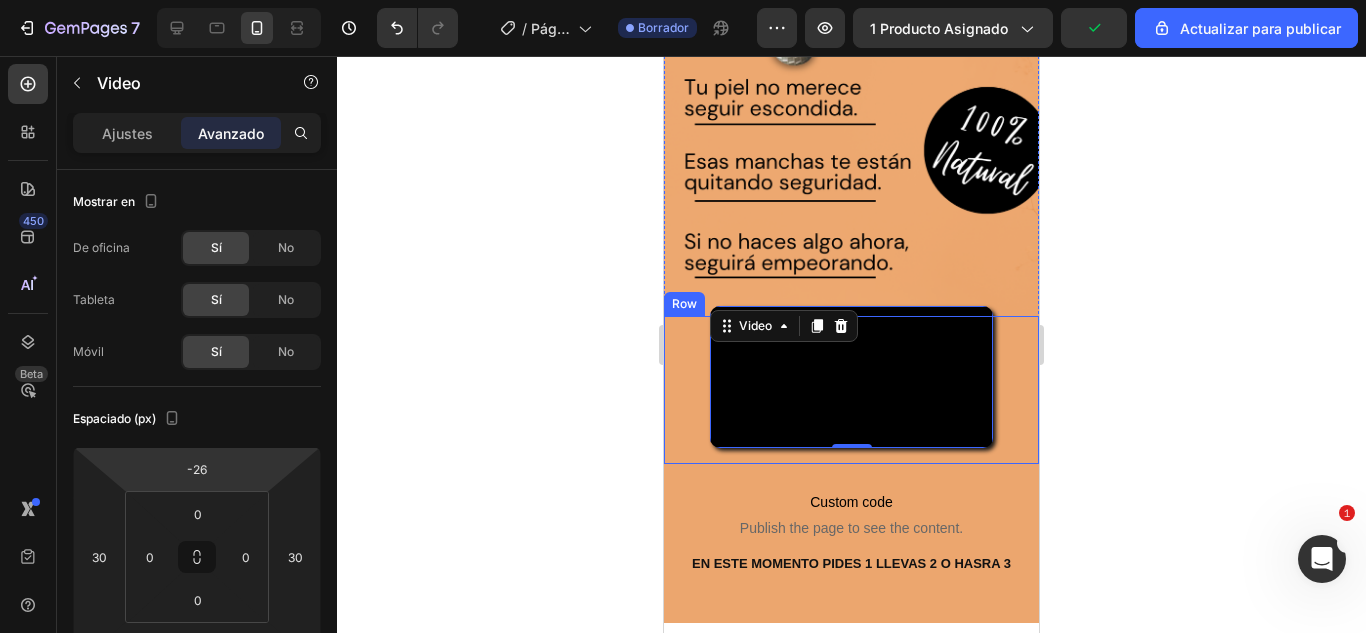 click 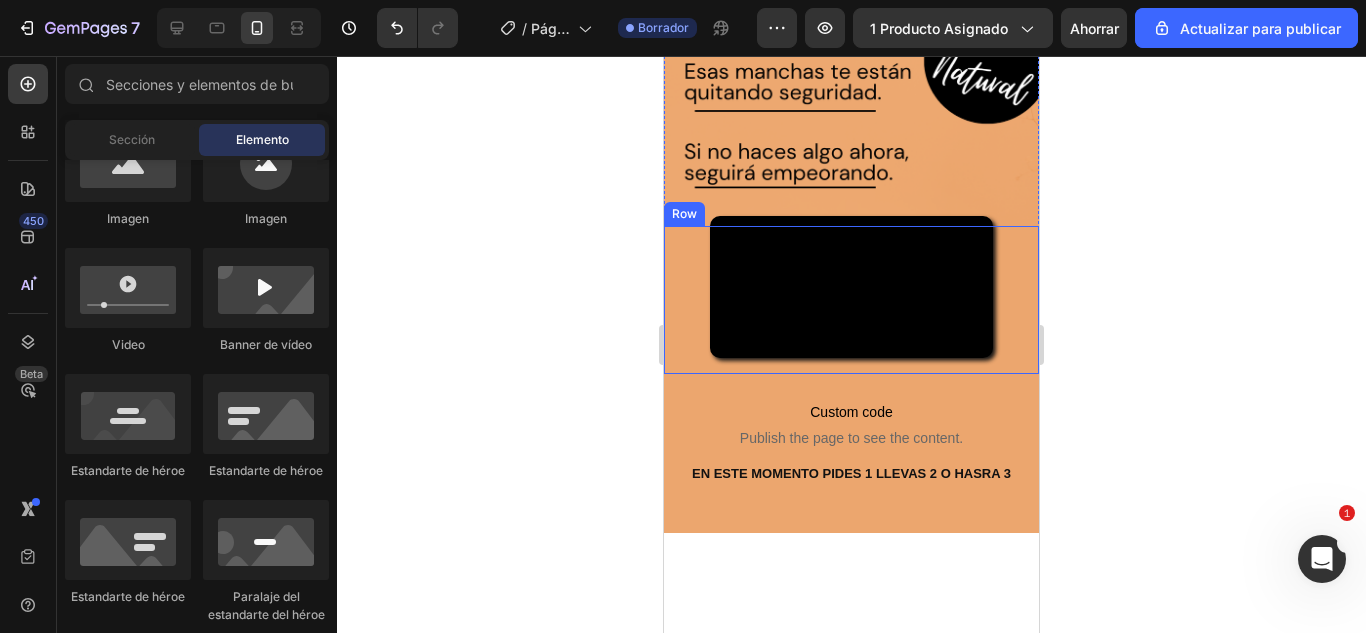 scroll, scrollTop: 2987, scrollLeft: 0, axis: vertical 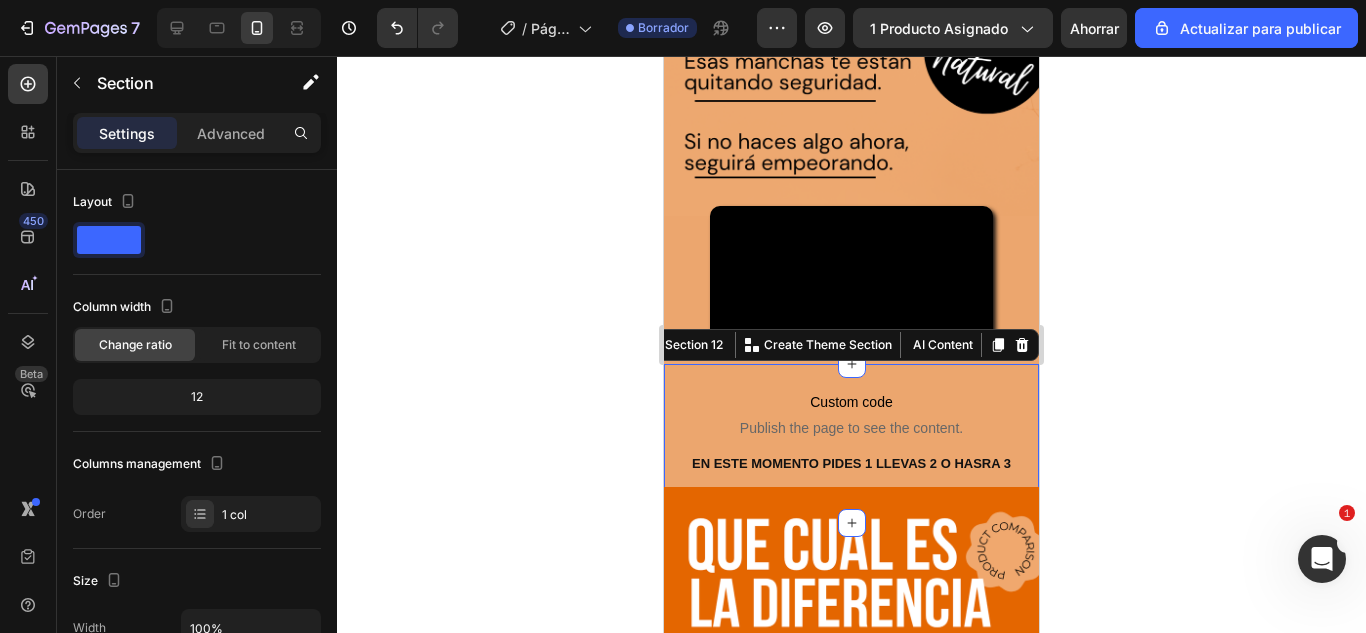click on "Custom code
Publish the page to see the content.
Custom Code EN ESTE MOMENTO PIDES 1 LLEVAS 2 O HASRA 3 Heading Row Section 12   You can create reusable sections Create Theme Section AI Content Write with GemAI What would you like to describe here? Tone and Voice Persuasive Product Getting products... Show more Generate" at bounding box center (851, 443) 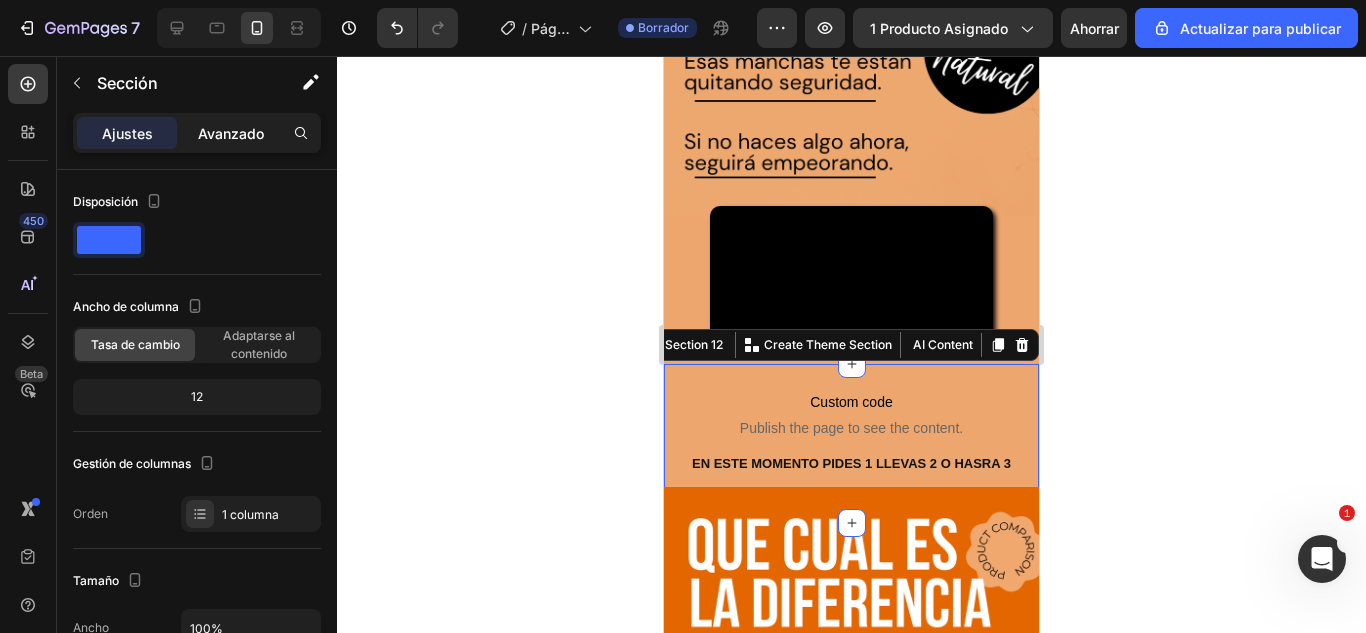 click on "Avanzado" at bounding box center (231, 133) 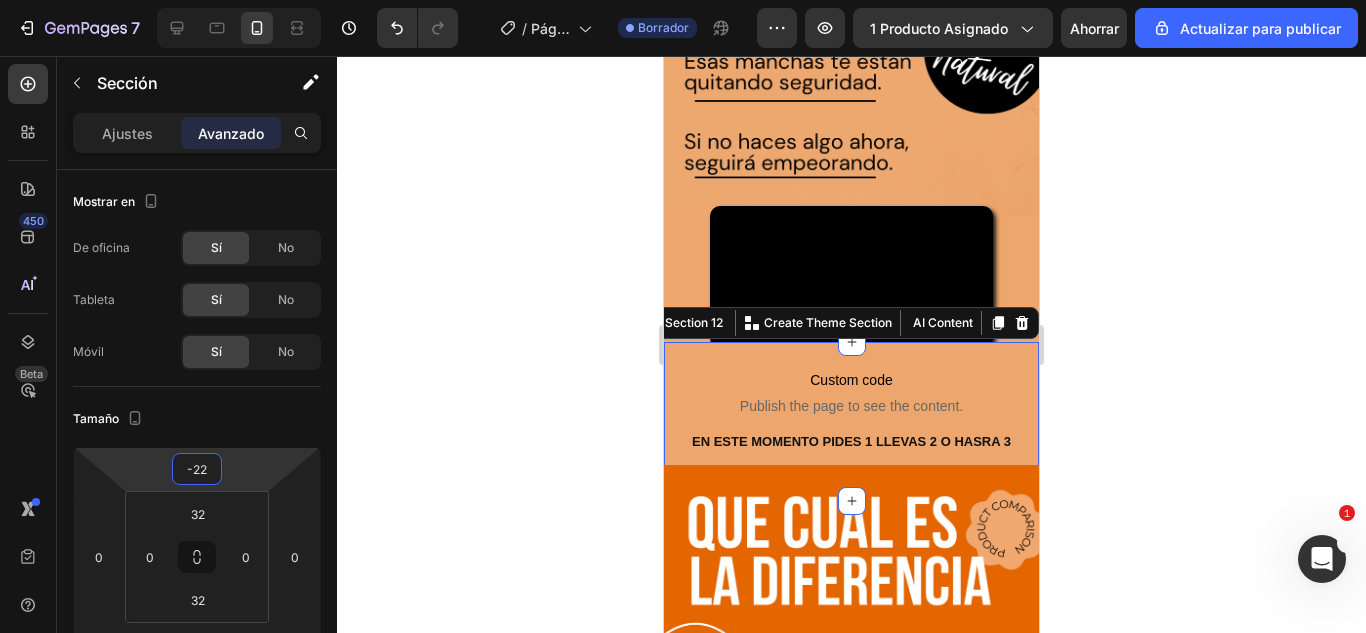 type on "-24" 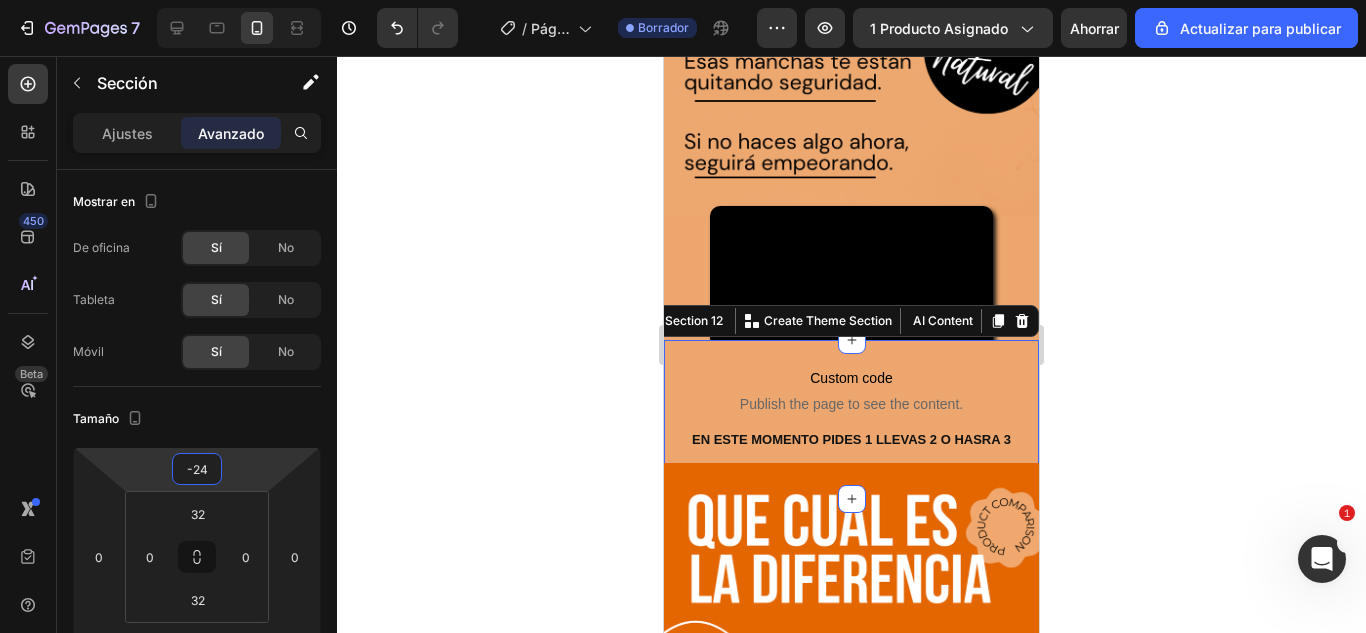 drag, startPoint x: 261, startPoint y: 466, endPoint x: 257, endPoint y: 478, distance: 12.649111 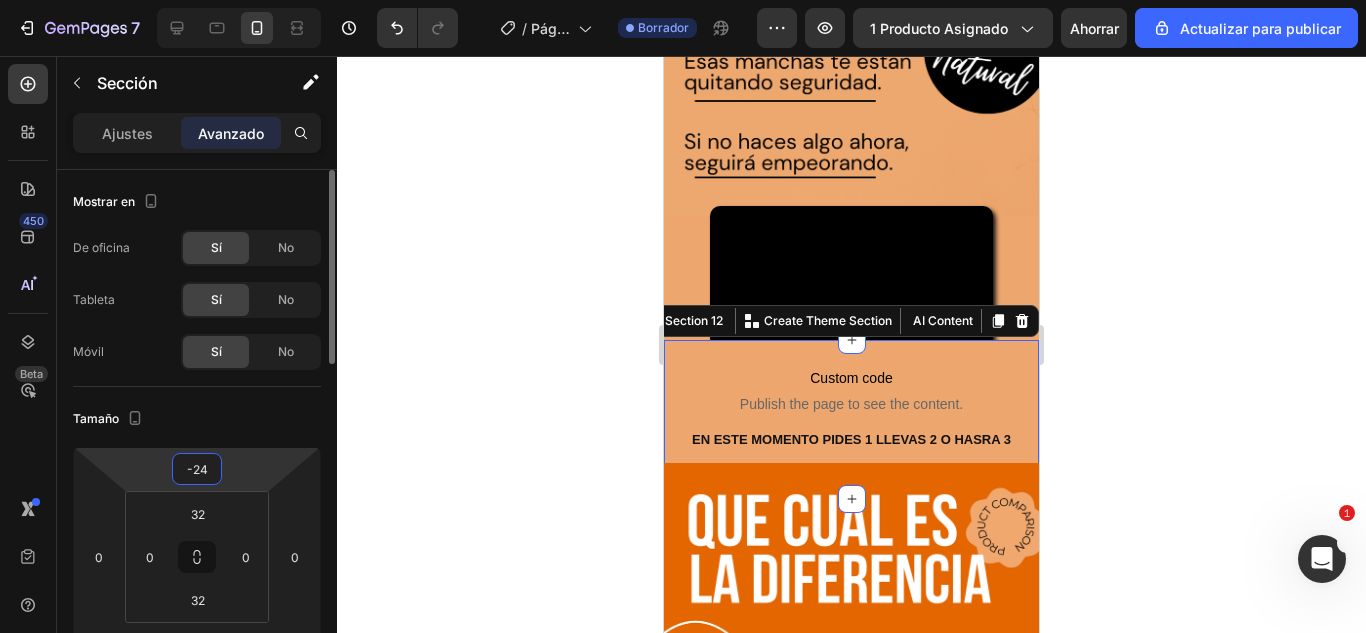 drag, startPoint x: 257, startPoint y: 478, endPoint x: 276, endPoint y: 457, distance: 28.319605 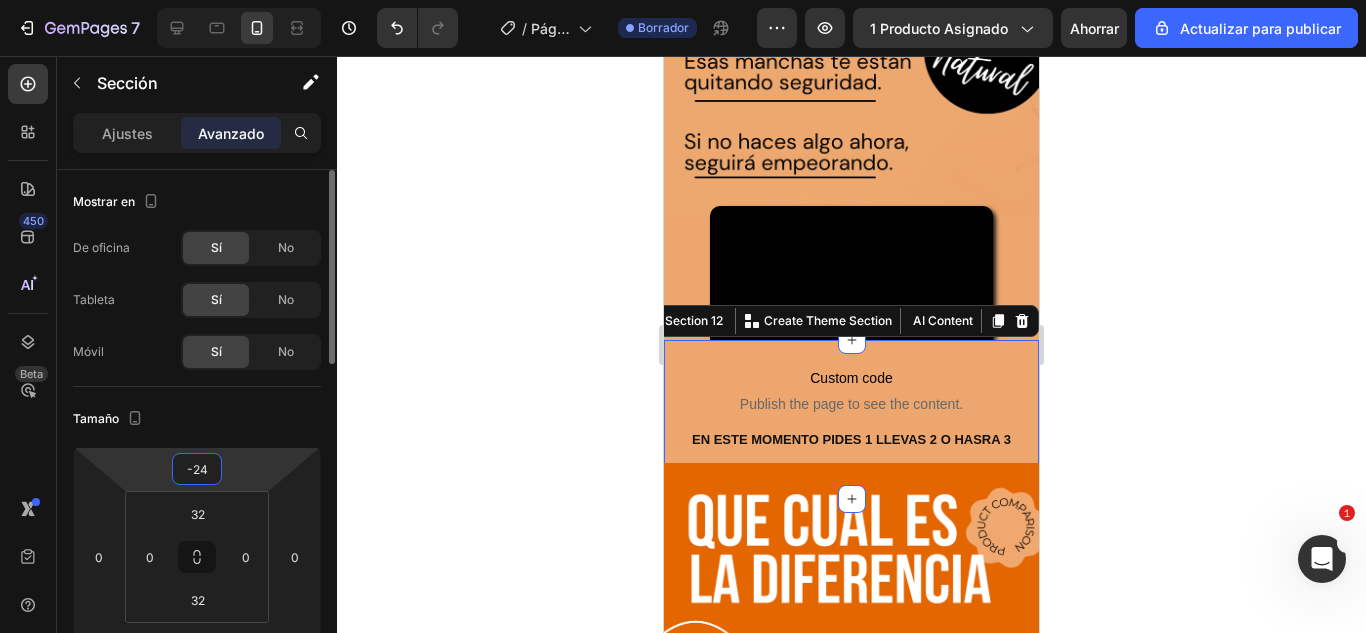 click on "[NUMBER] / Página del producto - [DATE], [TIME] Borrador Avance 1 producto asignado Ahorrar Actualizar para publicar 450 Beta Sections(18) Elementos(84) Sección Elemento Sección de héroes Detalle del producto Marcas Insignias de confianza Garantizar Desglose del producto Cómo utilizar Testimonios Comparar Manojo Preguntas frecuentes Prueba social Historia de la marca Lista de productos Recopilación Lista de blogs Contacto Sticky Añadir al carrito Pie de página personalizado Explorar la biblioteca 450 Disposición
Fila
Fila
Fila
Fila Texto
Título
Bloque de texto Botón
Botón
Botón Medios de comunicación Imagen" at bounding box center [683, 0] 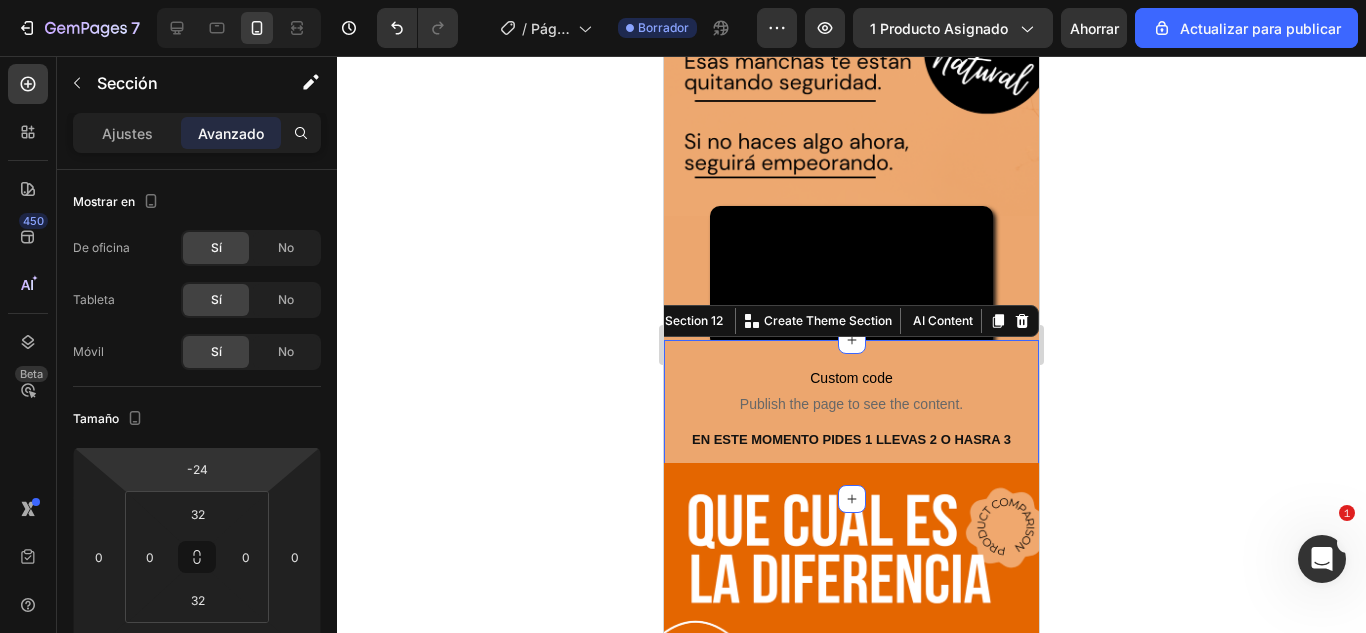 click 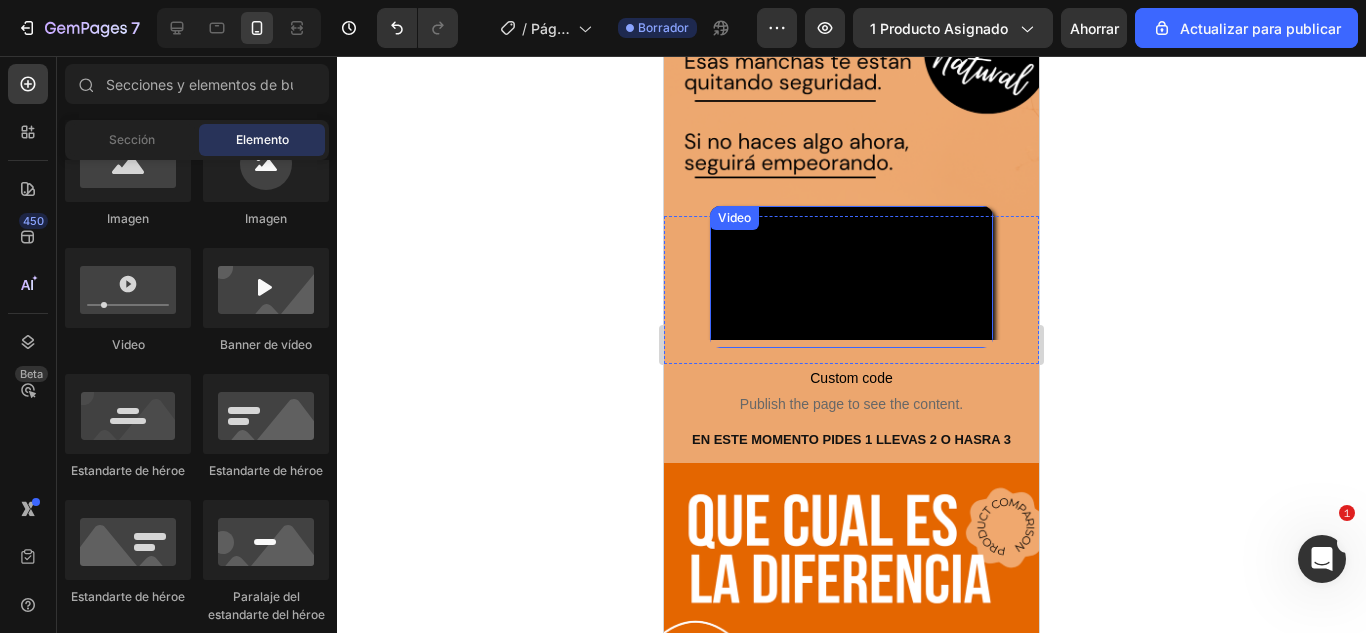click at bounding box center (851, 277) 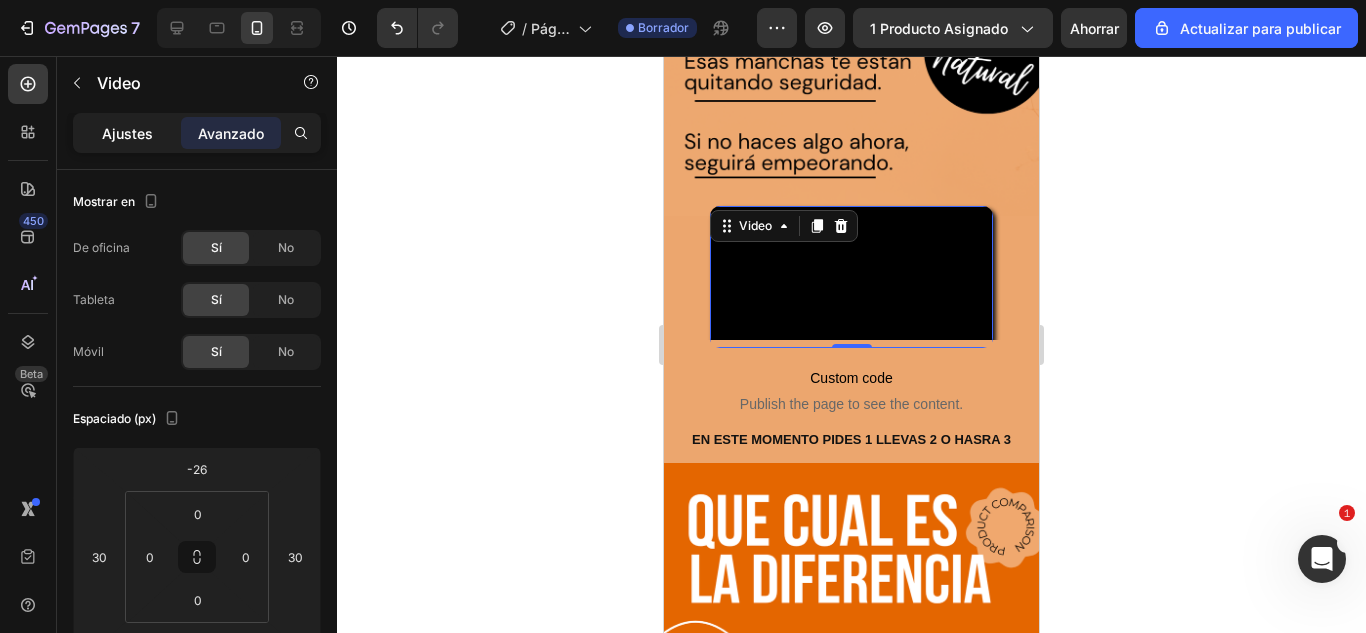 click on "Ajustes" at bounding box center (127, 133) 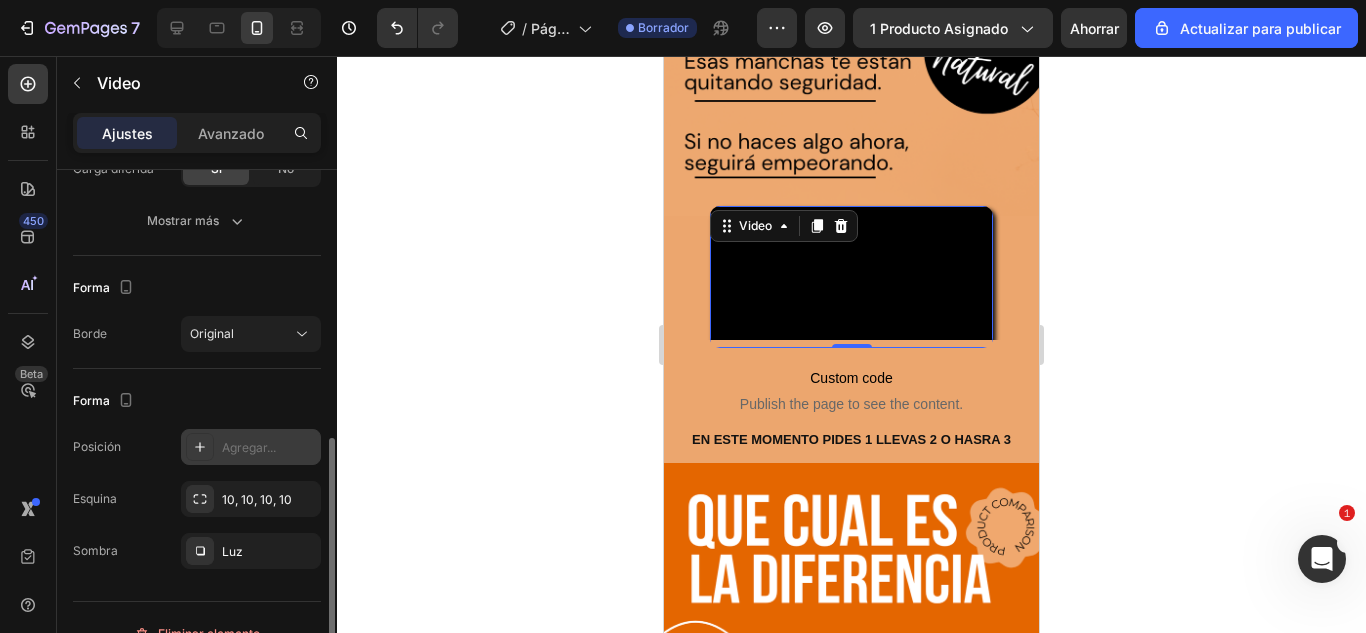 scroll, scrollTop: 432, scrollLeft: 0, axis: vertical 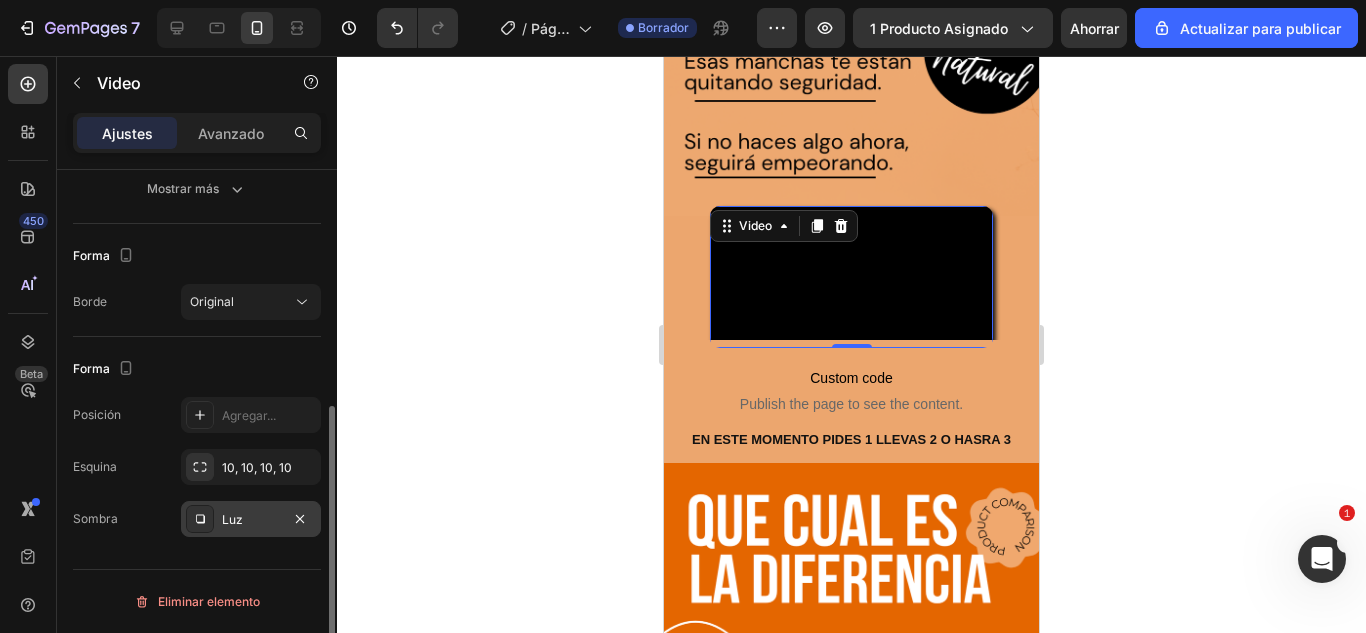 click on "Luz" at bounding box center [251, 520] 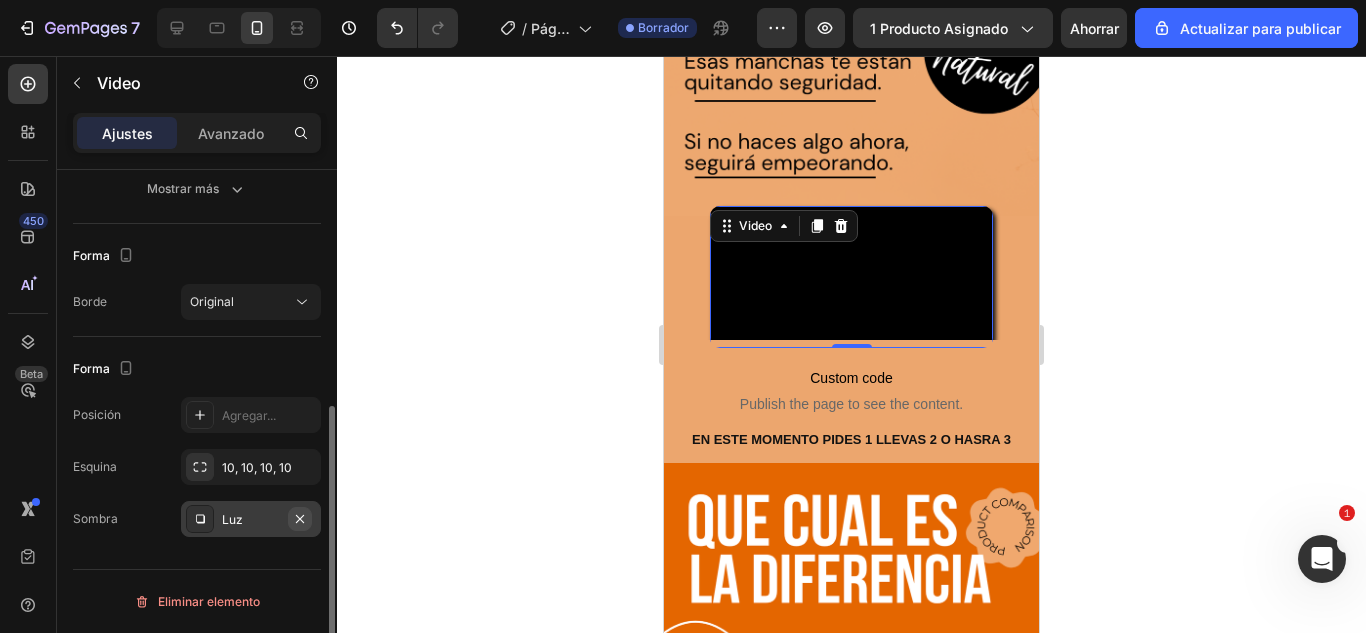 click 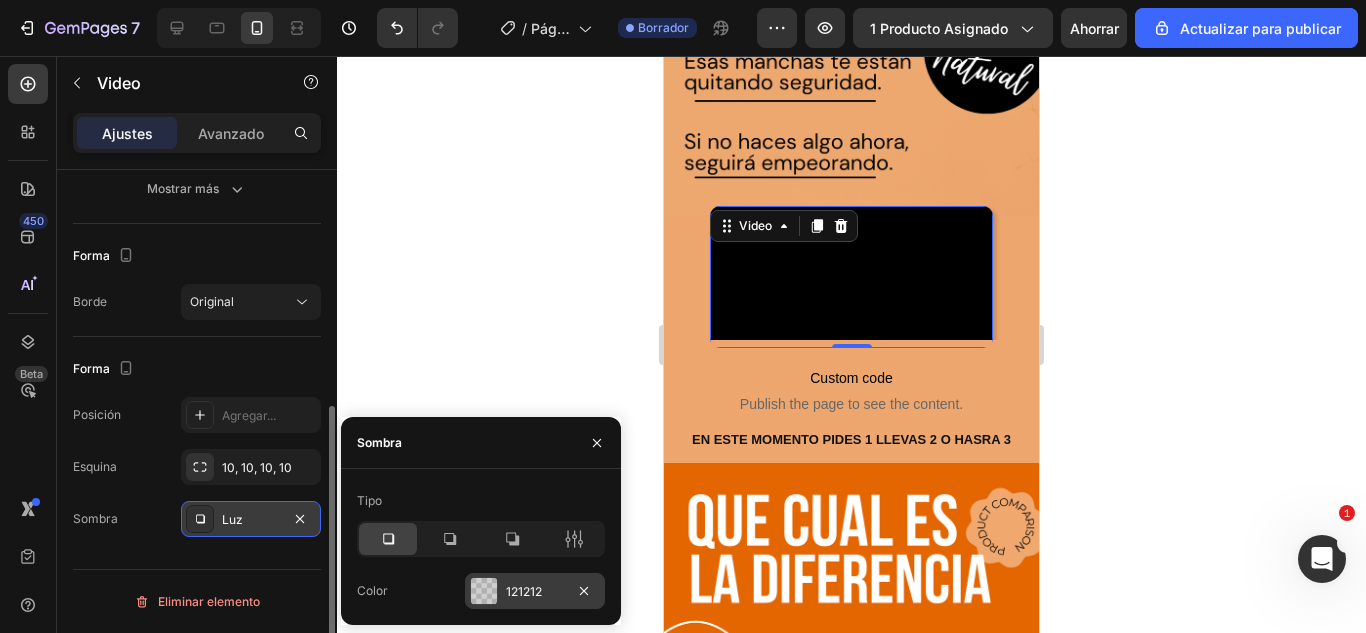 click on "121212" at bounding box center [524, 591] 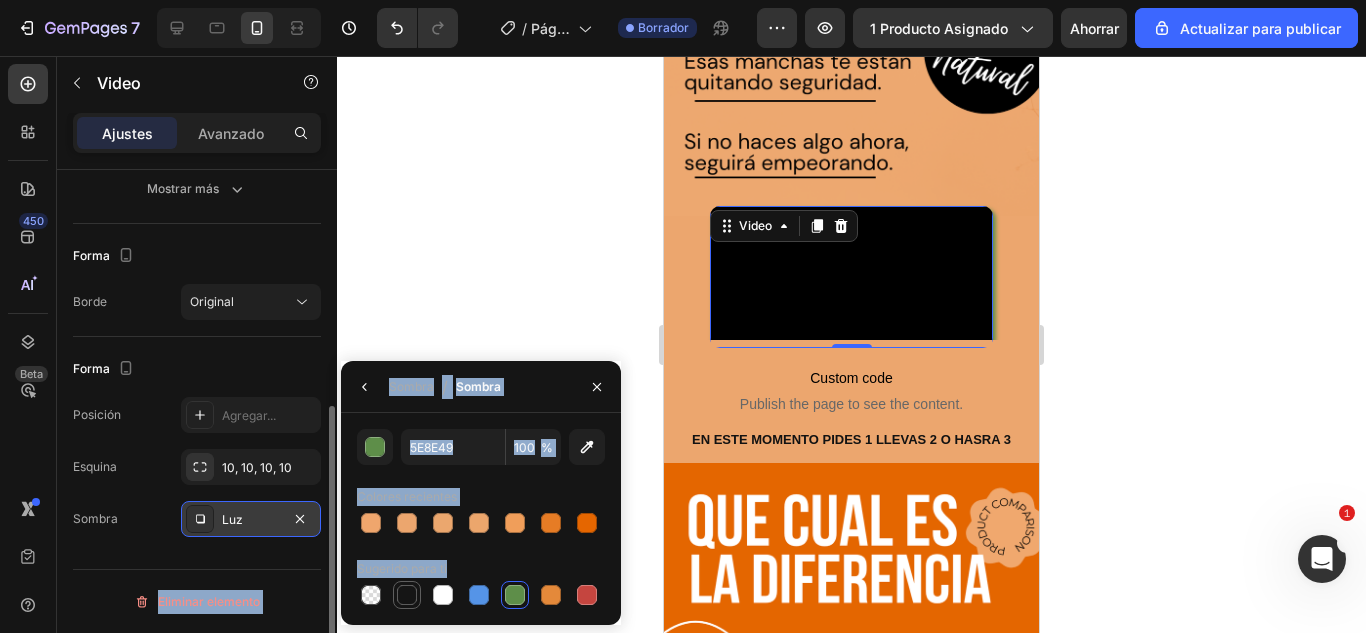 click at bounding box center [407, 595] 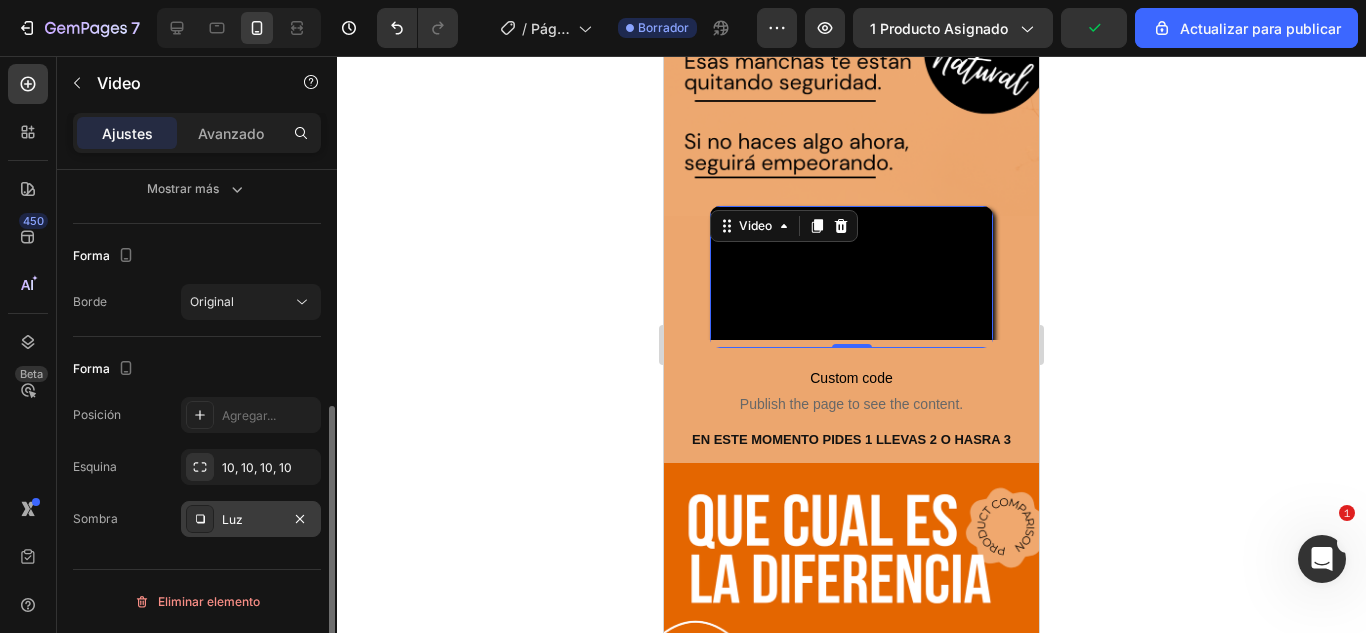 click 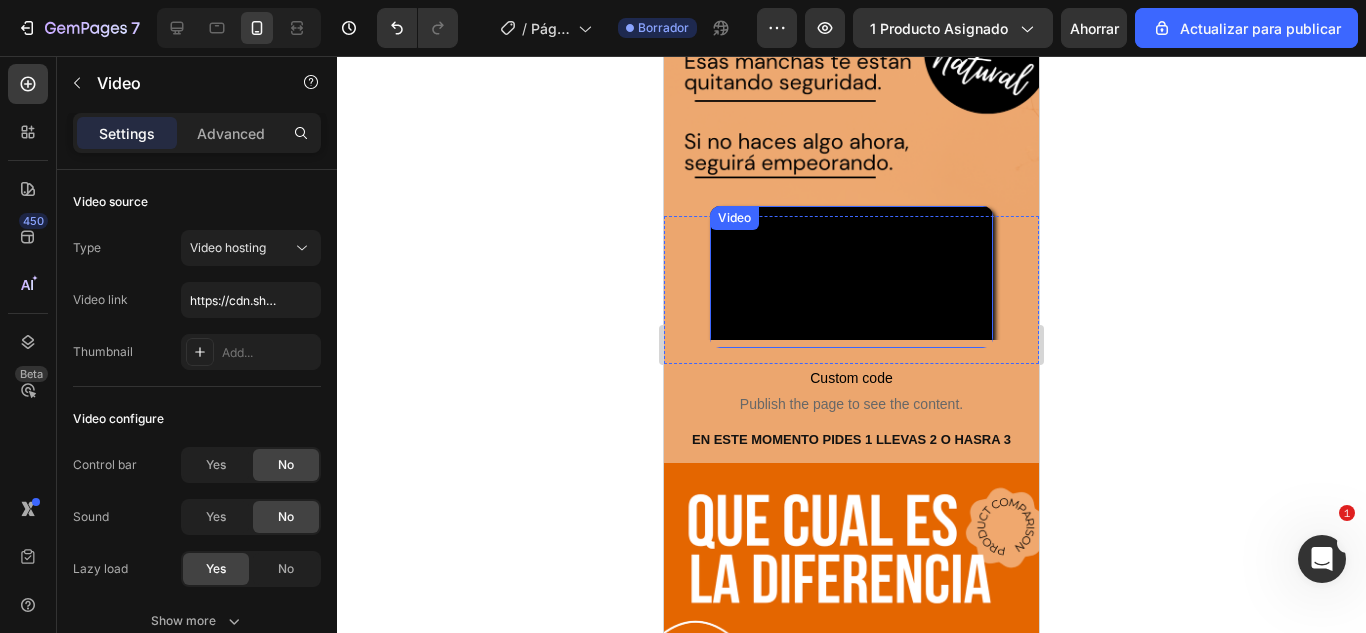 click at bounding box center (851, 277) 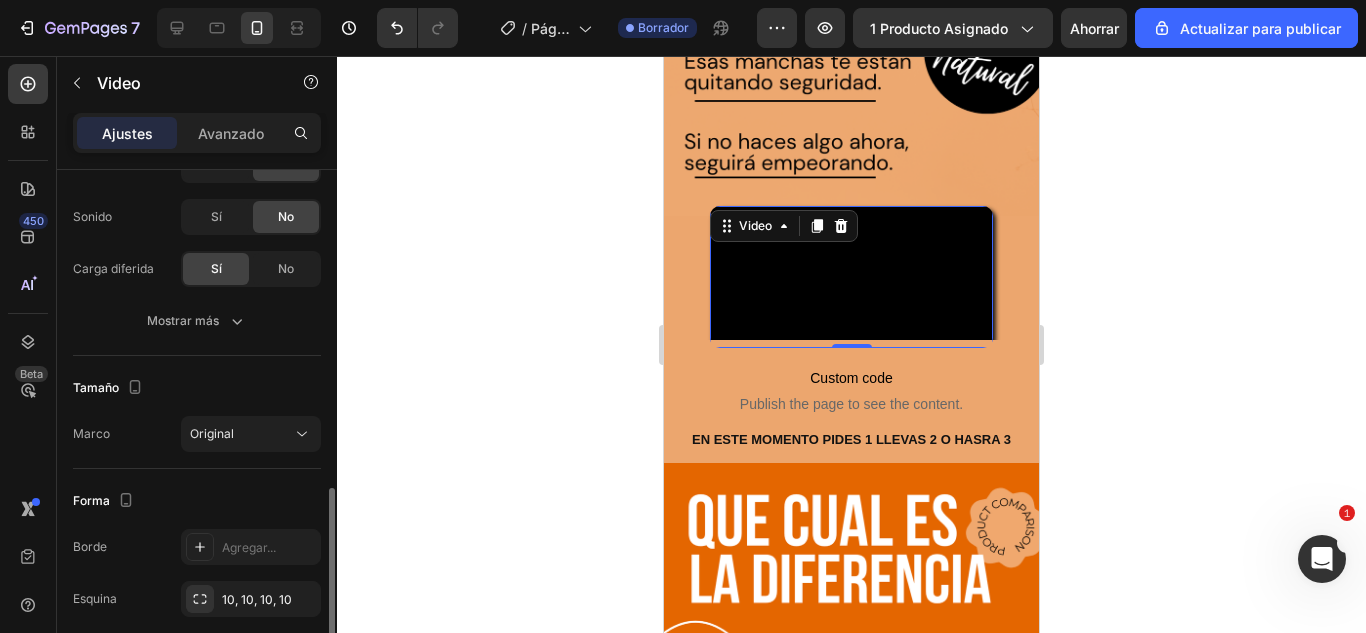 scroll, scrollTop: 432, scrollLeft: 0, axis: vertical 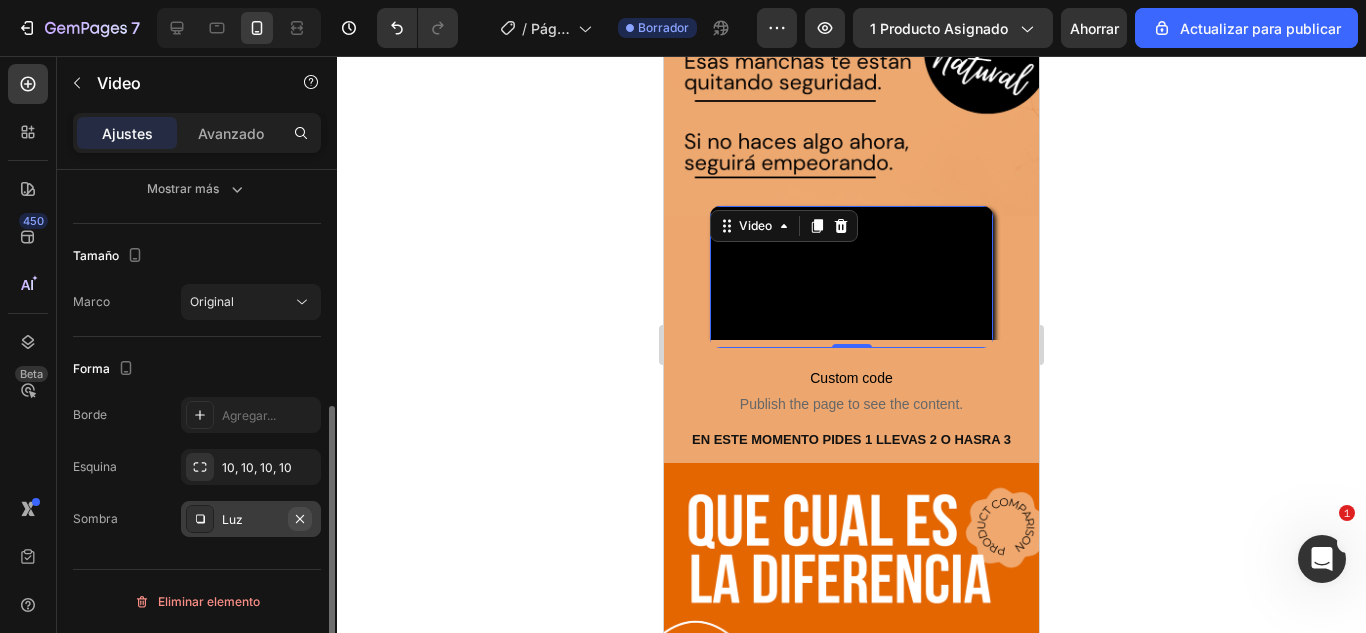 click 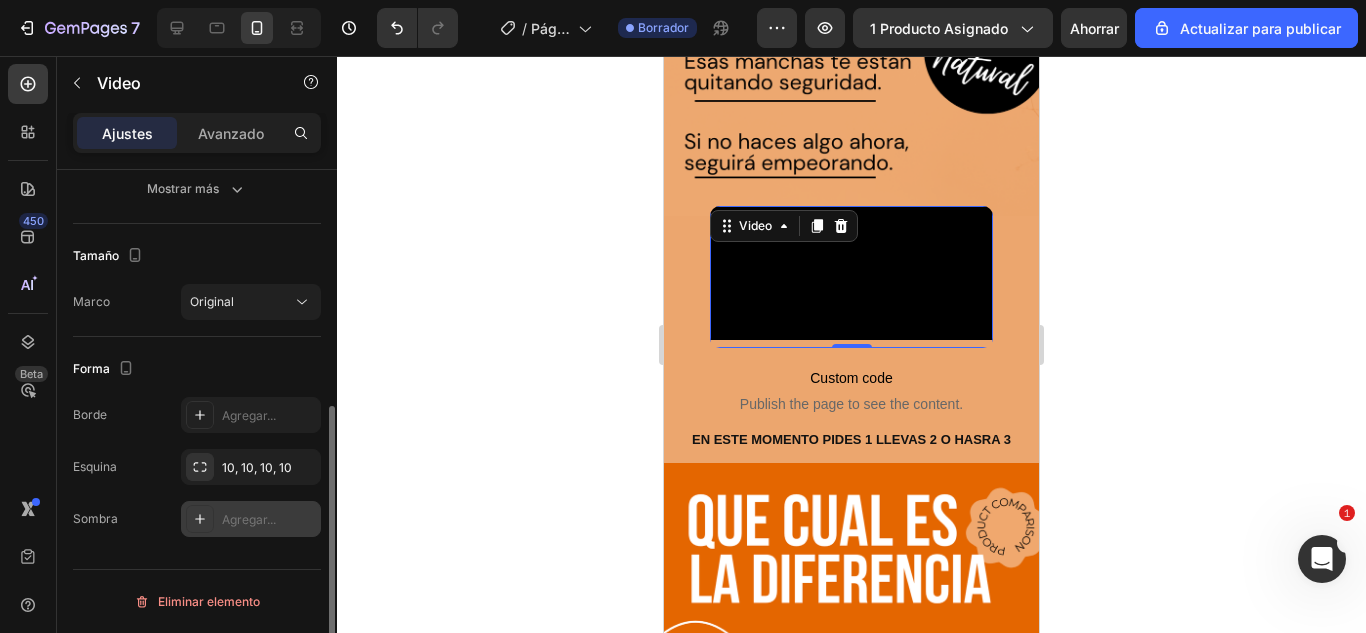 click 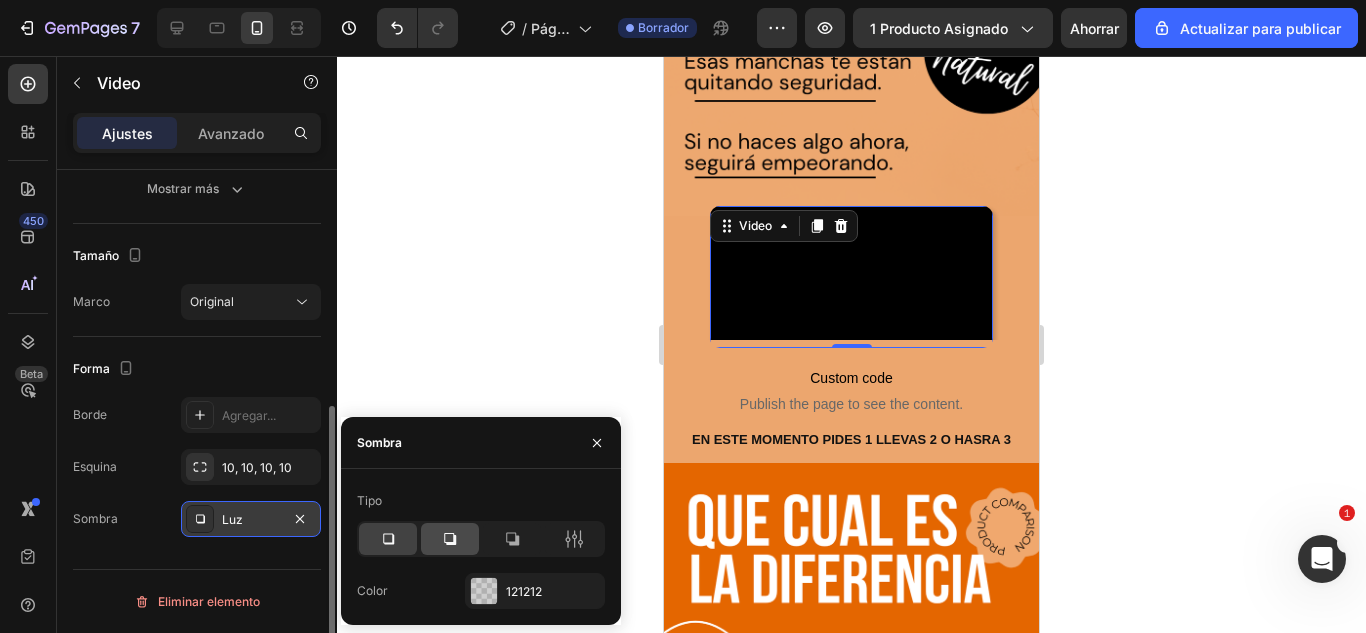 click 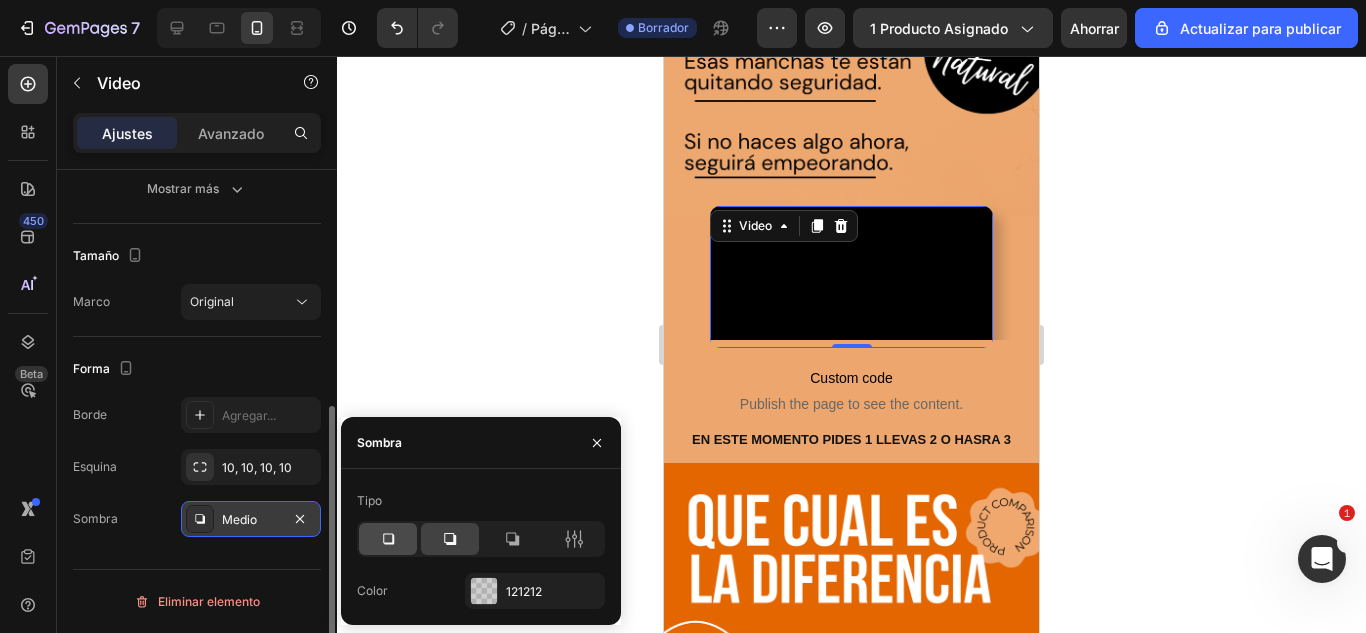 click 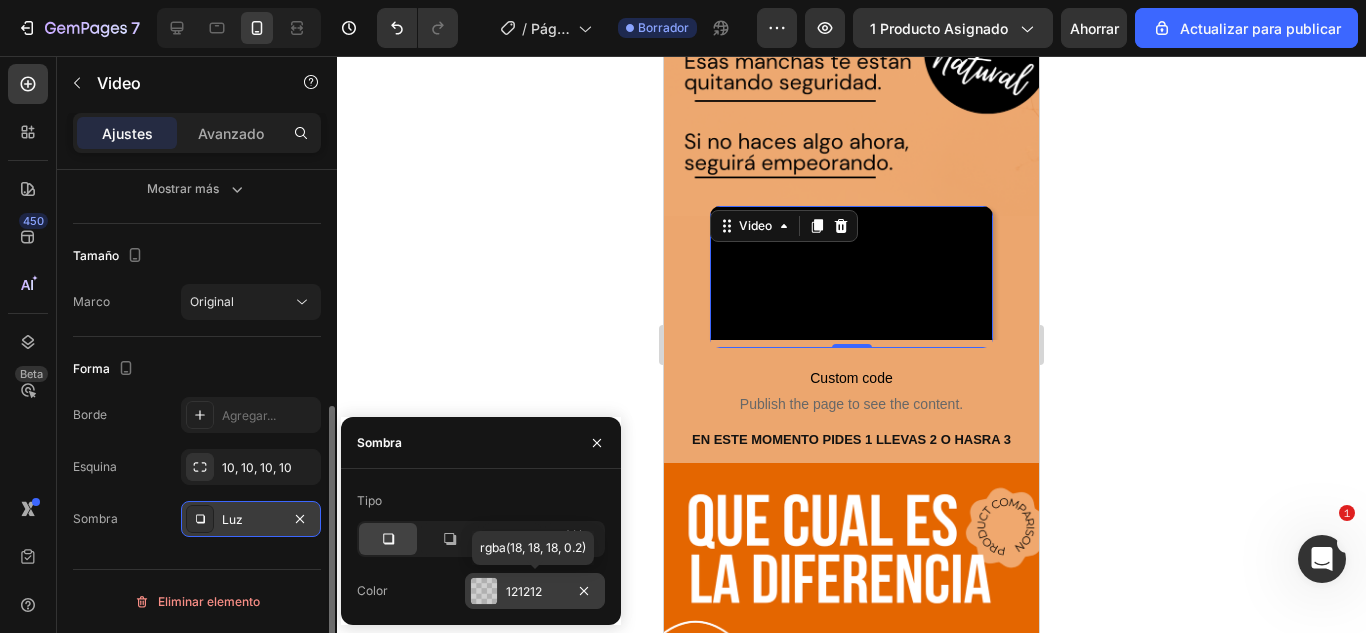 click on "121212" at bounding box center [524, 591] 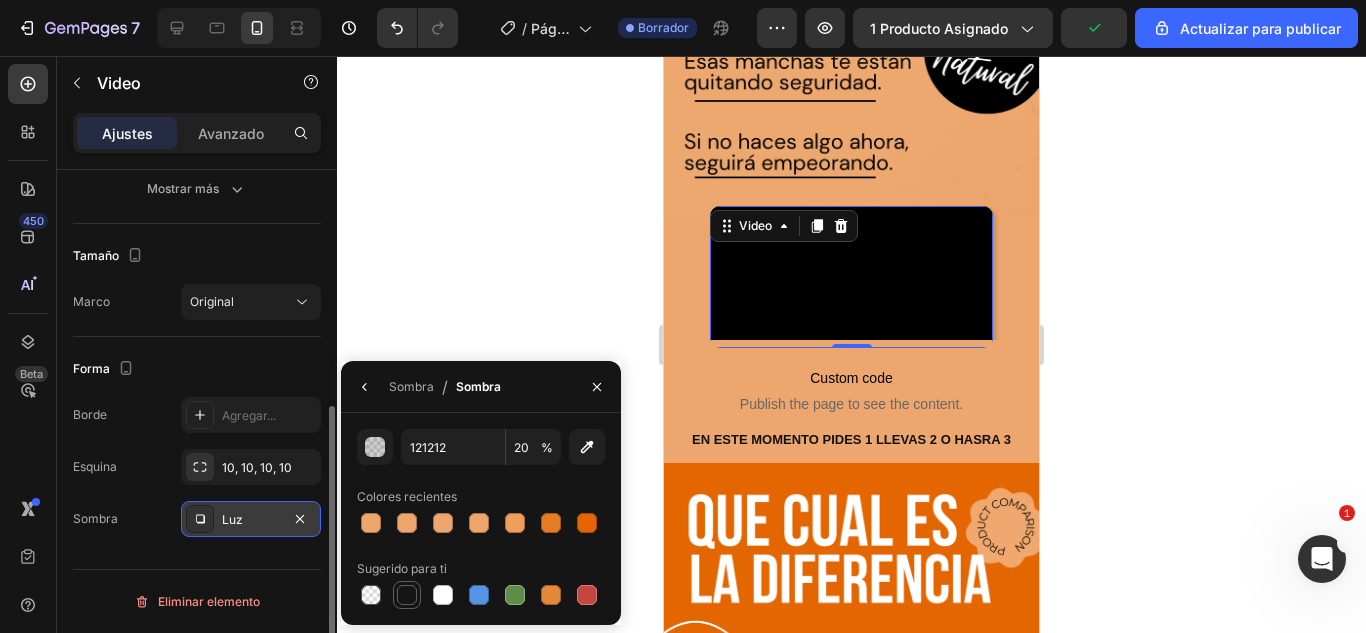 click at bounding box center (407, 595) 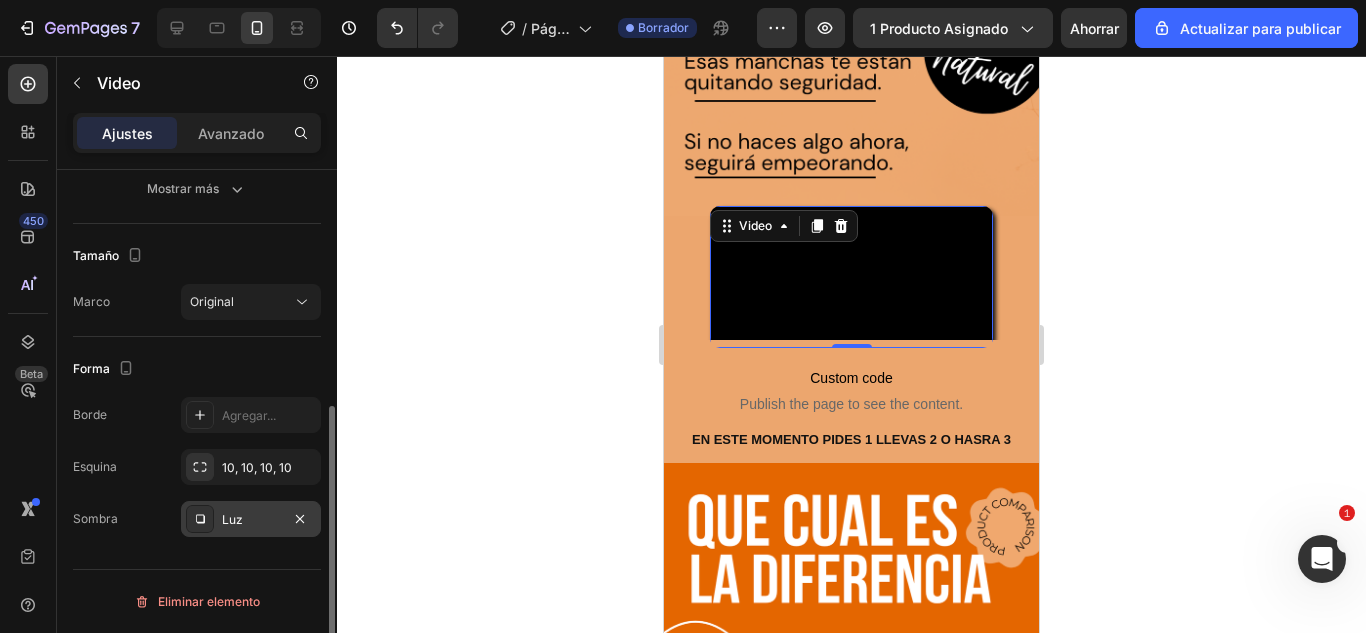 click at bounding box center (851, 277) 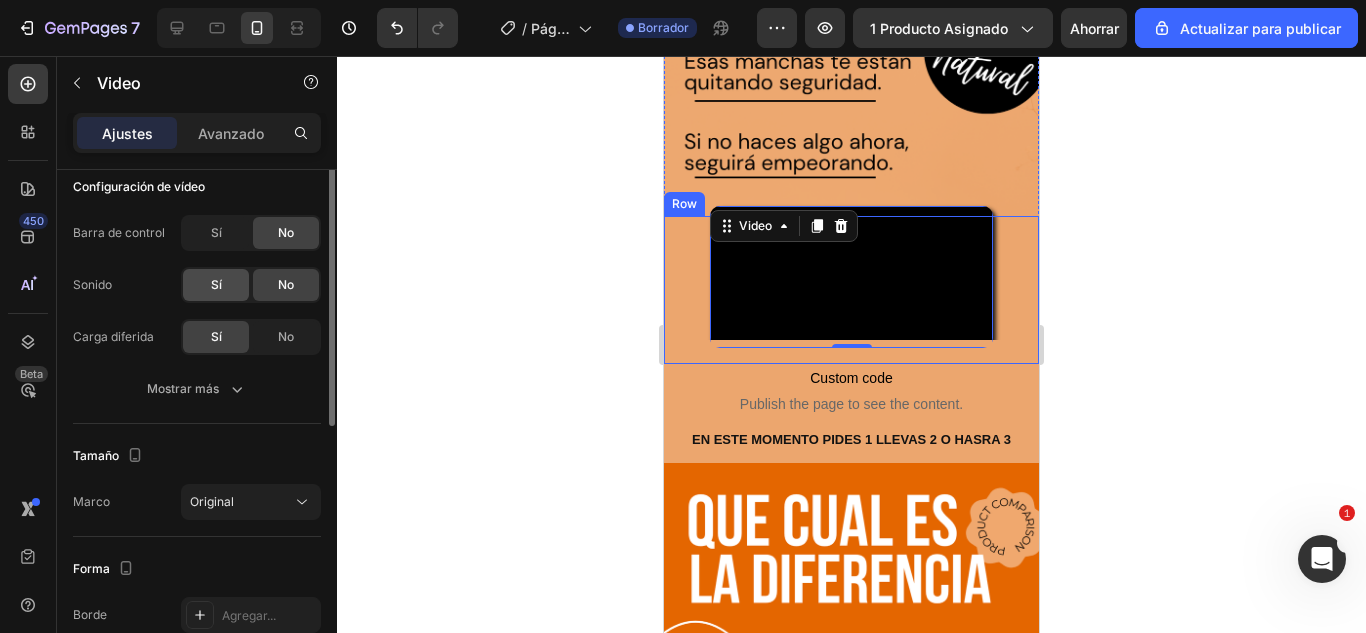 scroll, scrollTop: 132, scrollLeft: 0, axis: vertical 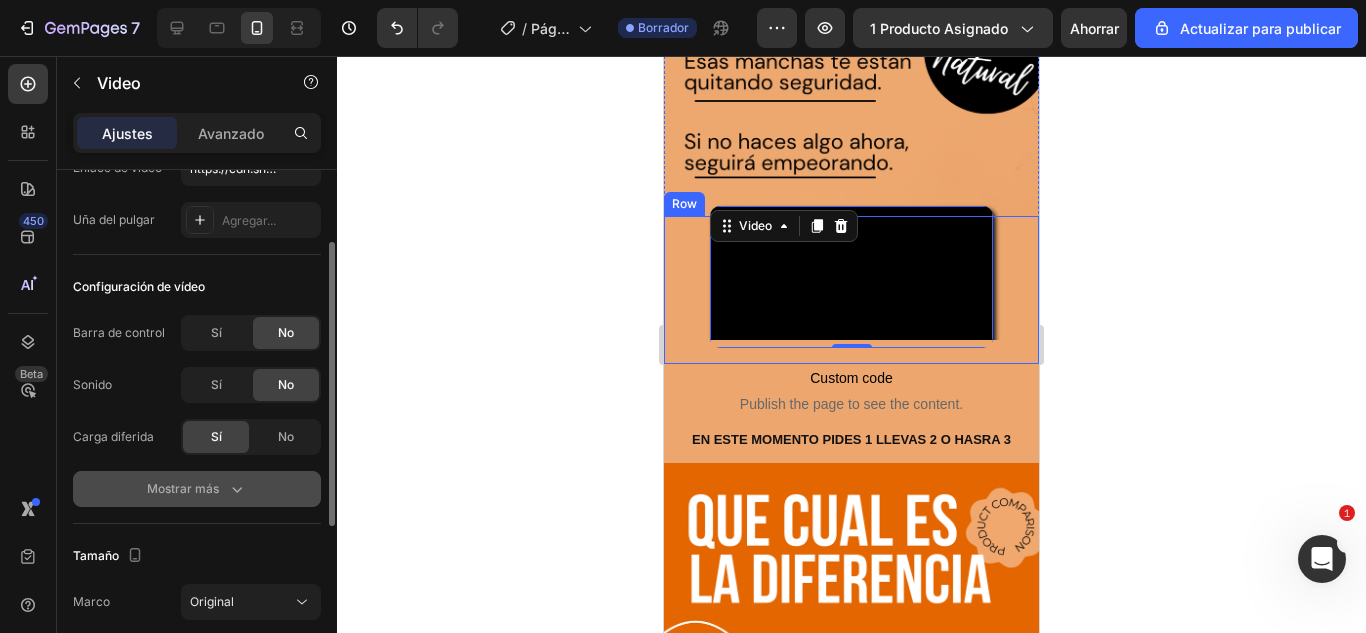 click on "Mostrar más" at bounding box center (197, 489) 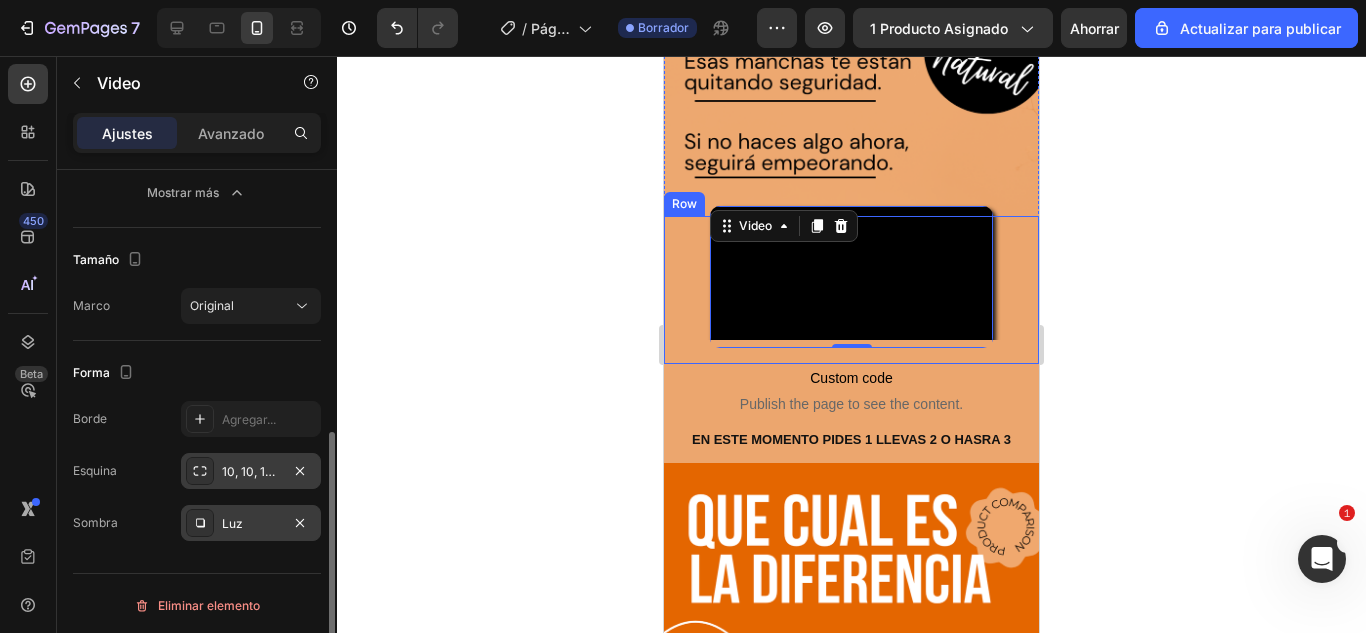 scroll, scrollTop: 536, scrollLeft: 0, axis: vertical 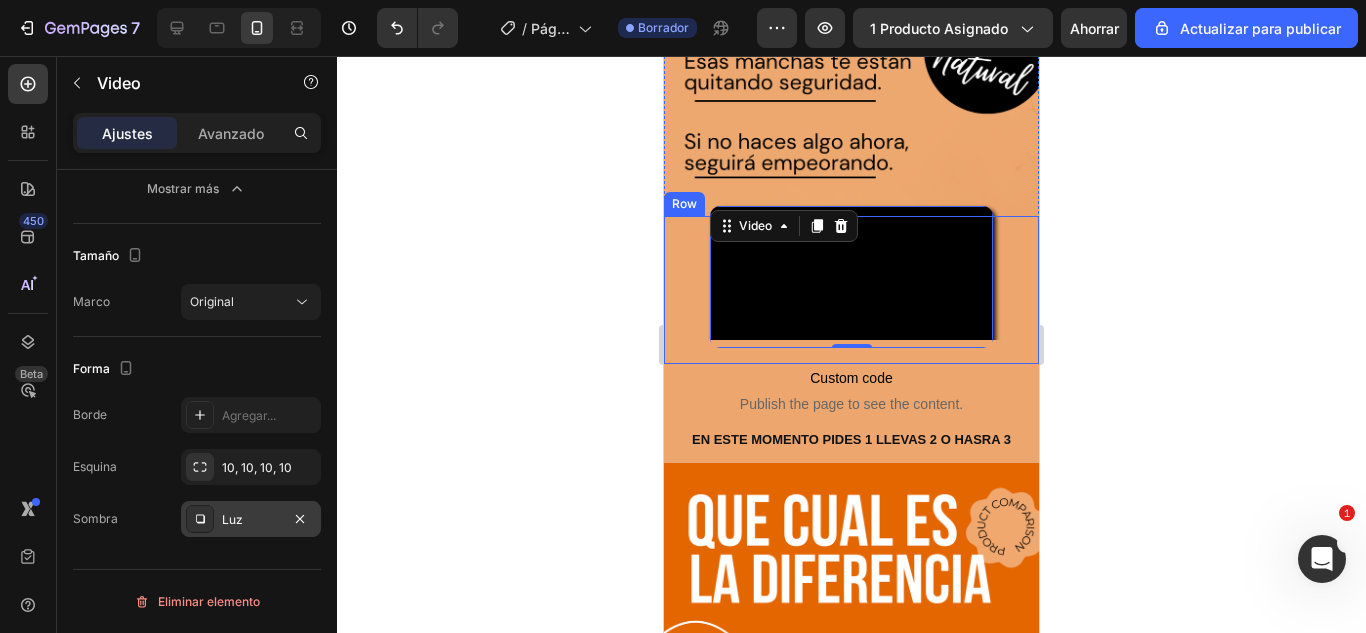 click on "Luz" at bounding box center [251, 520] 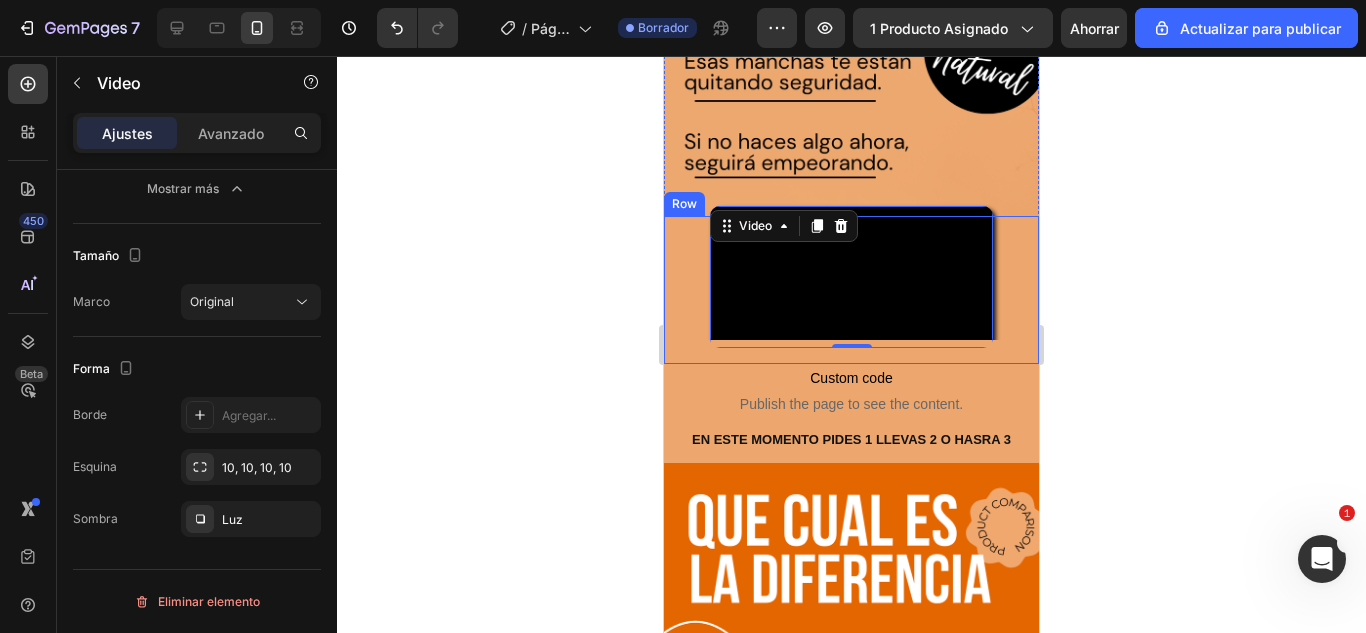 click 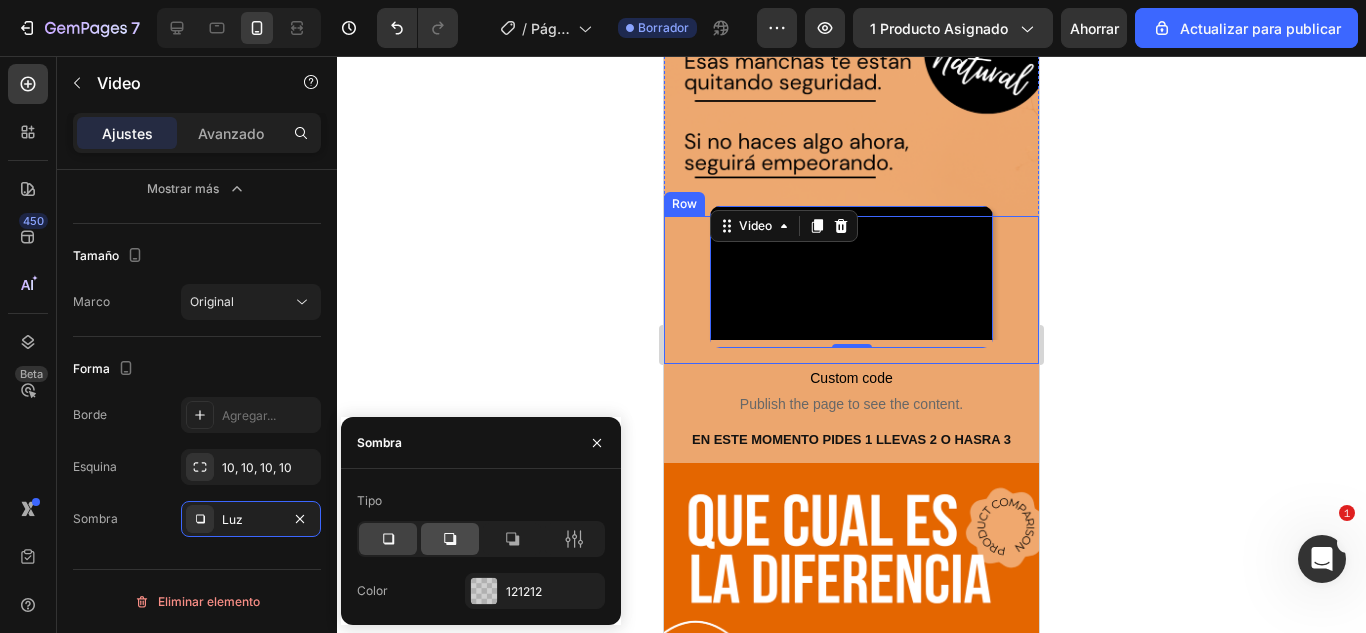 click 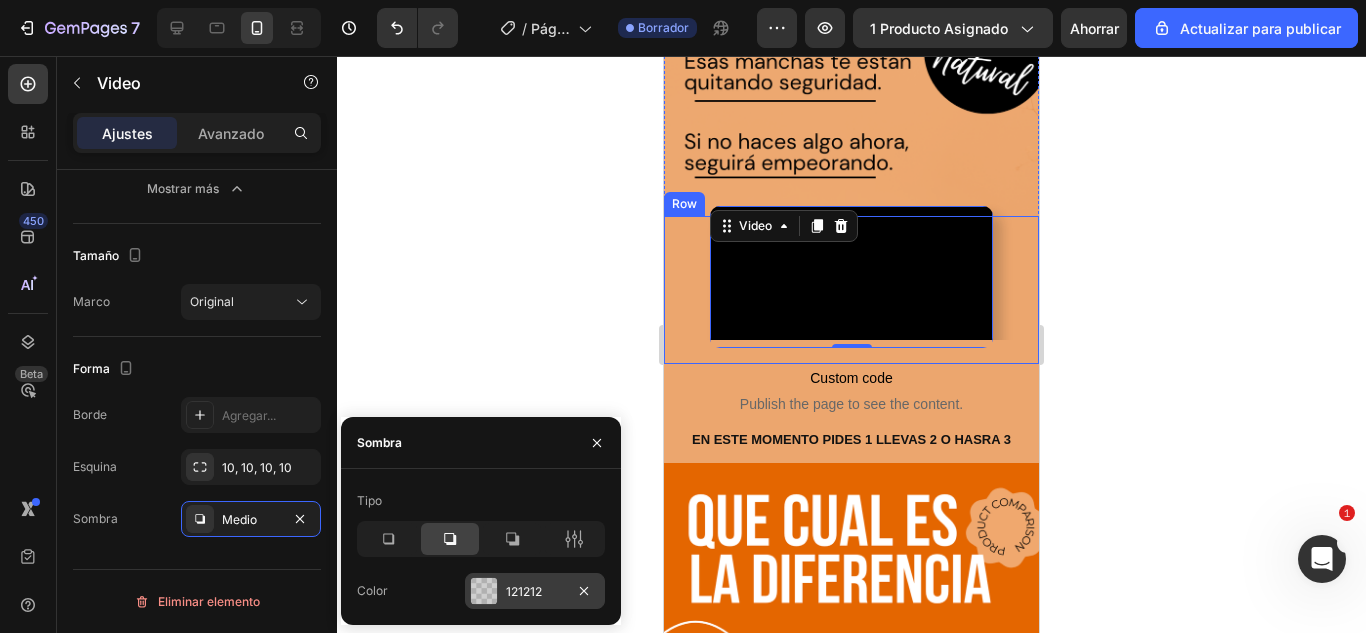 click at bounding box center [484, 591] 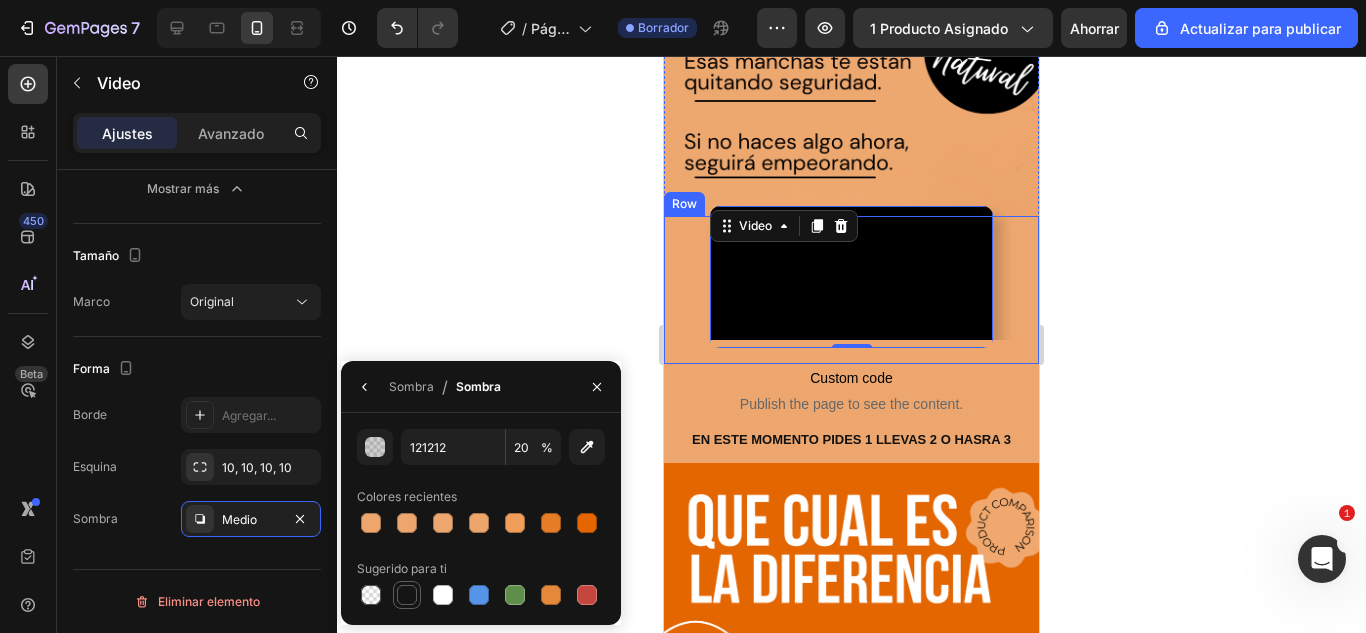 click at bounding box center [407, 595] 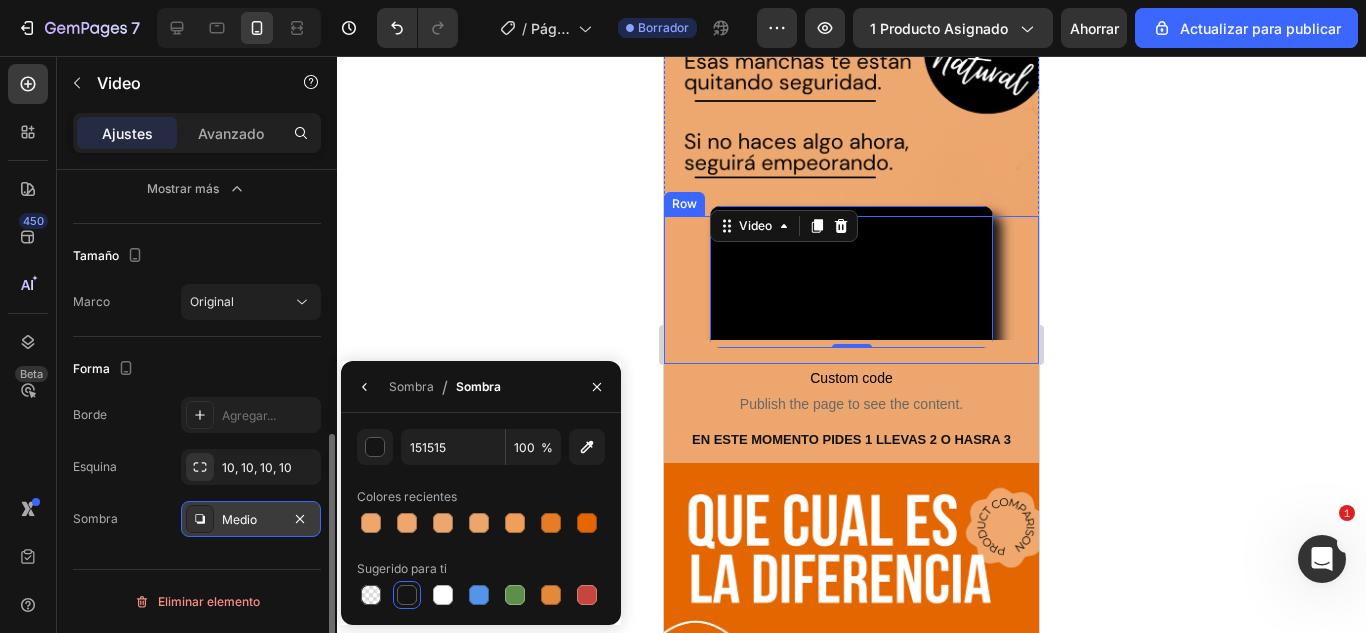 click at bounding box center (200, 519) 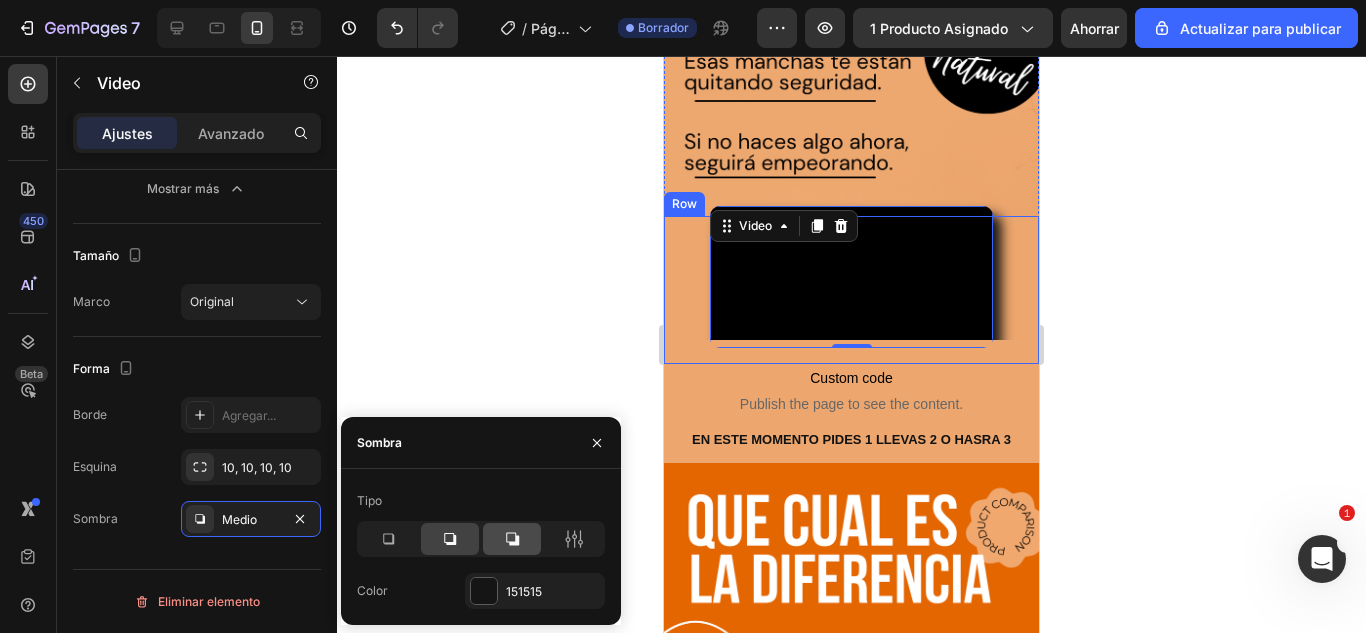 click 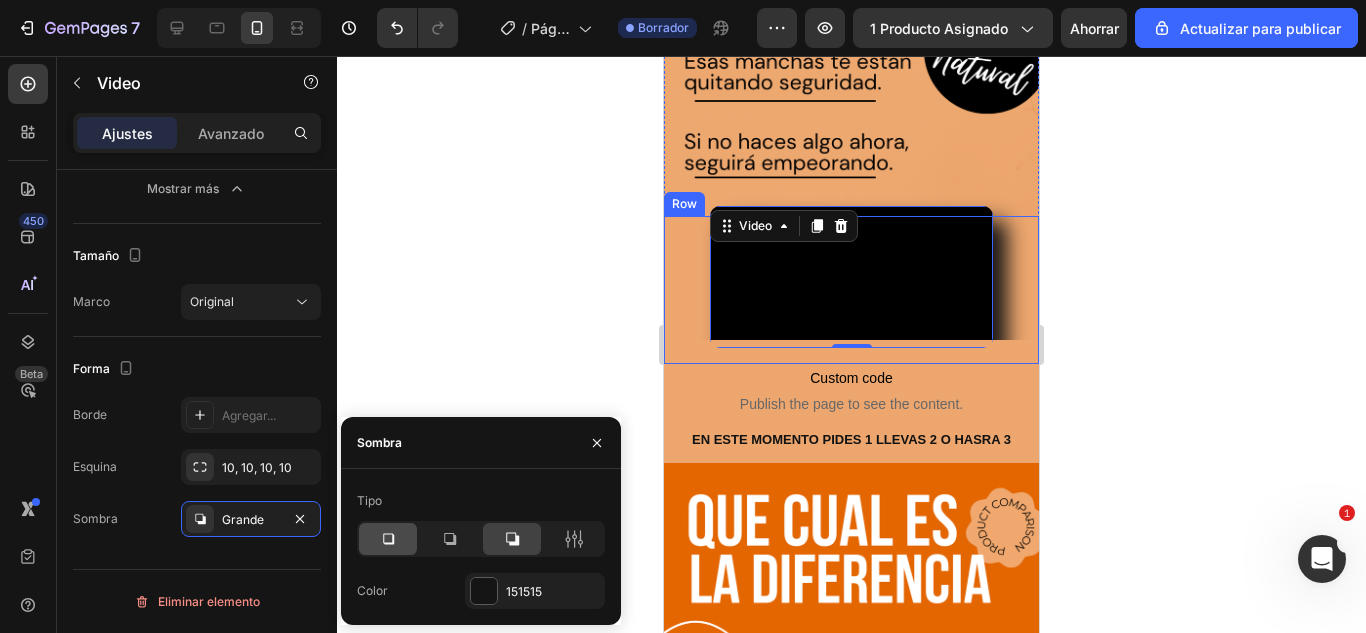click 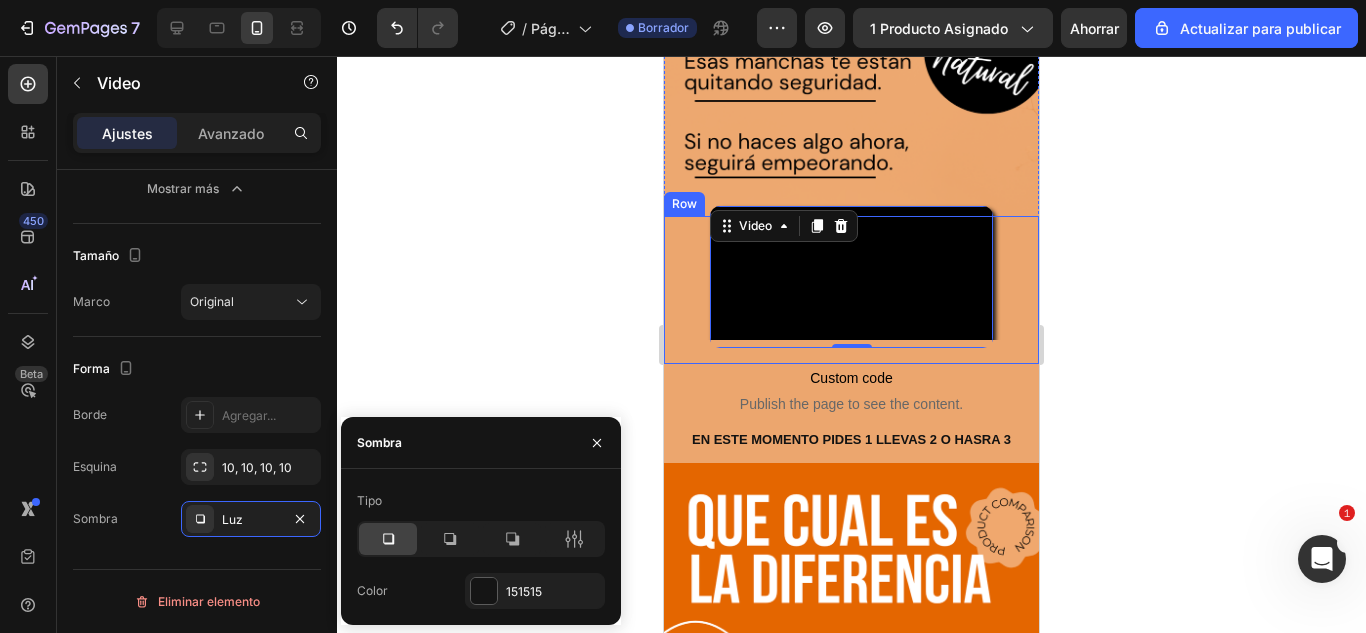 click 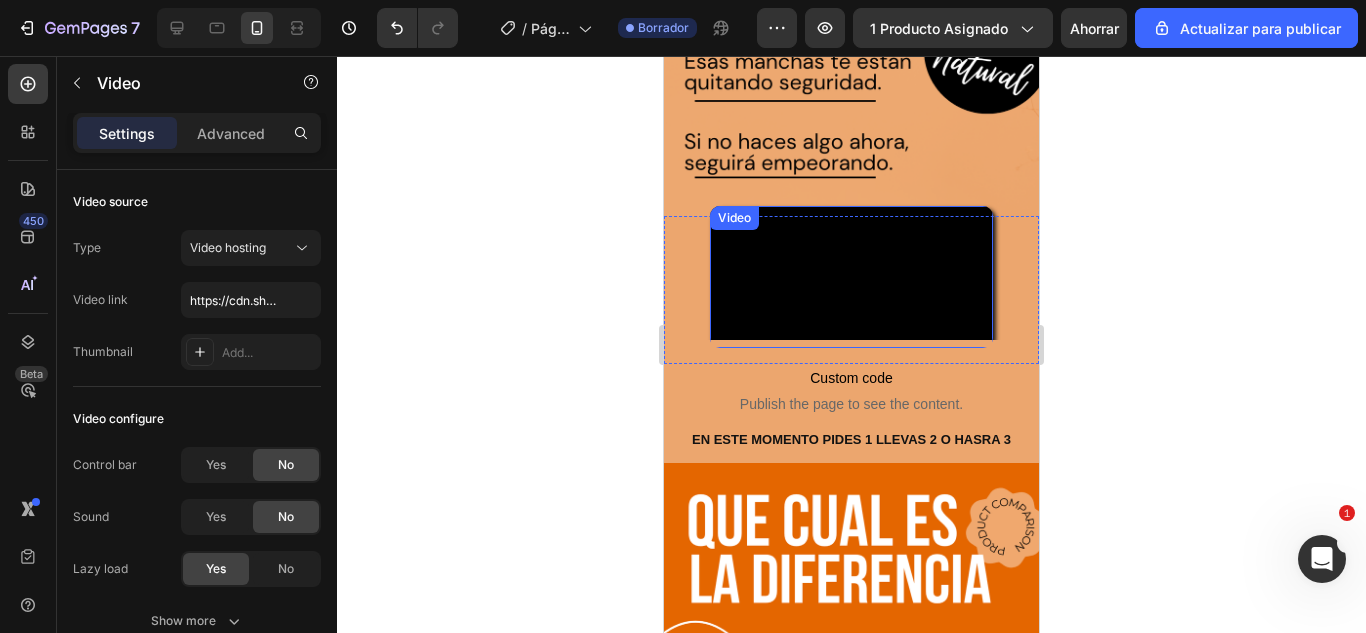 click at bounding box center [851, 277] 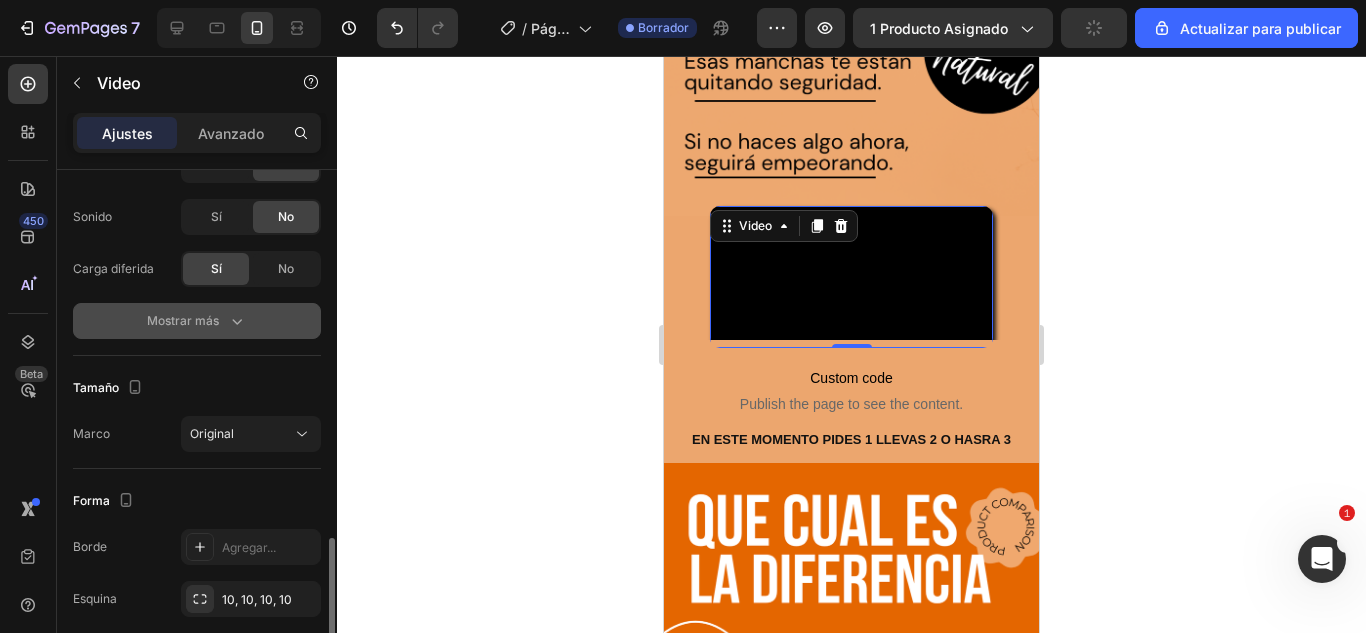 scroll, scrollTop: 432, scrollLeft: 0, axis: vertical 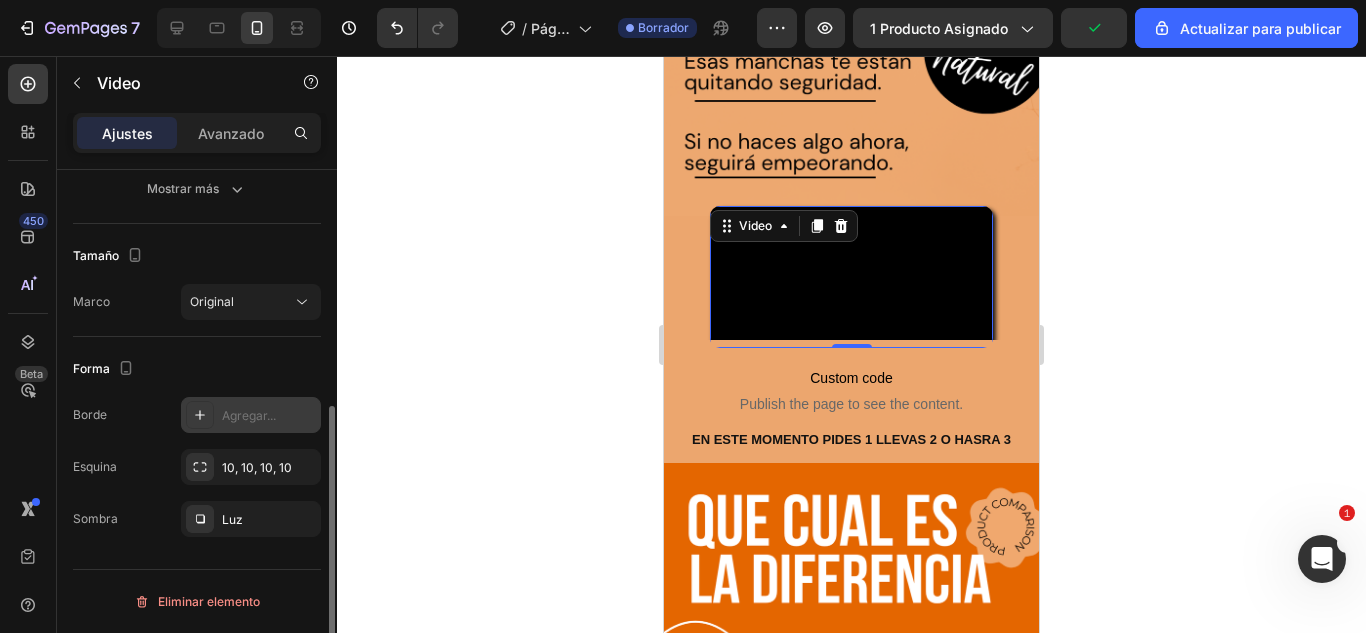 click on "Agregar..." at bounding box center [249, 415] 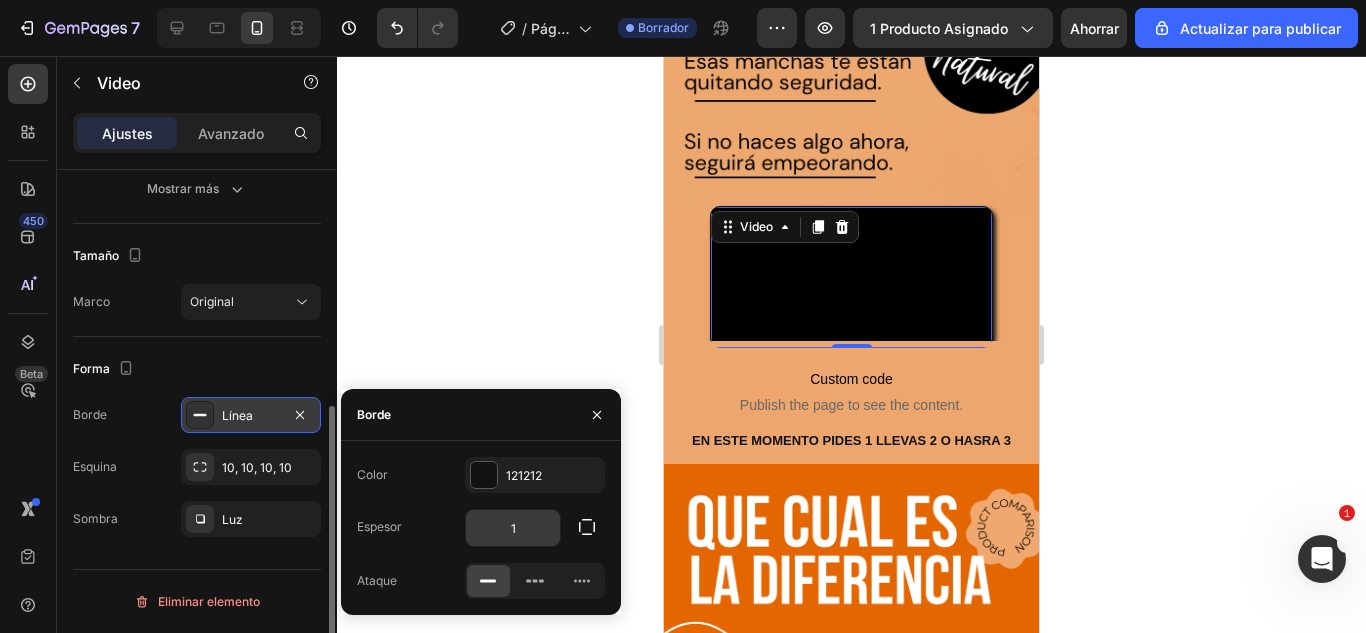 click on "1" at bounding box center (513, 528) 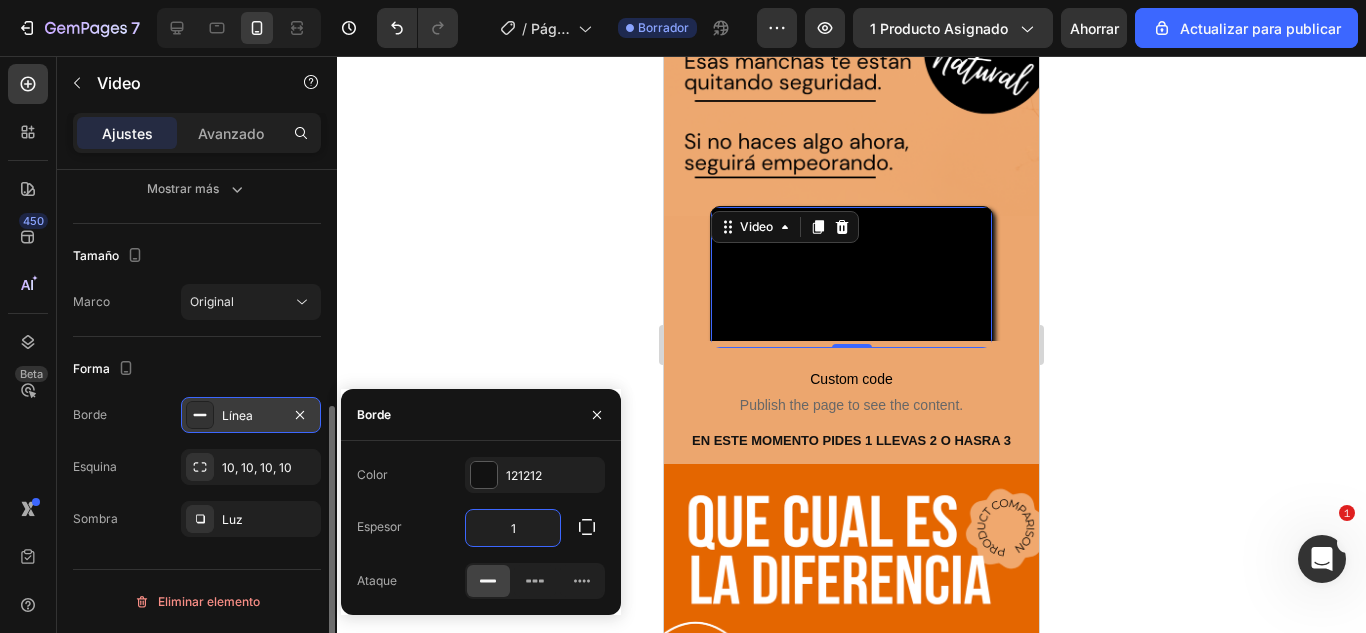 type on "2" 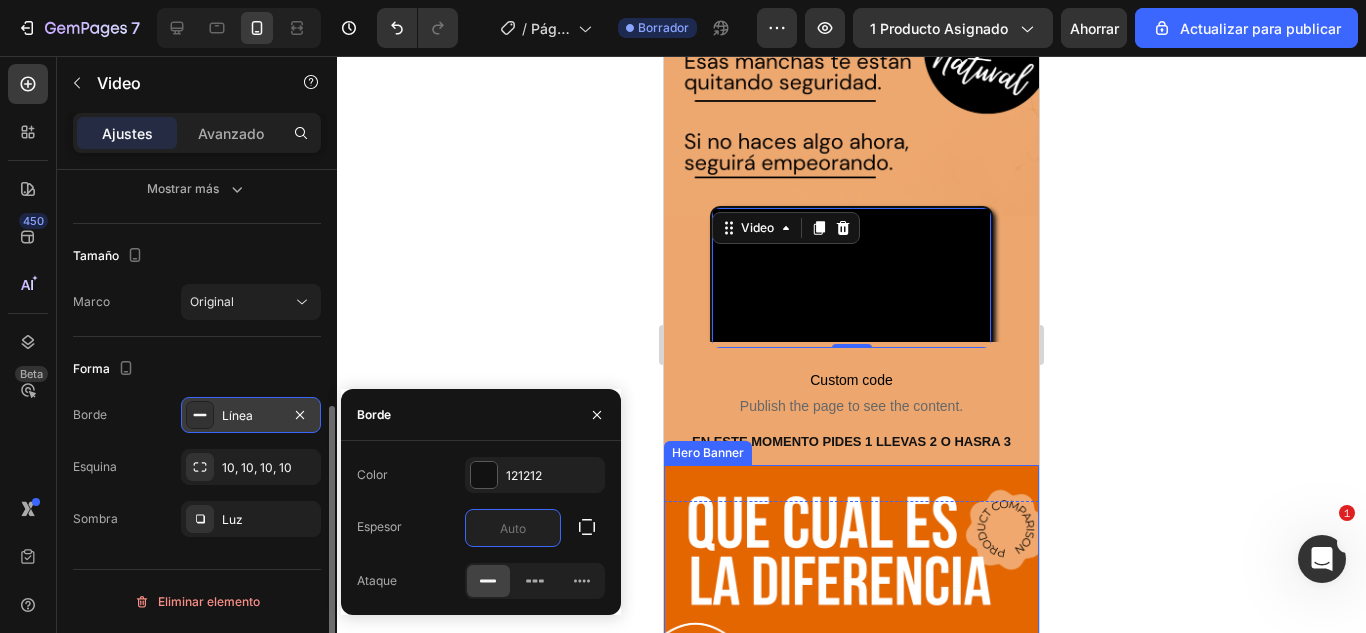 type on "3" 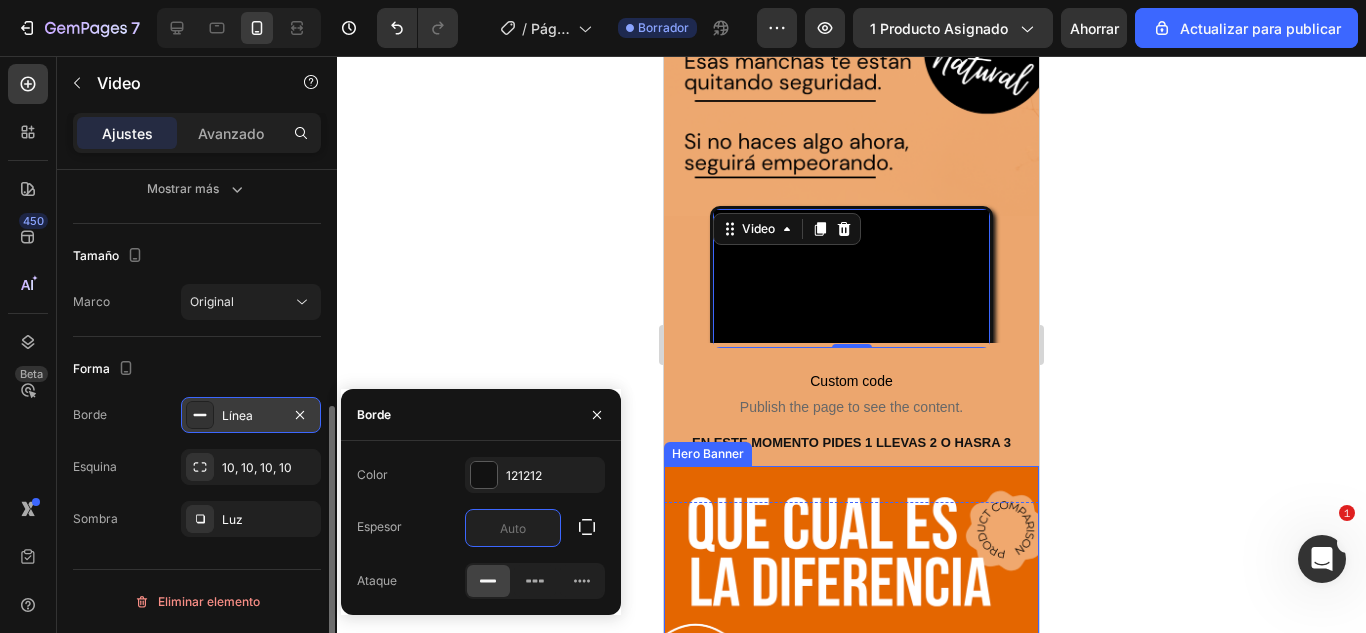 type on "1" 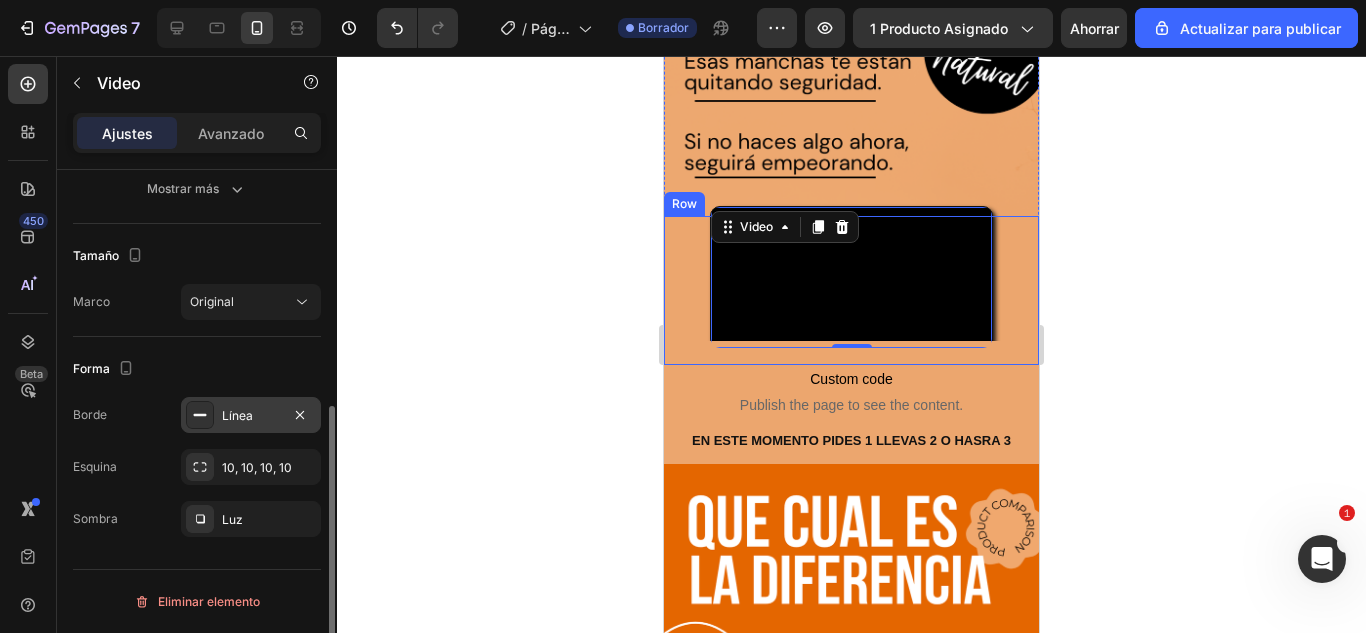 click 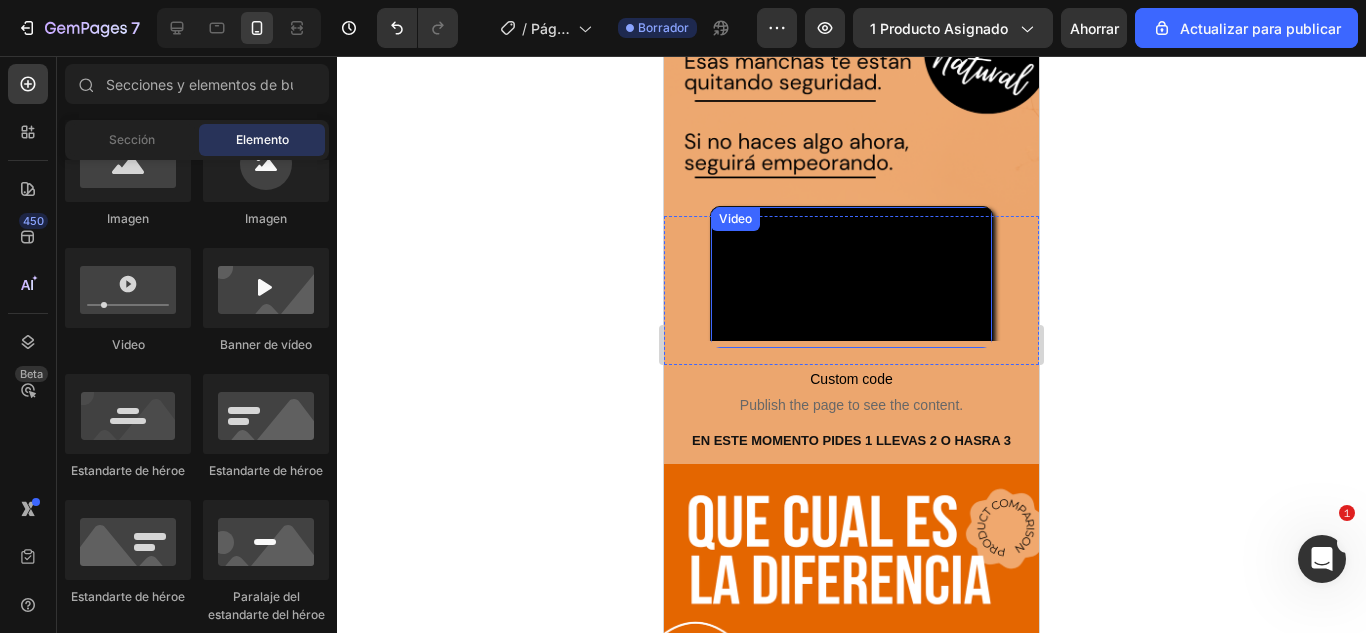 click at bounding box center (851, 277) 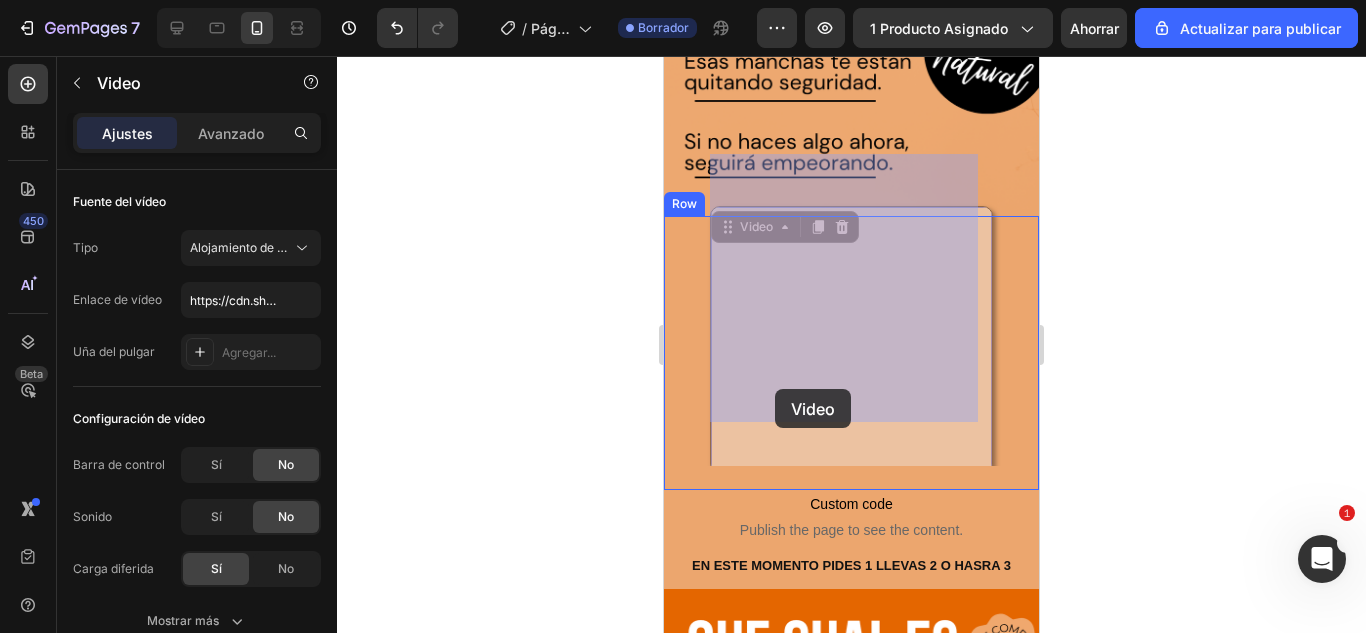 drag, startPoint x: 796, startPoint y: 371, endPoint x: 775, endPoint y: 389, distance: 27.658634 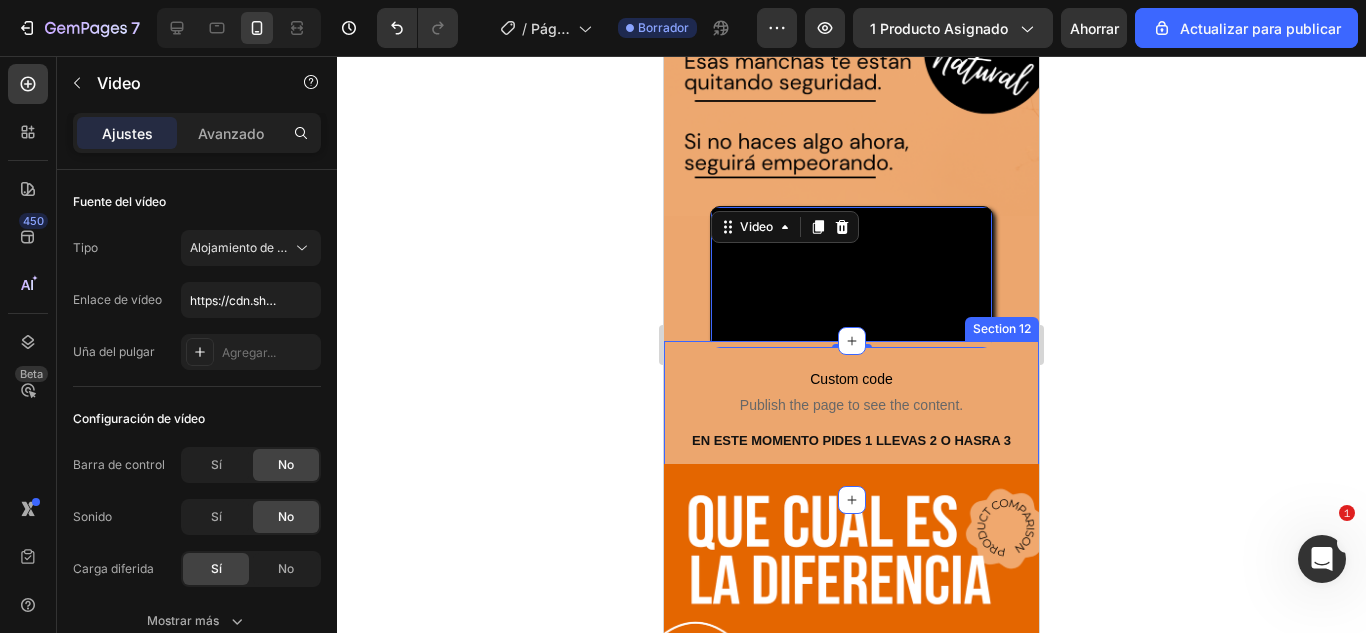 click on "Custom code
Publish the page to see the content.
Custom Code EN ESTE MOMENTO PIDES 1 LLEVAS 2 O HASRA 3 Heading Row Section 12" at bounding box center (851, 420) 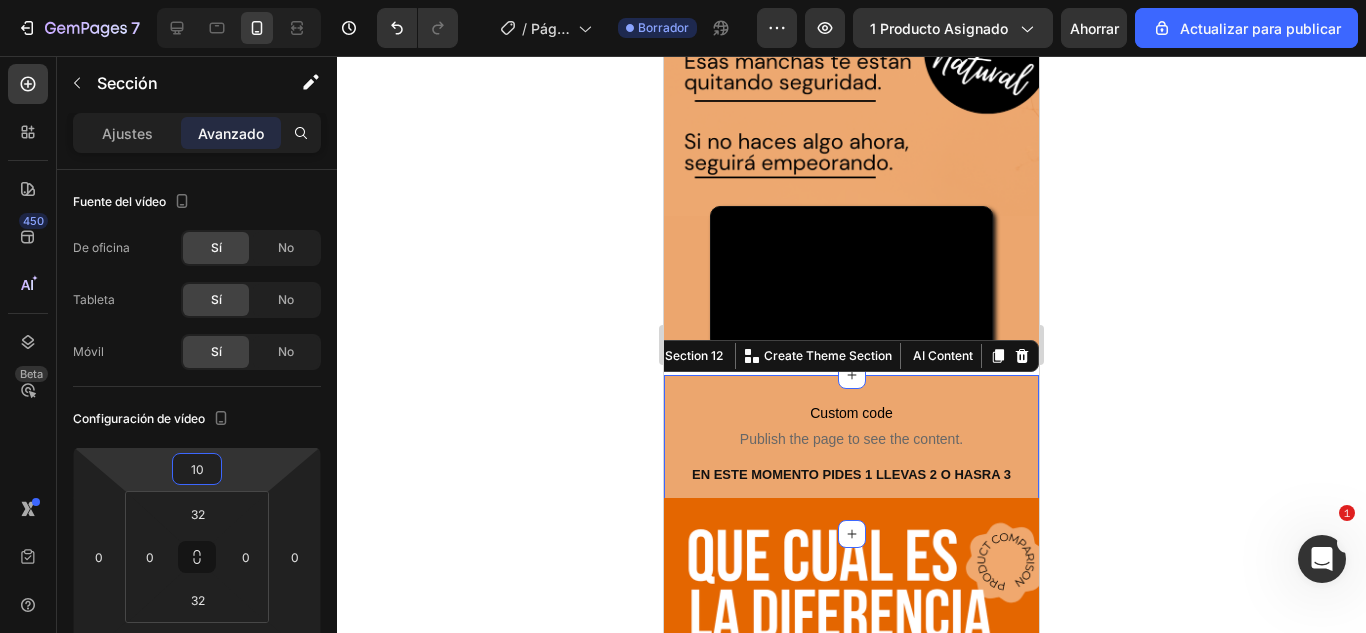 type on "8" 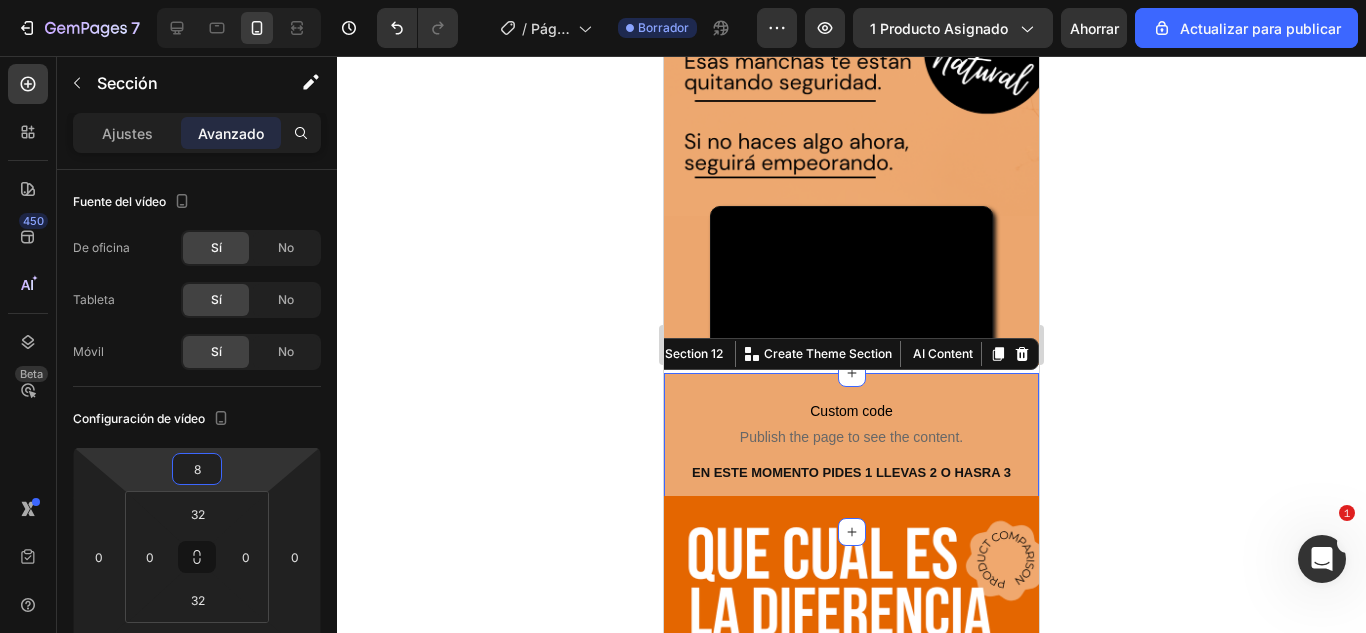drag, startPoint x: 258, startPoint y: 458, endPoint x: 279, endPoint y: 442, distance: 26.400757 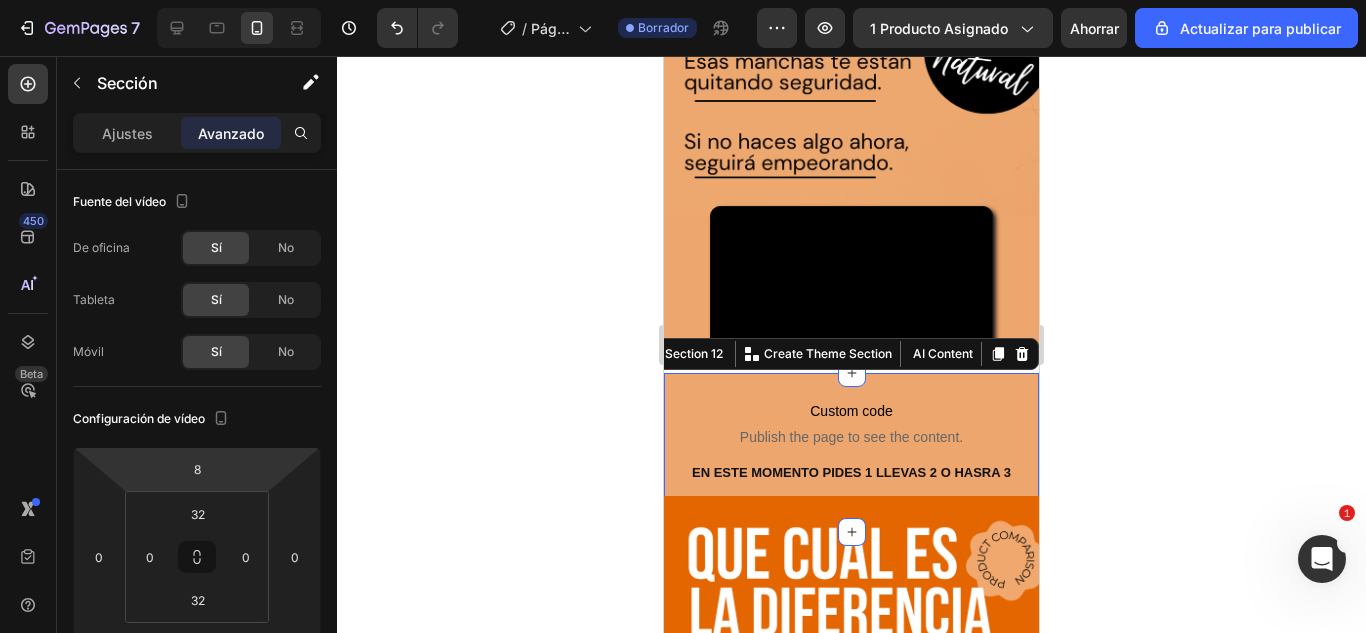 click 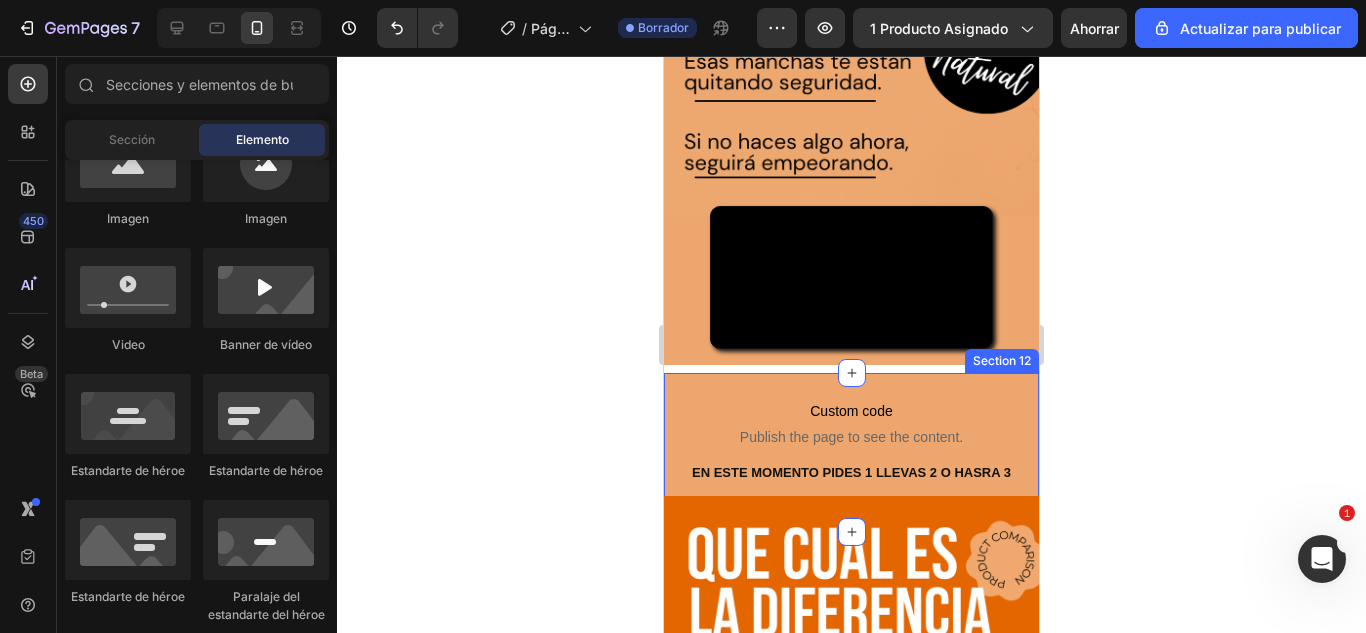 click on "Custom code
Publish the page to see the content.
Custom Code EN ESTE MOMENTO PIDES 1 LLEVAS 2 O HASRA 3 Heading Row Section 12" at bounding box center (851, 452) 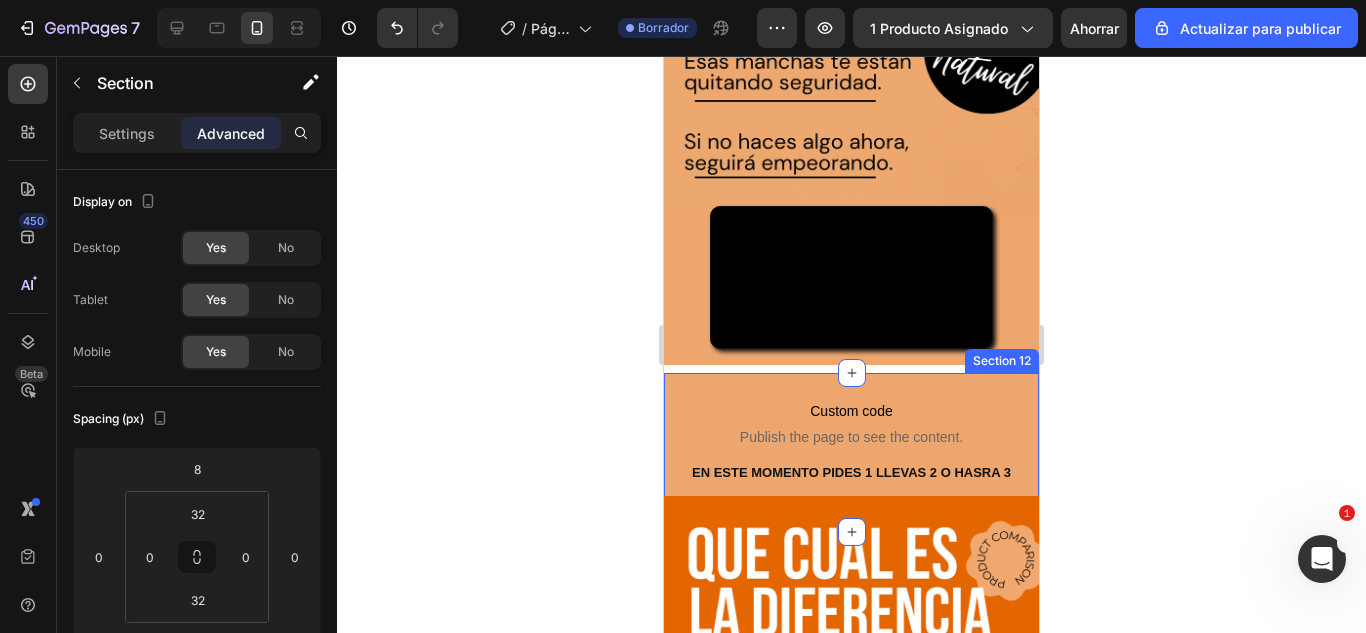 click on "Custom code
Publish the page to see the content.
Custom Code EN ESTE MOMENTO PIDES 1 LLEVAS 2 O HASRA 3 Heading Row Section 12" at bounding box center (851, 452) 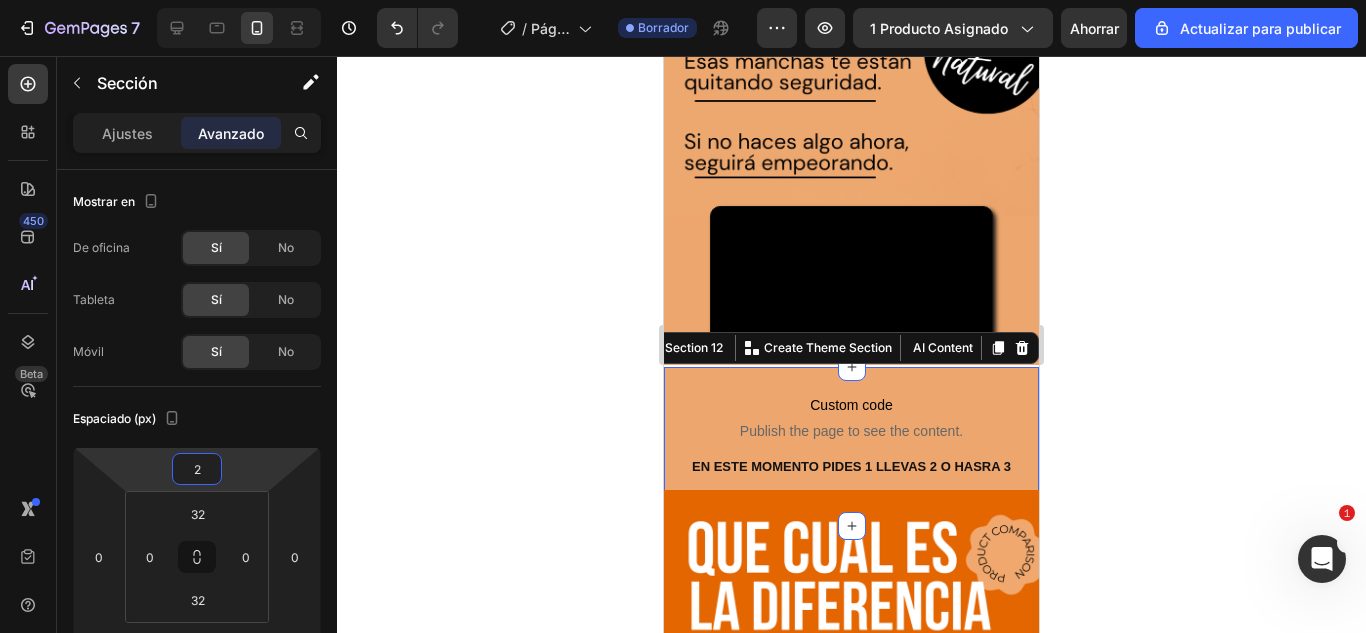 type on "0" 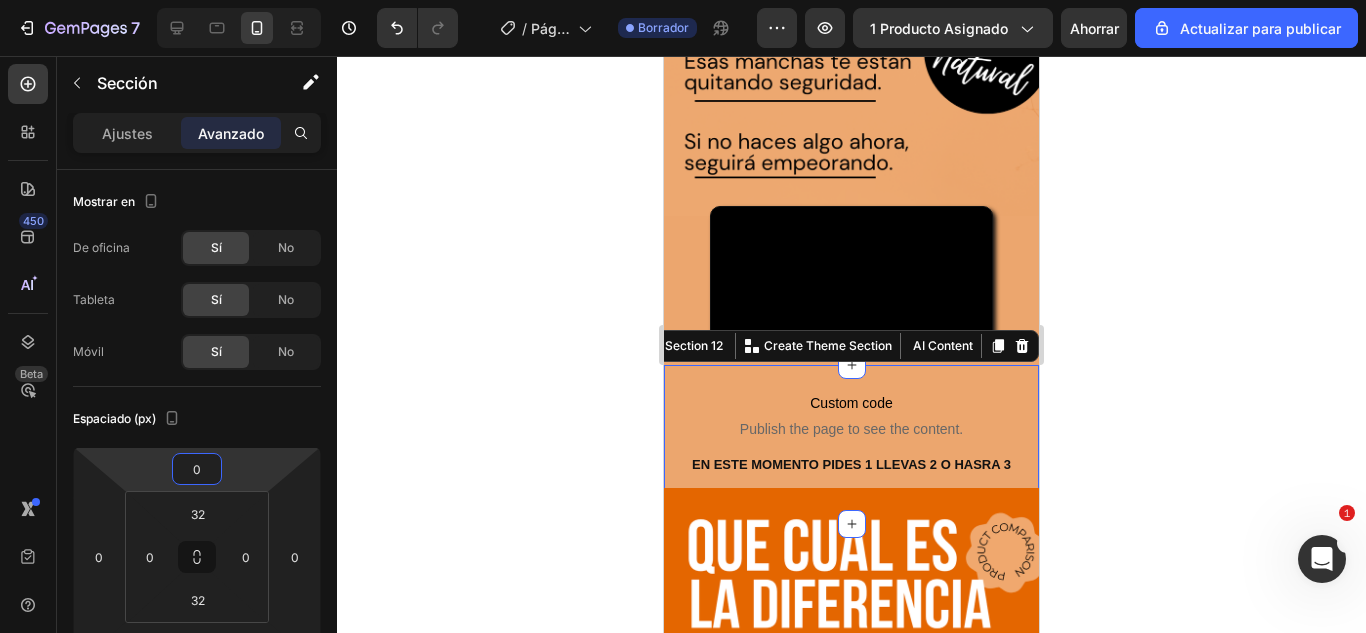 click on "[NUMBER] / Página del producto - [DATE], [TIME] Borrador Avance 1 producto asignado Ahorrar Actualizar para publicar 450 Beta Sections(18) Elementos(84) Sección Elemento Sección de héroes Detalle del producto Marcas Insignias de confianza Garantizar Desglose del producto Cómo utilizar Testimonios Comparar Manojo Preguntas frecuentes Prueba social Historia de la marca Lista de productos Recopilación Lista de blogs Contacto Sticky Añadir al carrito Pie de página personalizado Explorar la biblioteca 450 Disposición
Fila
Fila
Fila
Fila Texto
Título
Bloque de texto Botón
Botón
Botón Medios de comunicación Imagen" at bounding box center (683, 0) 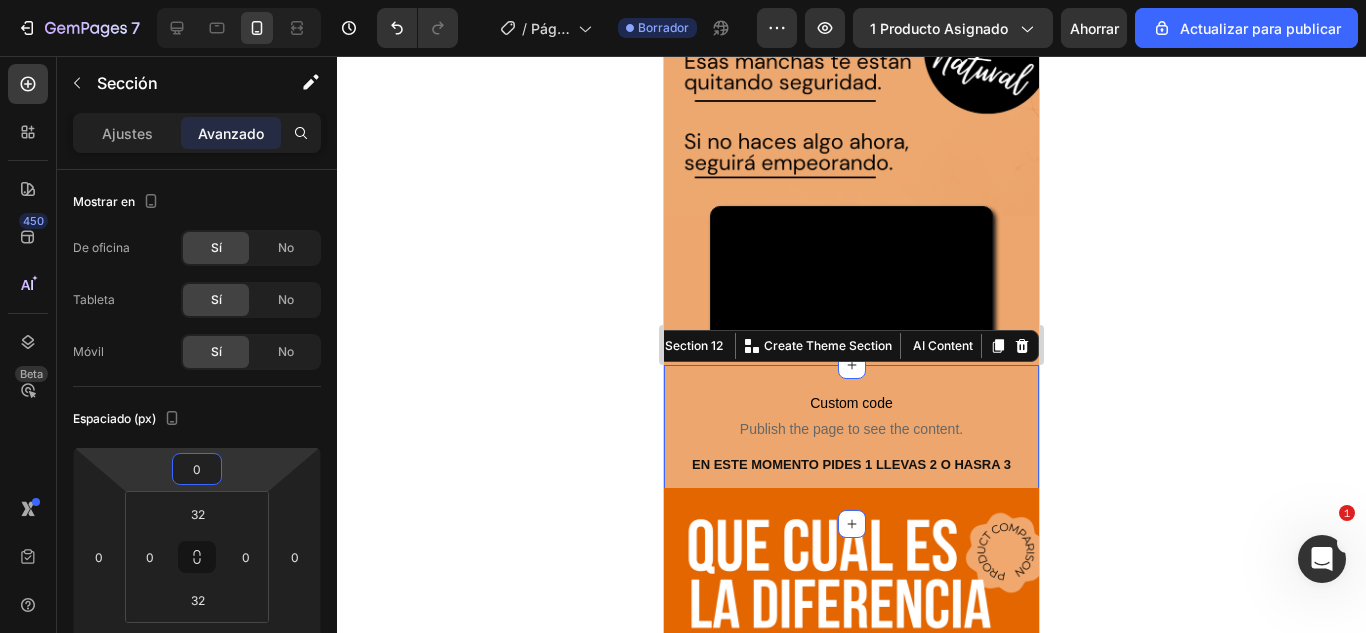 click 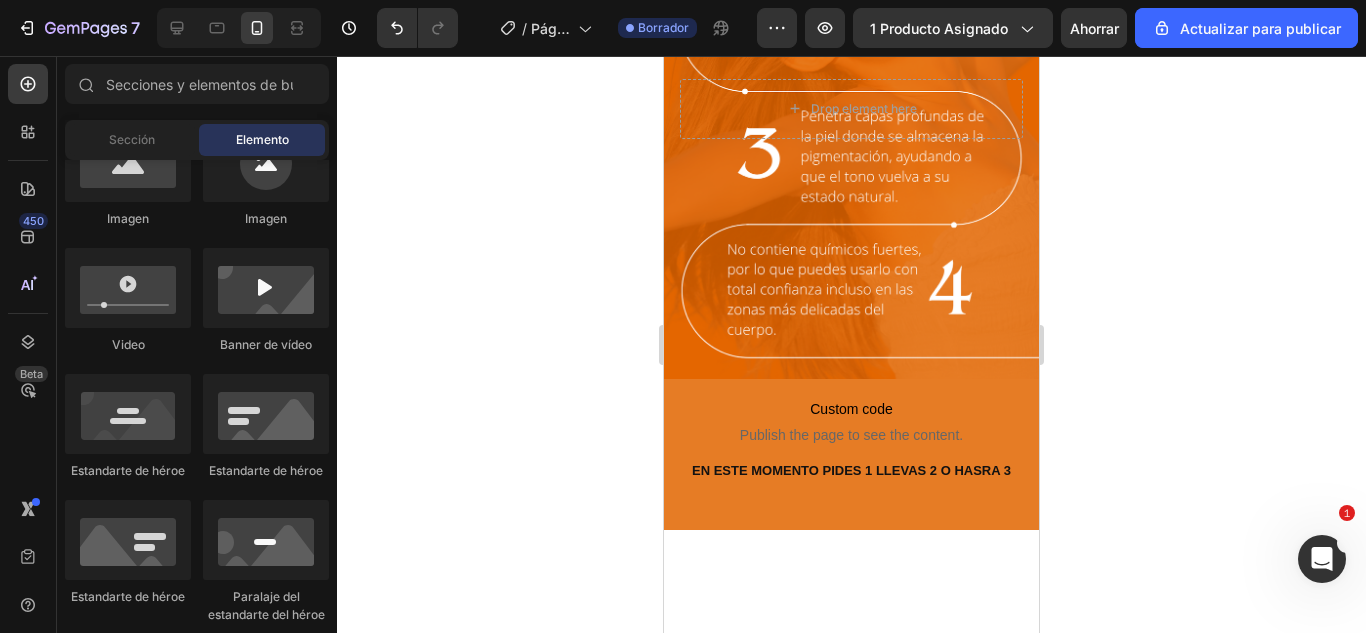 scroll, scrollTop: 1587, scrollLeft: 0, axis: vertical 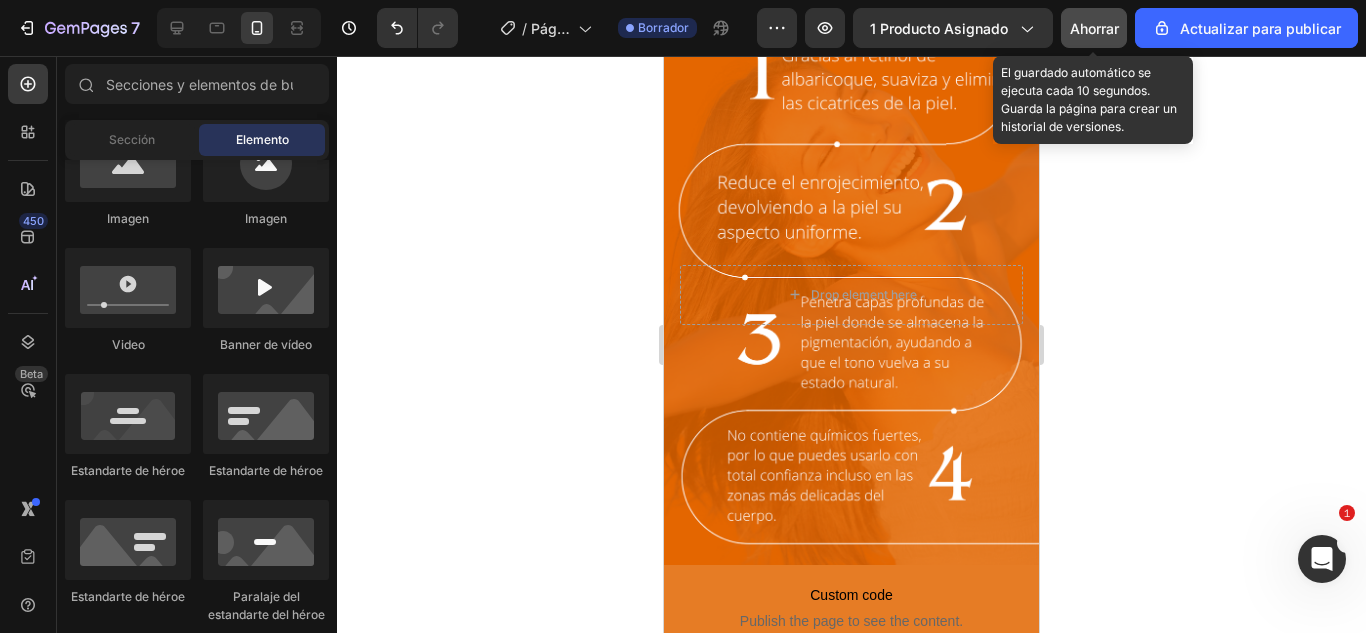 click on "Ahorrar" at bounding box center [1094, 28] 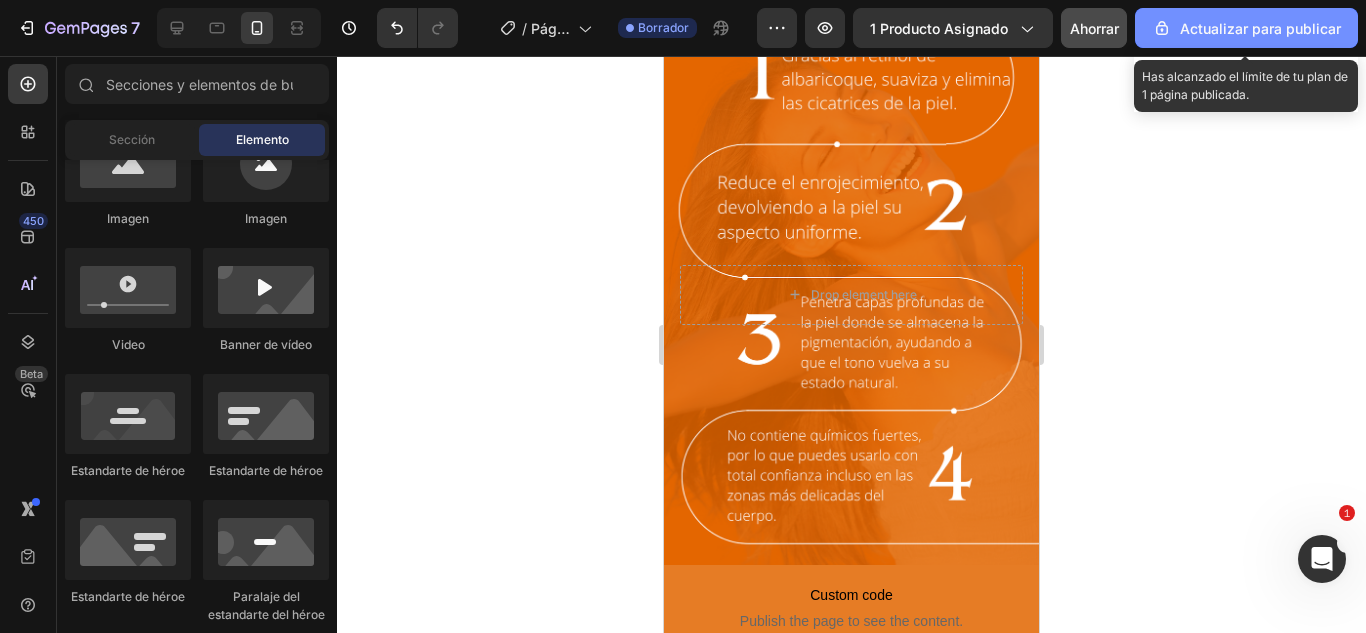 click on "Actualizar para publicar" at bounding box center [1260, 28] 